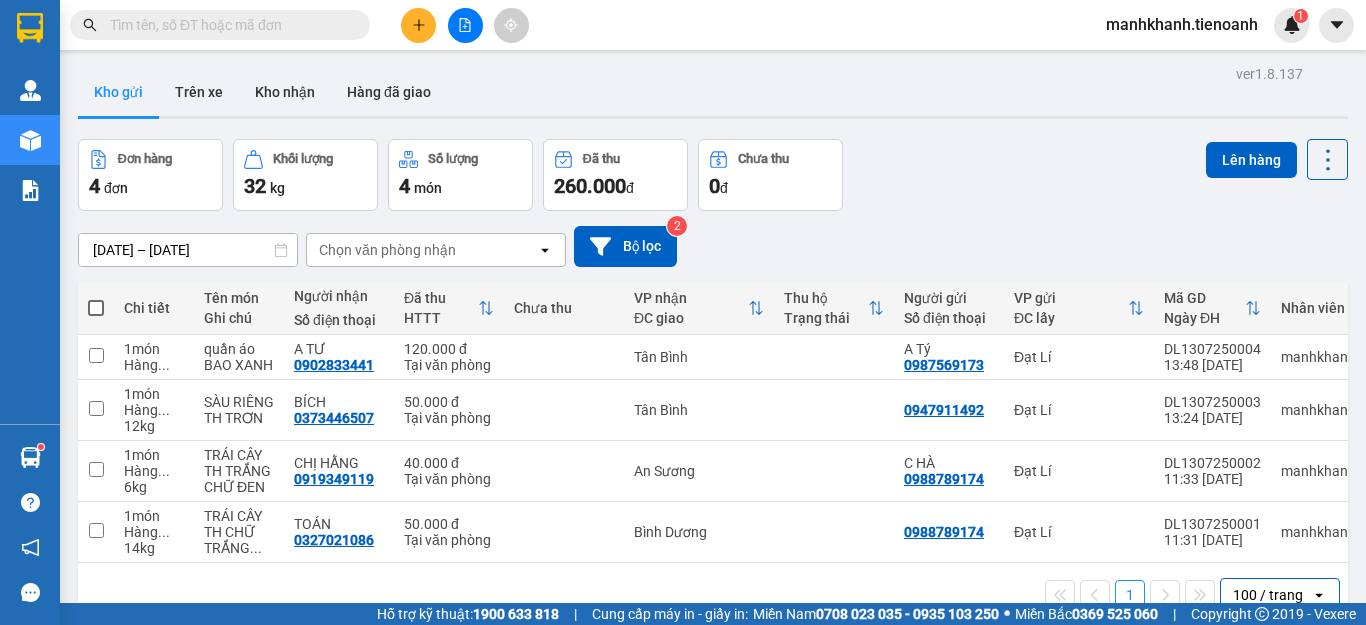 scroll, scrollTop: 0, scrollLeft: 0, axis: both 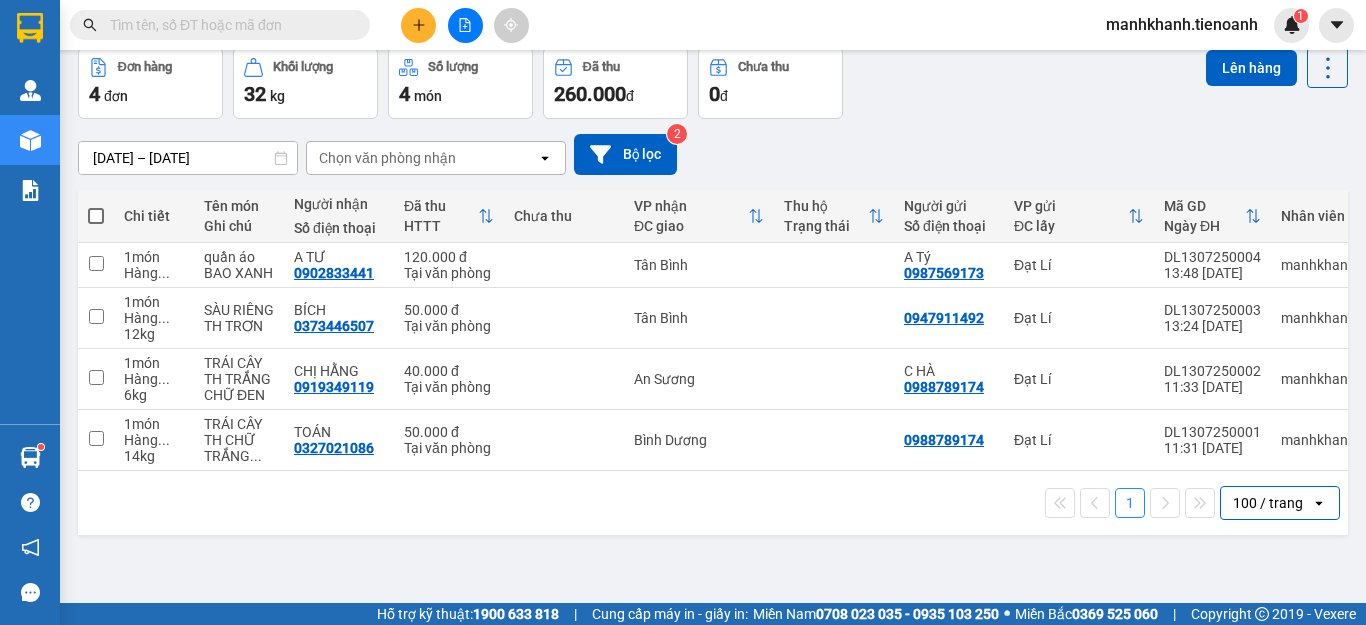 click at bounding box center (418, 25) 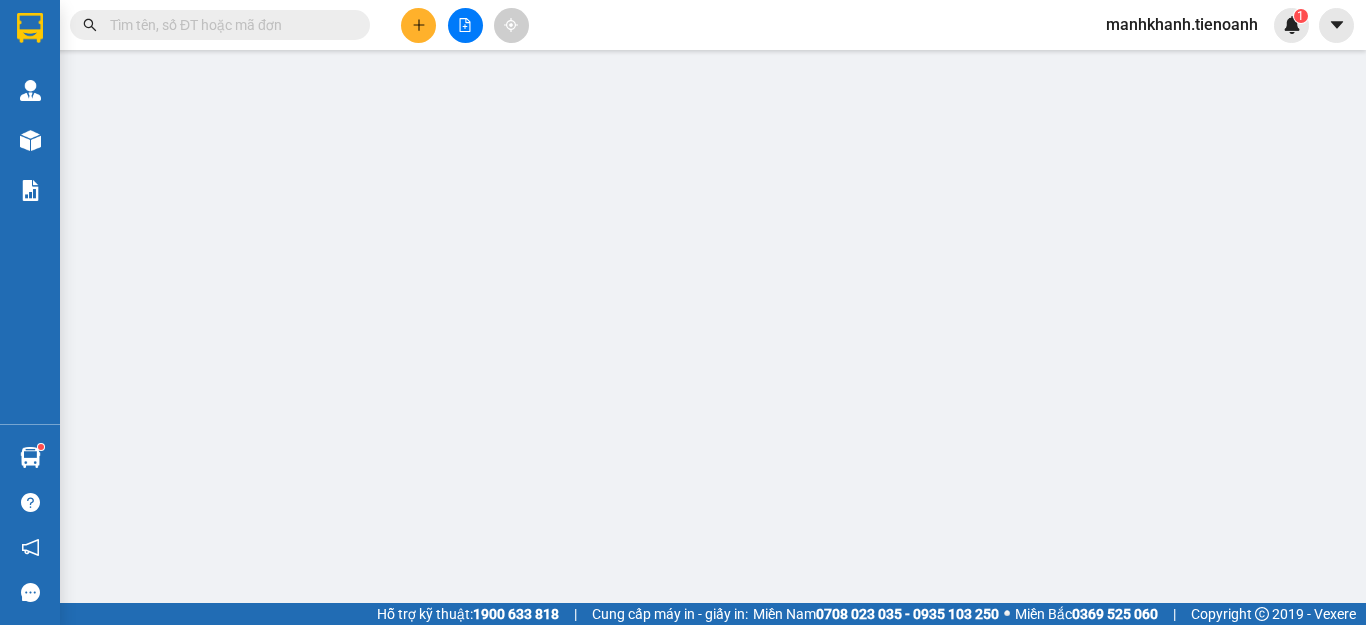 scroll, scrollTop: 0, scrollLeft: 0, axis: both 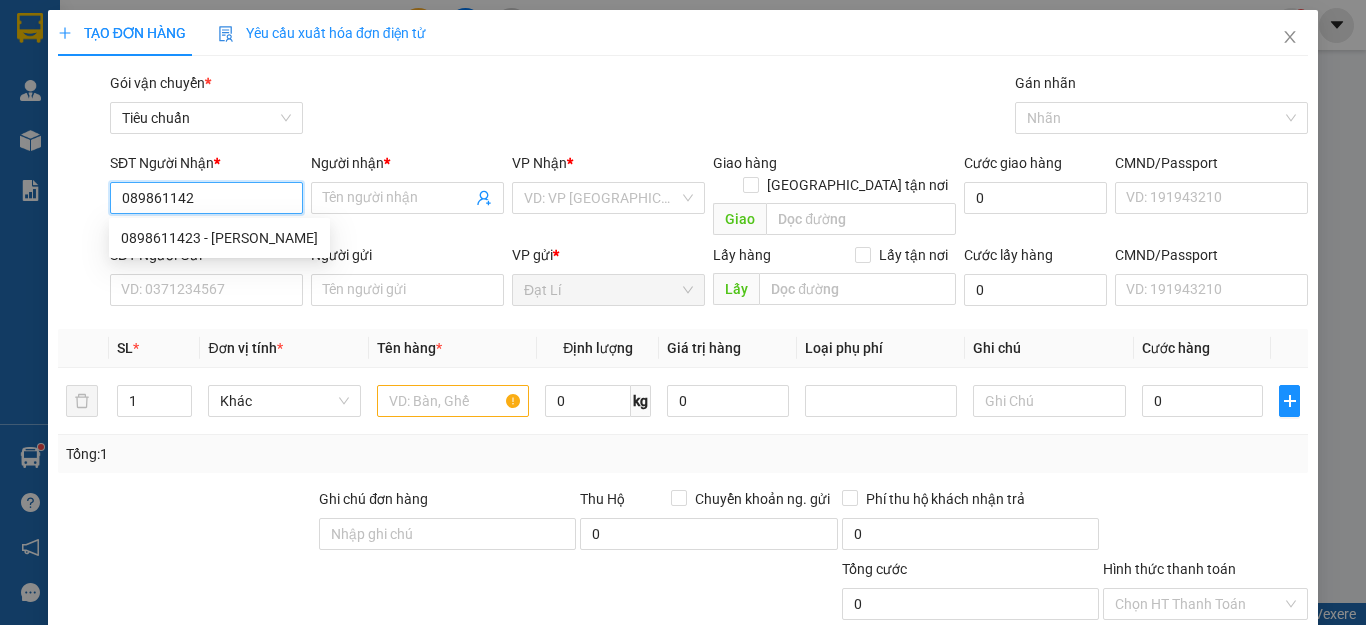 type on "0898611423" 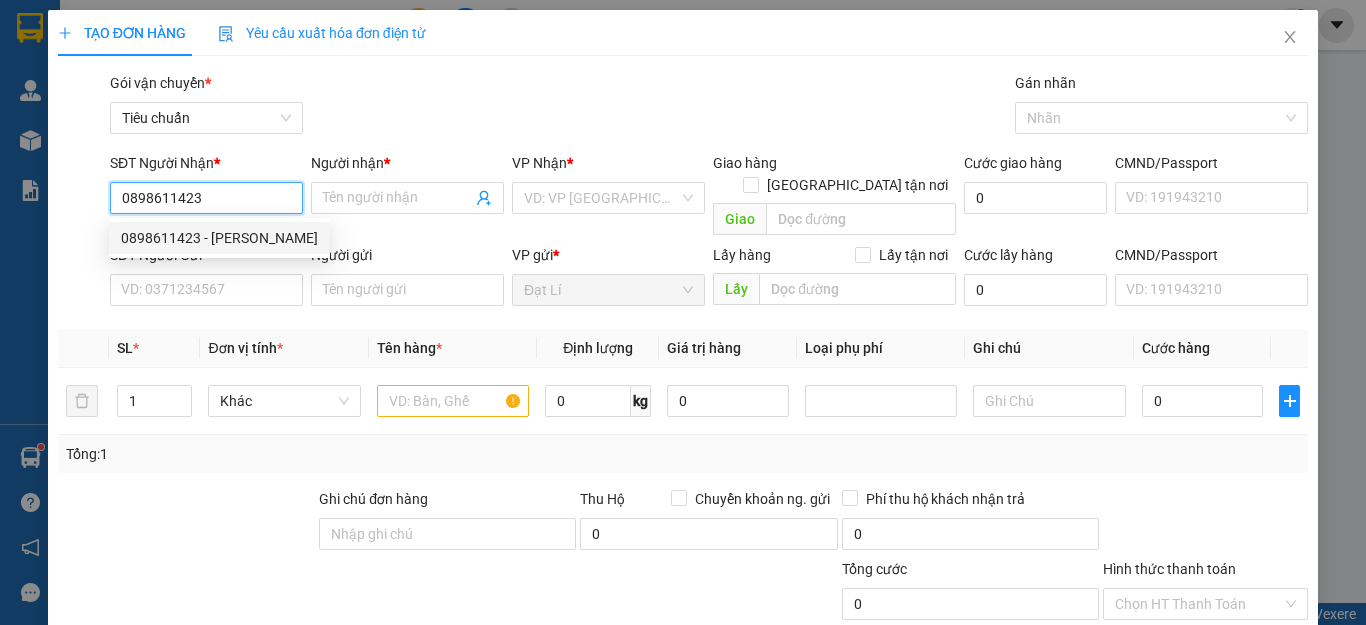 click on "0898611423 - [PERSON_NAME]" at bounding box center [219, 238] 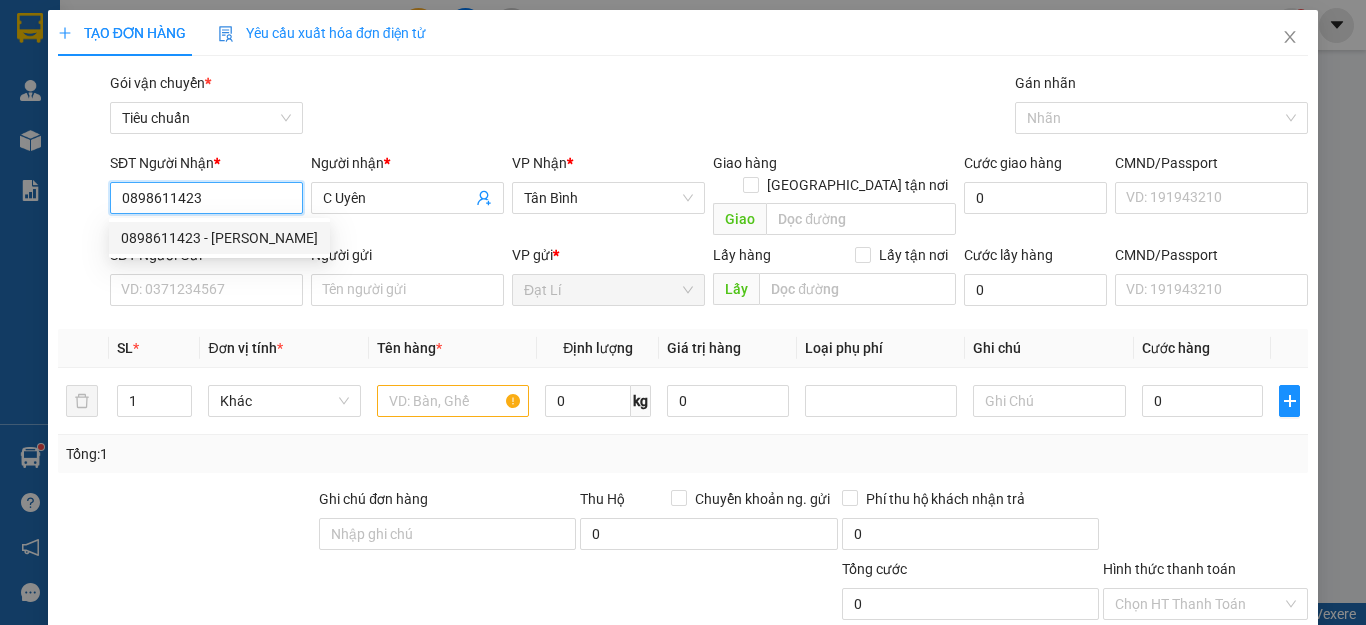 type on "40.000" 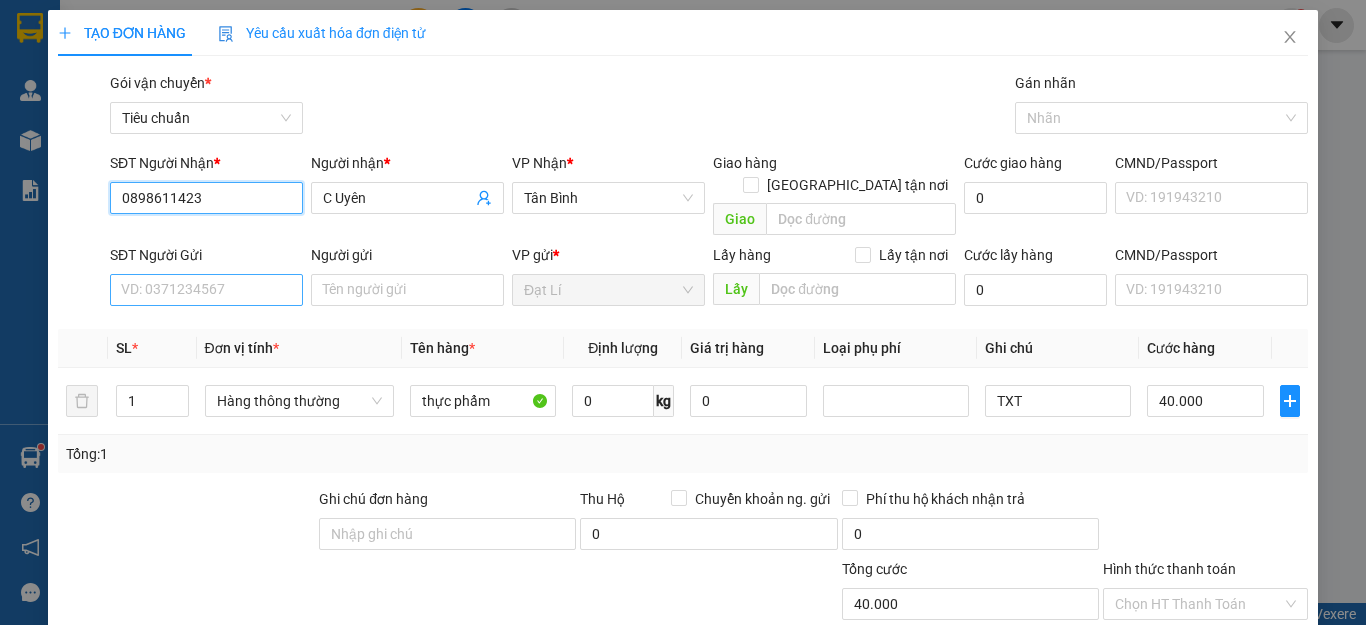 type on "0898611423" 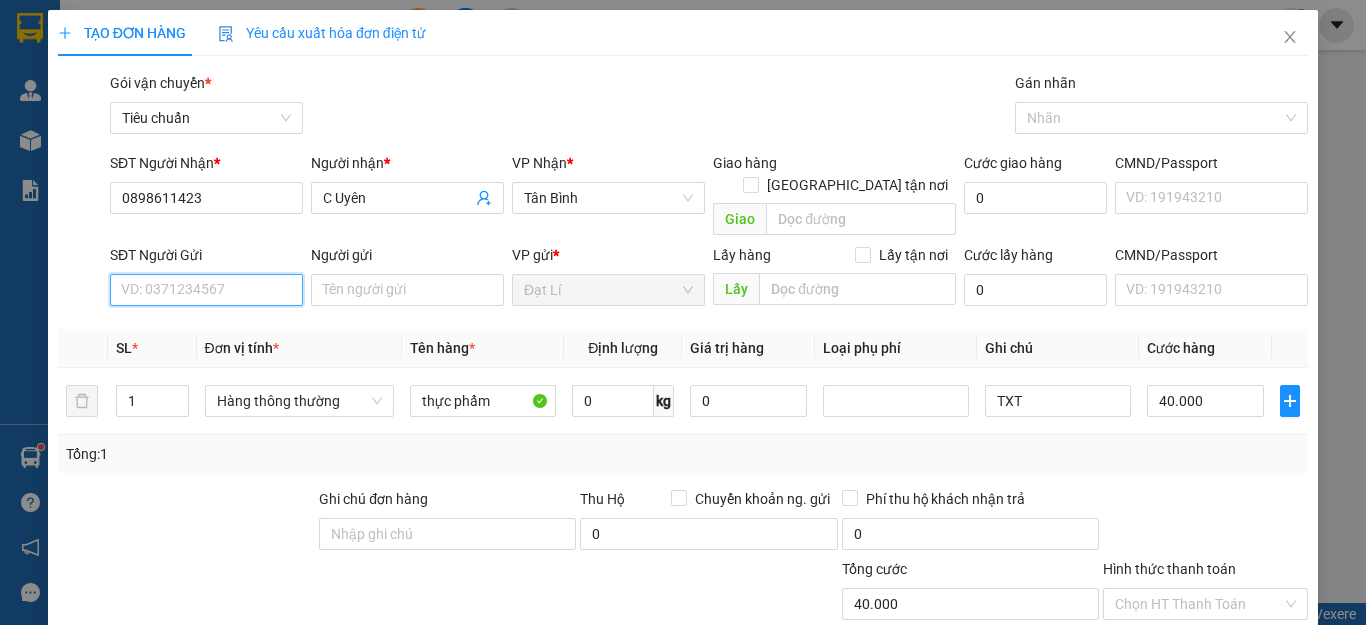 click on "SĐT Người Gửi" at bounding box center [206, 290] 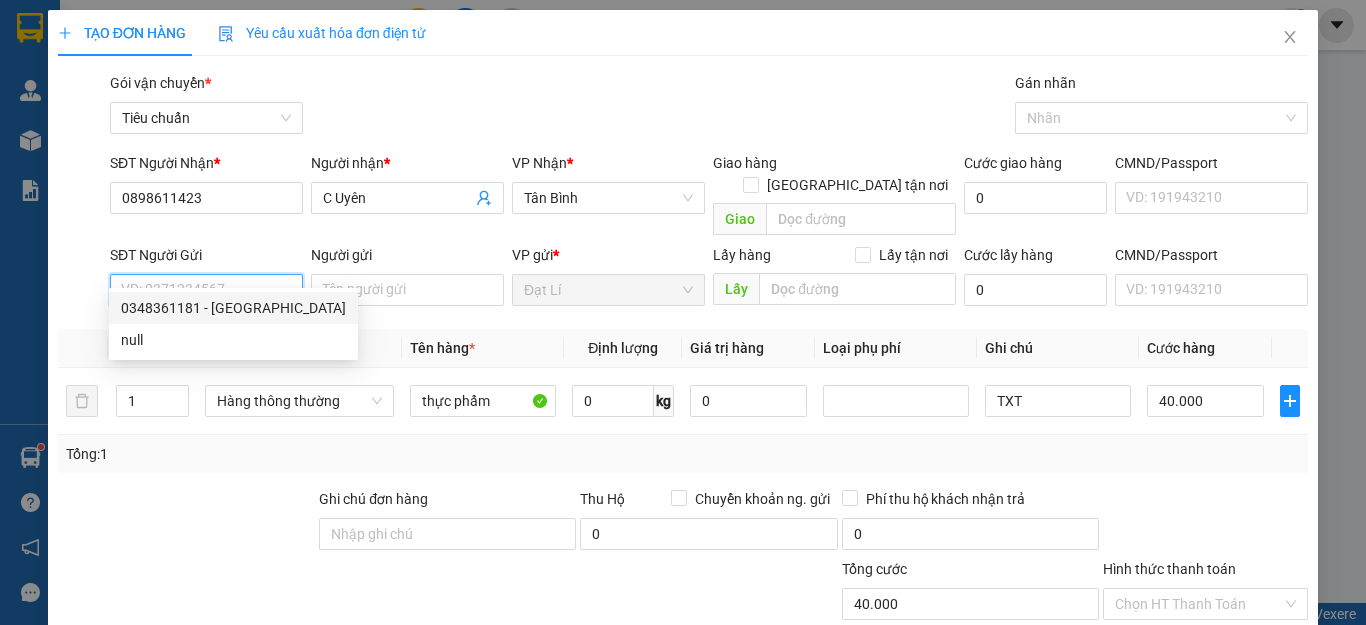 click on "0348361181 - [GEOGRAPHIC_DATA]" at bounding box center [233, 308] 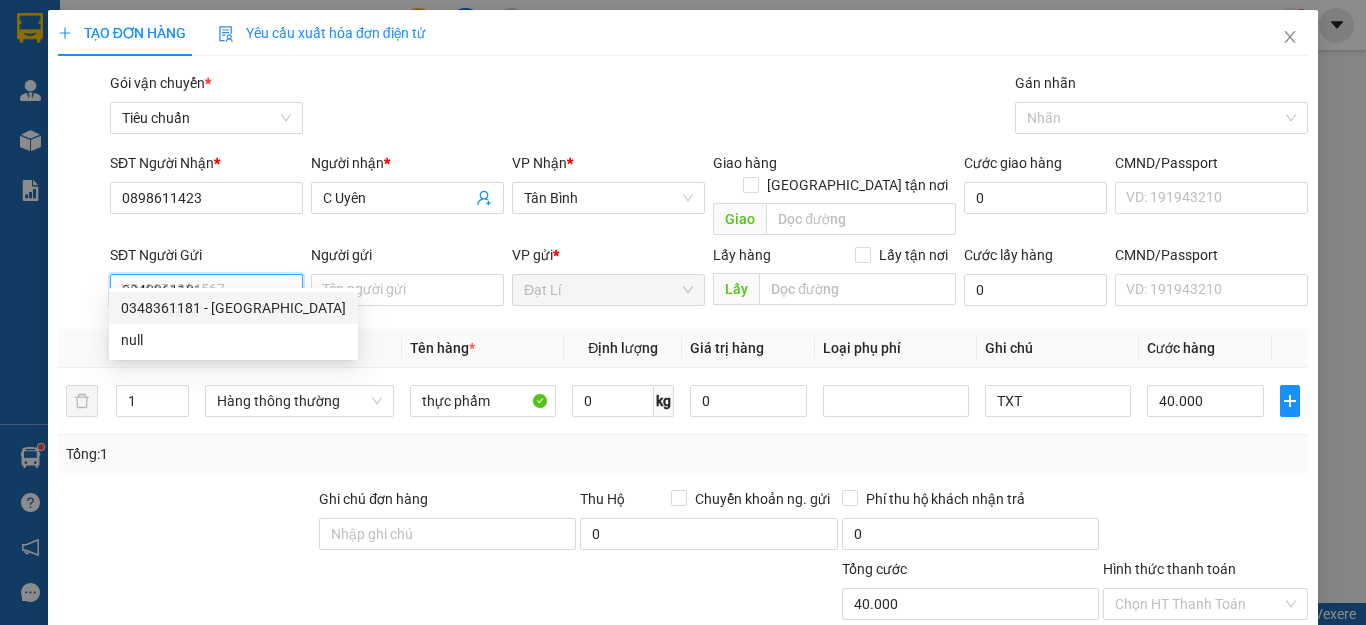 type on "[PERSON_NAME]" 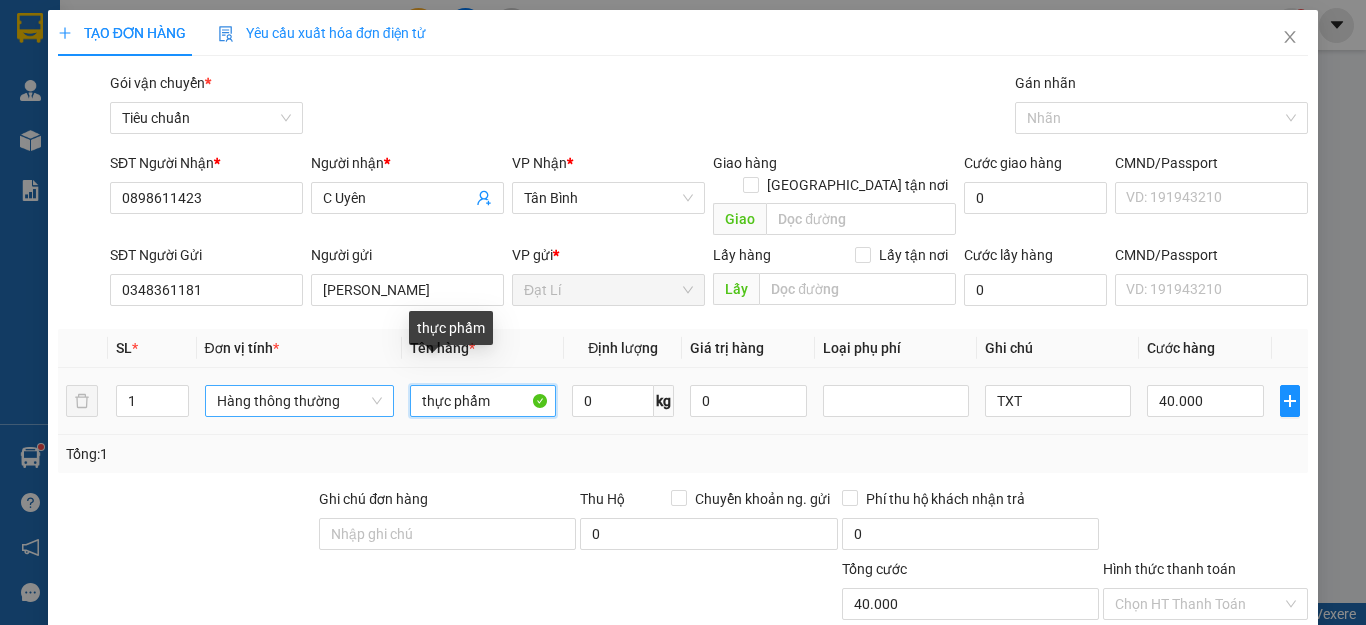 drag, startPoint x: 497, startPoint y: 382, endPoint x: 337, endPoint y: 391, distance: 160.25293 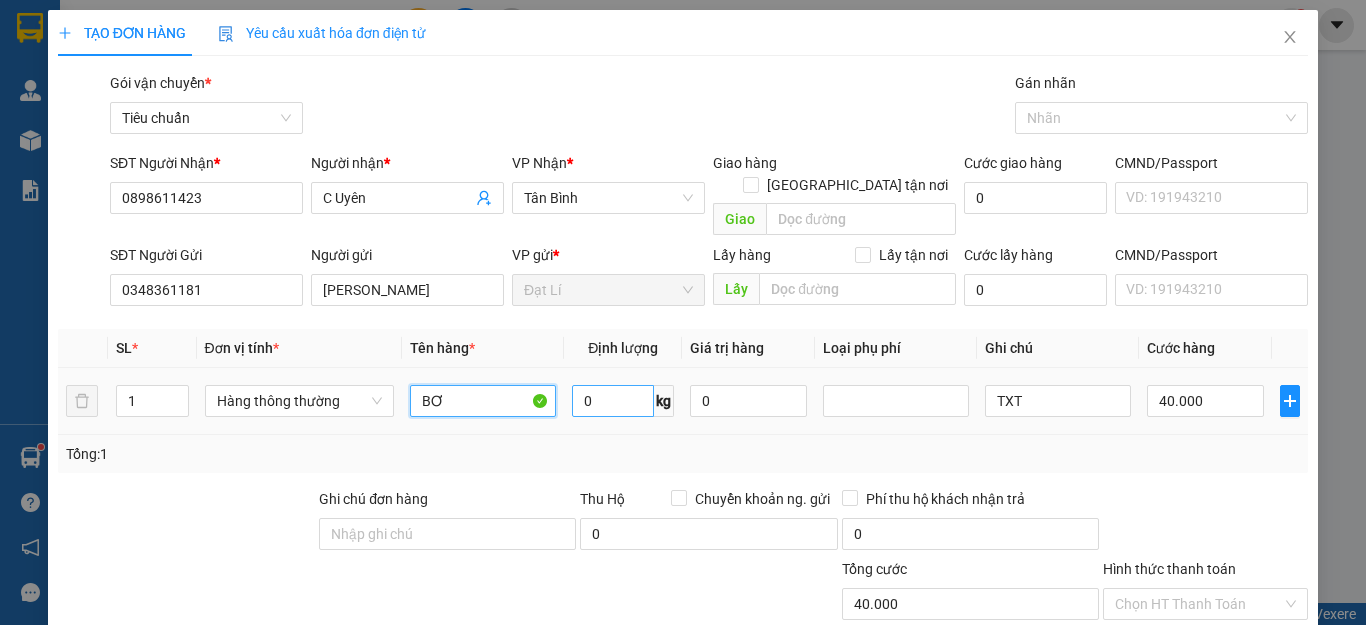 type on "BƠ" 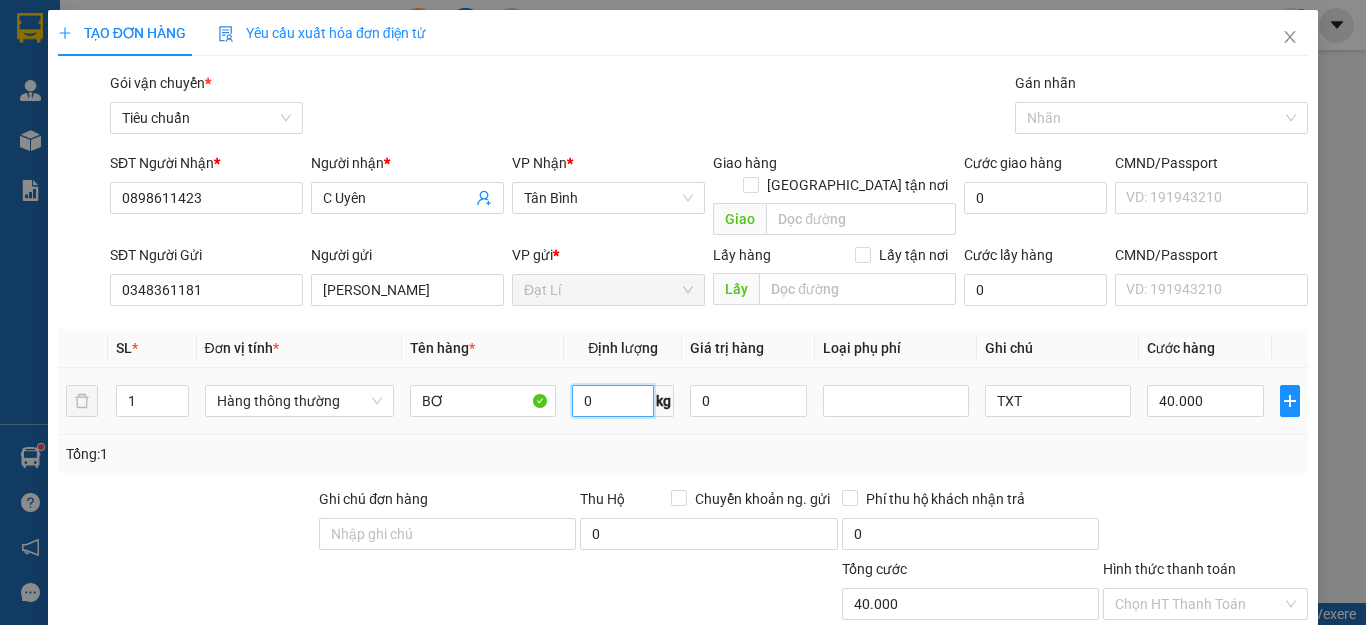 click on "0" at bounding box center [613, 401] 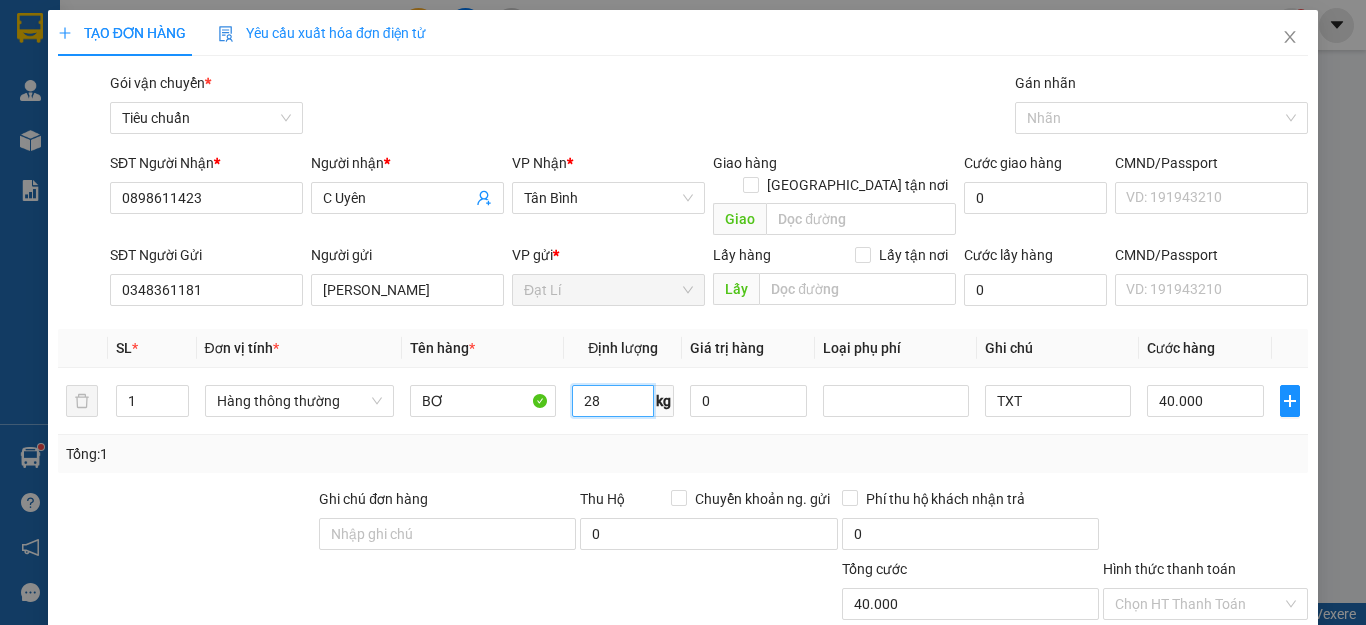 type on "28" 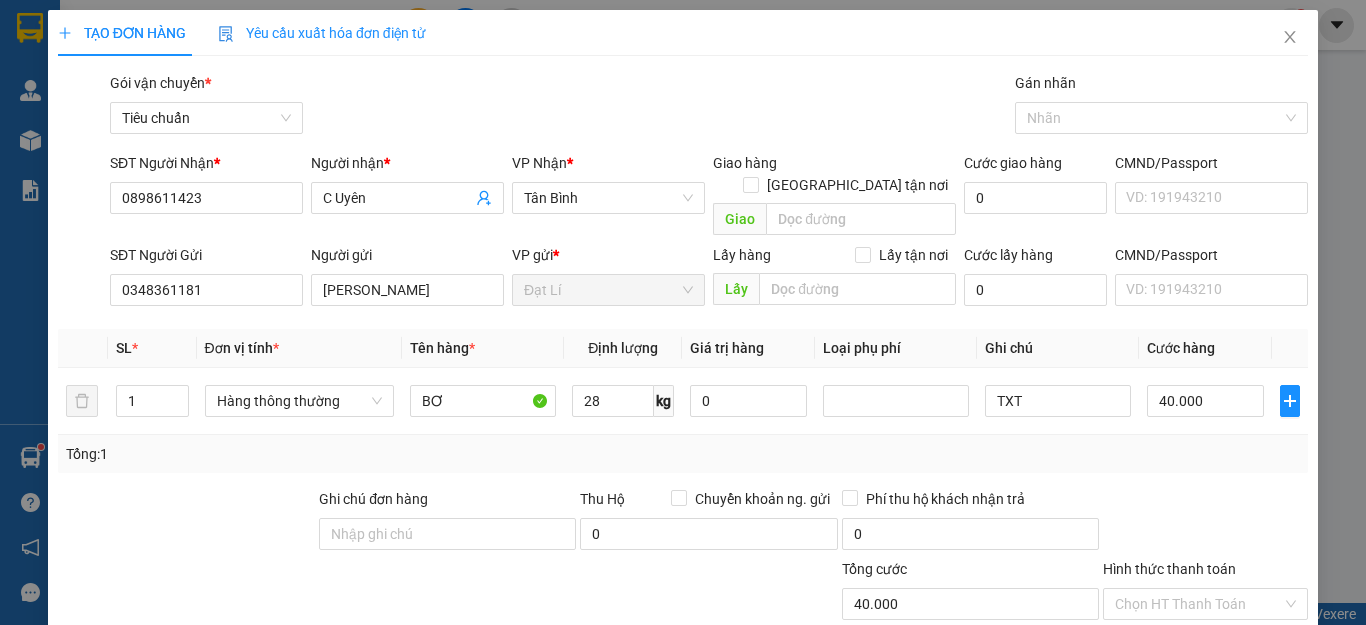 drag, startPoint x: 666, startPoint y: 437, endPoint x: 727, endPoint y: 437, distance: 61 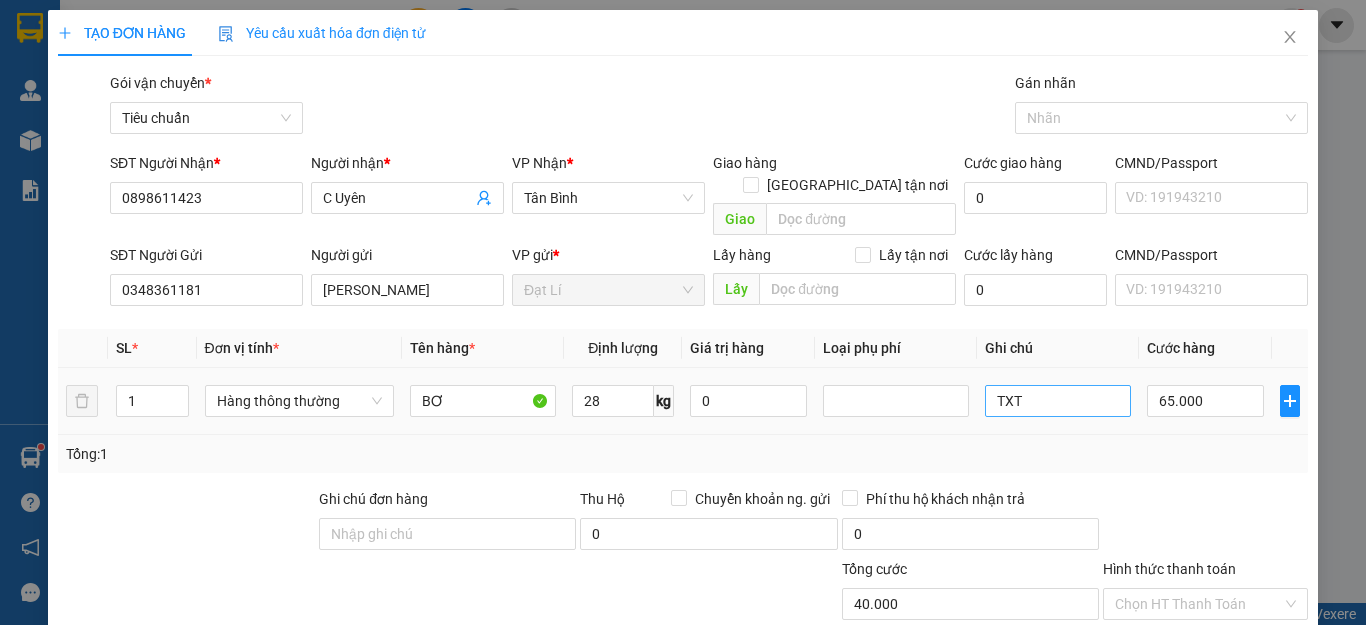 type on "65.000" 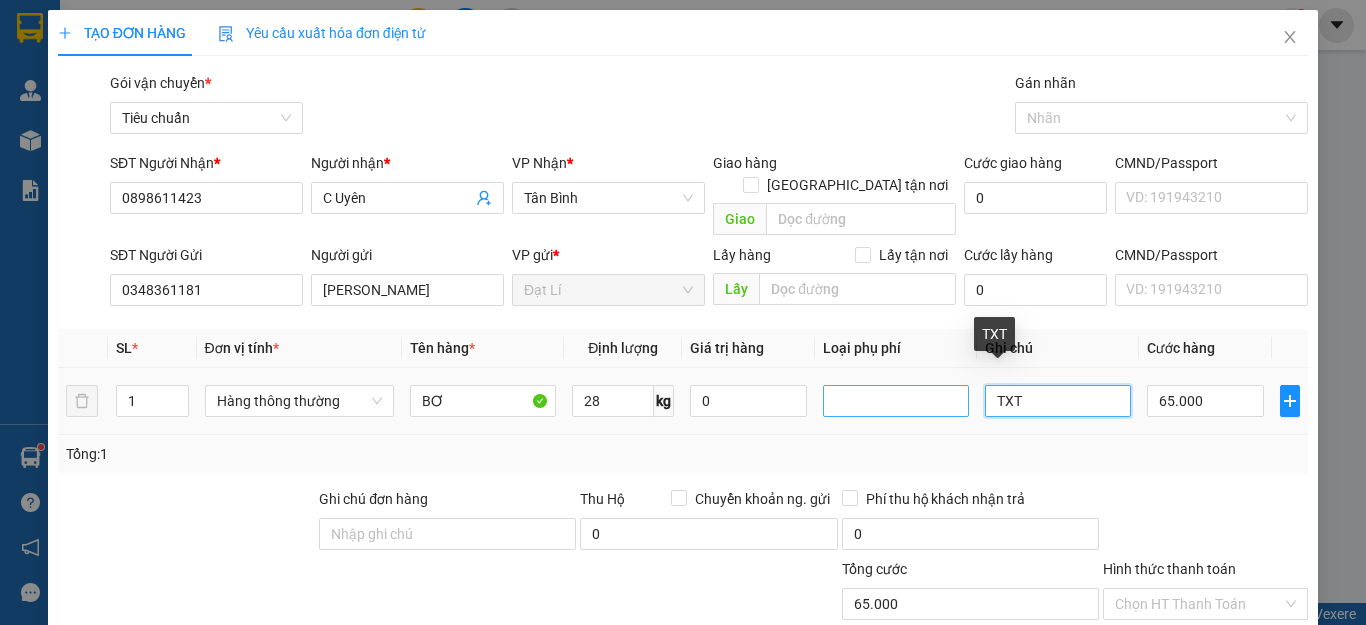 drag, startPoint x: 998, startPoint y: 384, endPoint x: 879, endPoint y: 370, distance: 119.8207 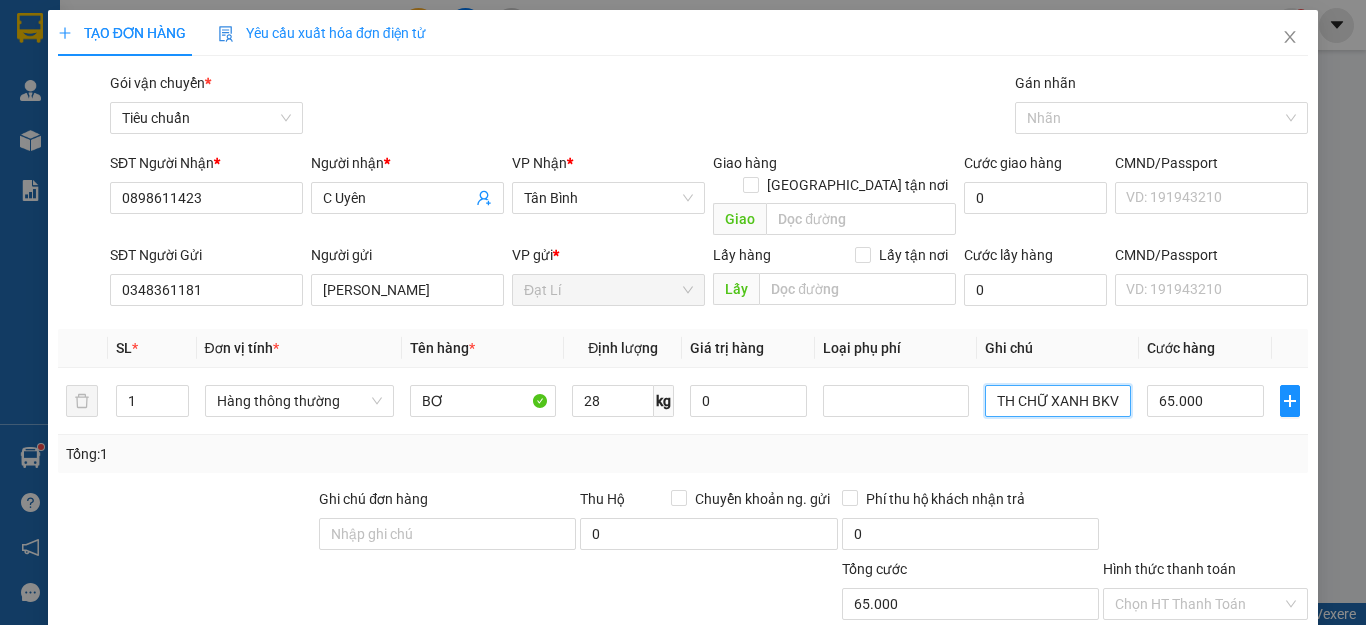 type on "TH CHỮ XANH BKV" 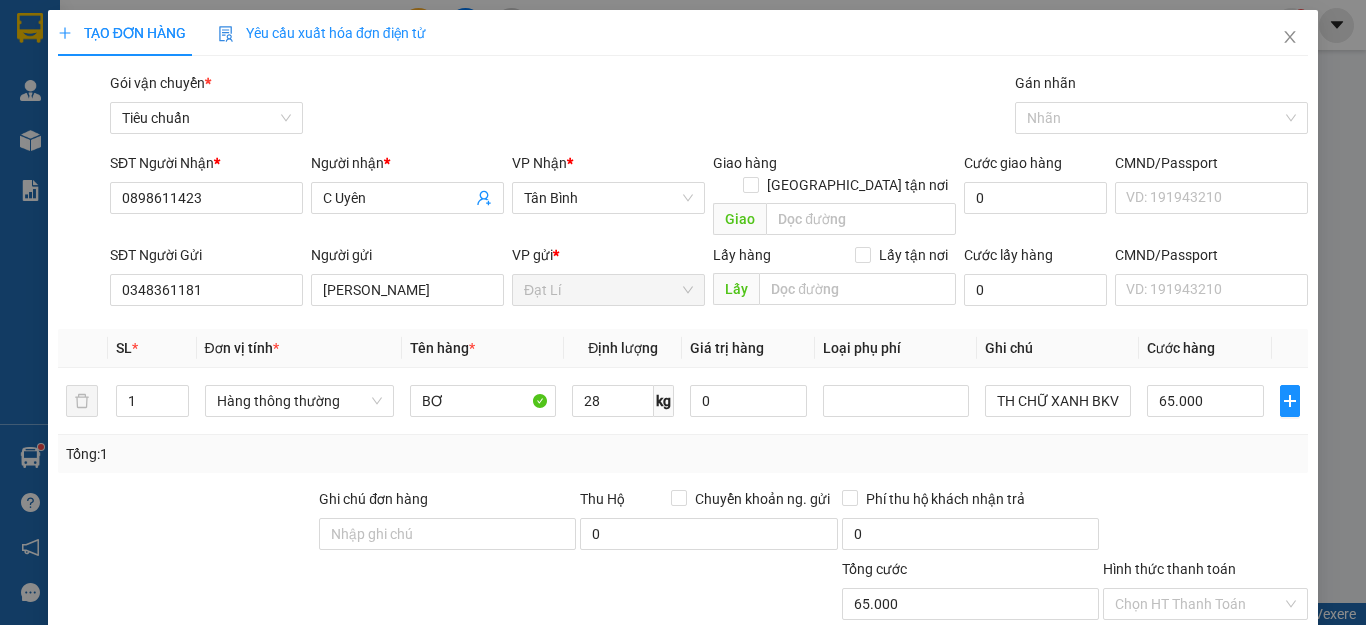click on "Tổng:  1" at bounding box center [683, 454] 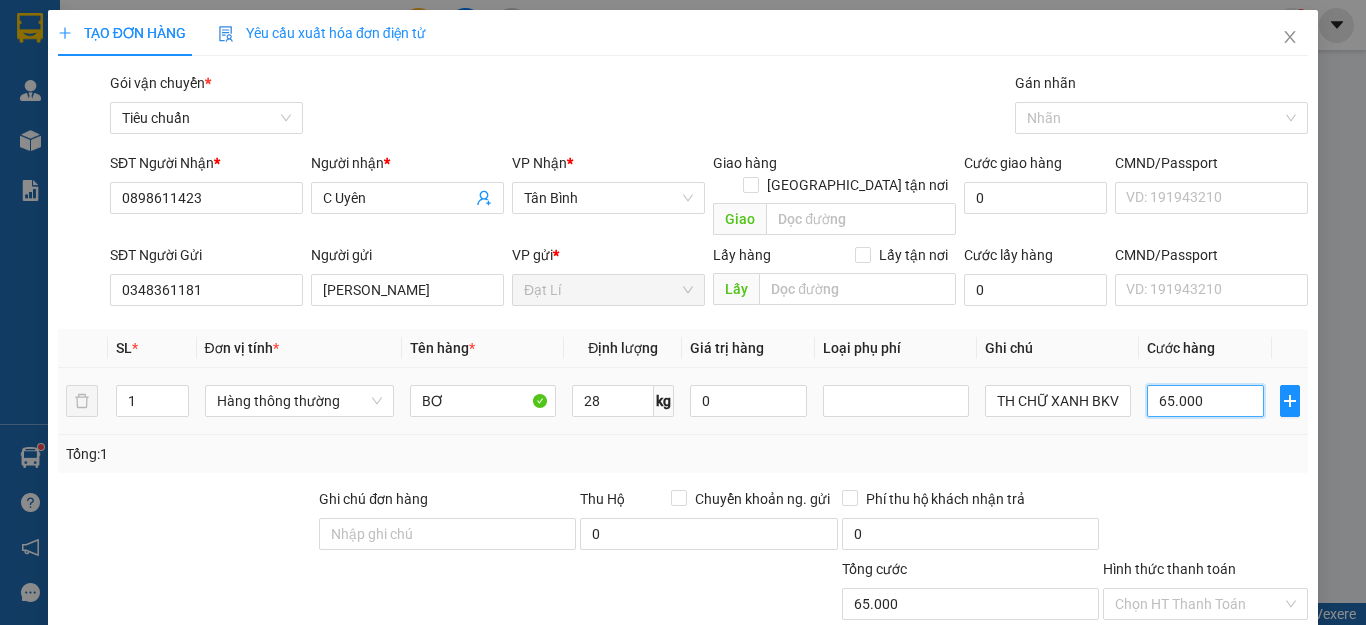 click on "65.000" at bounding box center [1205, 401] 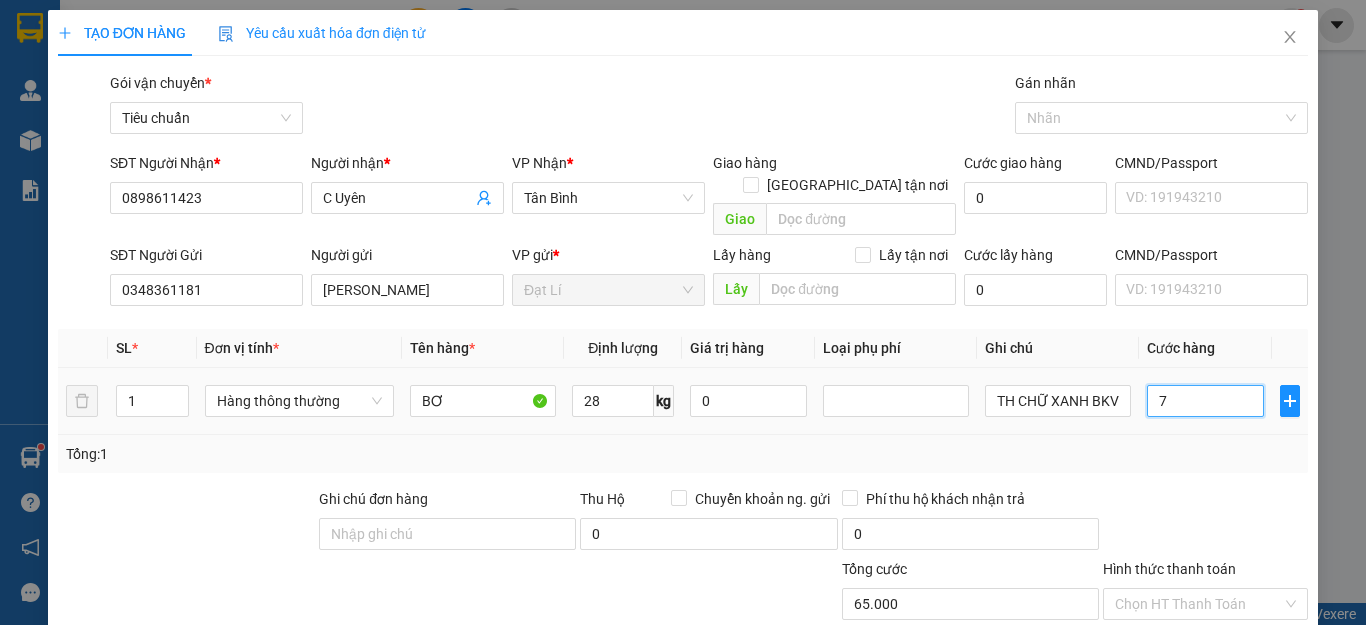 type on "7" 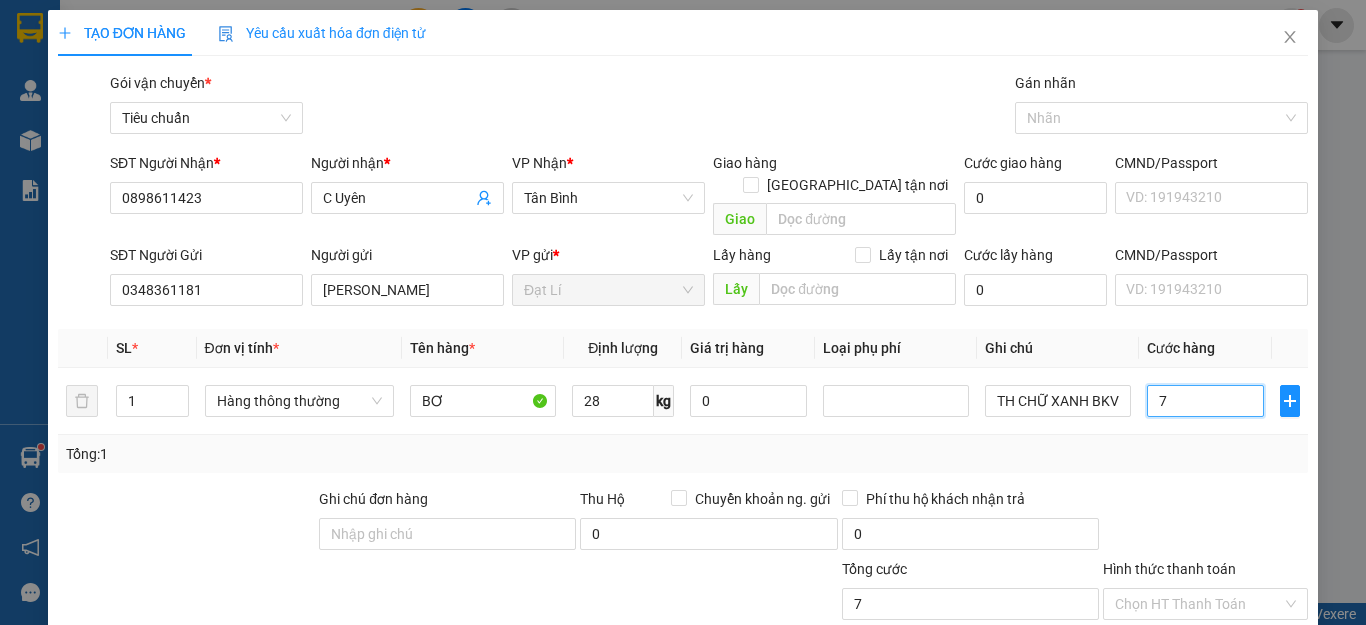 type on "70" 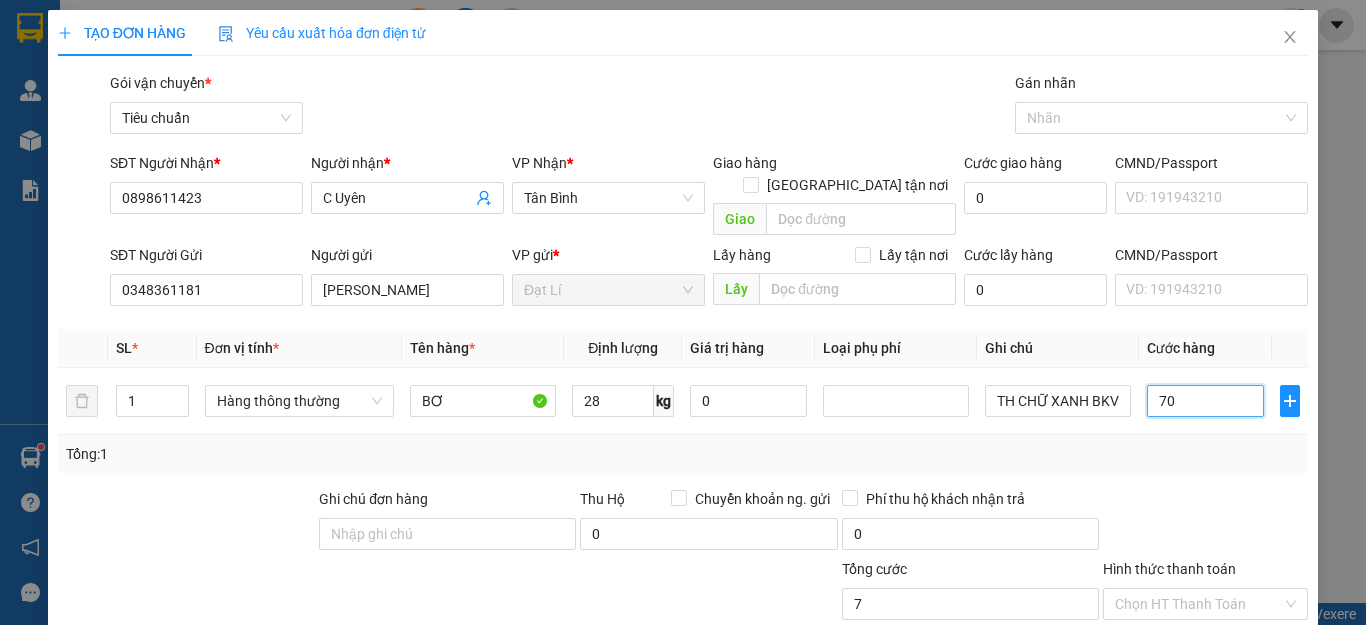 type on "70" 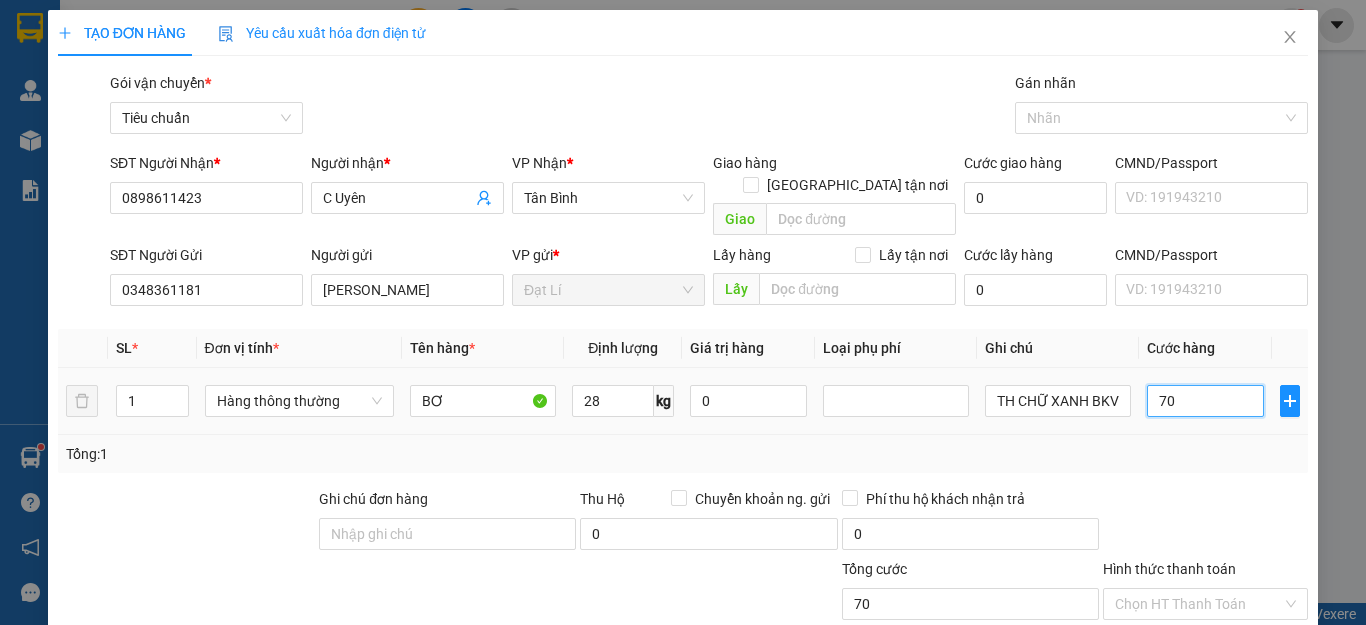 type on "70" 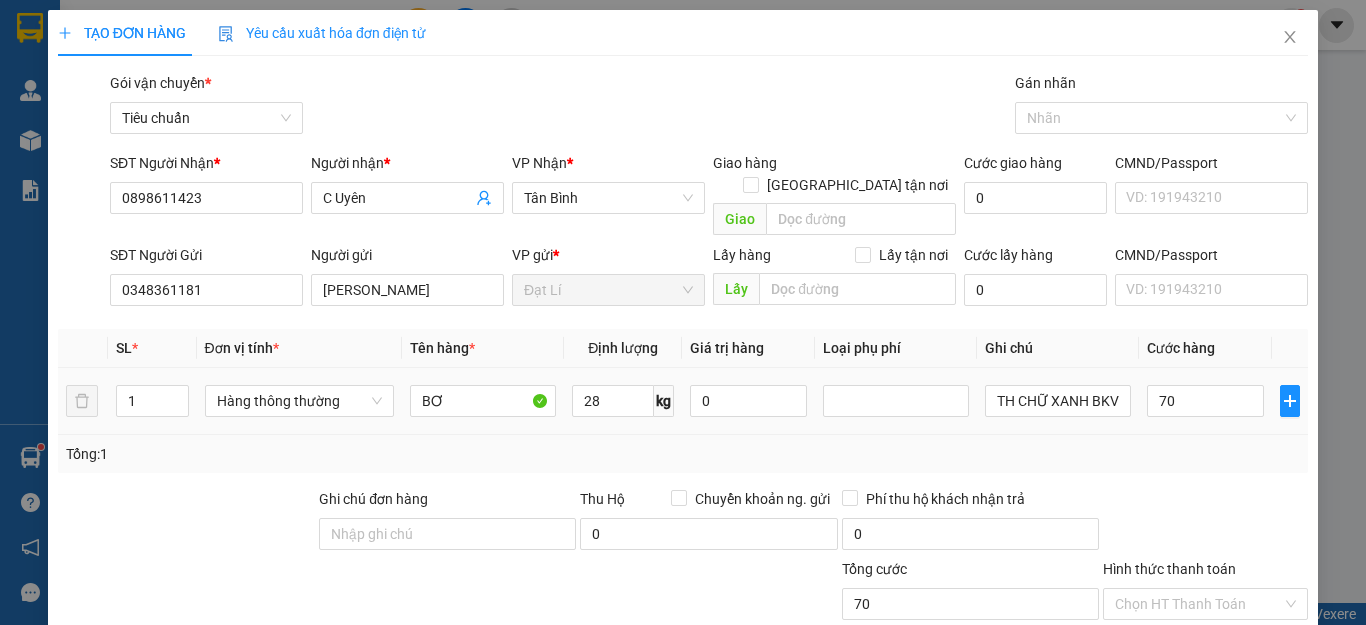 type on "70.000" 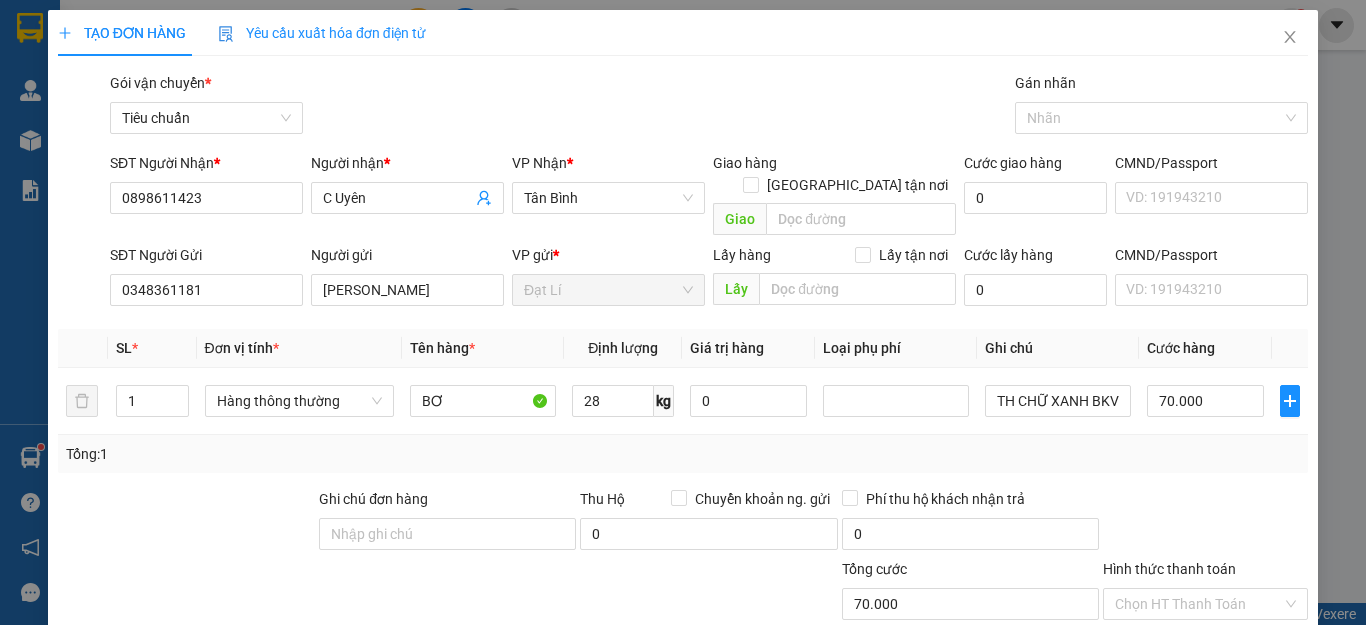click on "Tổng:  1" at bounding box center (683, 454) 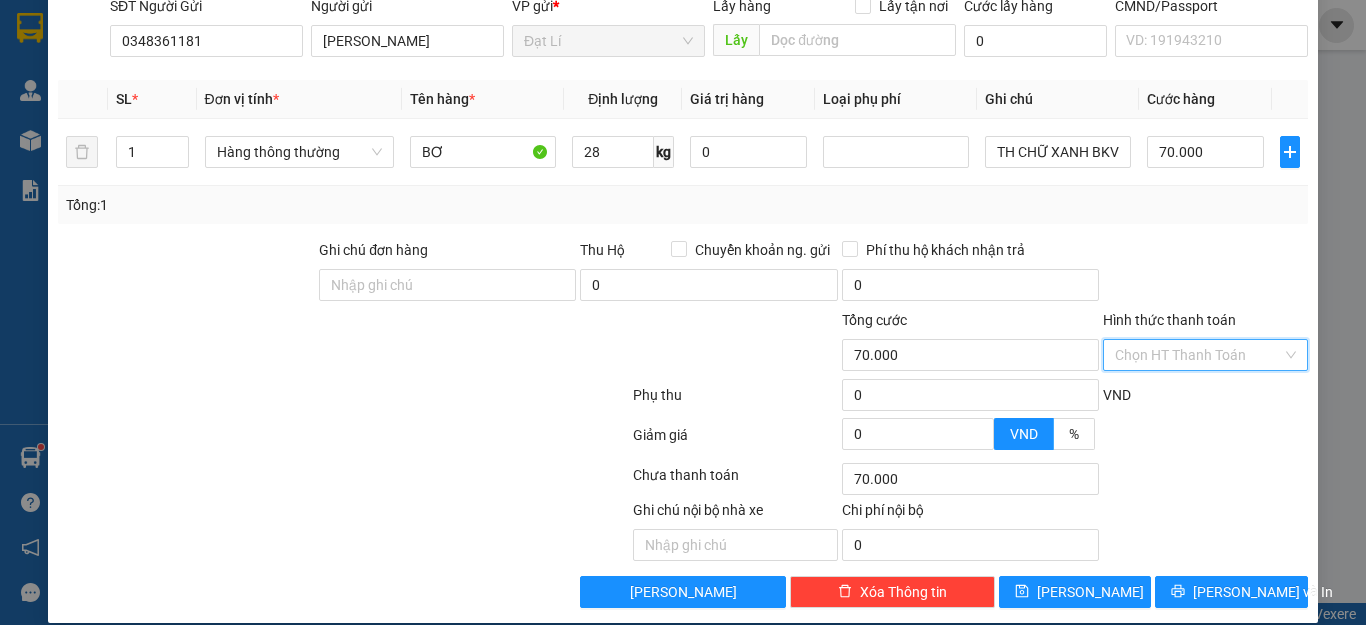 click on "Hình thức thanh toán" at bounding box center (1198, 355) 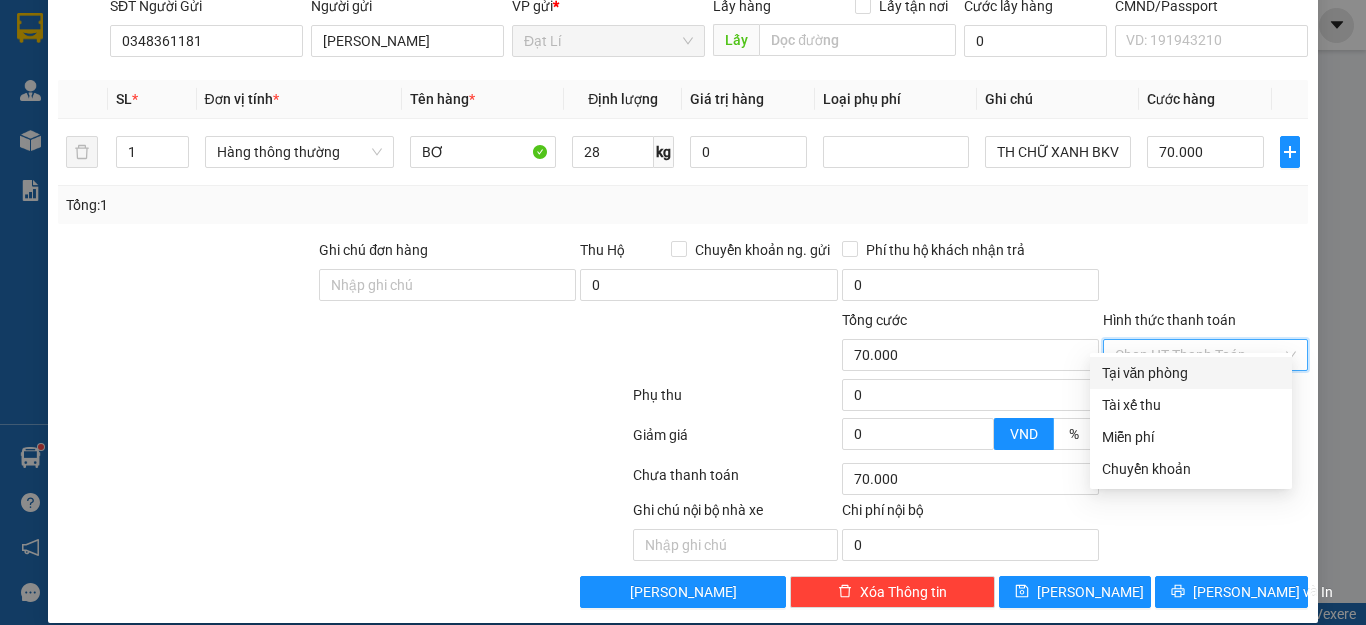 click on "Tại văn phòng" at bounding box center (1191, 373) 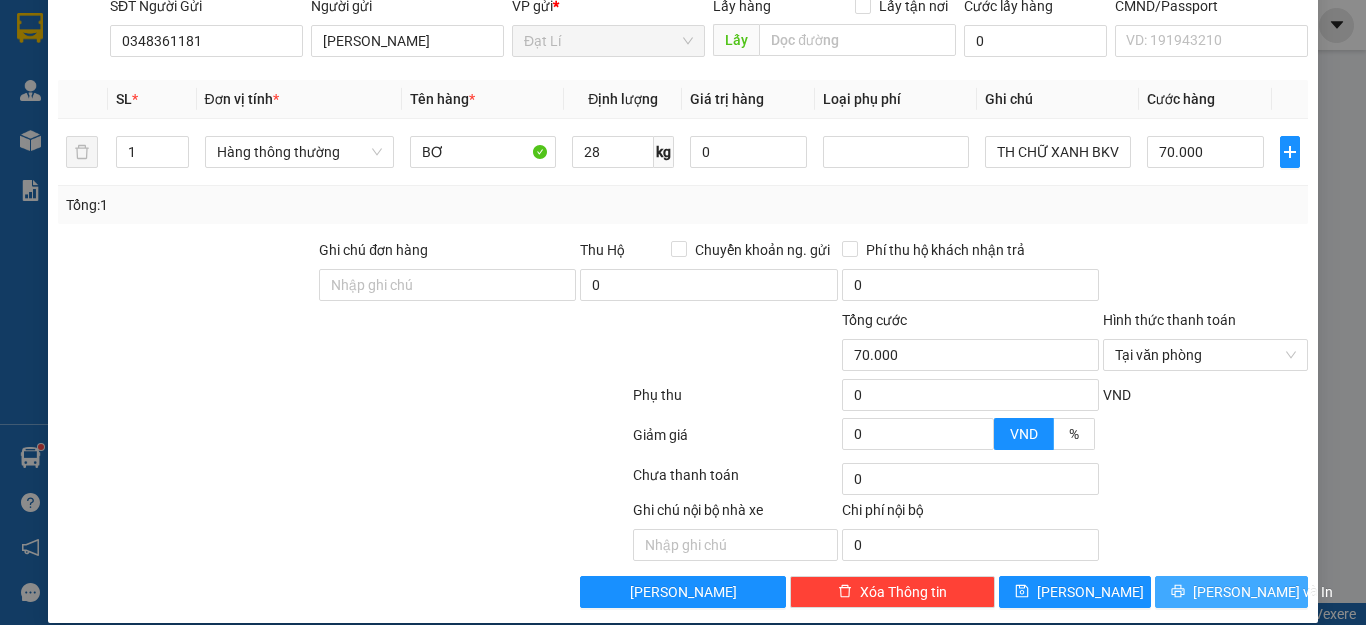 click on "[PERSON_NAME] và In" at bounding box center (1231, 592) 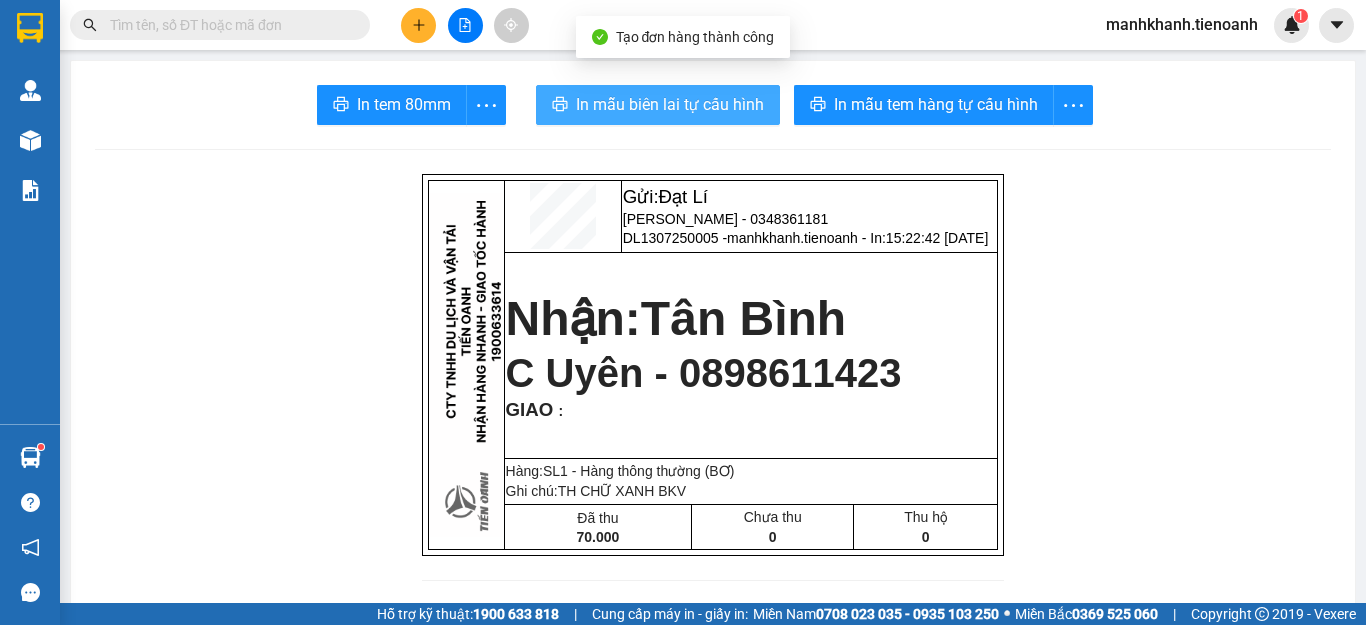 click on "In mẫu biên lai tự cấu hình" at bounding box center [670, 104] 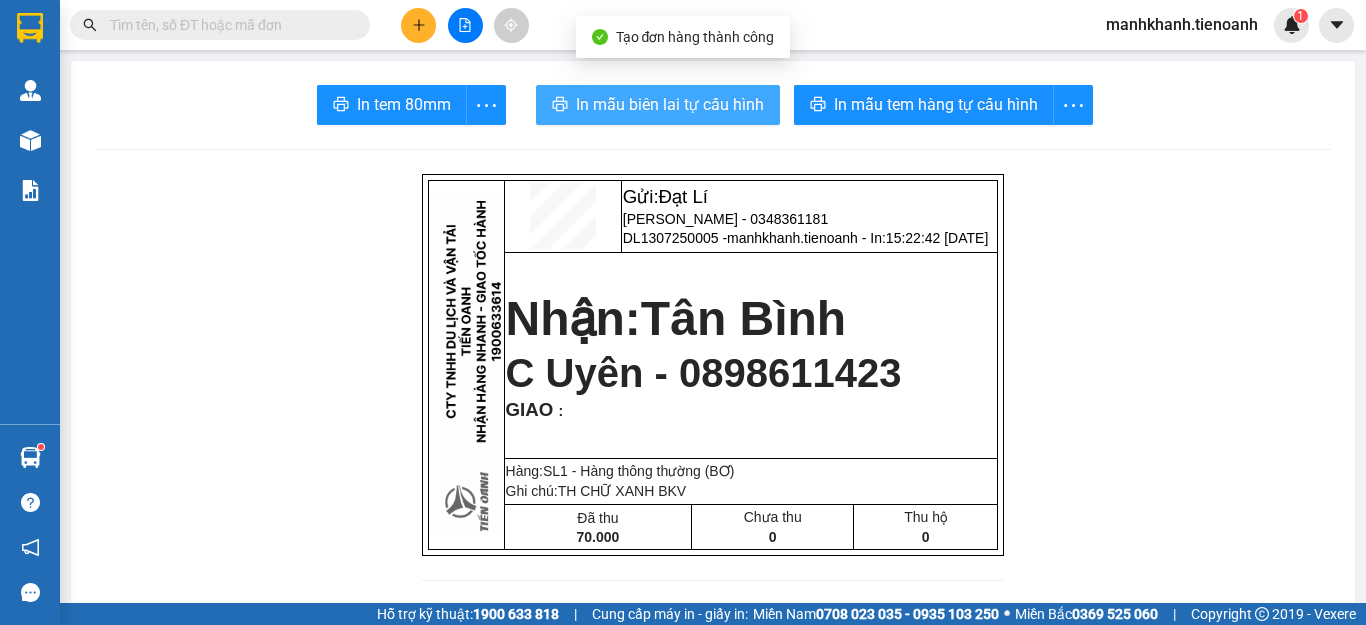 scroll, scrollTop: 0, scrollLeft: 0, axis: both 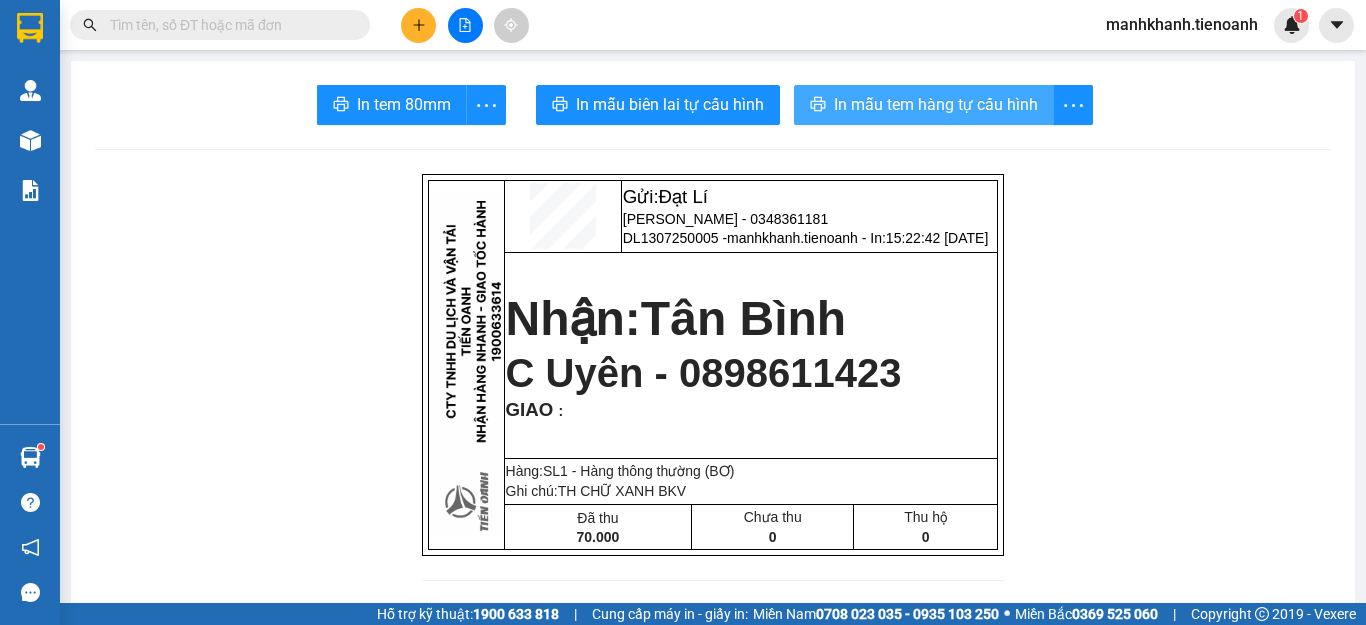 click on "In mẫu tem hàng tự cấu hình" at bounding box center [936, 104] 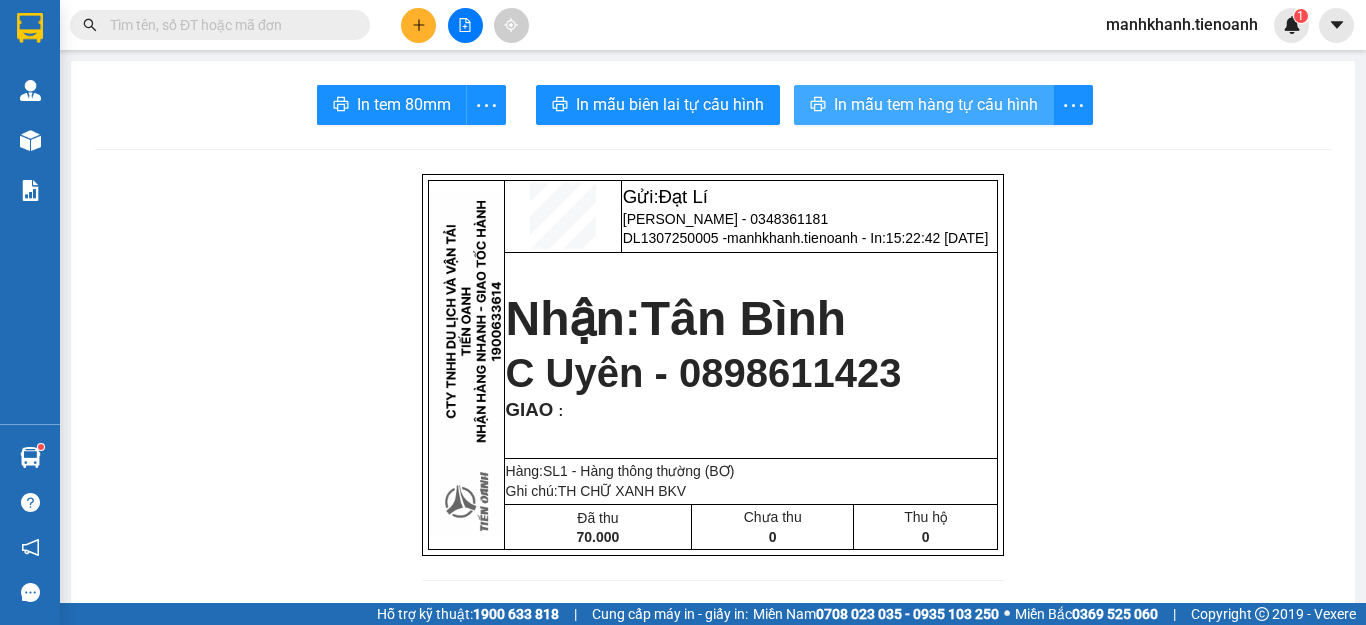scroll, scrollTop: 0, scrollLeft: 0, axis: both 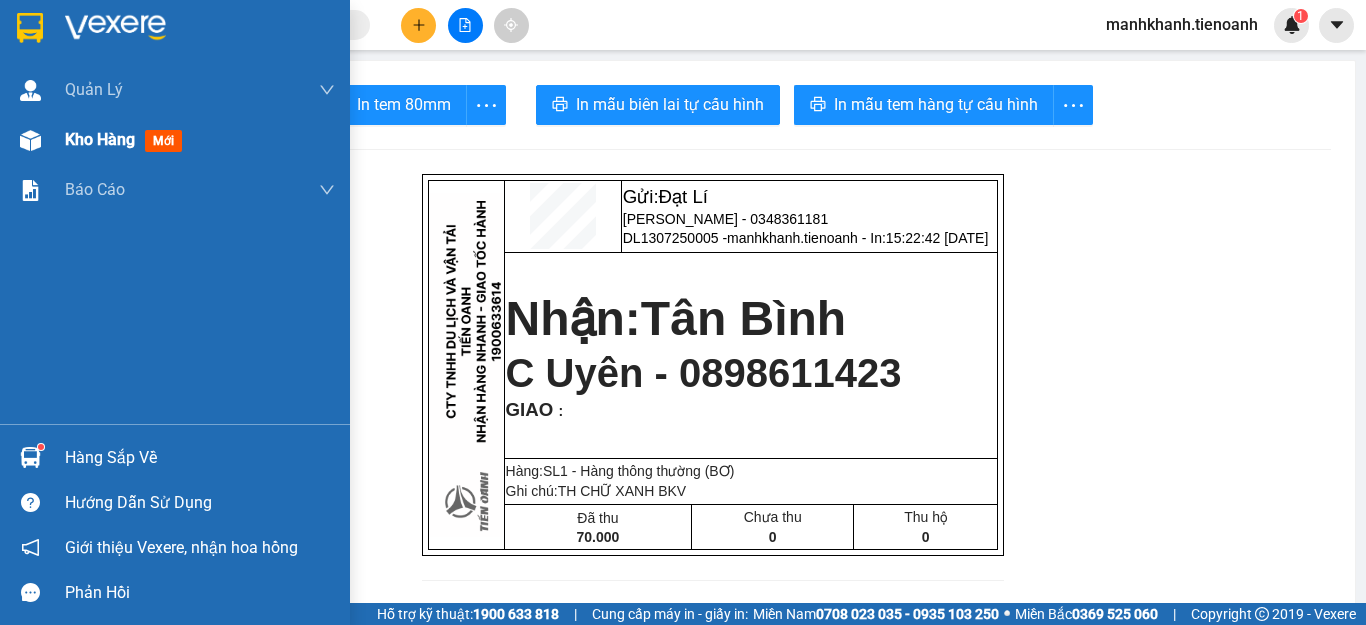 click on "Kho hàng" at bounding box center (100, 139) 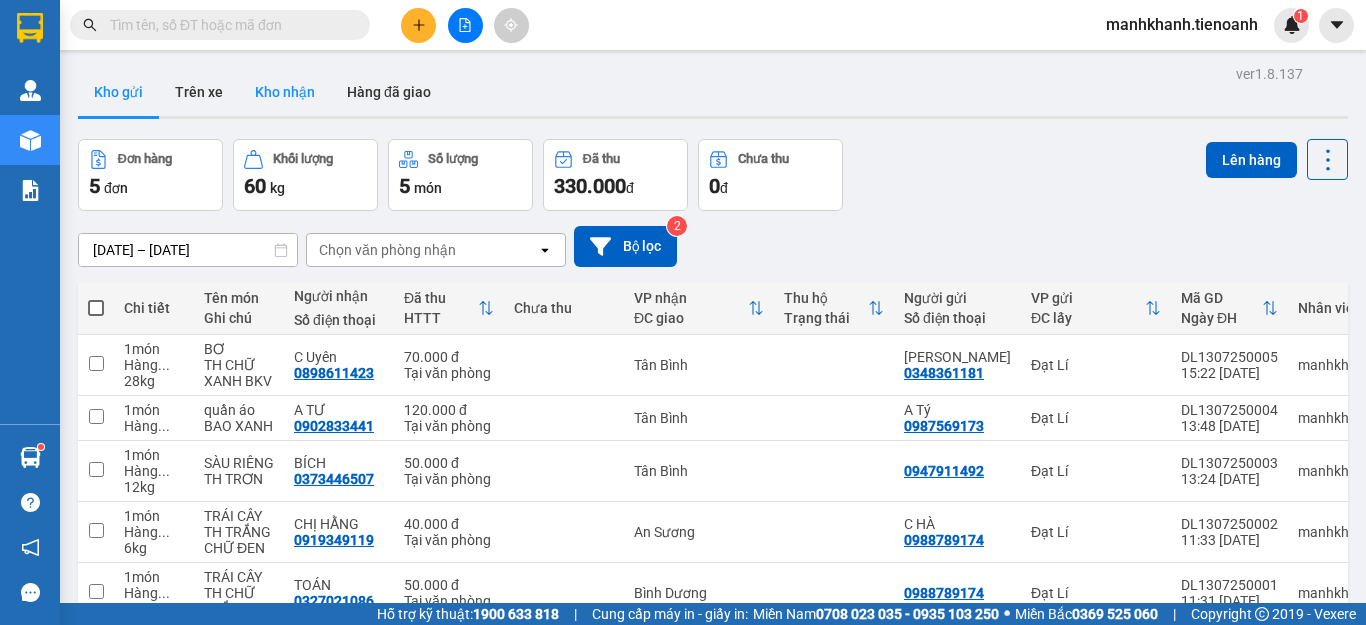 click on "Kho nhận" at bounding box center [285, 92] 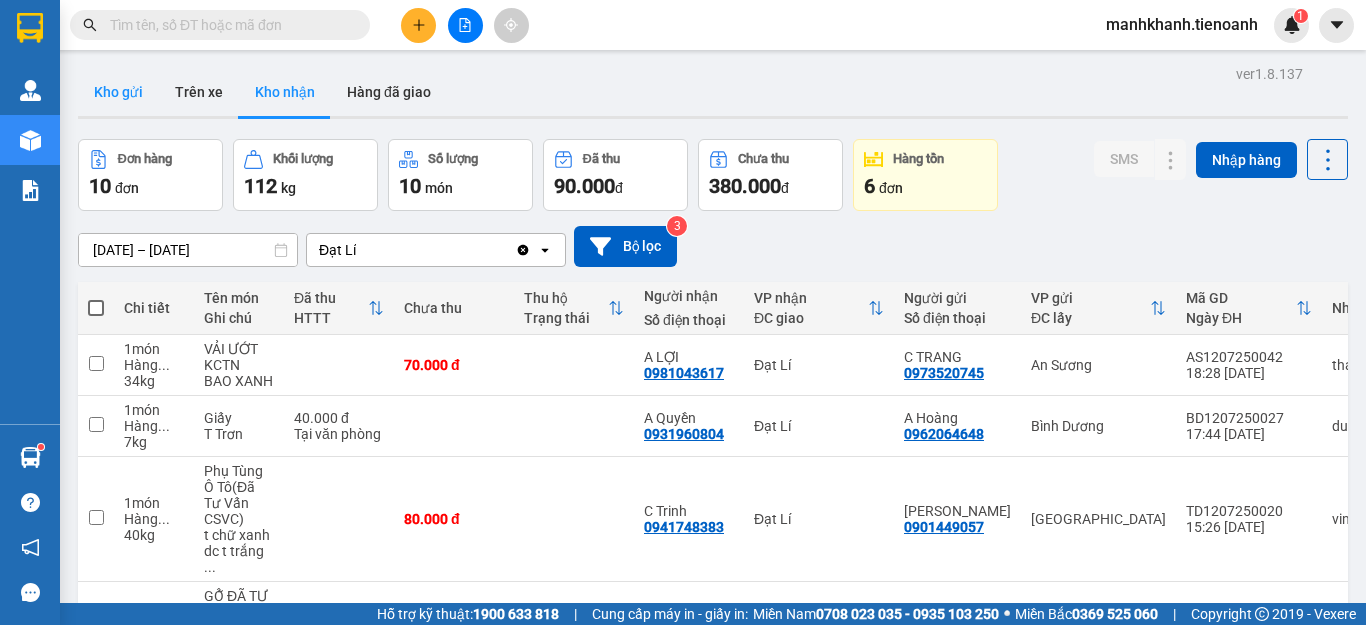 click on "Kho gửi" at bounding box center [118, 92] 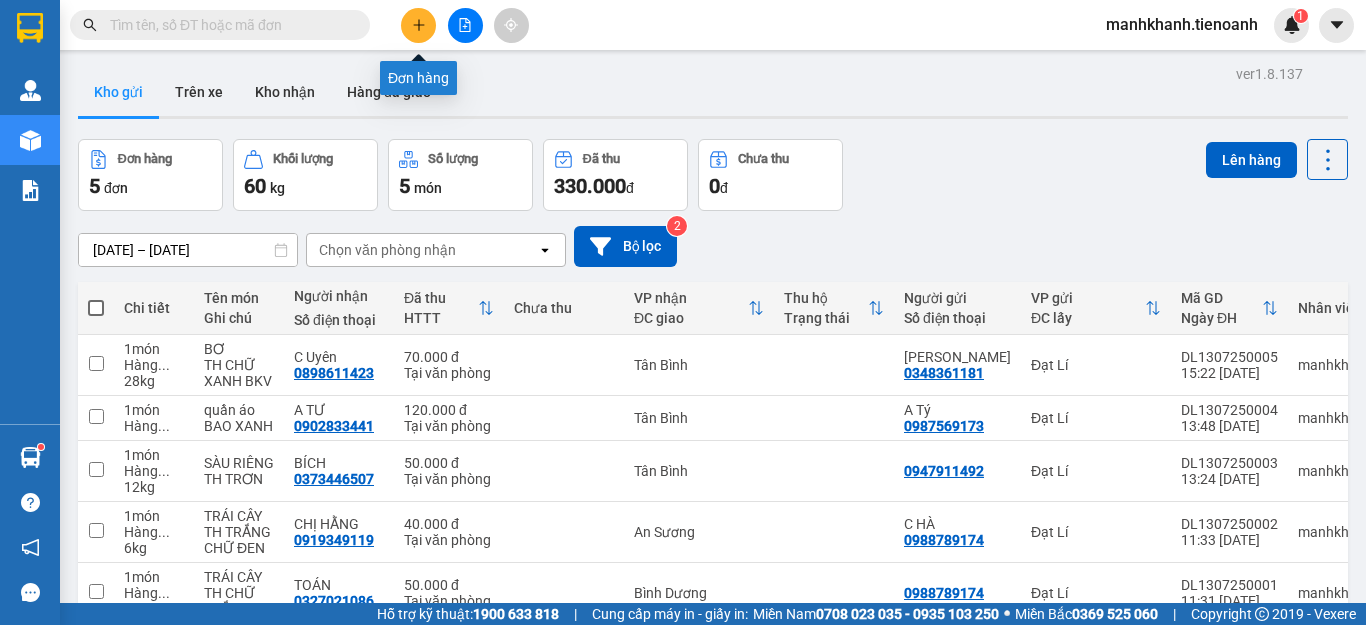 click at bounding box center [418, 25] 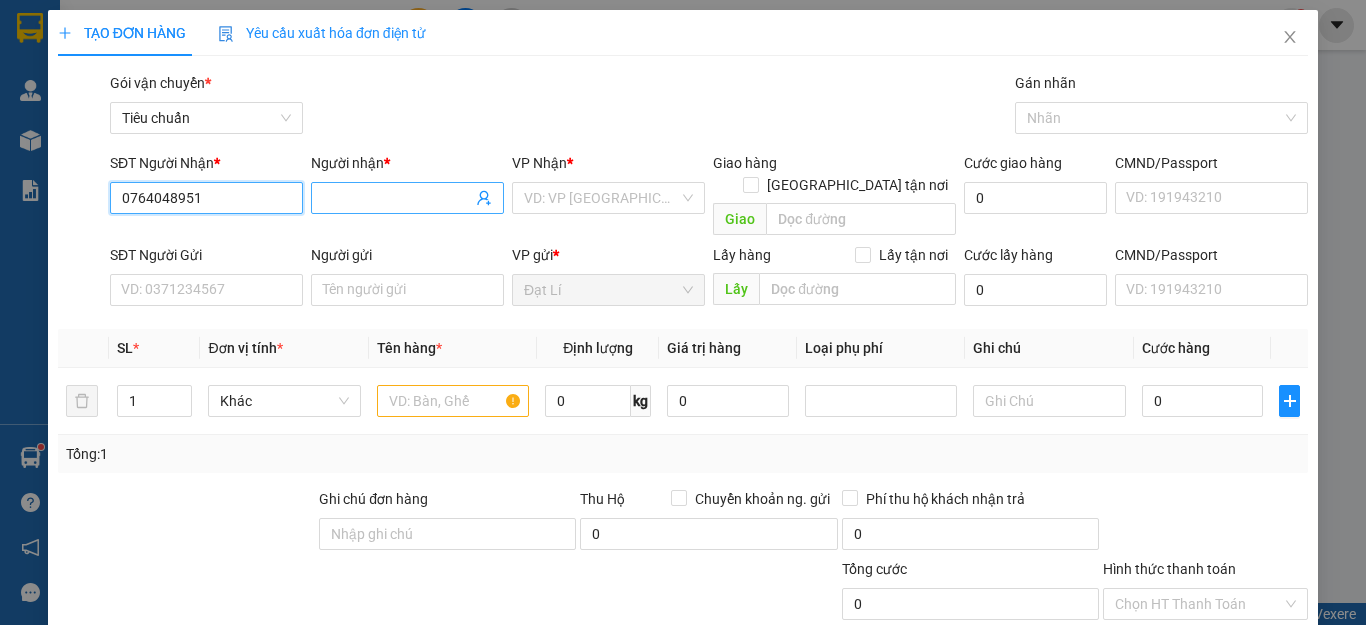 type on "0764048951" 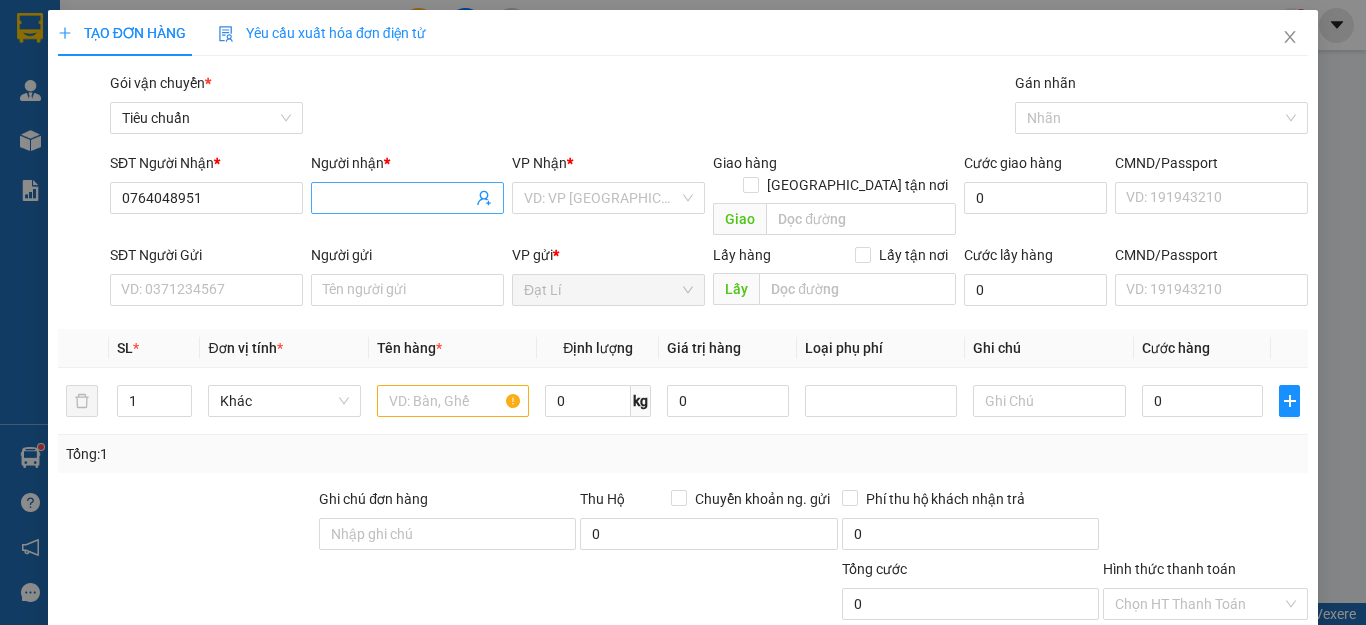 click on "Người nhận  *" at bounding box center [397, 198] 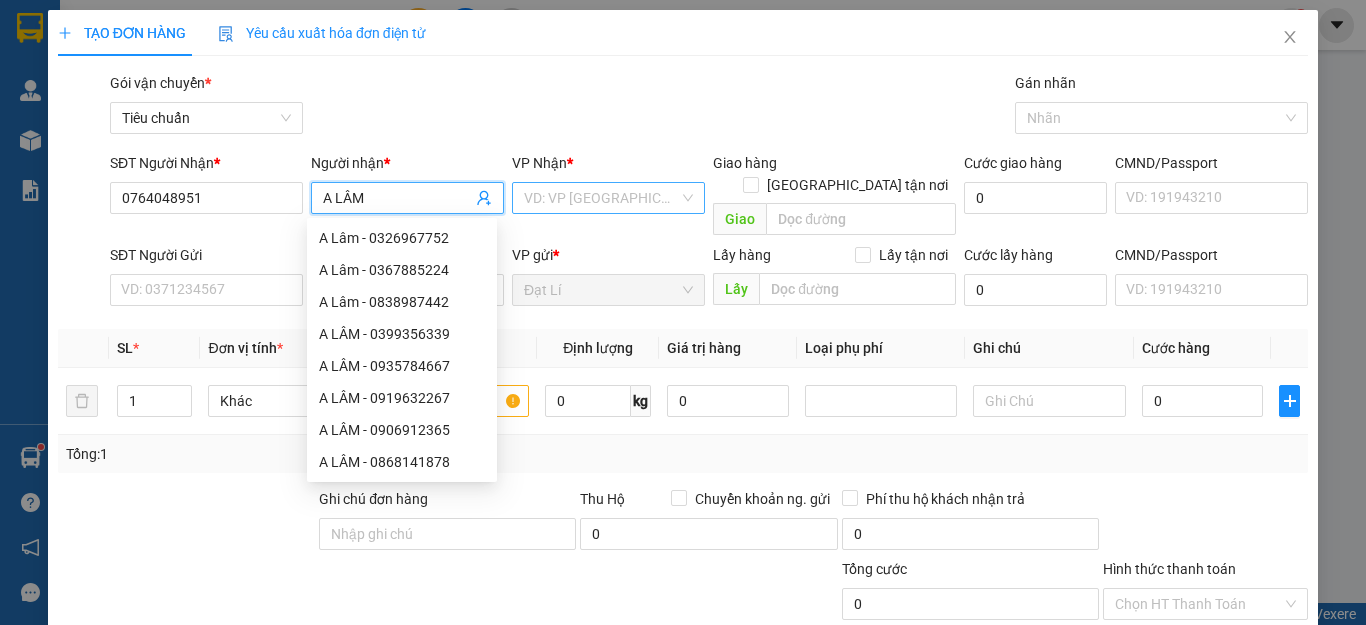 type on "A LÂM" 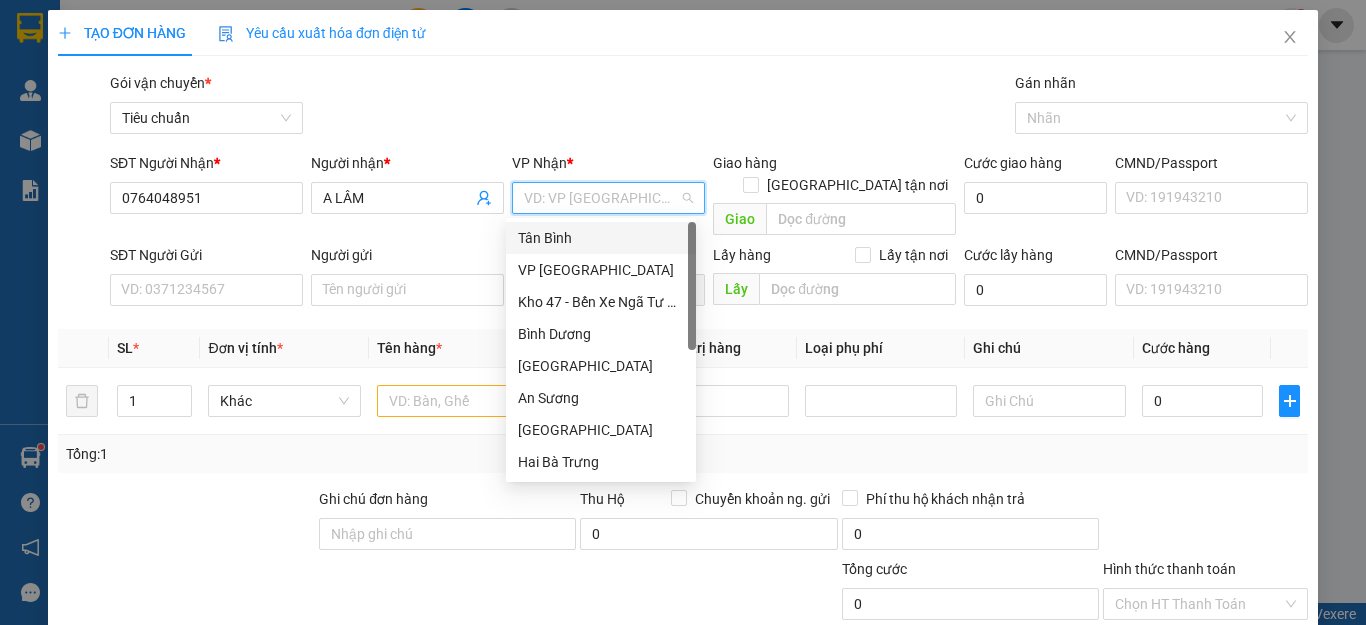 click on "Tân Bình" at bounding box center [601, 238] 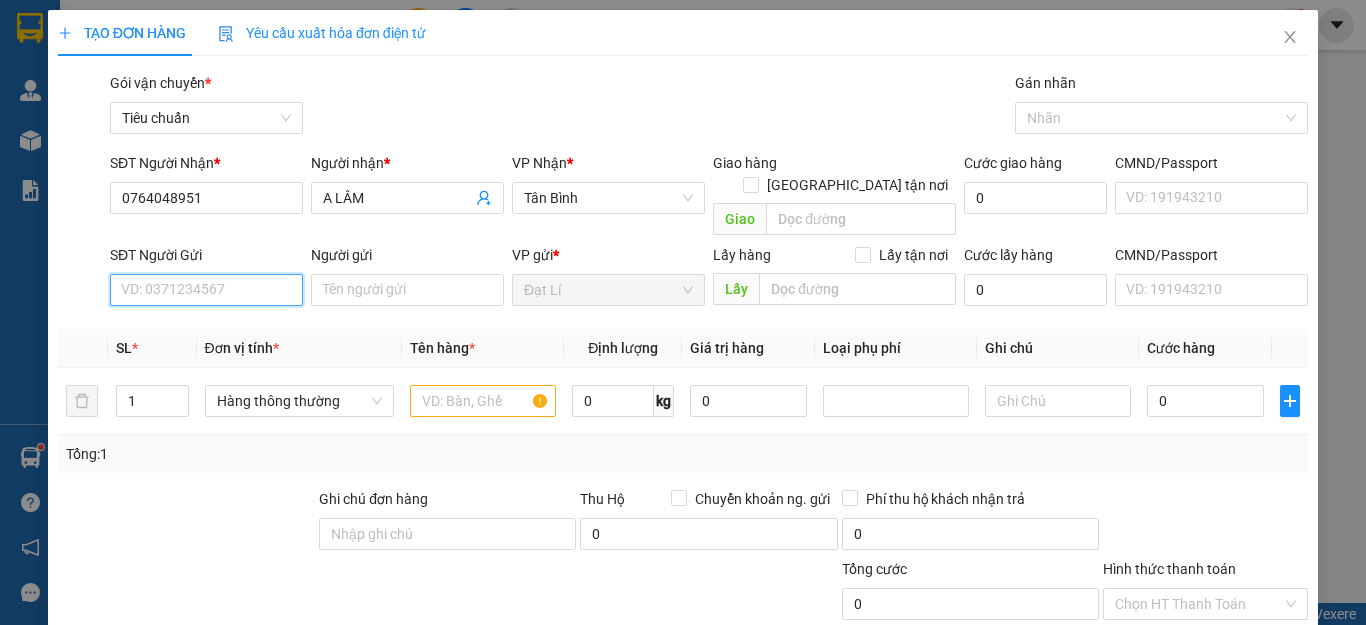 click on "SĐT Người Gửi" at bounding box center (206, 290) 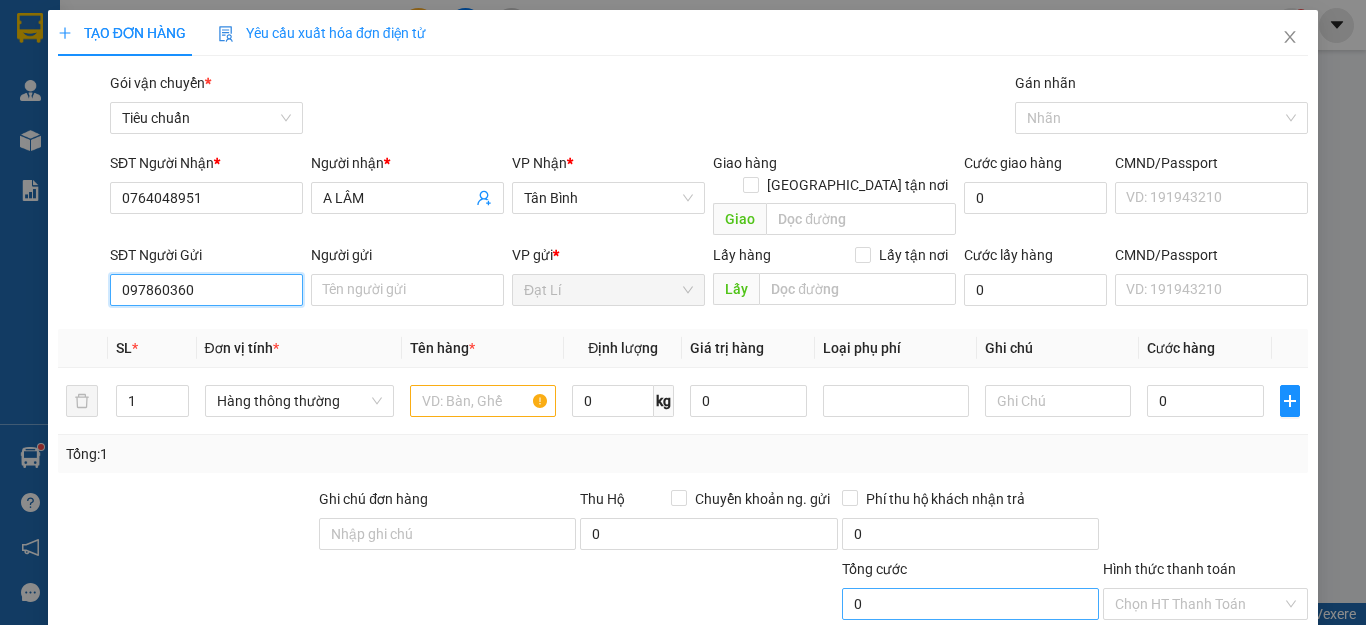 type on "0978603603" 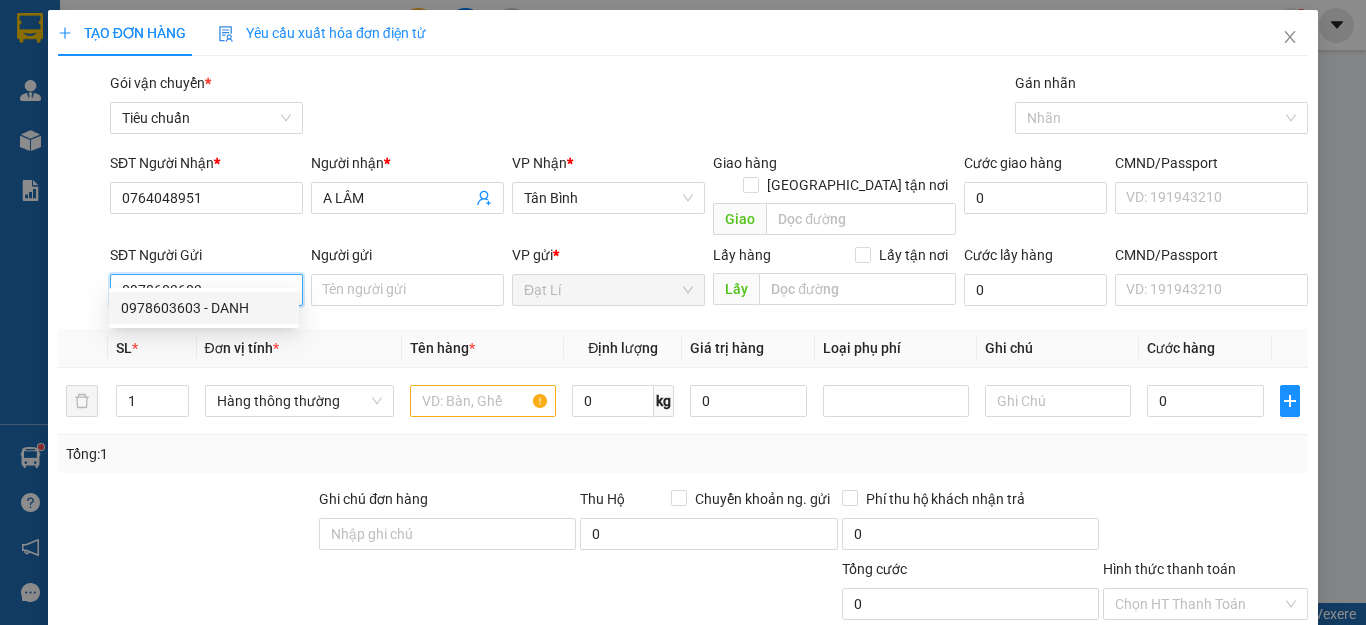 click on "0978603603 - DANH" at bounding box center (204, 308) 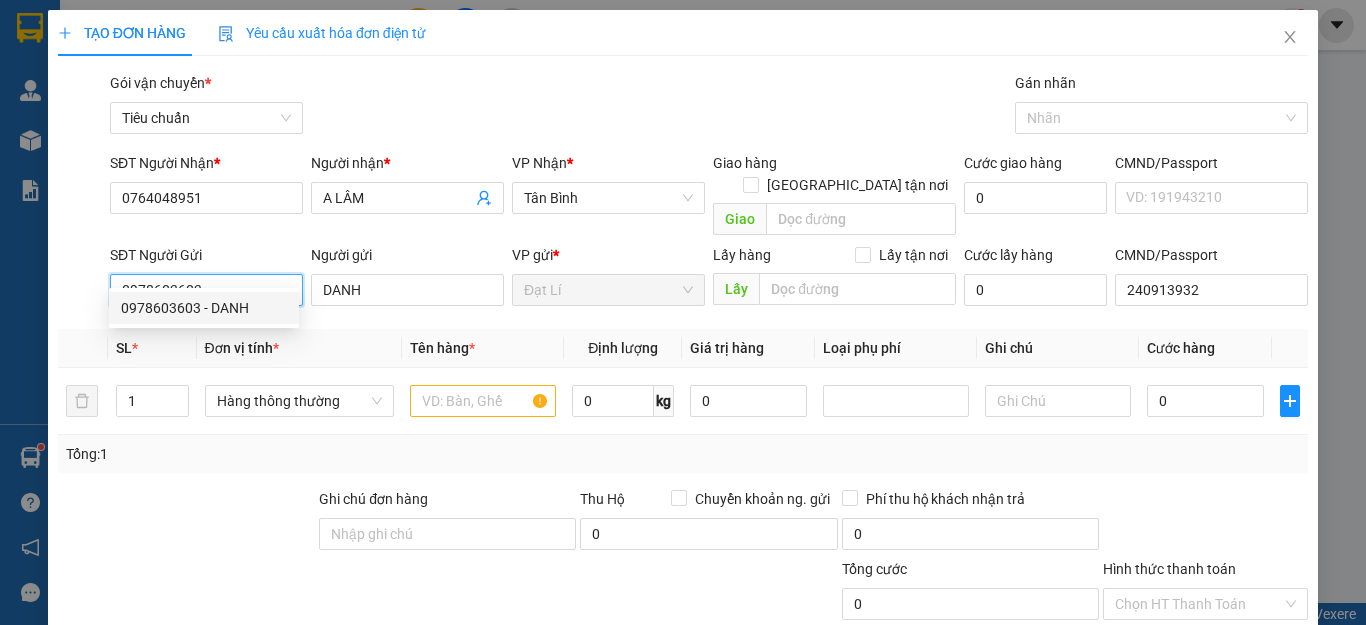 type on "30.000" 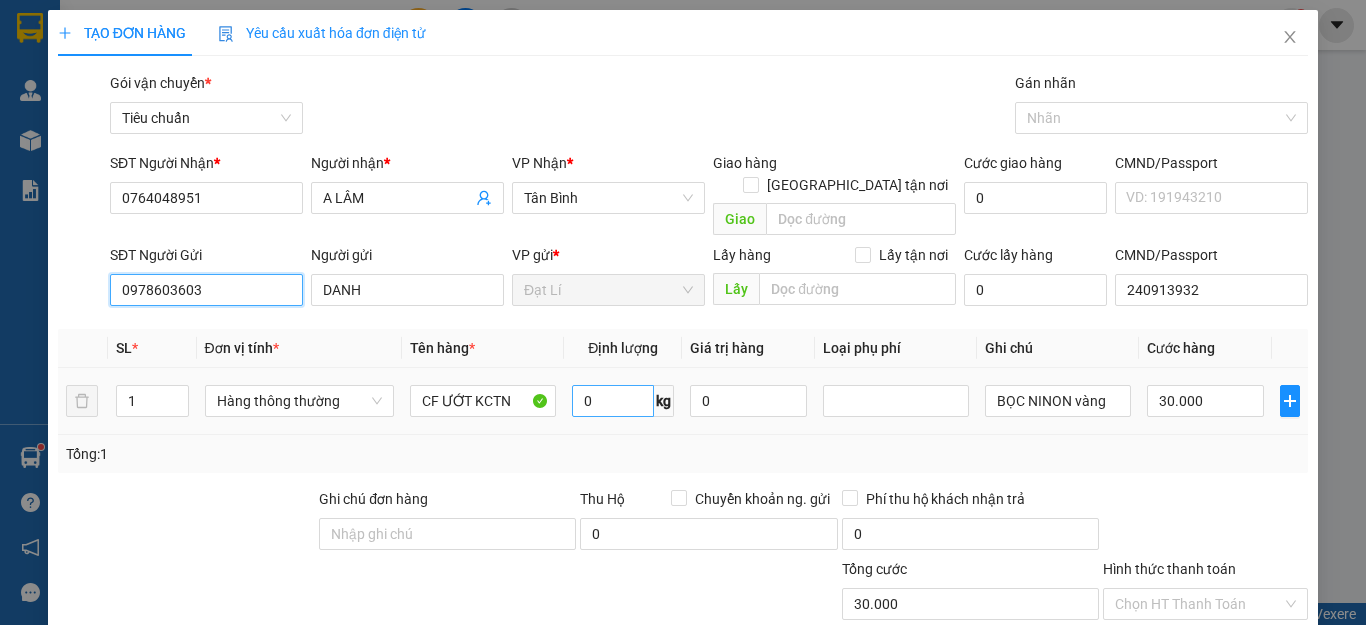 type on "0978603603" 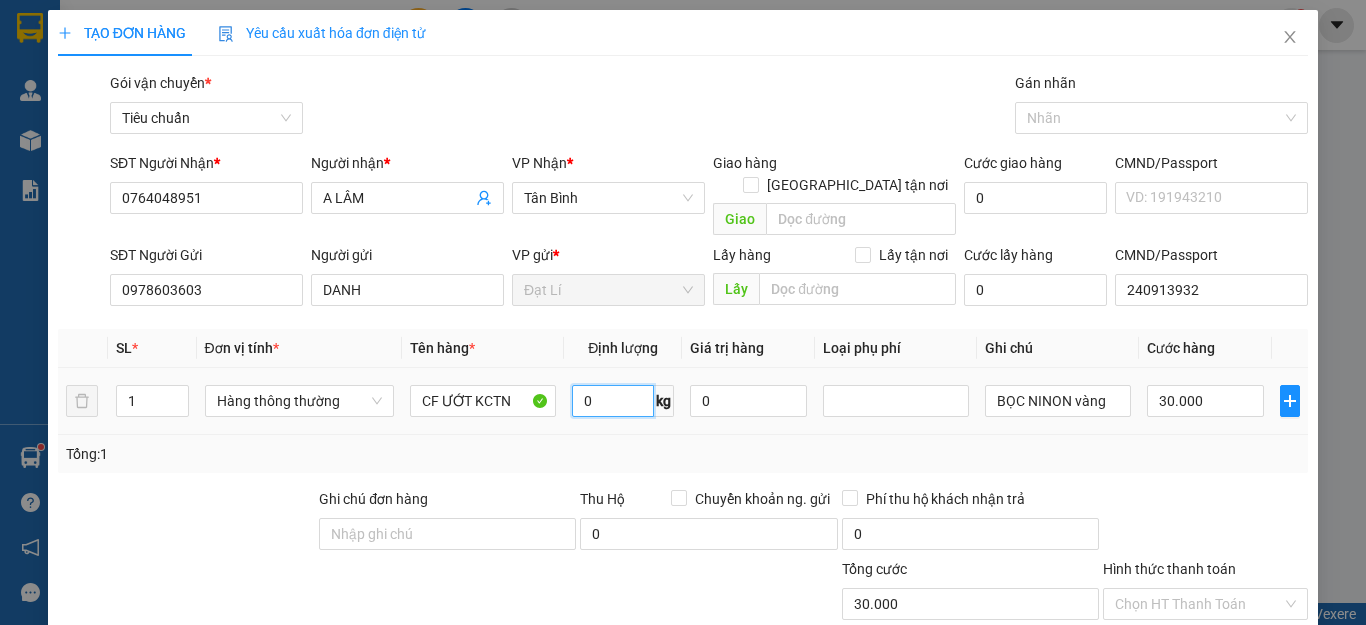 click on "0" at bounding box center [613, 401] 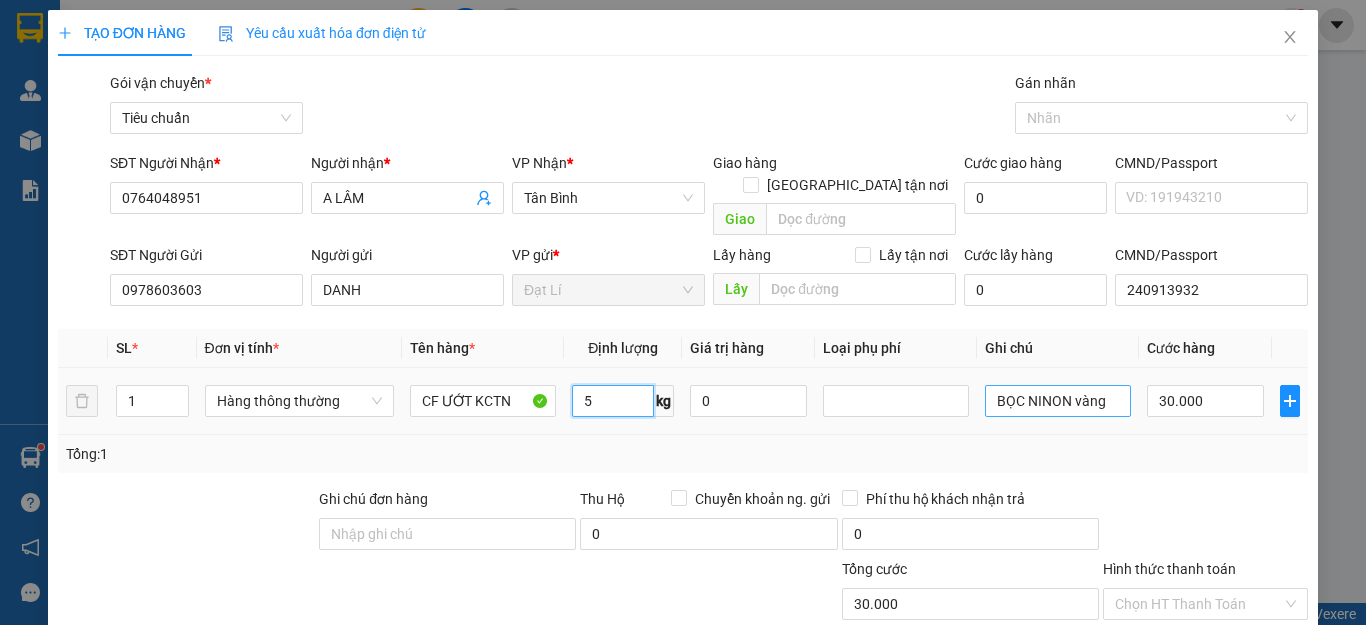 type on "5" 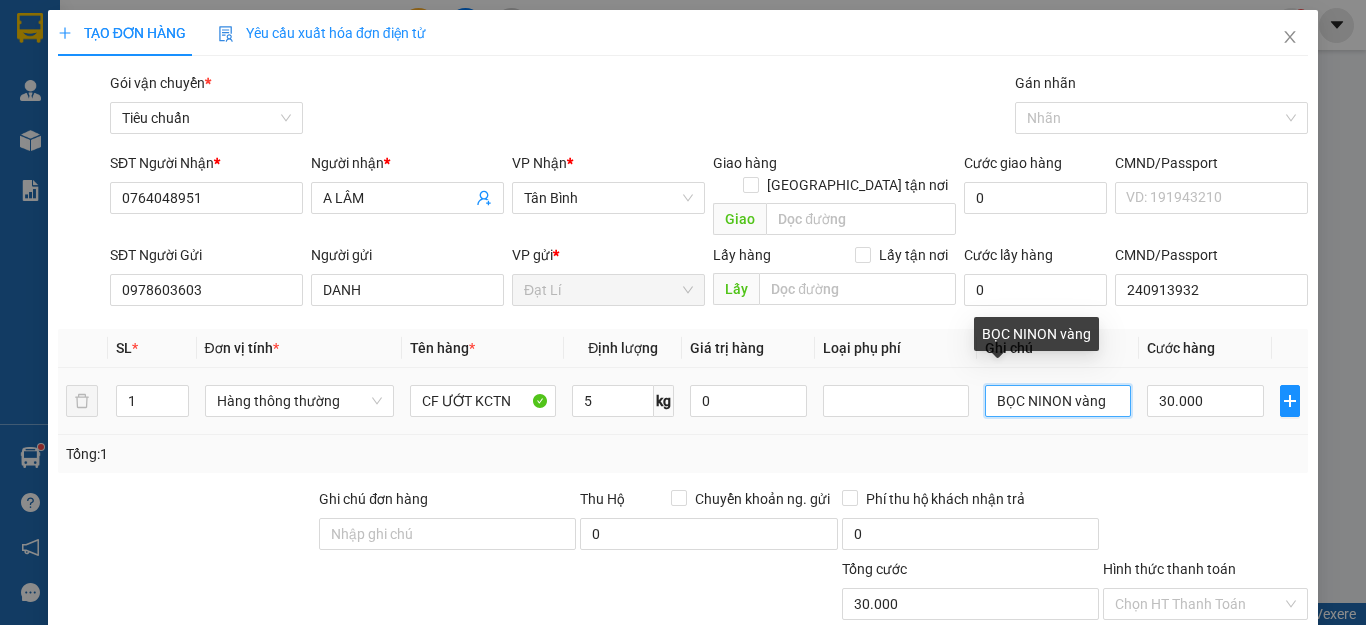 click on "BỌC NINON vàng" at bounding box center (1058, 401) 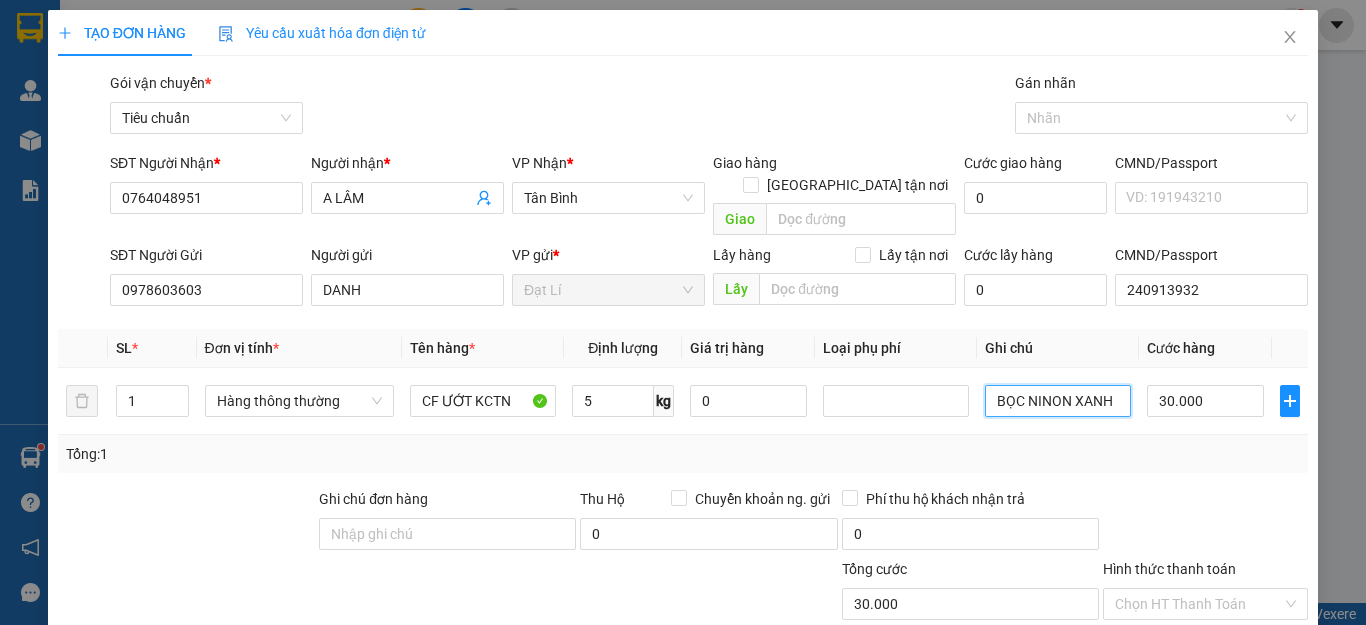 type on "BỌC NINON XANH" 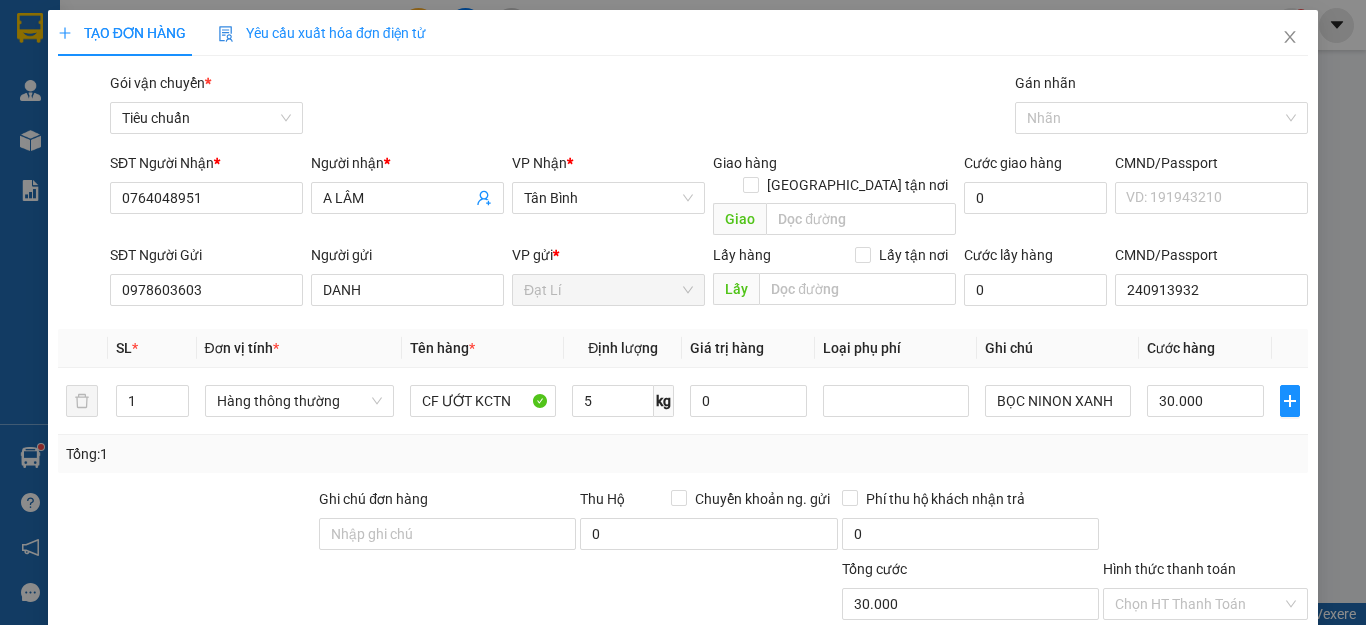 click on "Tổng:  1" at bounding box center [683, 454] 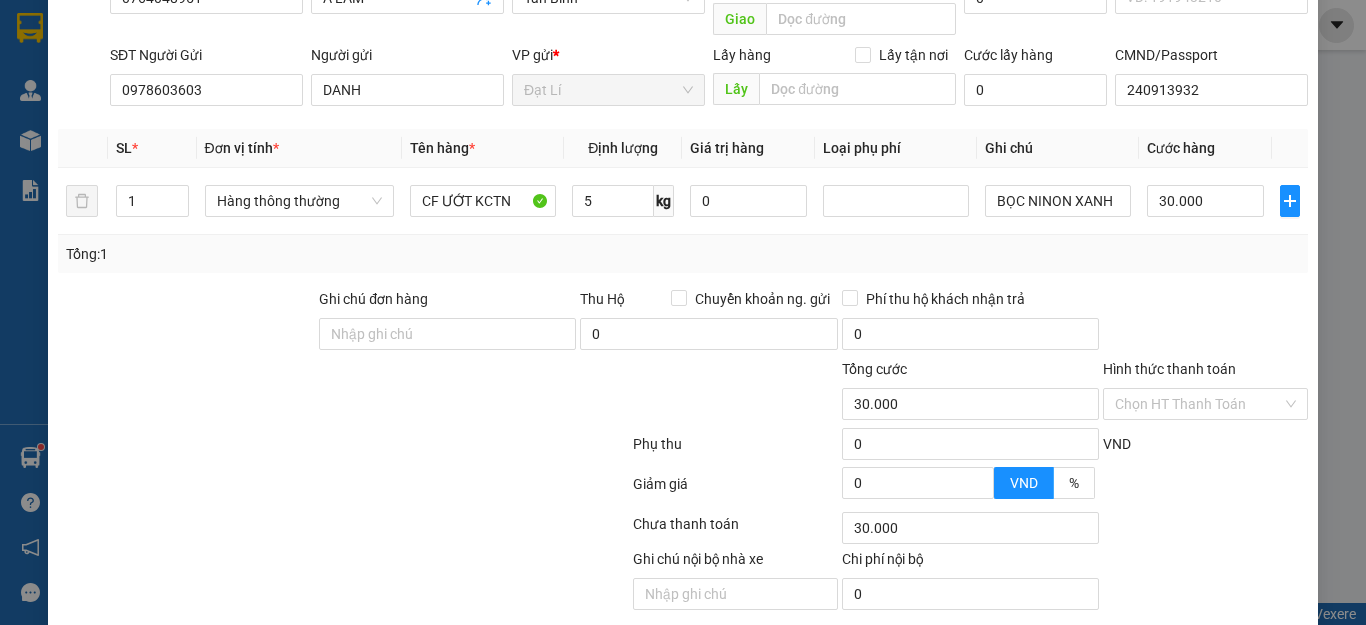 scroll, scrollTop: 249, scrollLeft: 0, axis: vertical 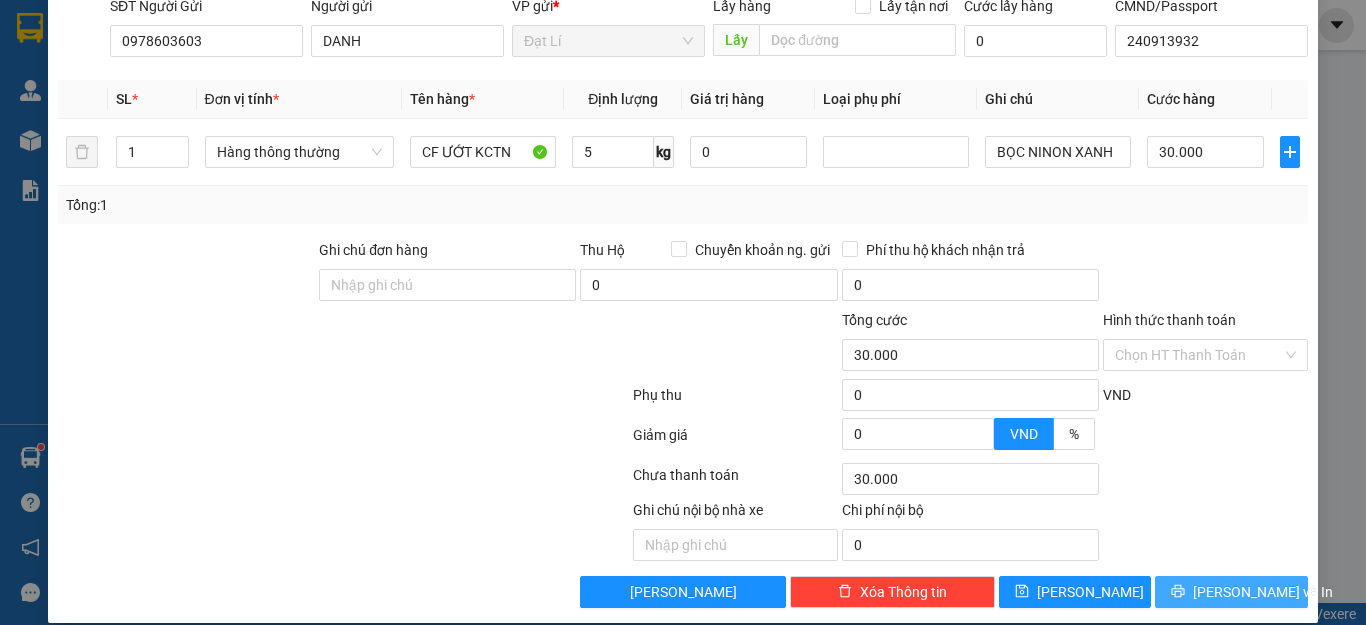 click on "[PERSON_NAME] và In" at bounding box center [1231, 592] 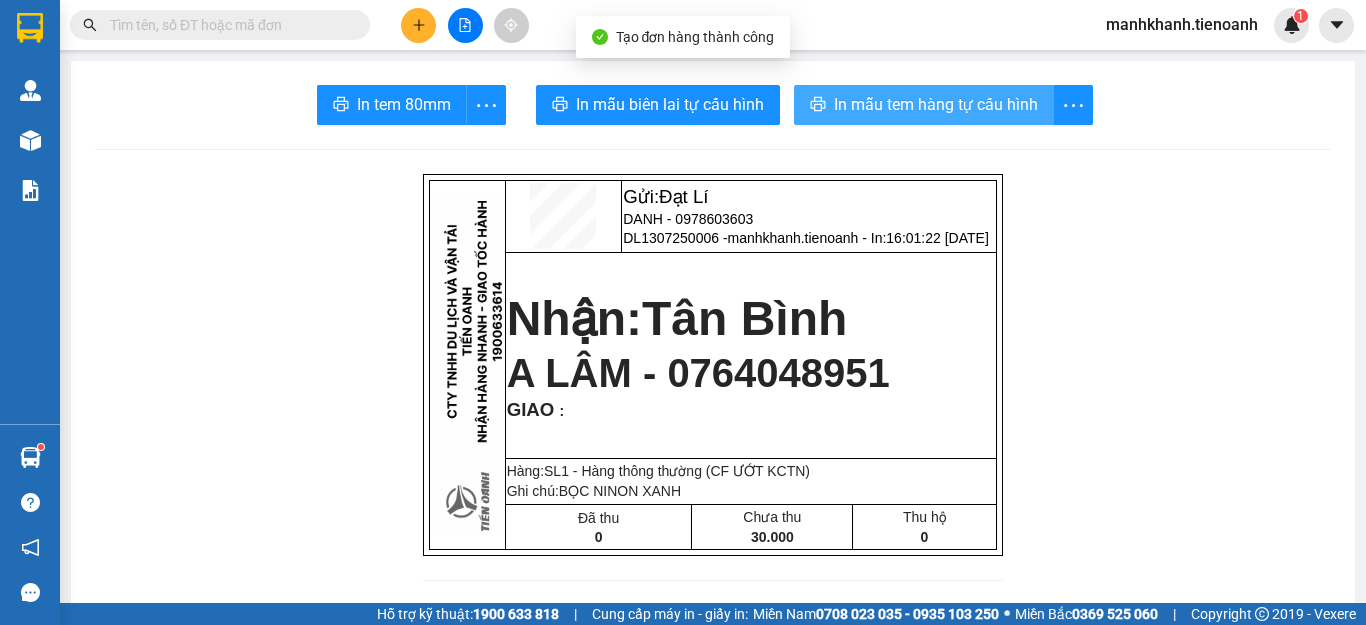 click on "In mẫu tem hàng tự cấu hình" at bounding box center [936, 104] 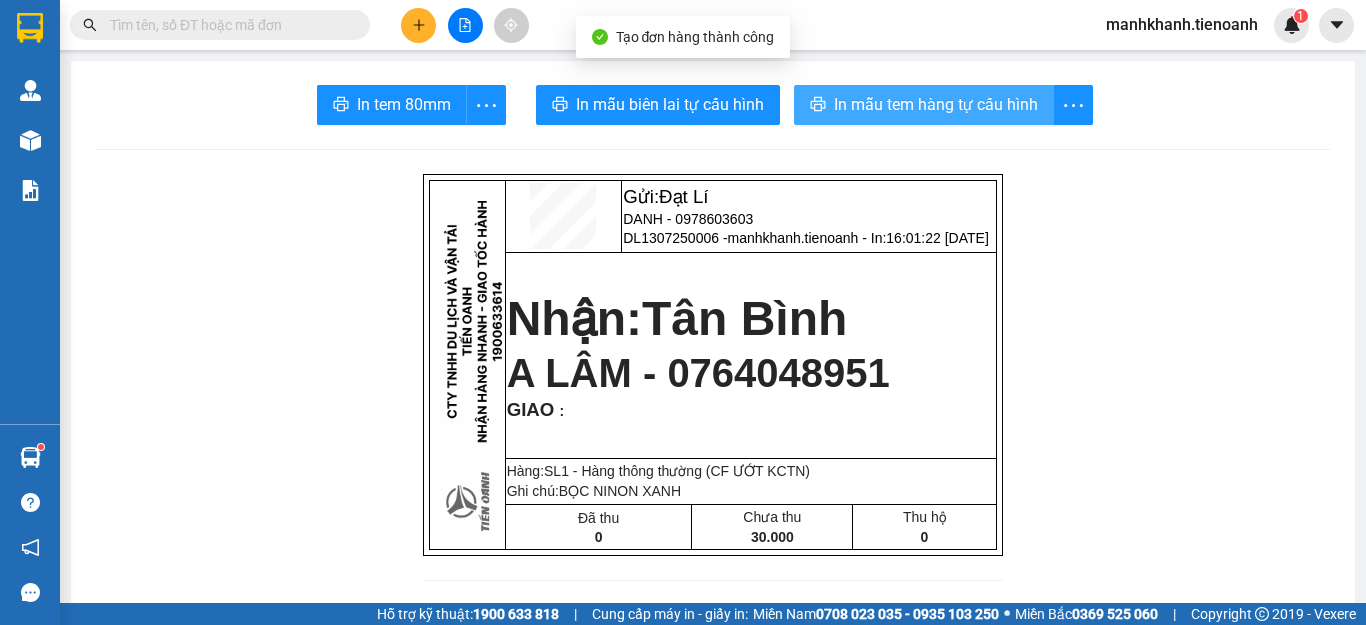 scroll, scrollTop: 0, scrollLeft: 0, axis: both 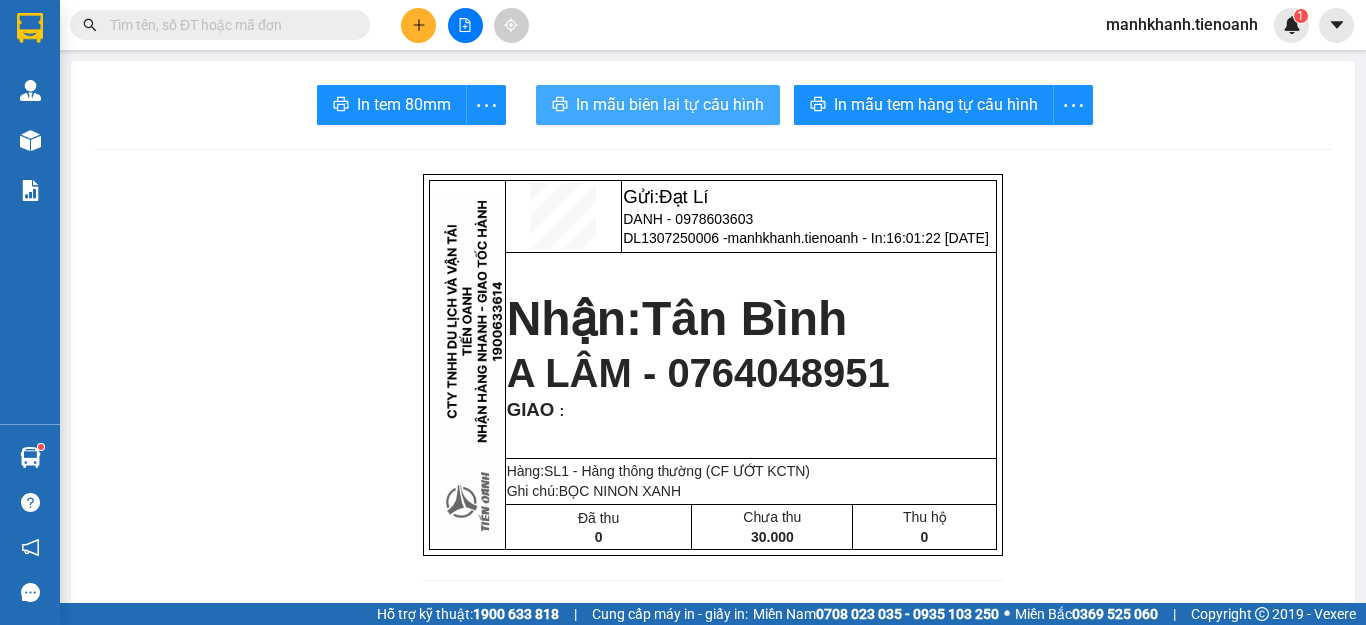 click on "In mẫu biên lai tự cấu hình" at bounding box center (670, 104) 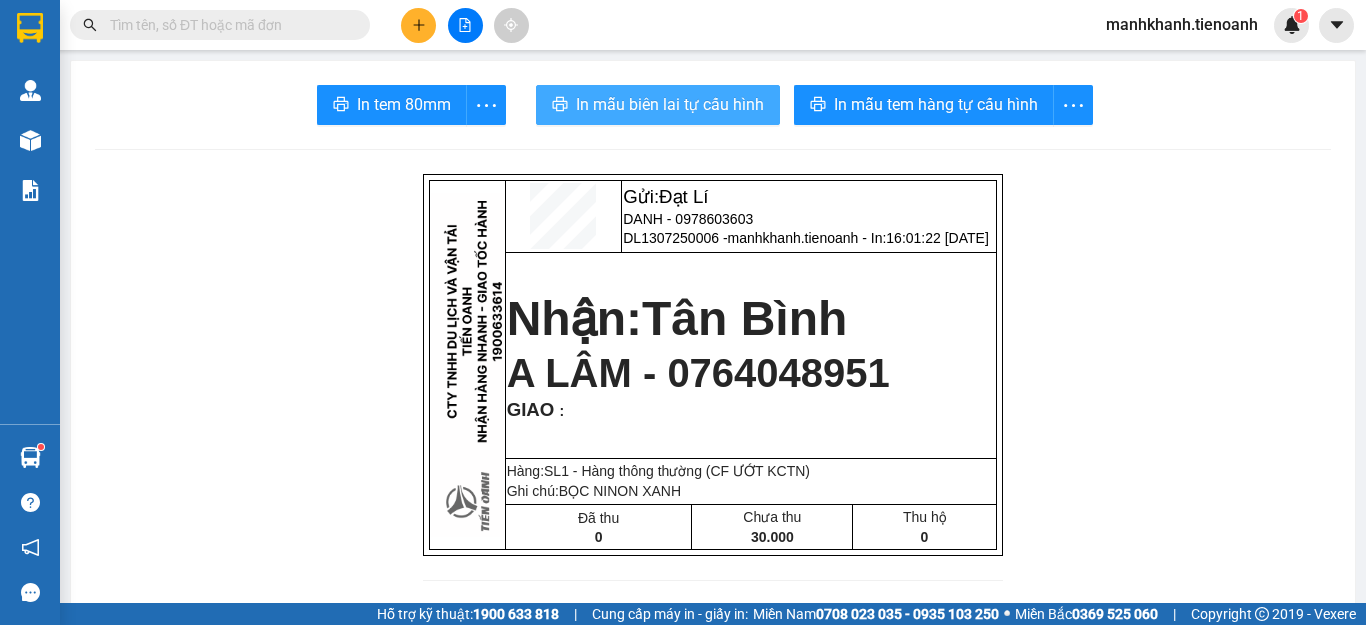 scroll, scrollTop: 0, scrollLeft: 0, axis: both 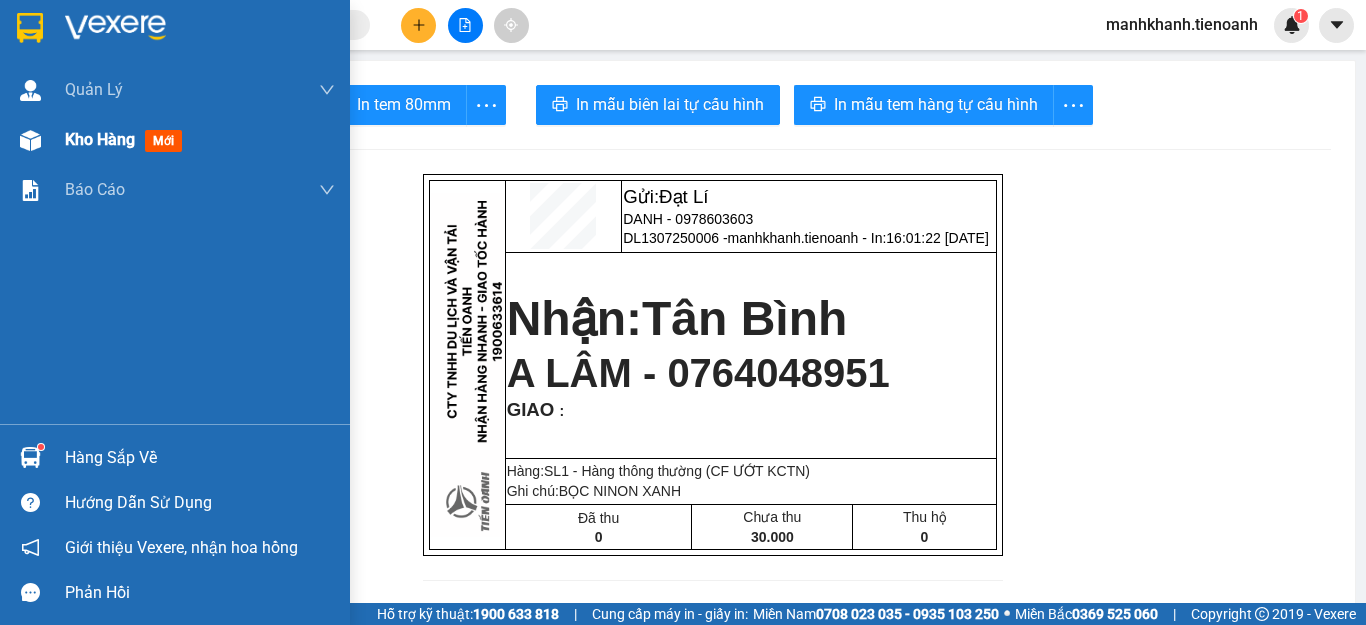 click on "Kho hàng" at bounding box center [100, 139] 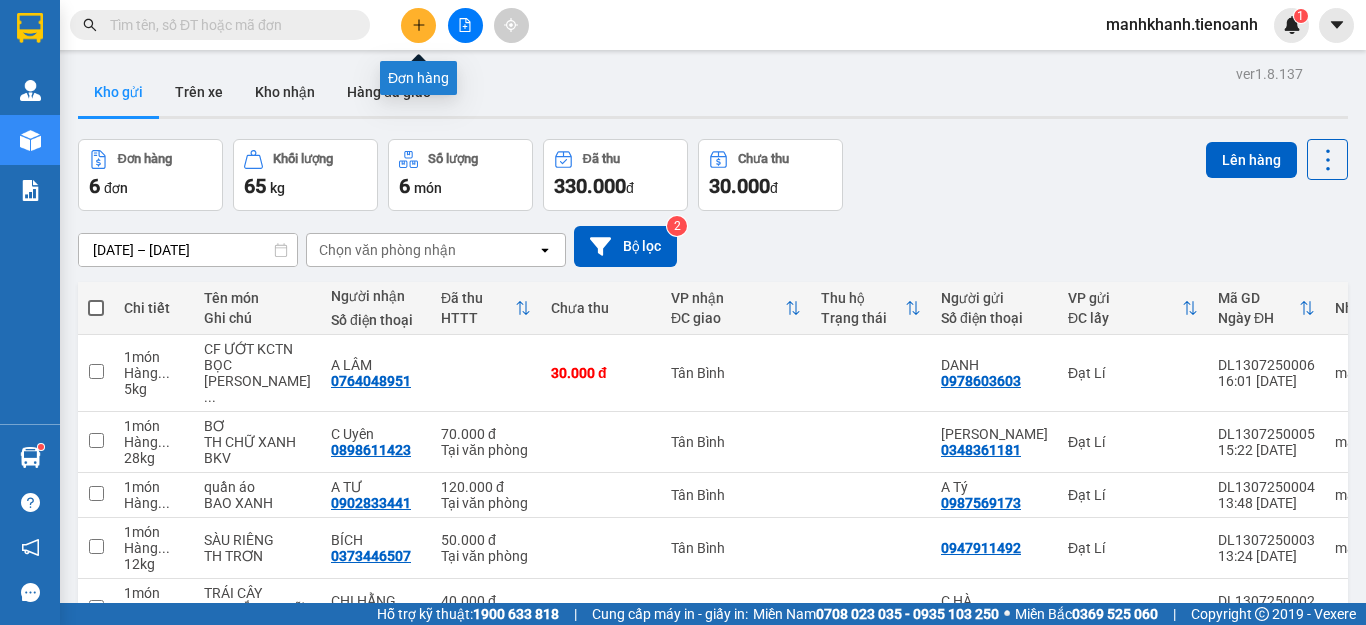 click 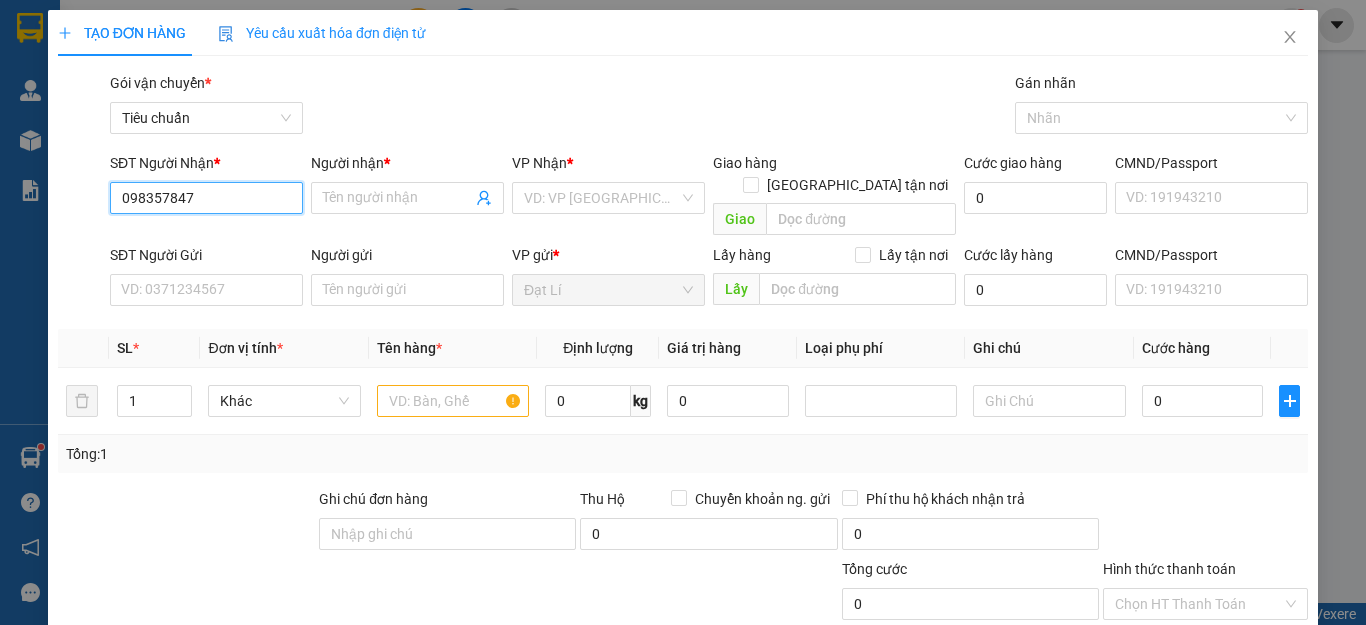type on "0983578474" 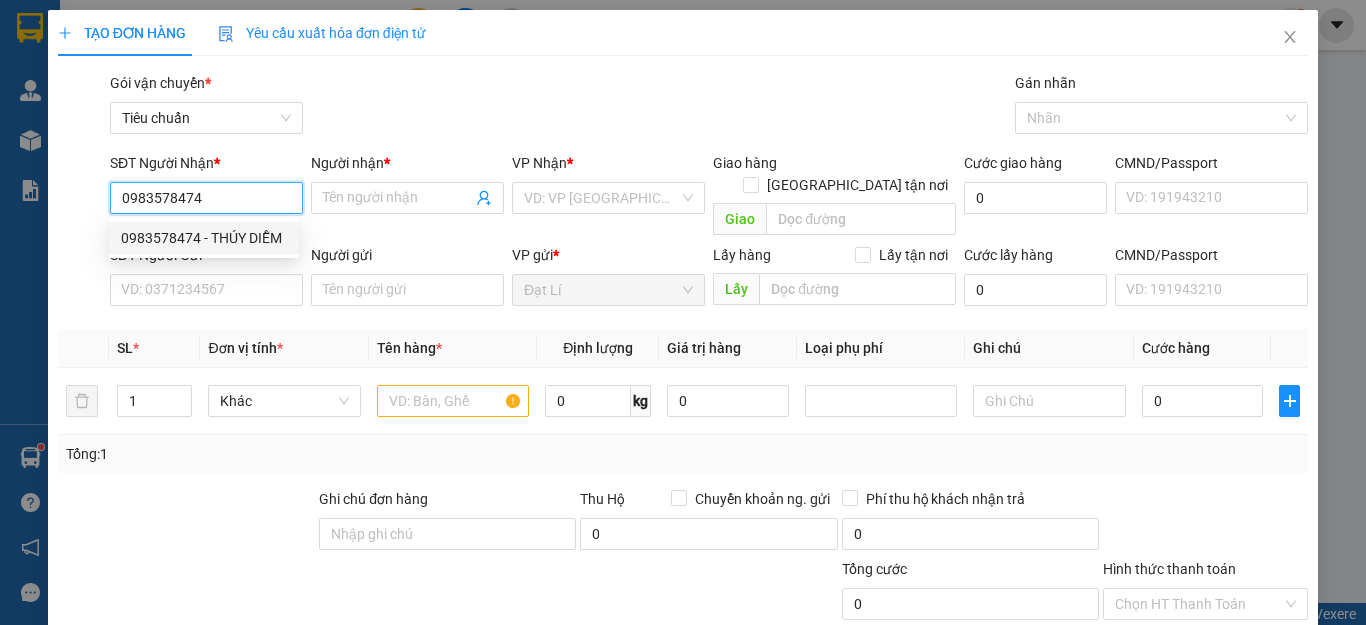 click on "0983578474 - THÚY DIỄM" at bounding box center [204, 238] 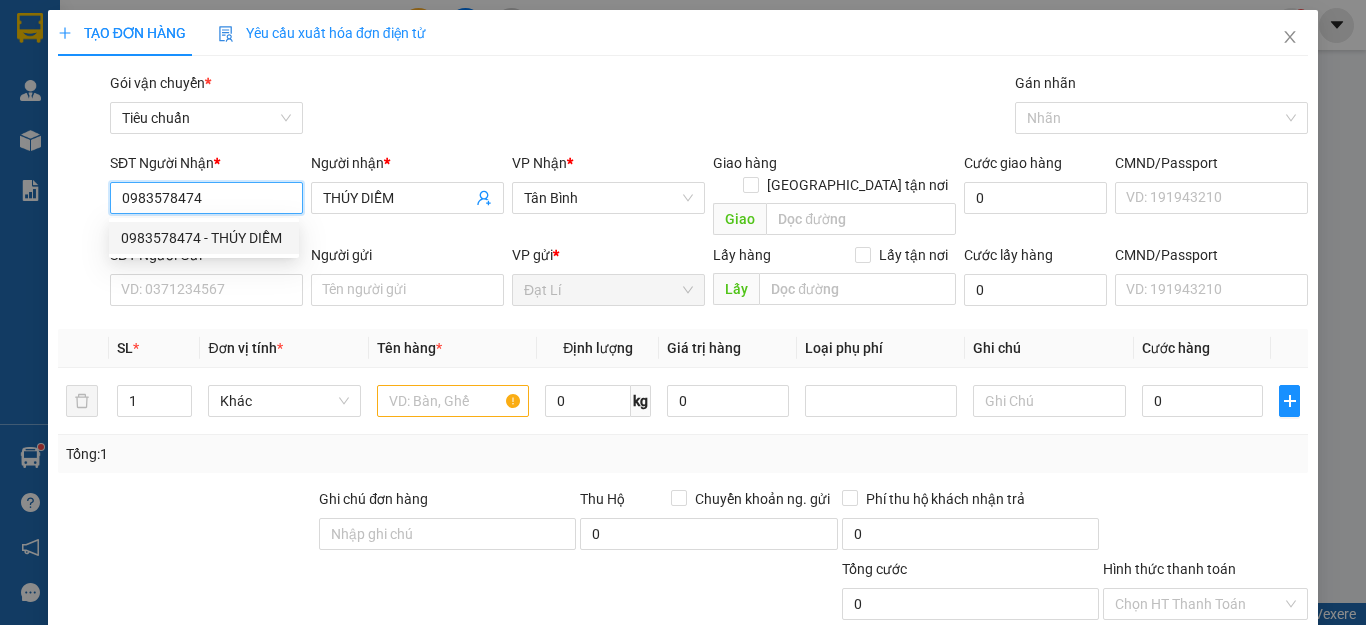 type on "70.000" 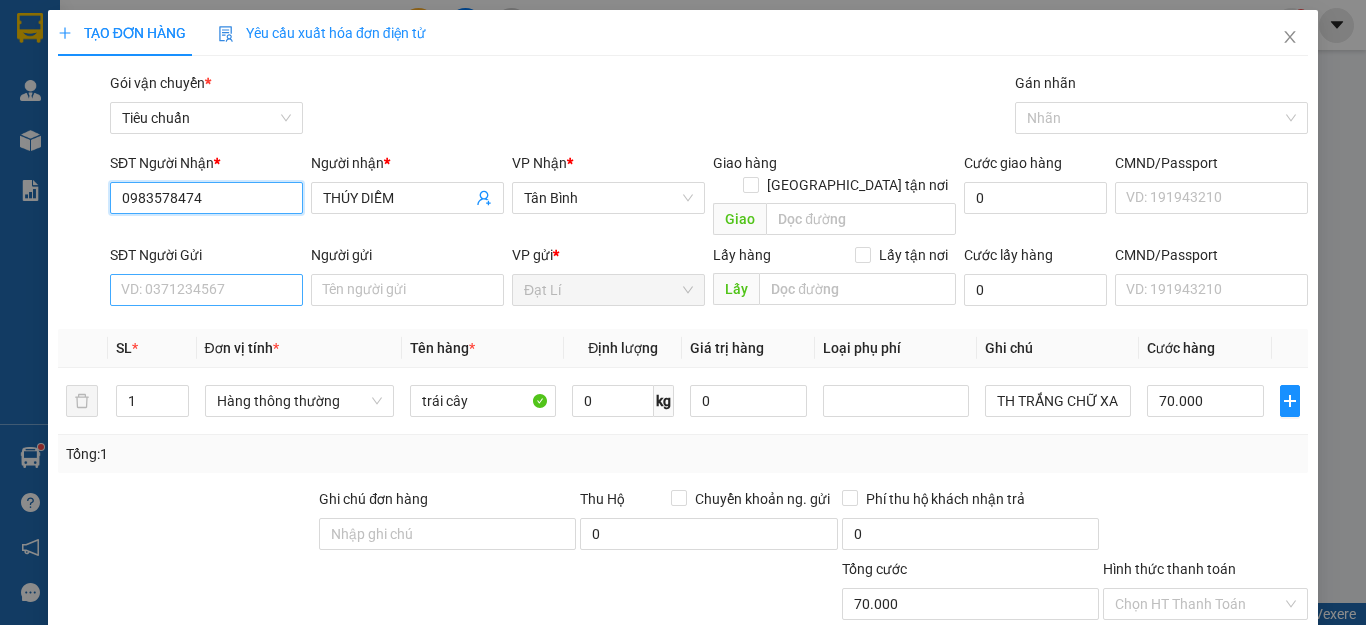 type on "0983578474" 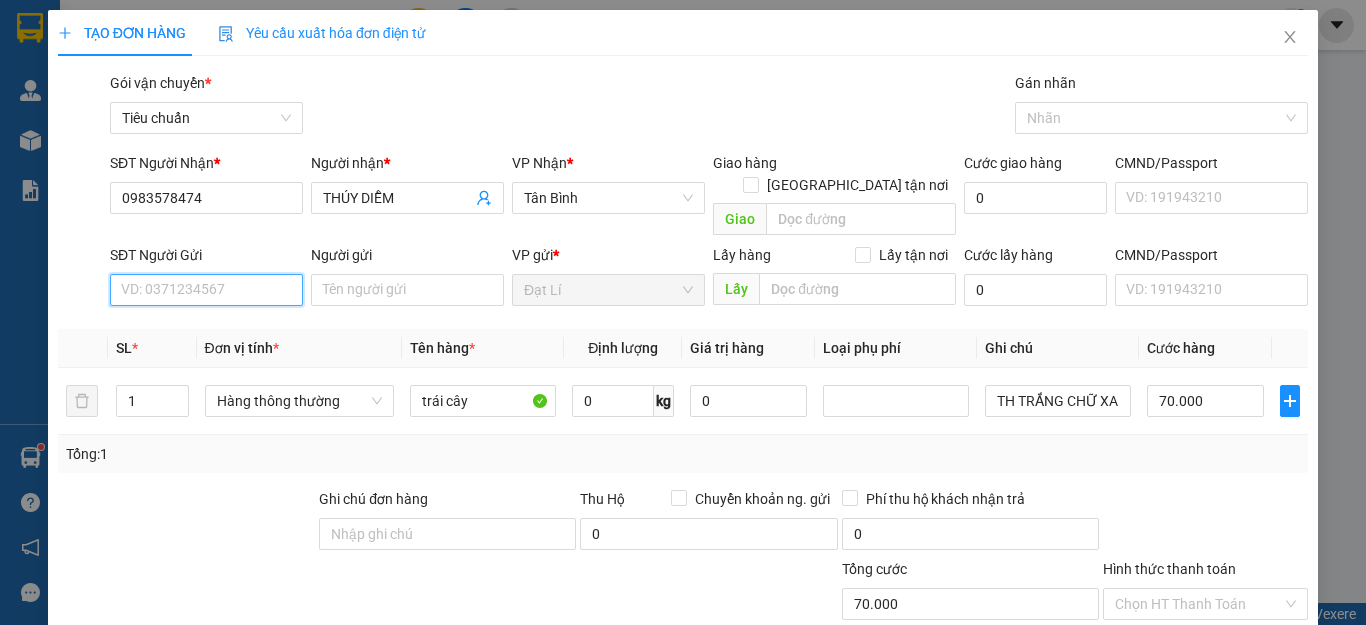 click on "SĐT Người Gửi" at bounding box center (206, 290) 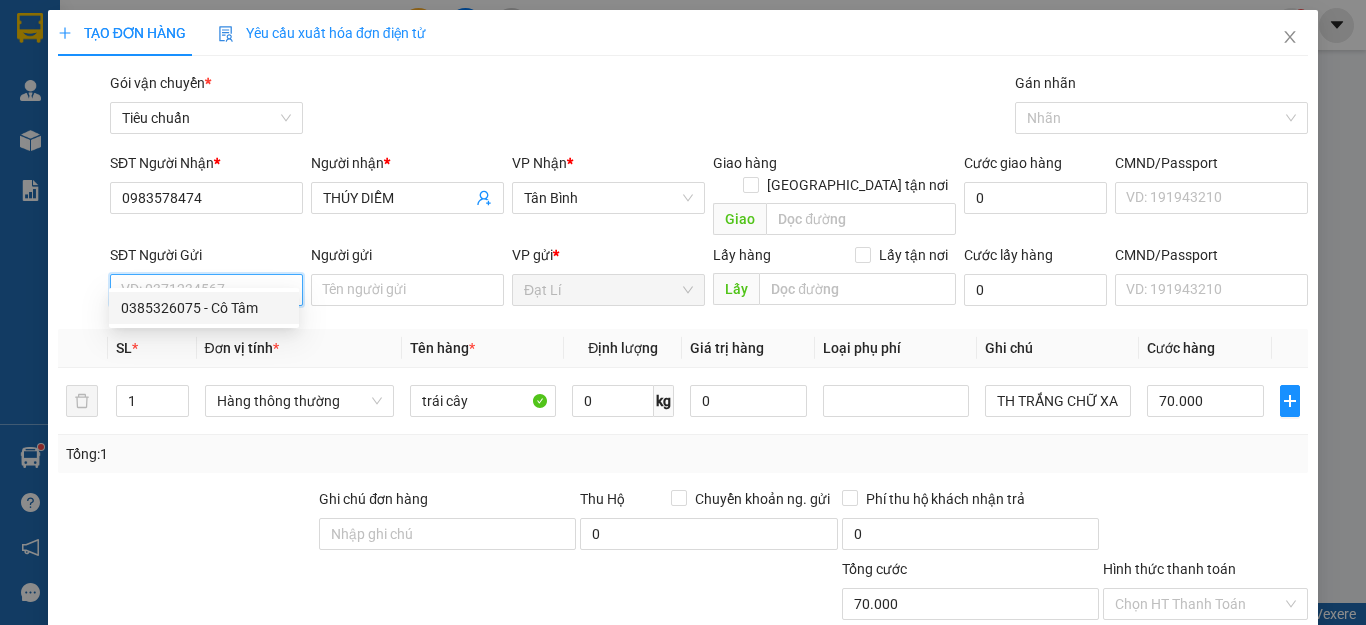 click on "0385326075 - Cô Tâm" at bounding box center (204, 308) 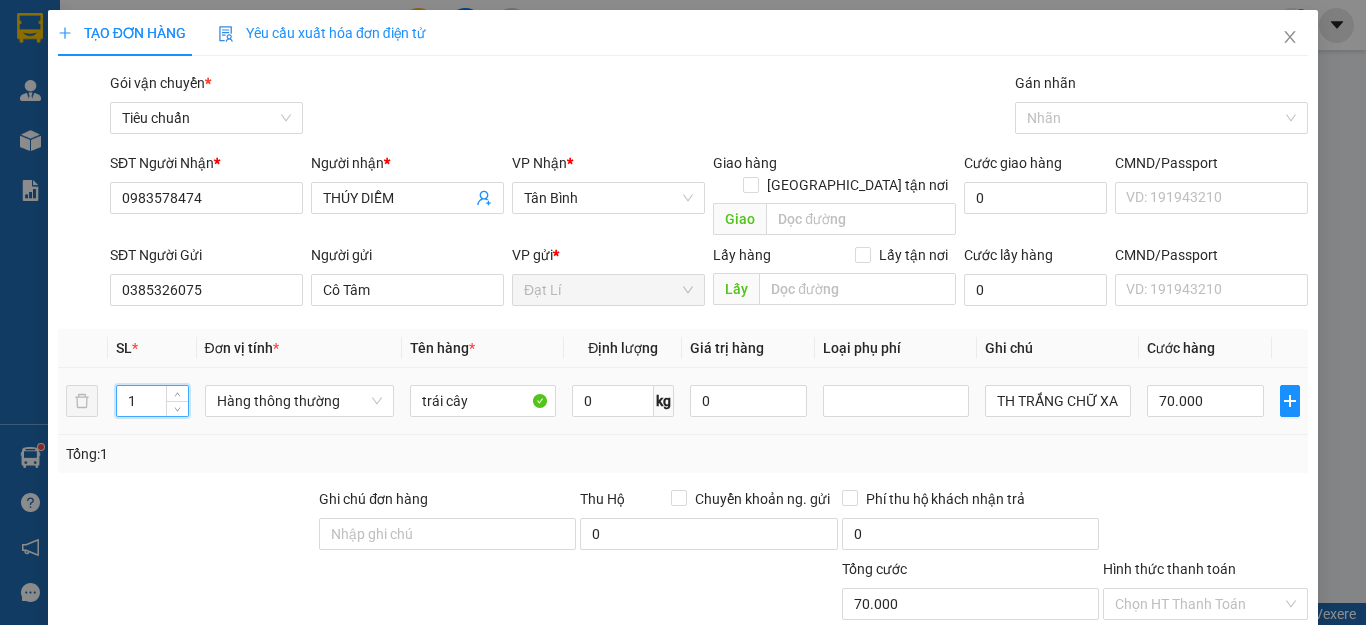 click on "1" at bounding box center [152, 401] 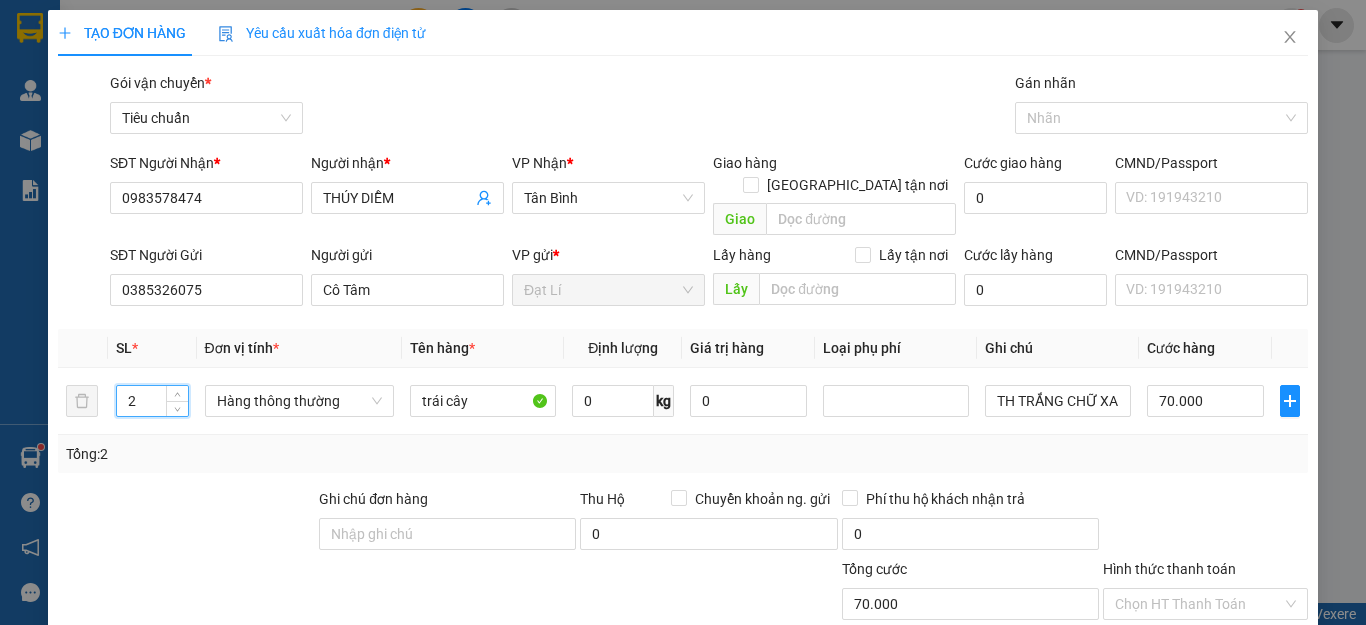 type on "2" 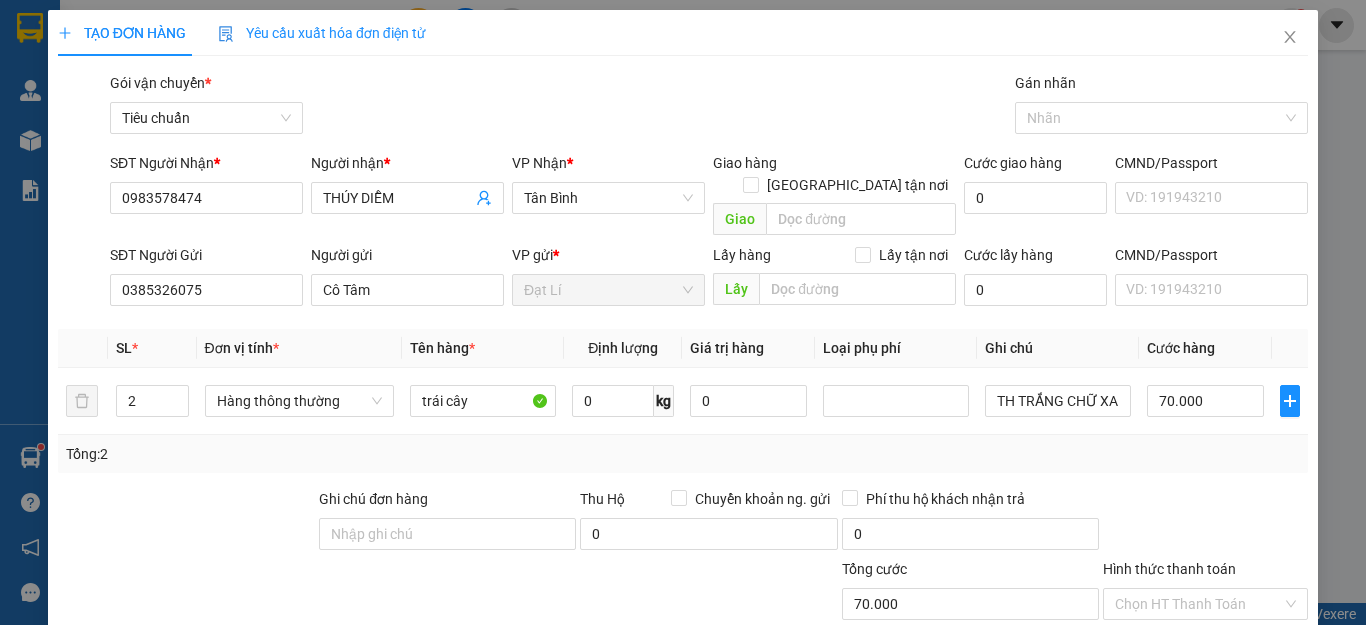 click at bounding box center [186, 523] 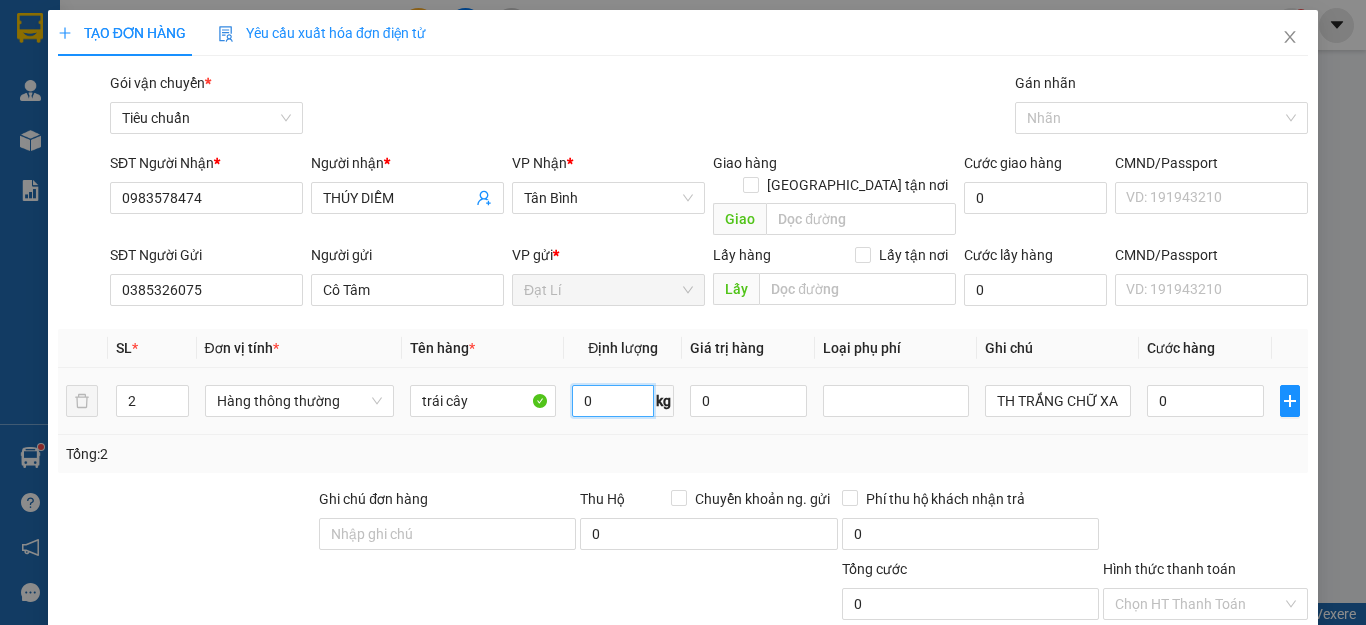 click on "0" at bounding box center [613, 401] 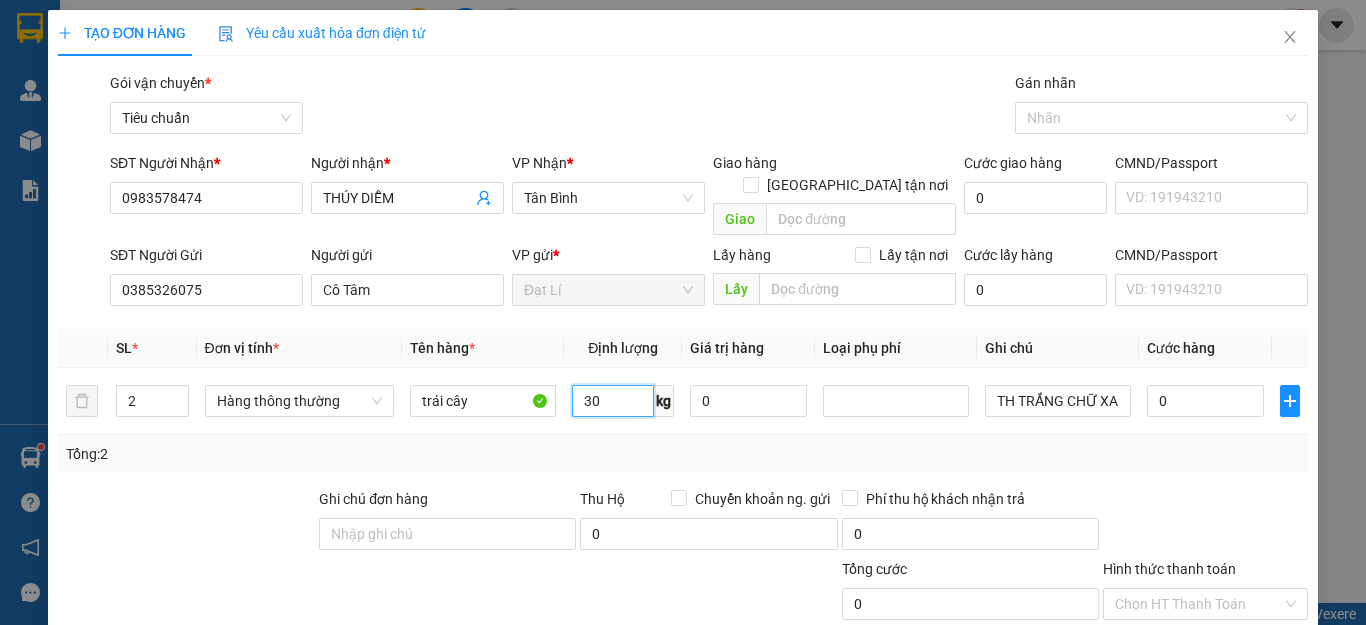type on "30" 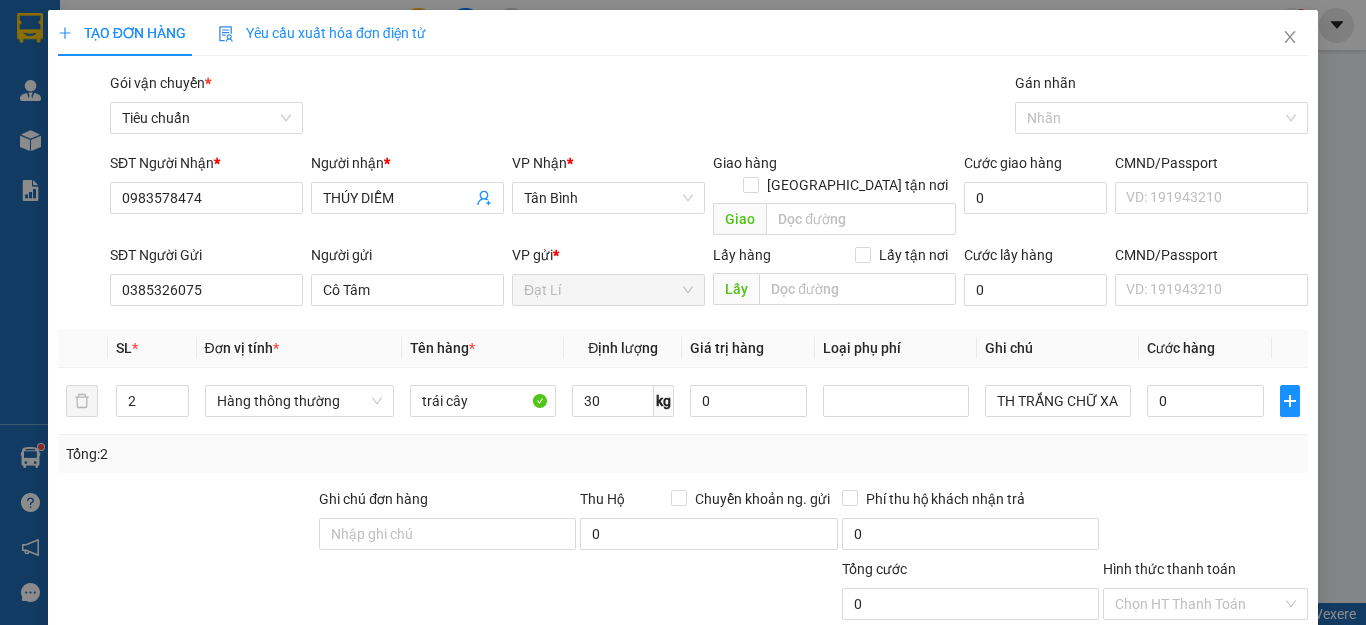 click on "Tổng:  2" at bounding box center (683, 454) 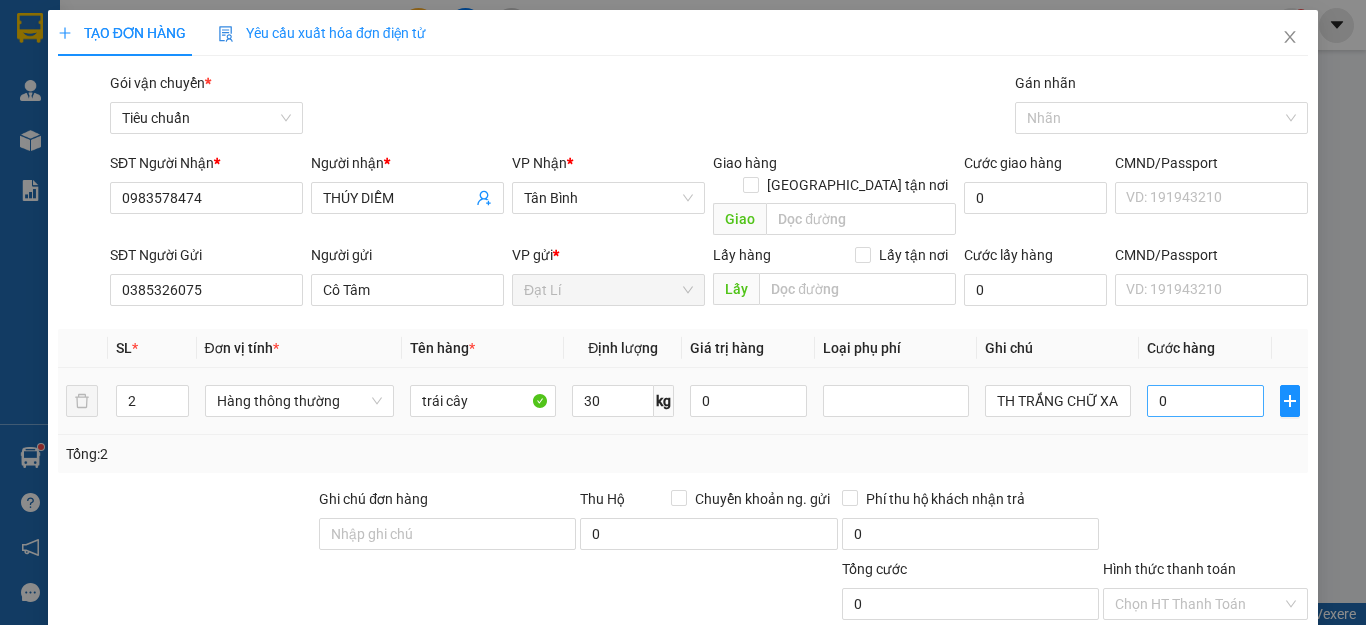 type on "65.000" 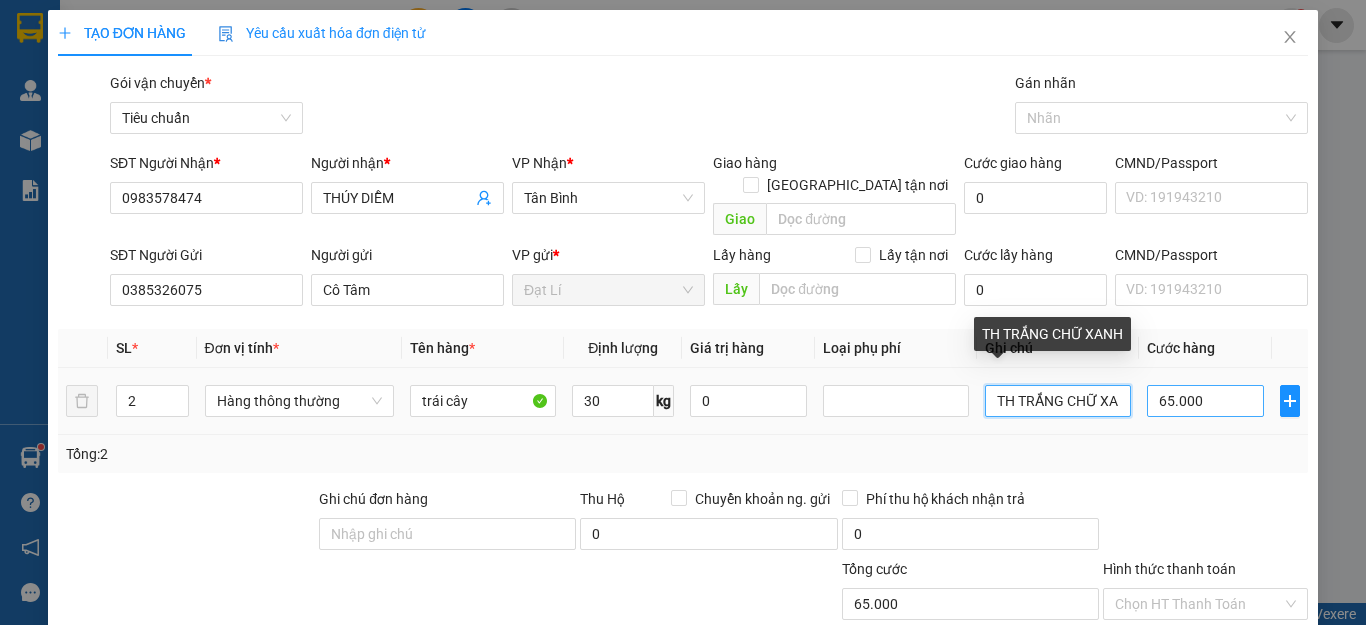 scroll, scrollTop: 0, scrollLeft: 20, axis: horizontal 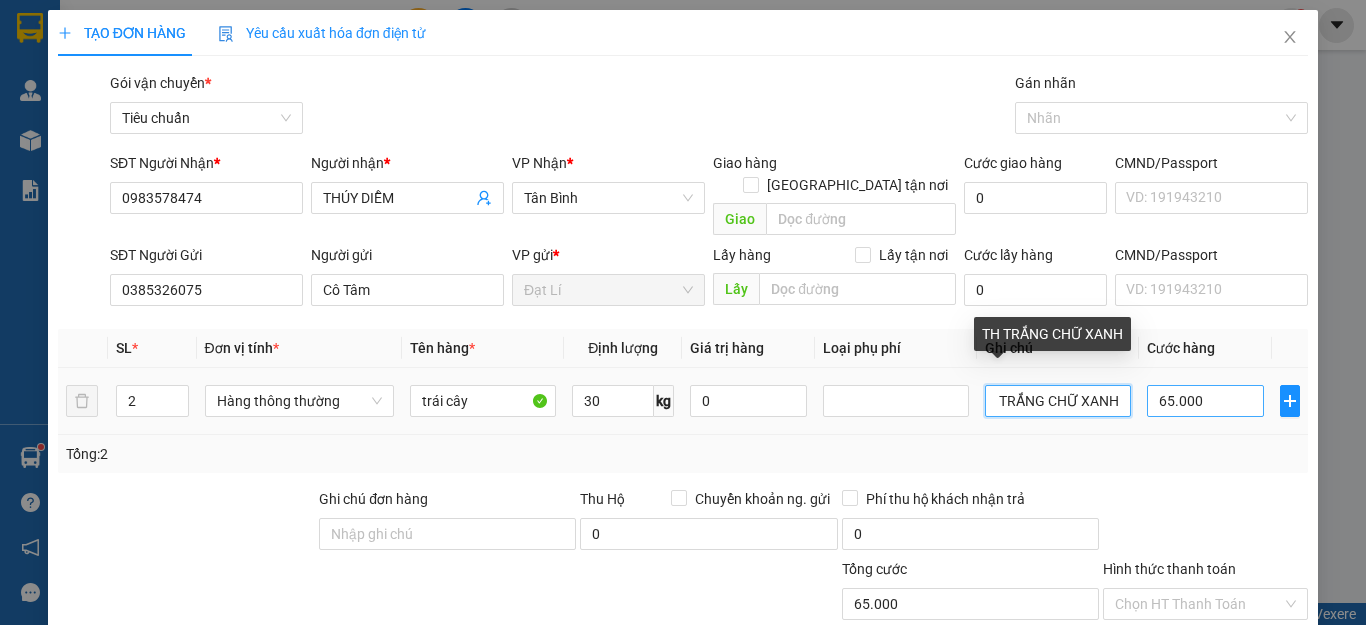 drag, startPoint x: 983, startPoint y: 379, endPoint x: 1132, endPoint y: 374, distance: 149.08386 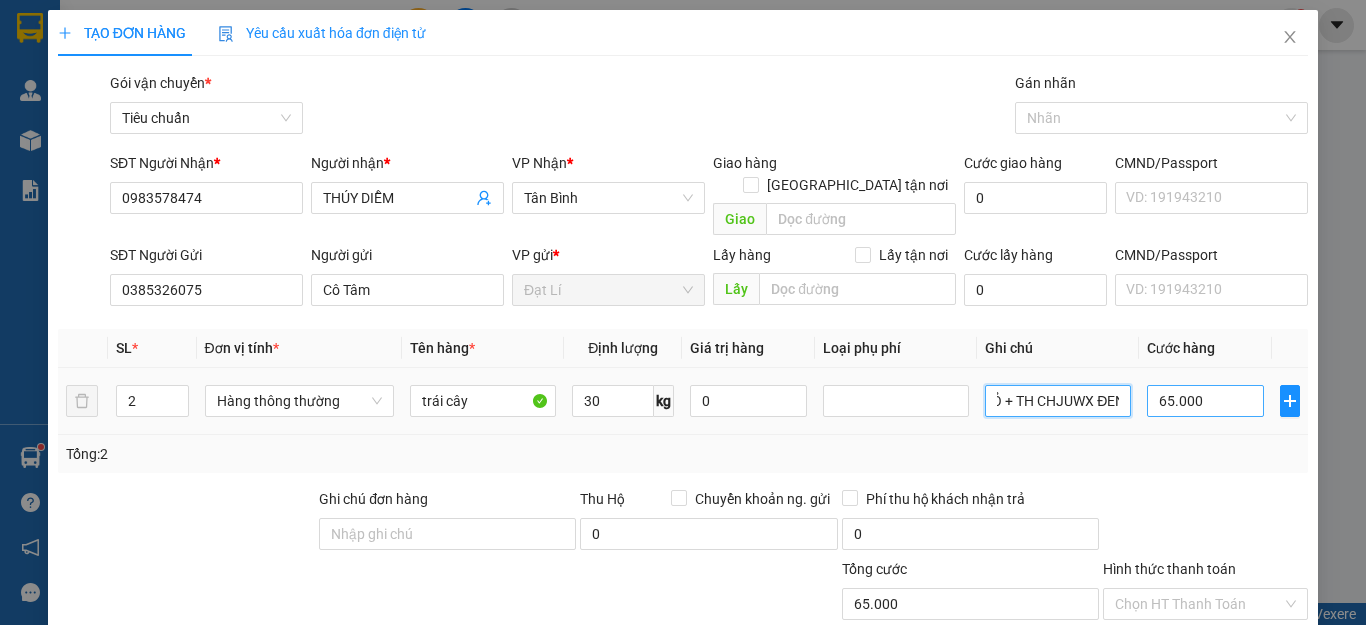scroll, scrollTop: 0, scrollLeft: 123, axis: horizontal 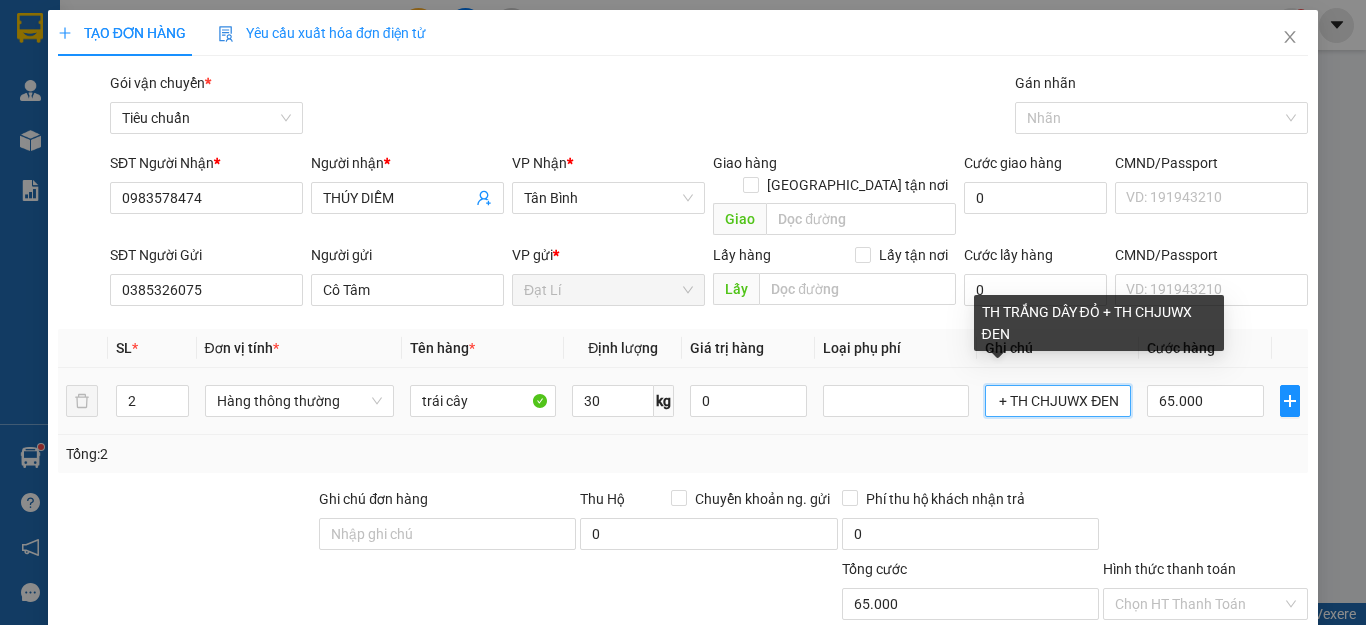 click on "TH TRẮNG DÂY ĐỎ + TH CHJUWX ĐEN" at bounding box center [1058, 401] 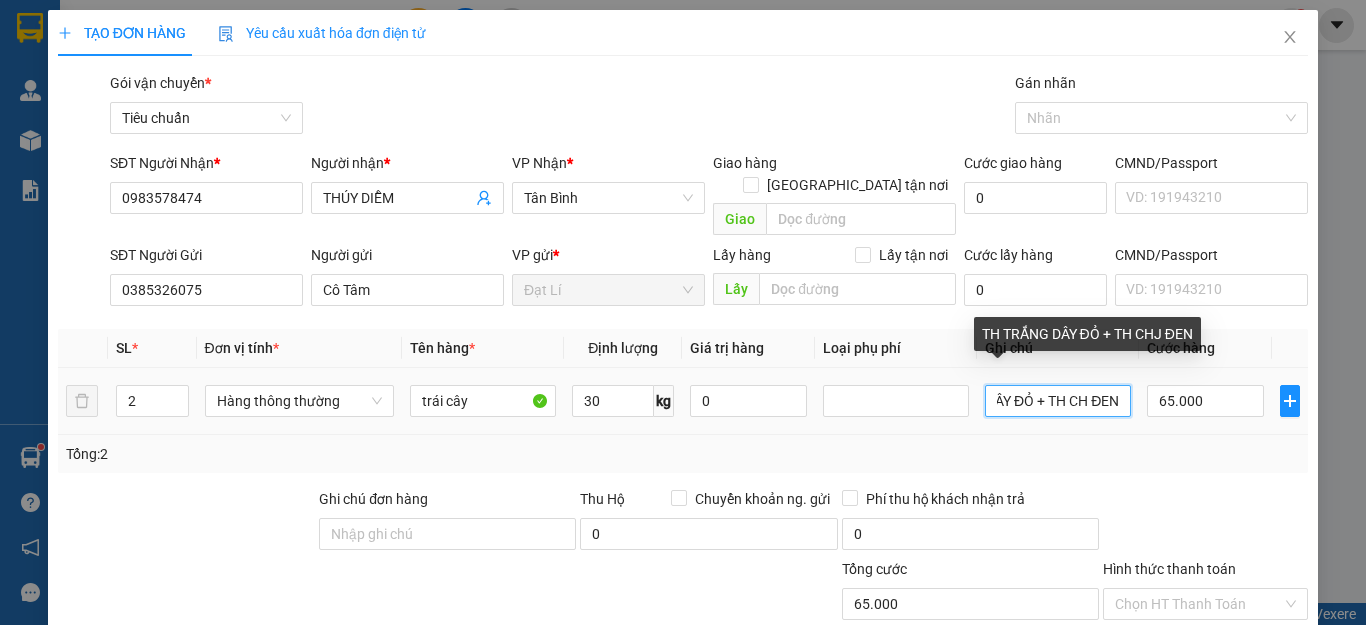 scroll, scrollTop: 0, scrollLeft: 87, axis: horizontal 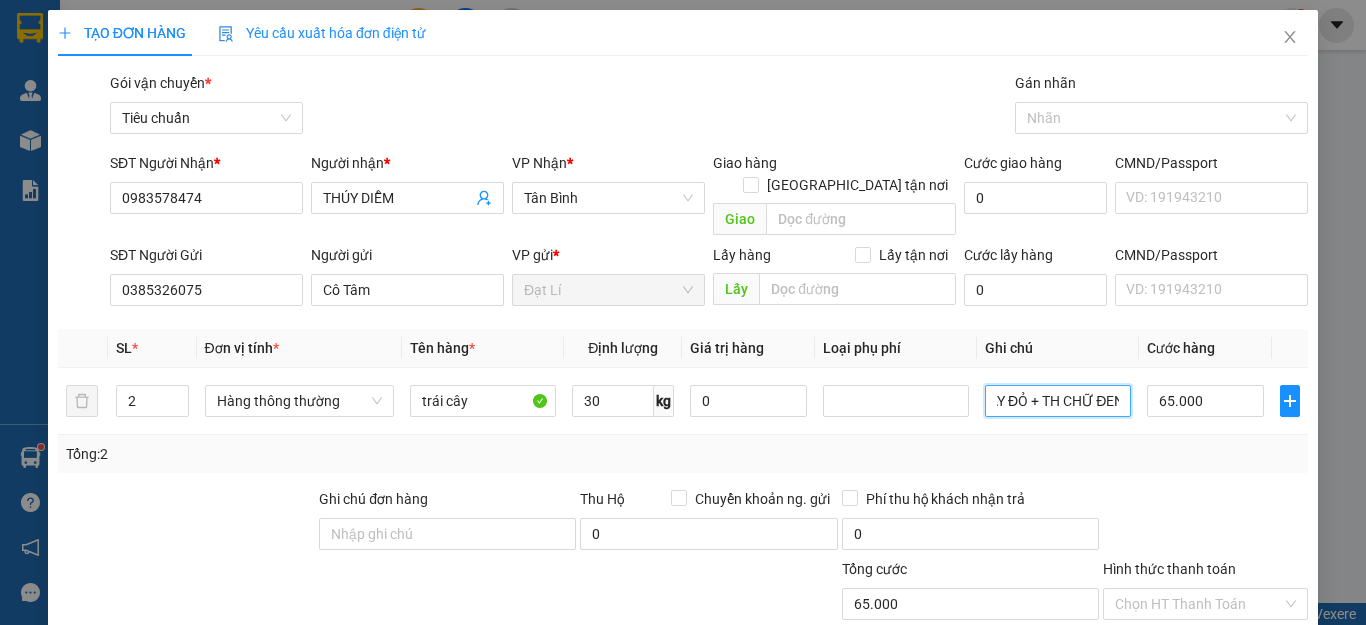 type on "TH TRẮNG DÂY ĐỎ + TH CHỮ ĐEN" 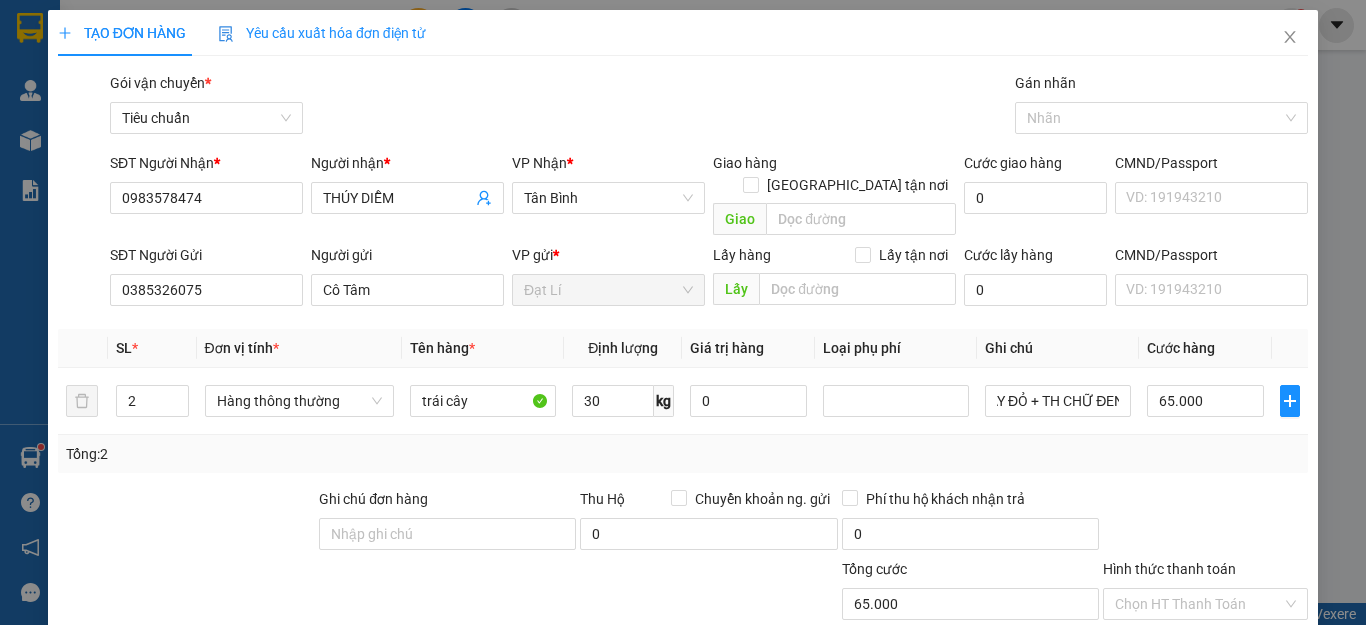 click on "Tổng:  2" at bounding box center [683, 454] 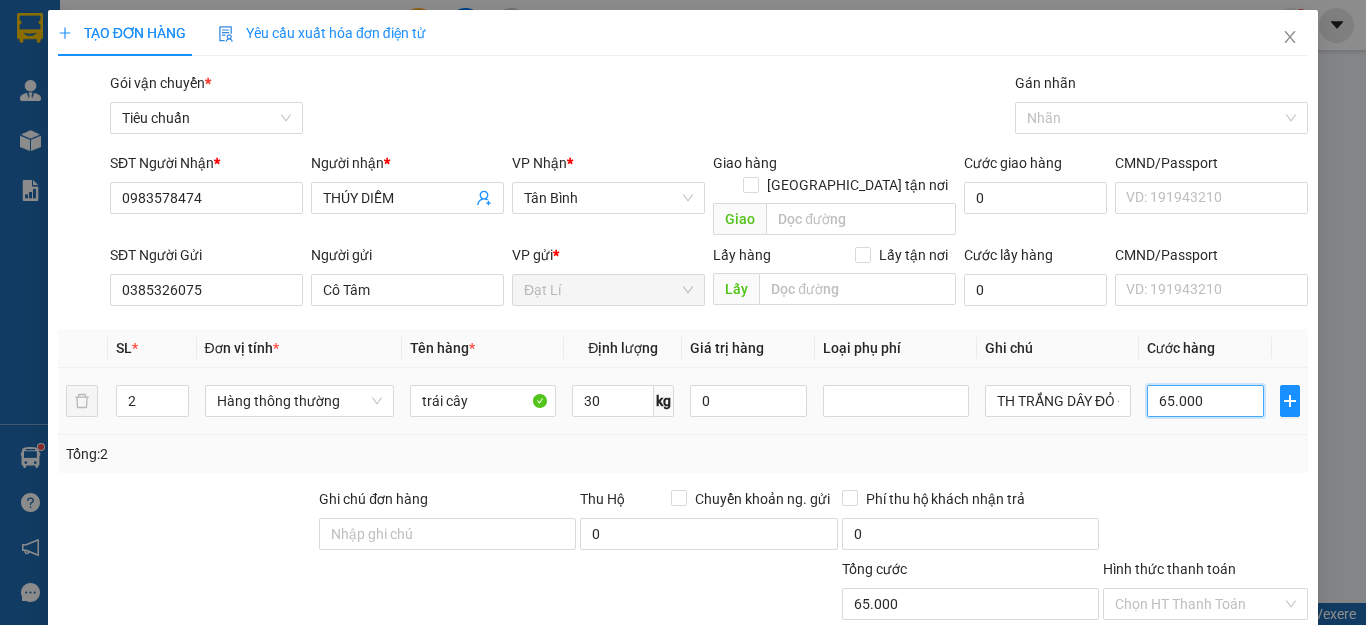 click on "65.000" at bounding box center [1205, 401] 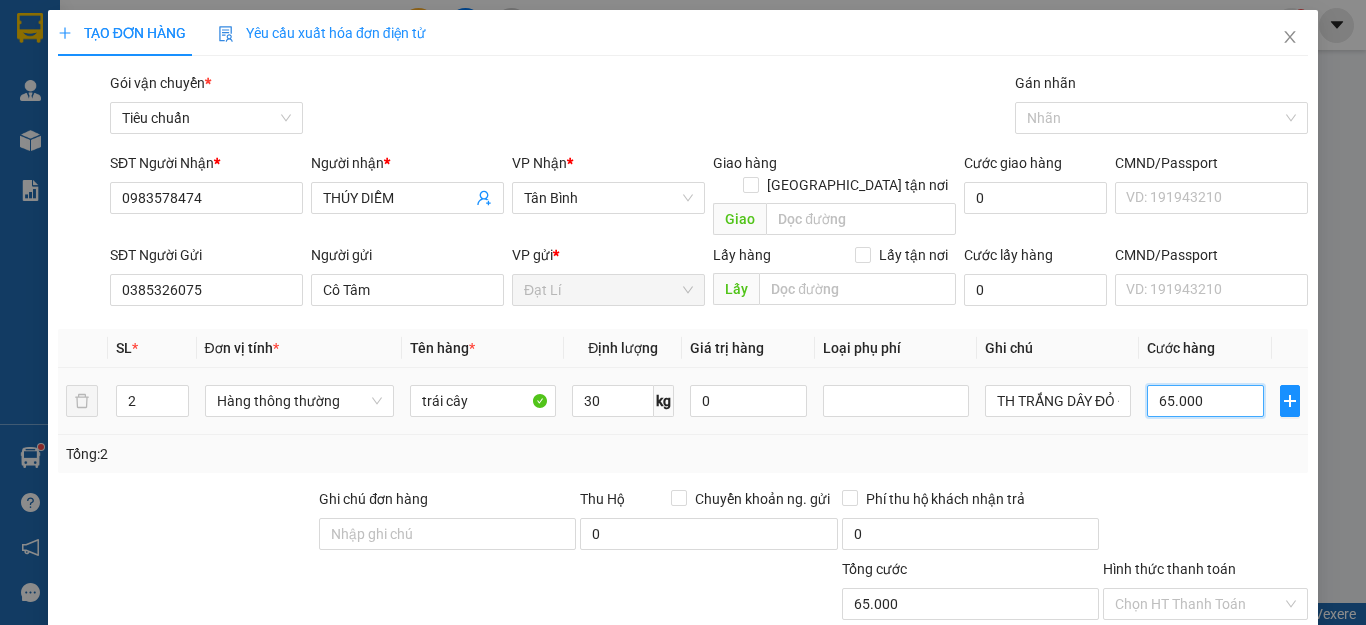 type on "1" 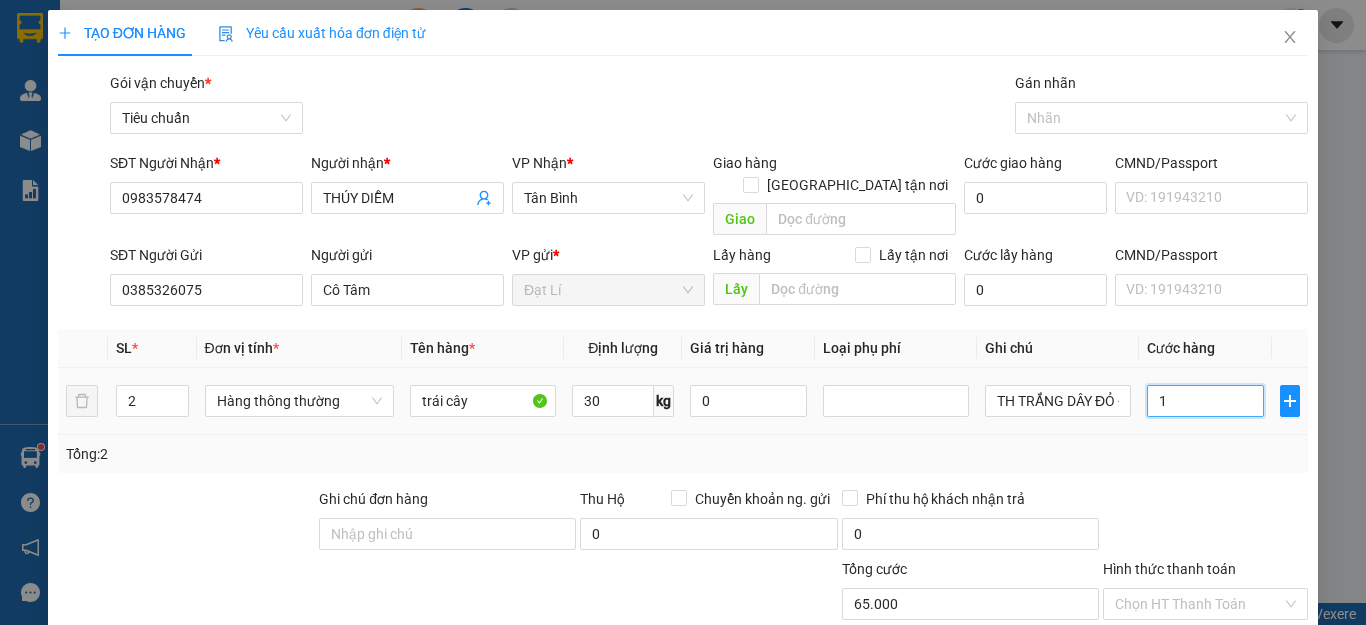 type on "1" 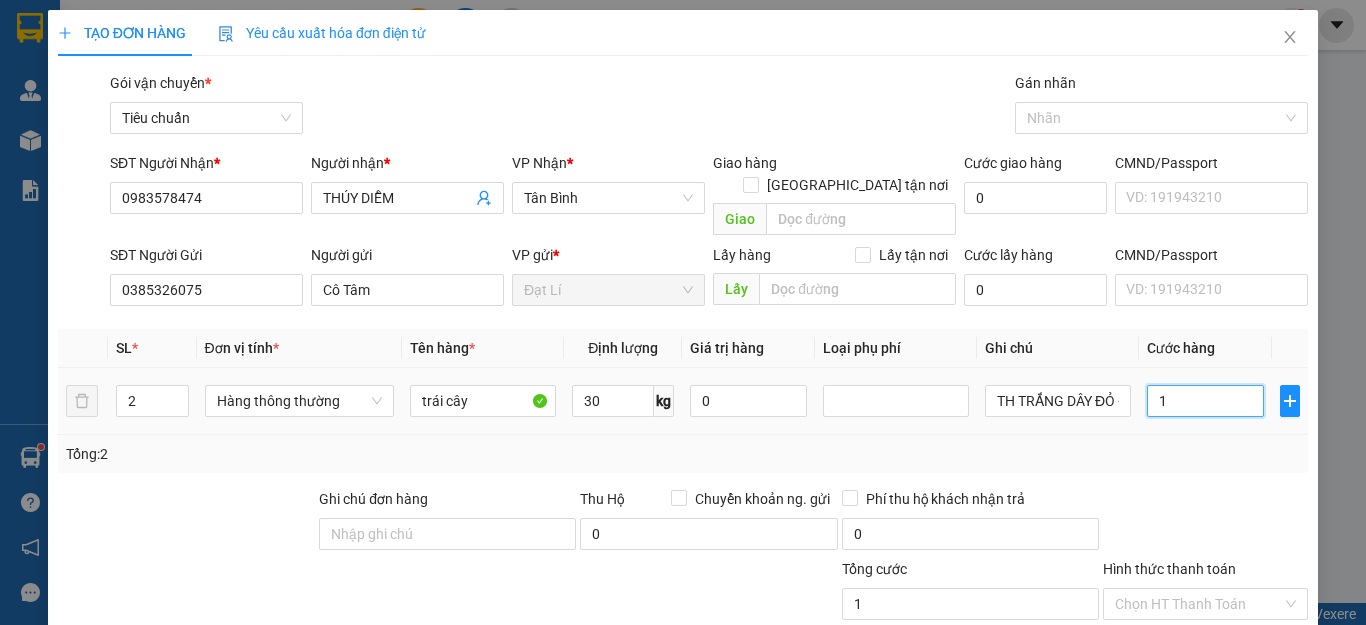 type on "13" 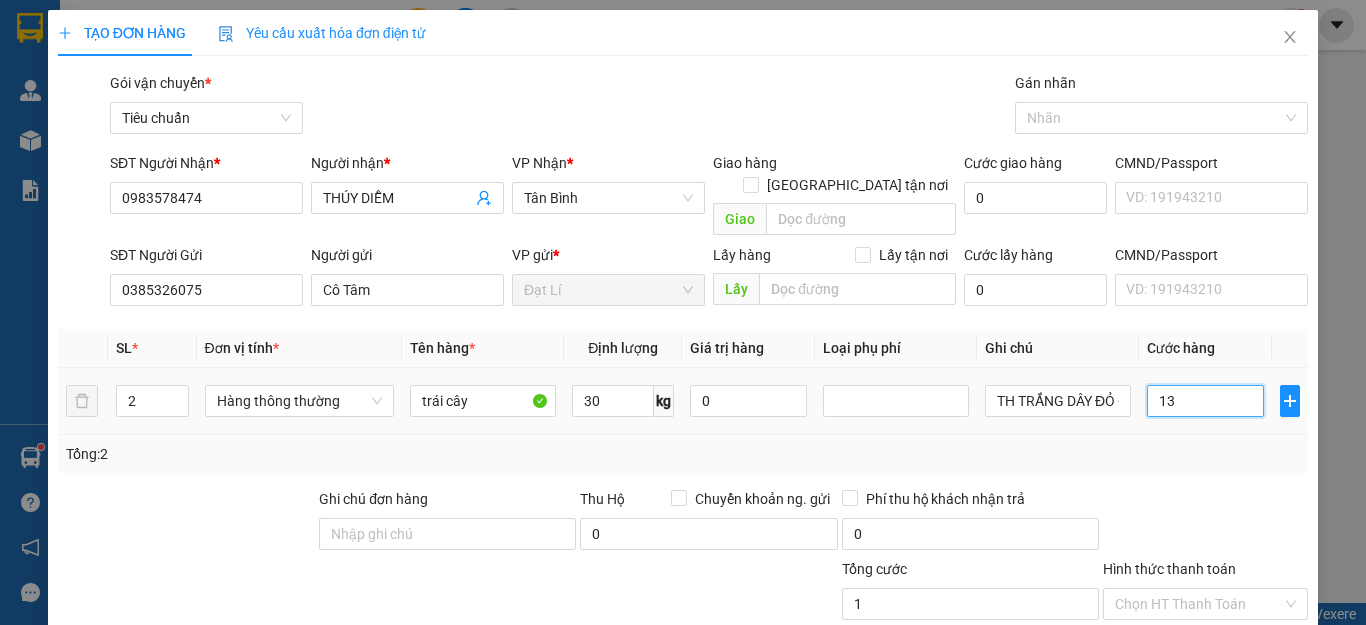 type on "13" 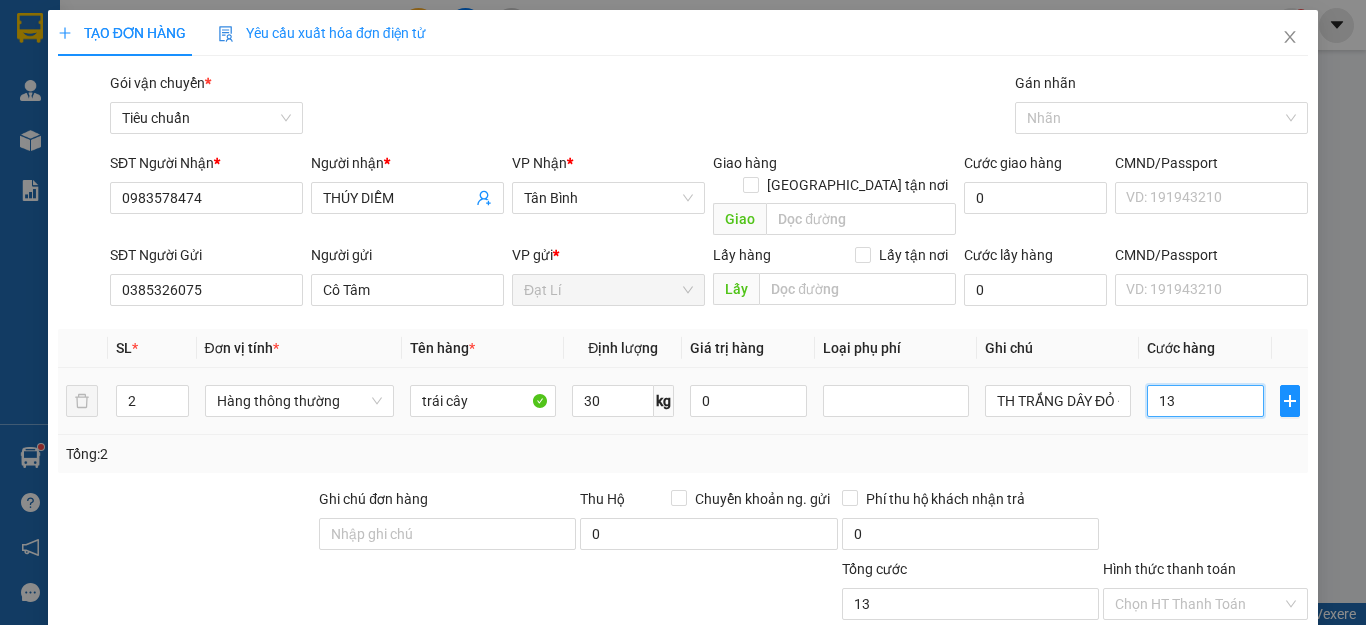 type on "130" 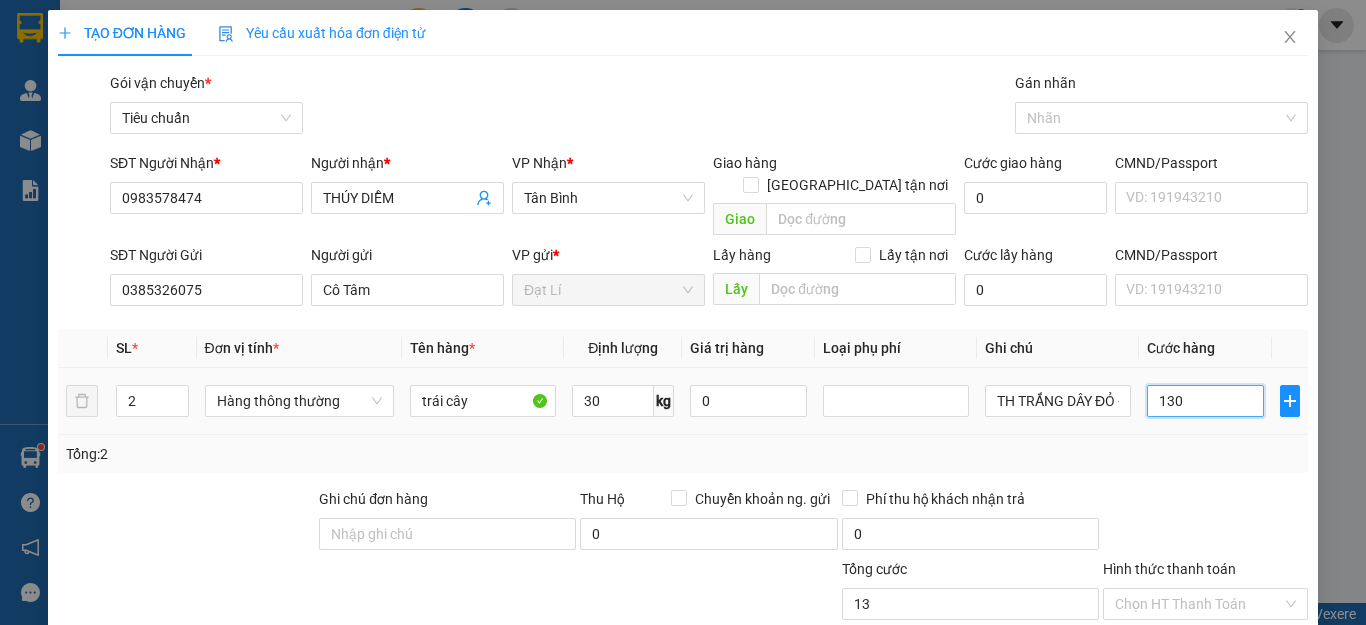 type on "130" 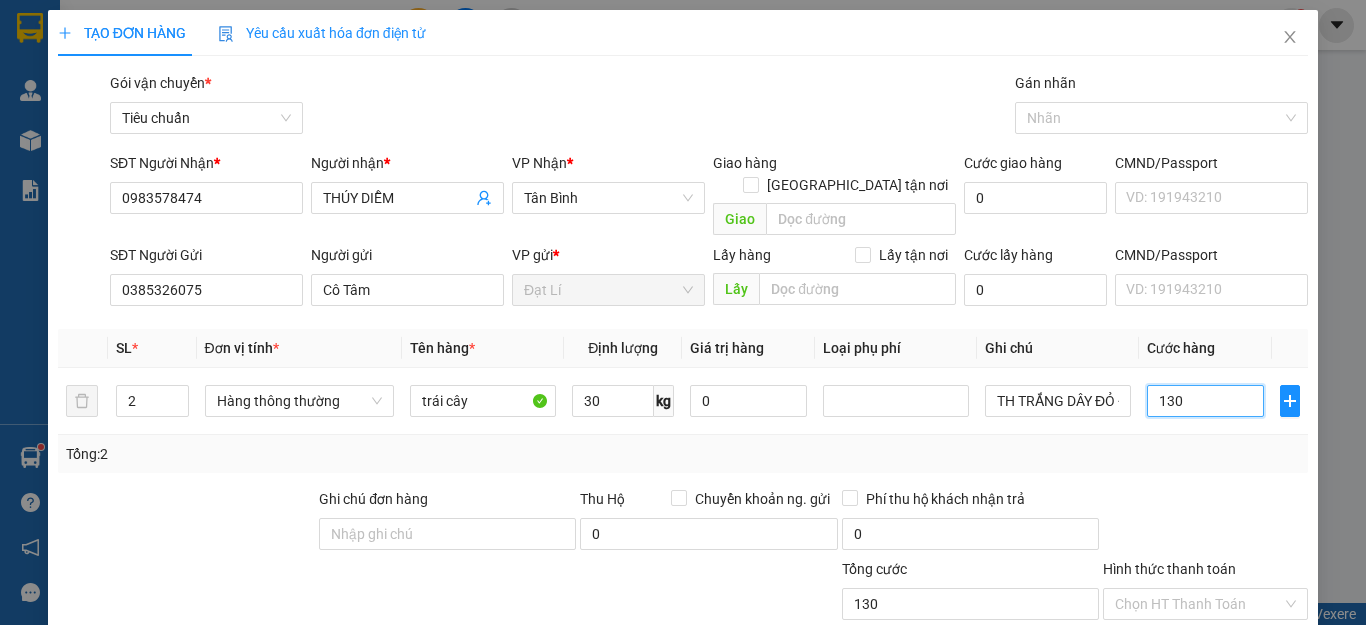 type on "130" 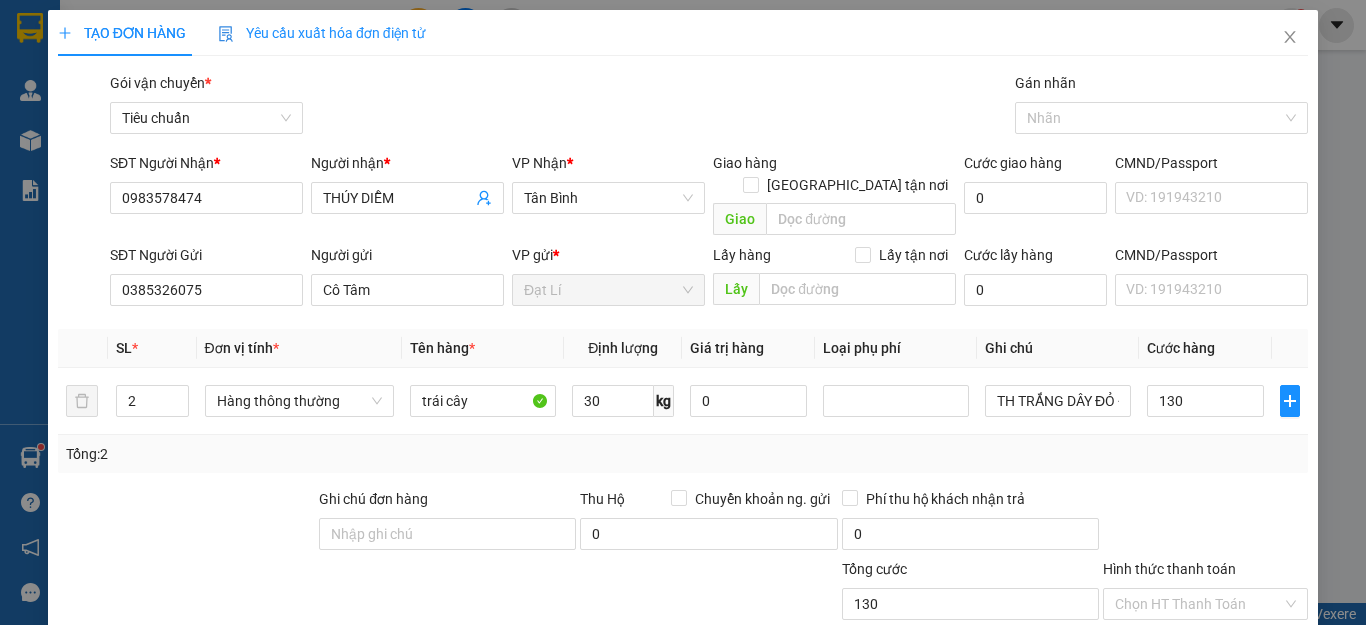 type on "130.000" 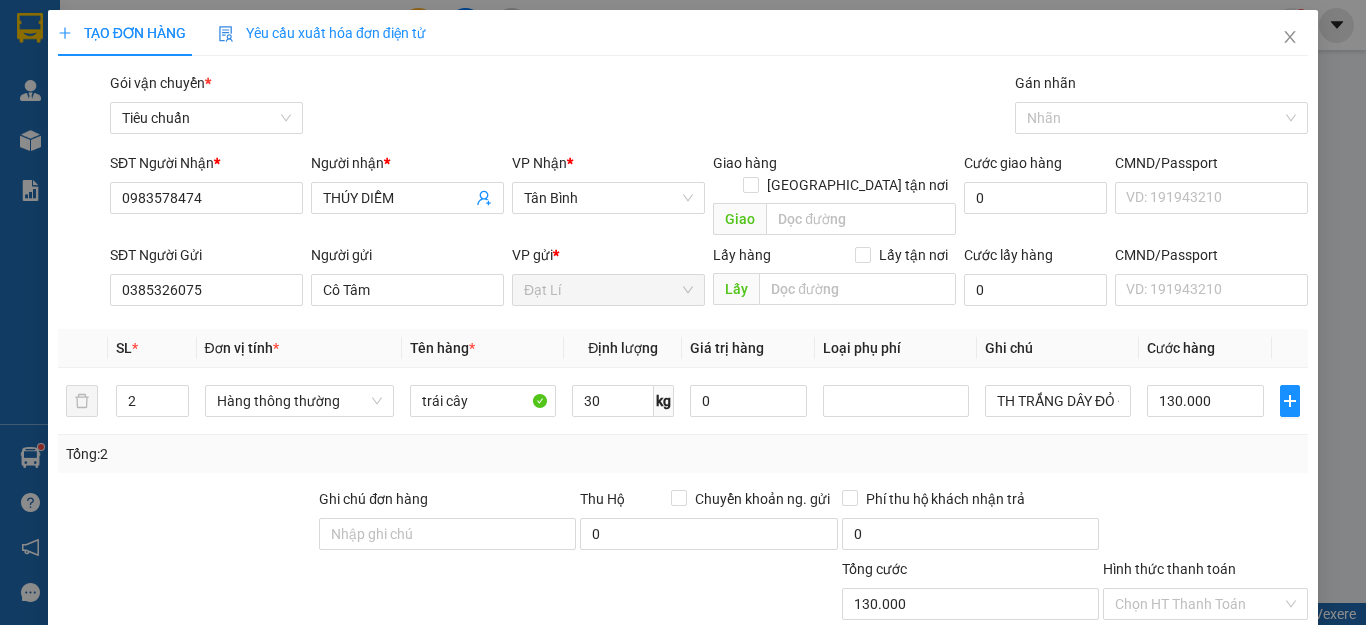 click at bounding box center [1205, 523] 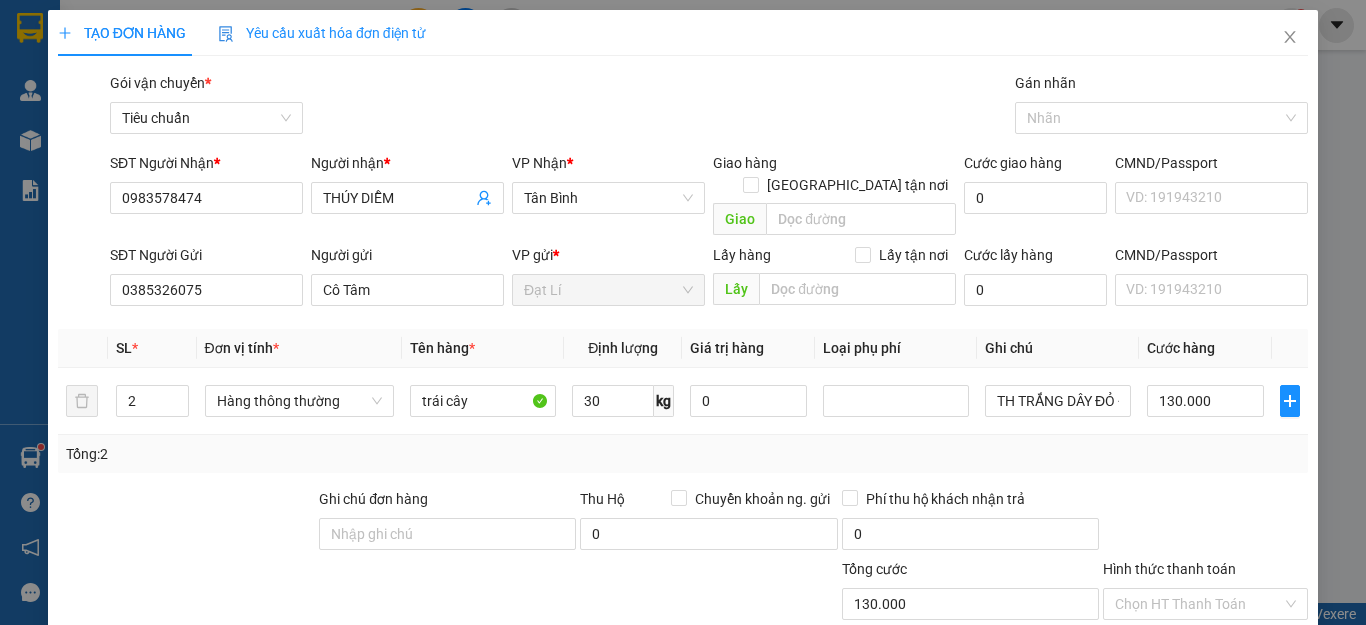 scroll, scrollTop: 249, scrollLeft: 0, axis: vertical 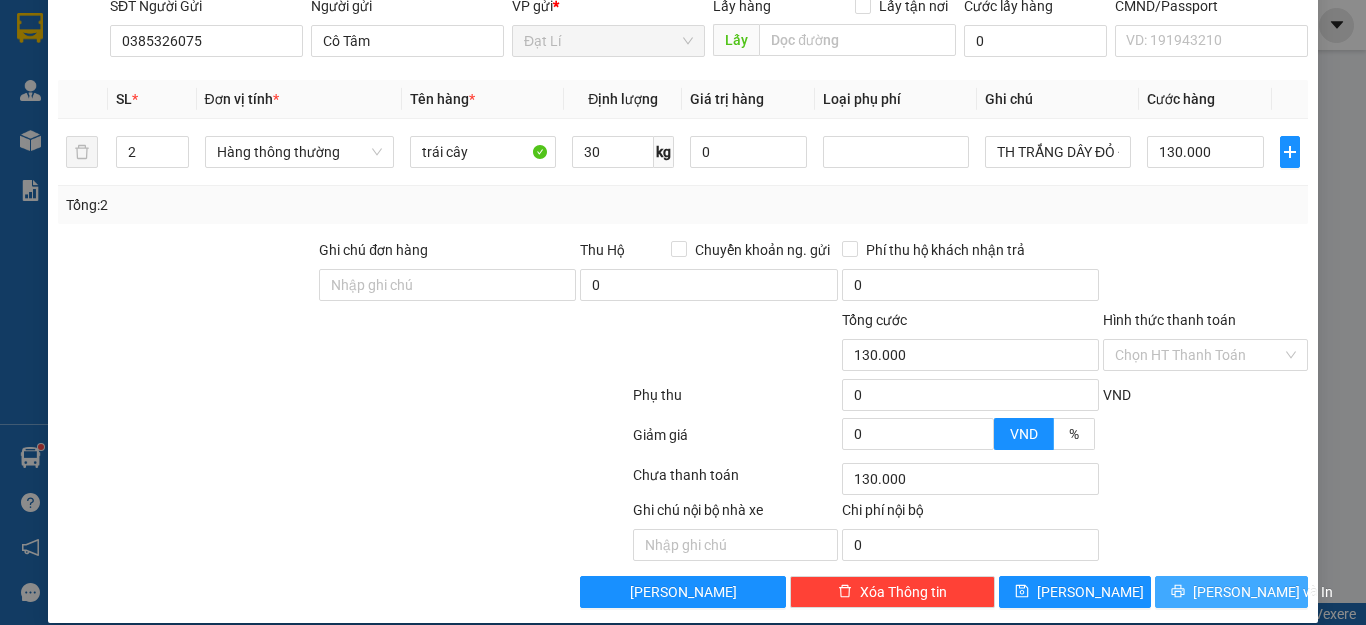 click on "[PERSON_NAME] và In" at bounding box center (1263, 592) 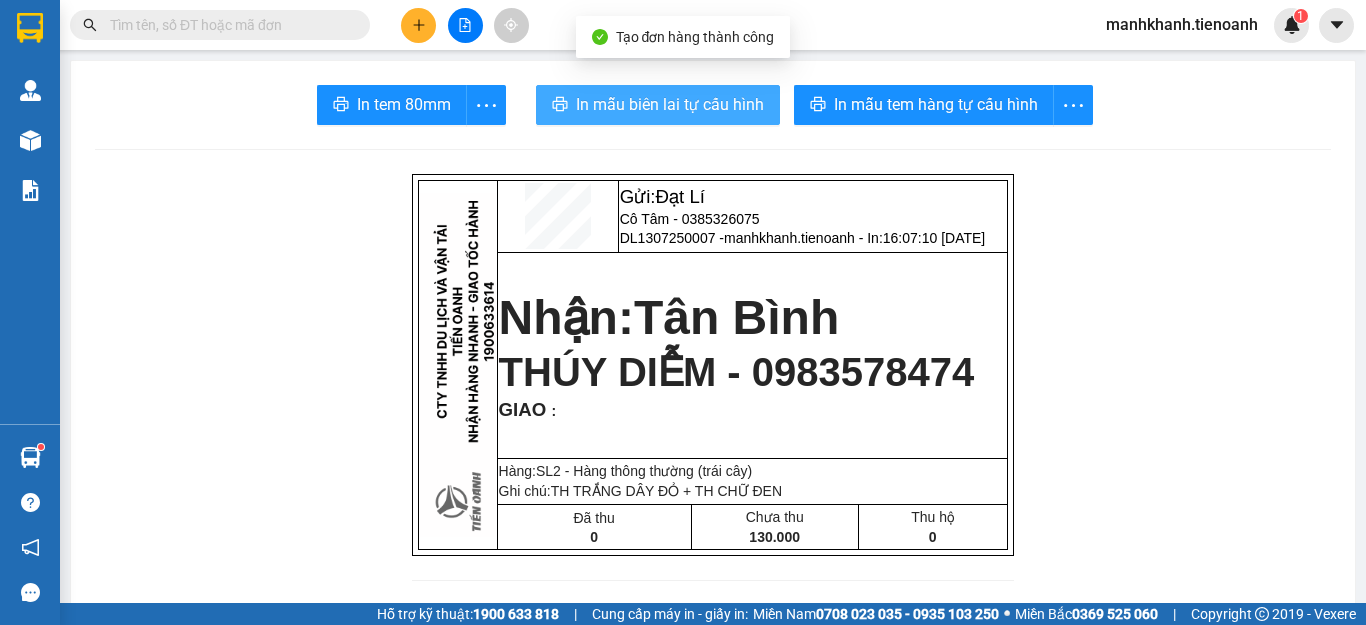 click on "In mẫu biên lai tự cấu hình" at bounding box center [670, 104] 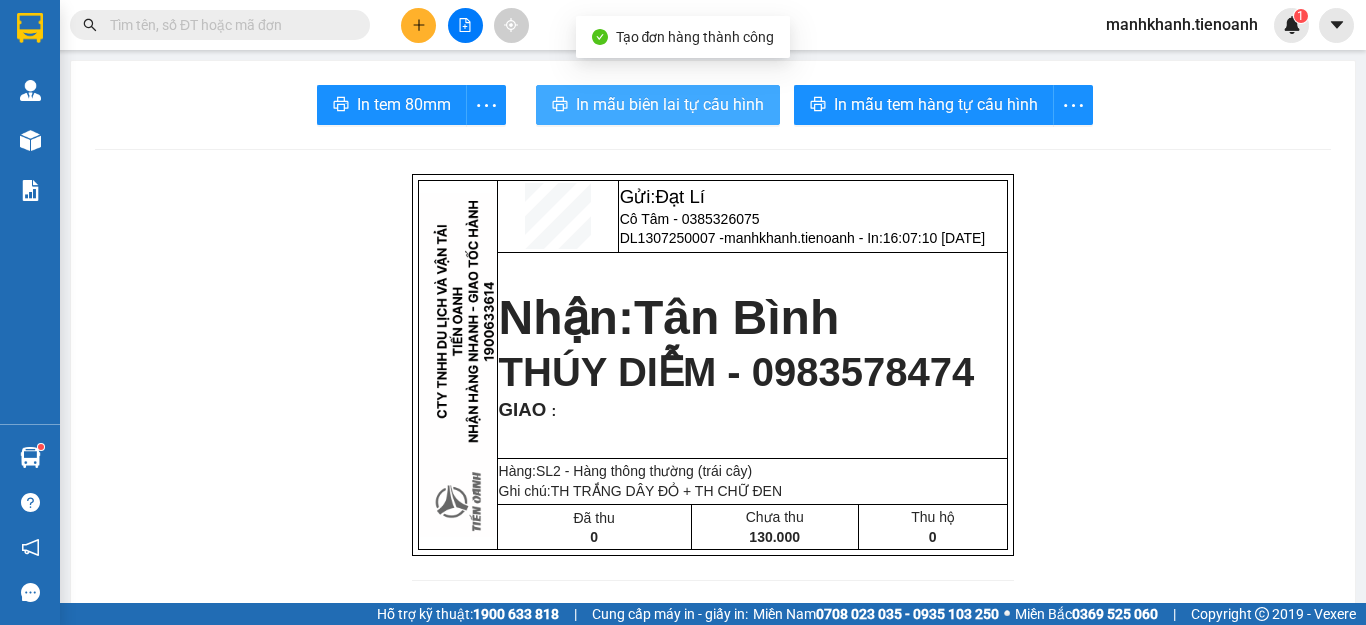 scroll, scrollTop: 0, scrollLeft: 0, axis: both 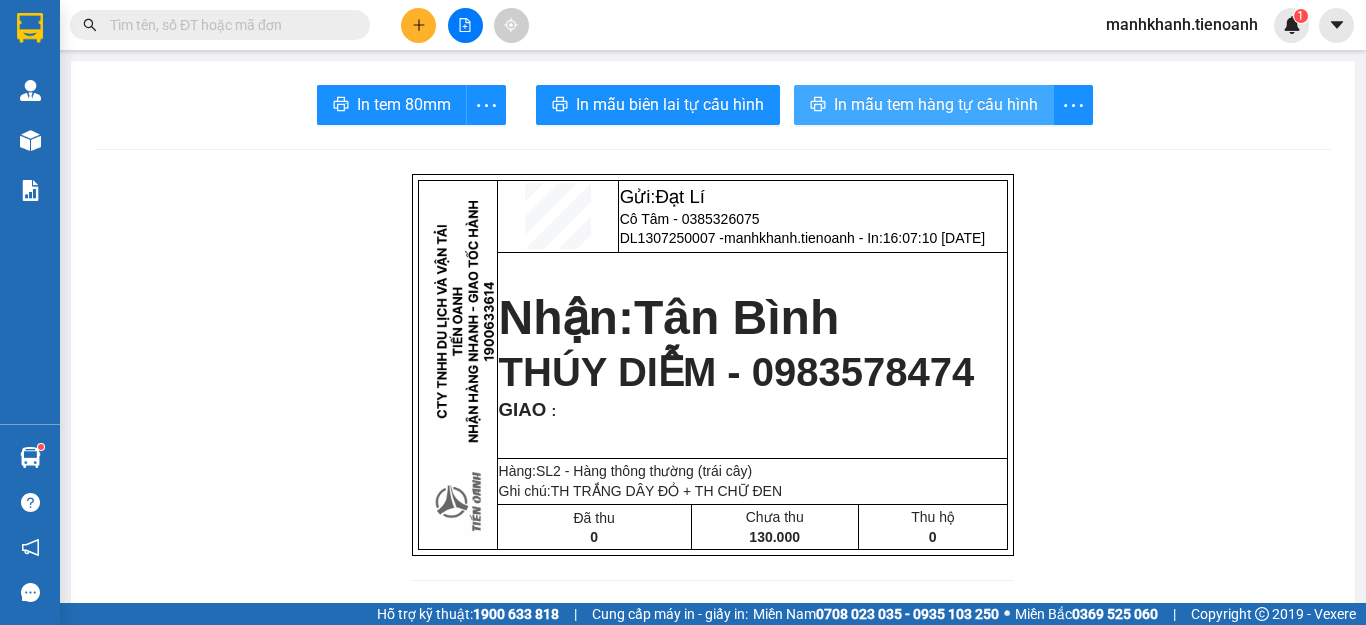 click on "In mẫu tem hàng tự cấu hình" at bounding box center [936, 104] 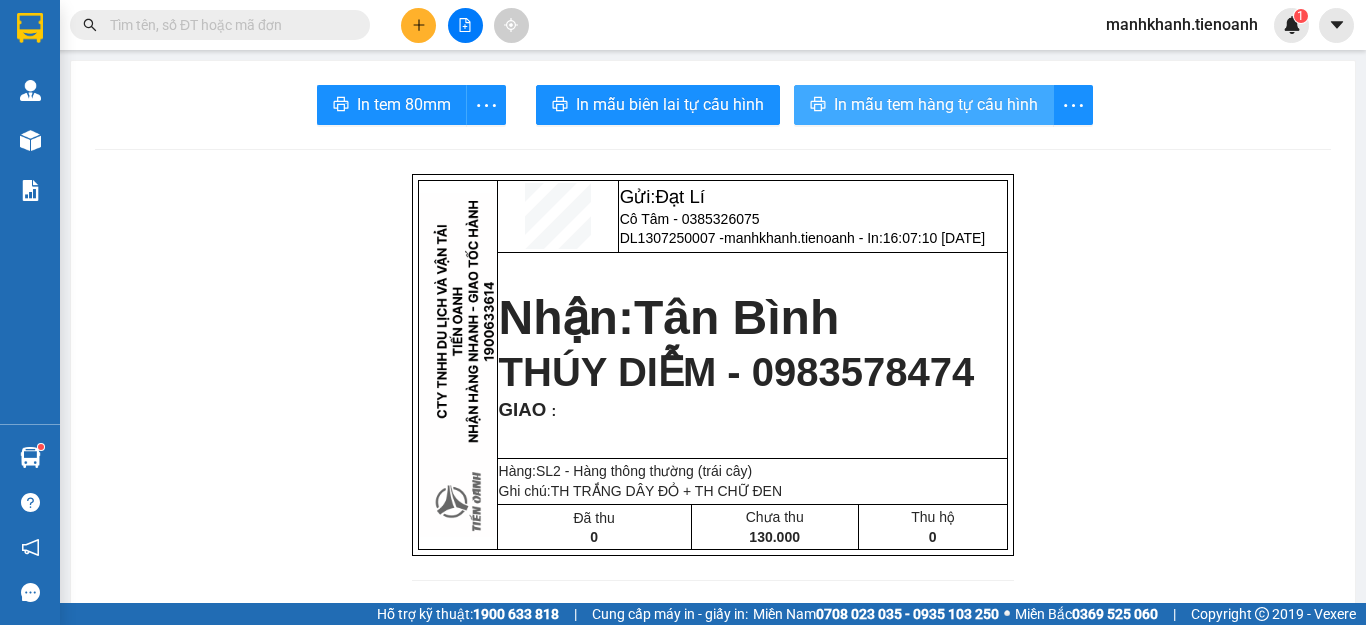 scroll, scrollTop: 0, scrollLeft: 0, axis: both 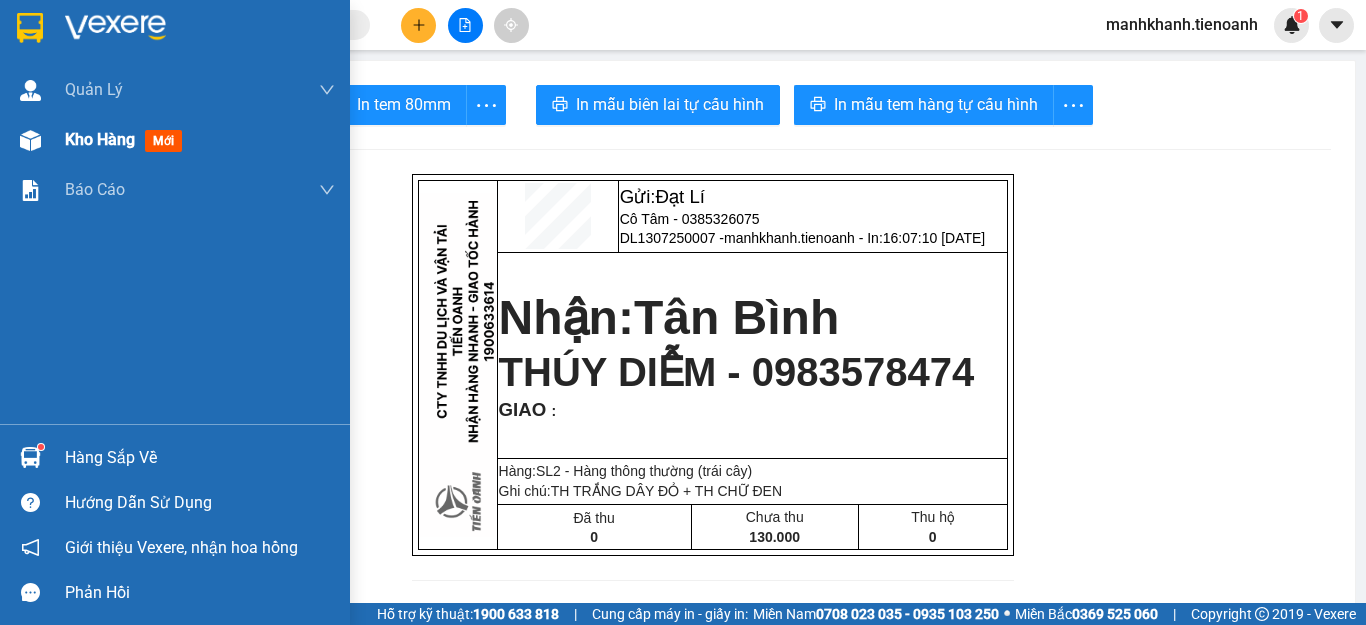 click on "Kho hàng" at bounding box center (100, 139) 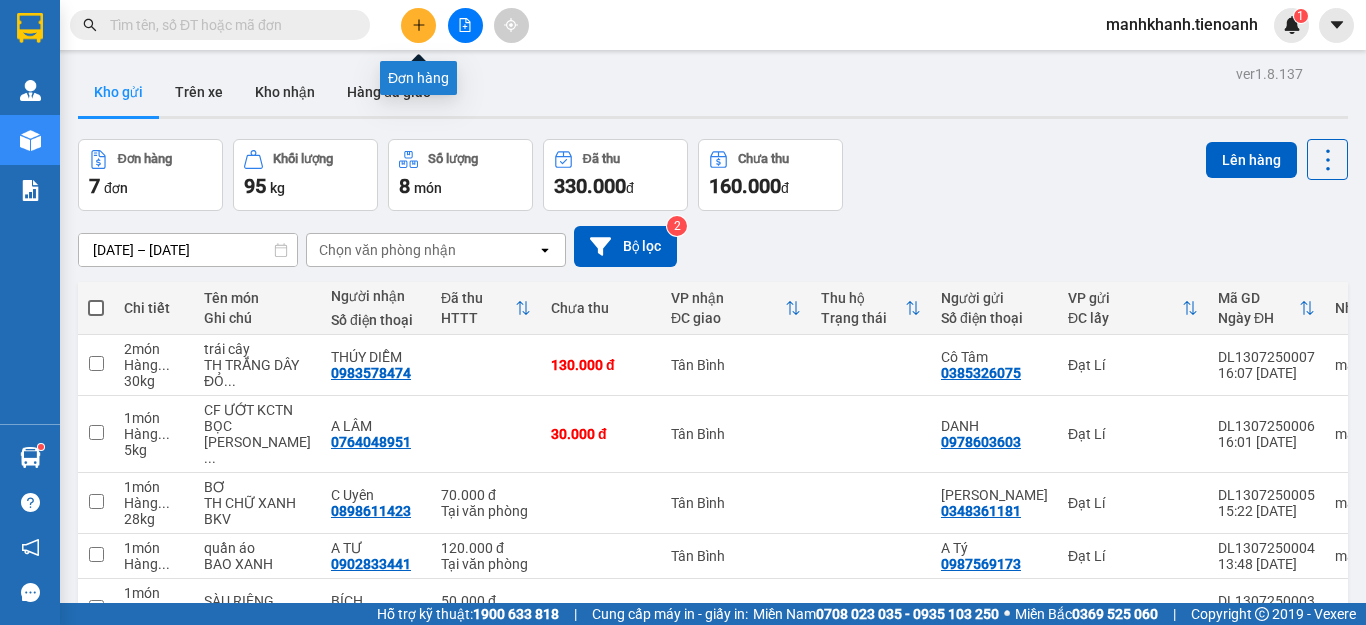 click 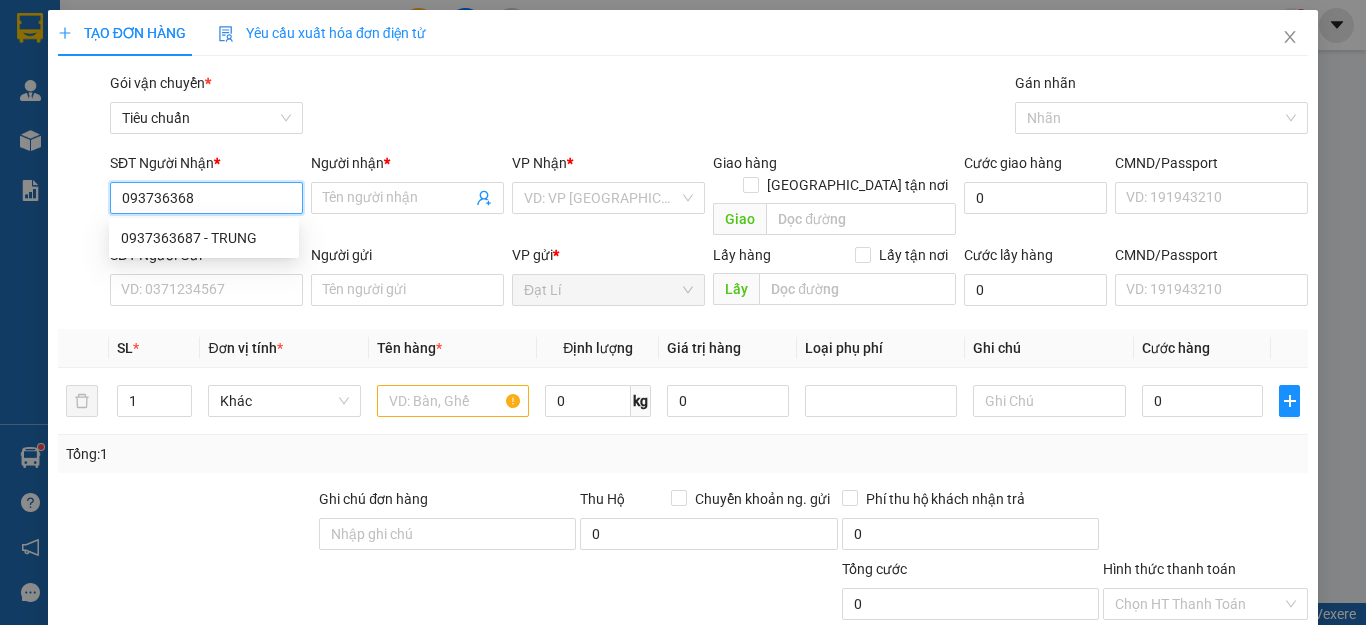 type on "0937363687" 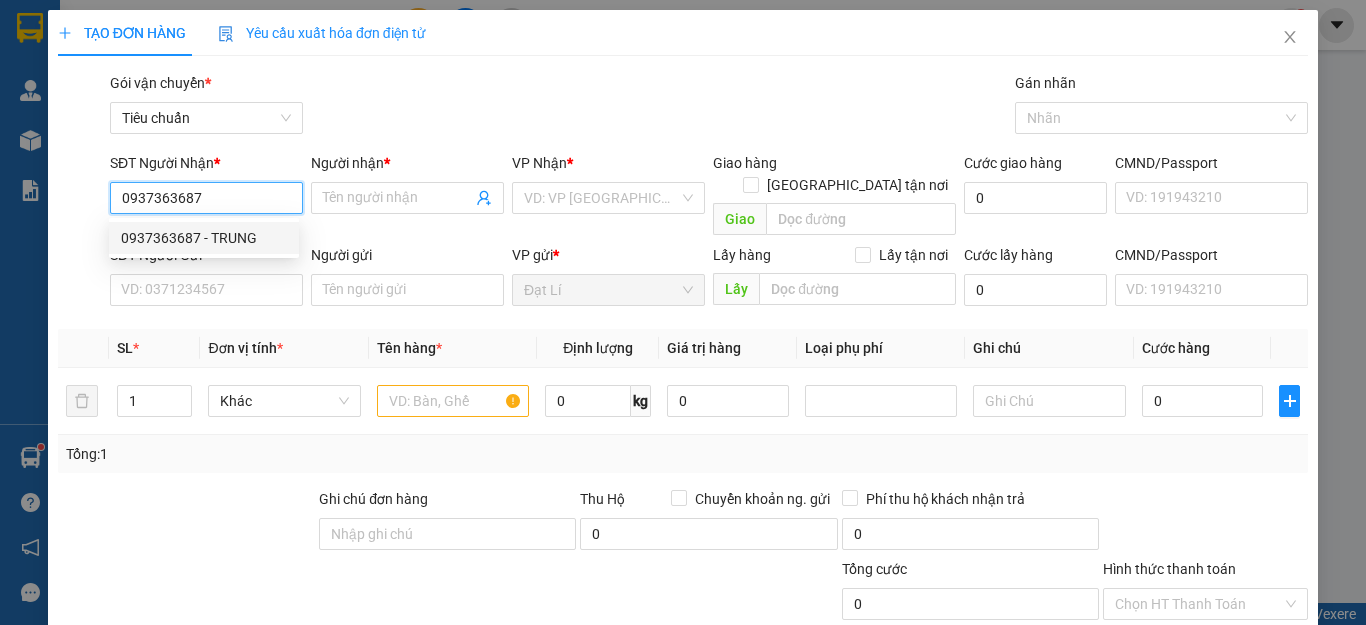 click on "0937363687 - TRUNG" at bounding box center [204, 238] 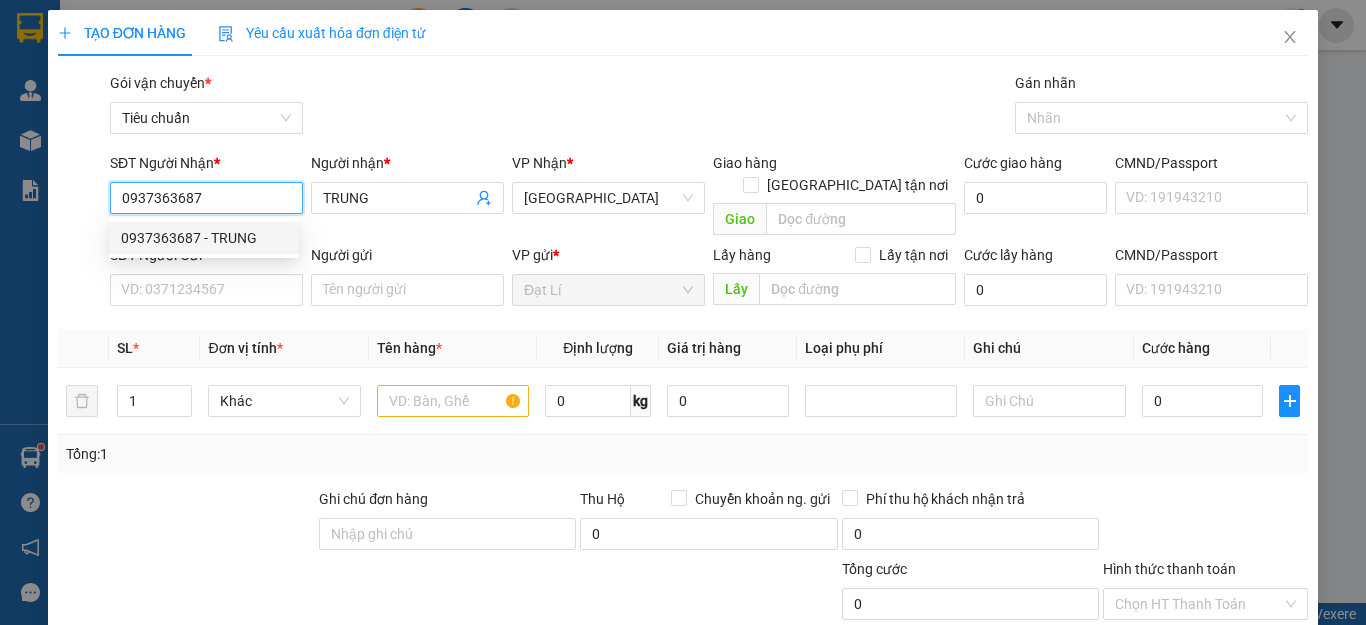 type on "120.000" 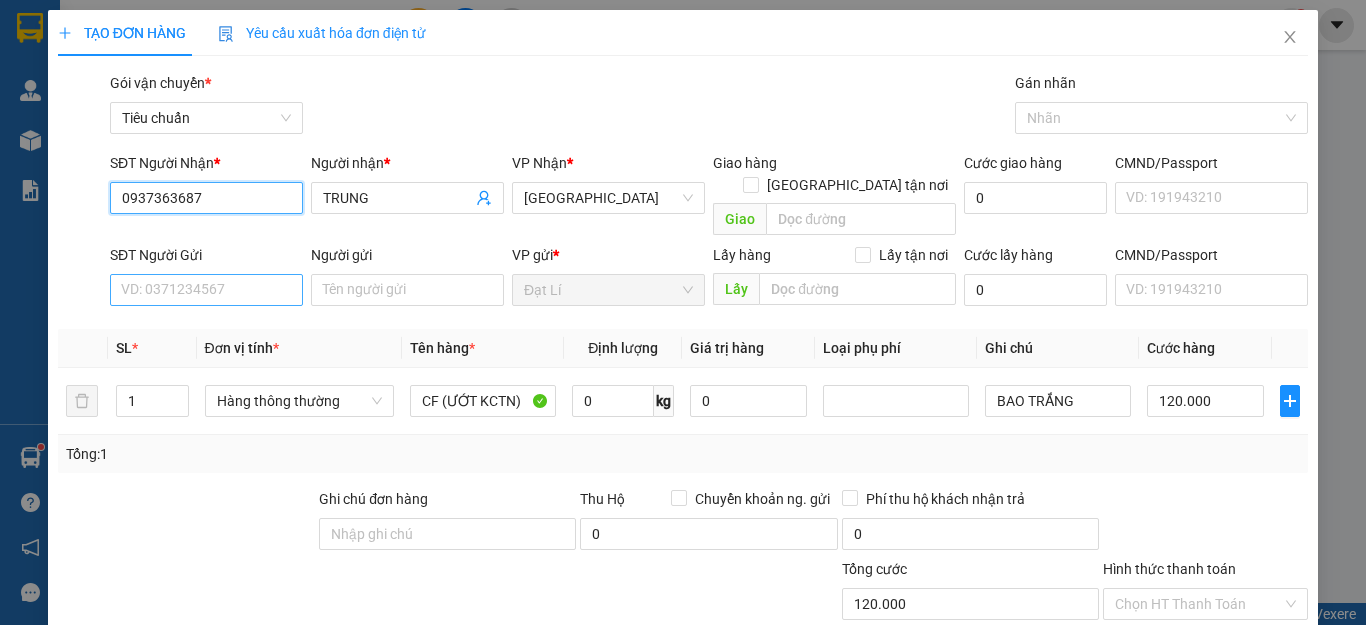 type on "0937363687" 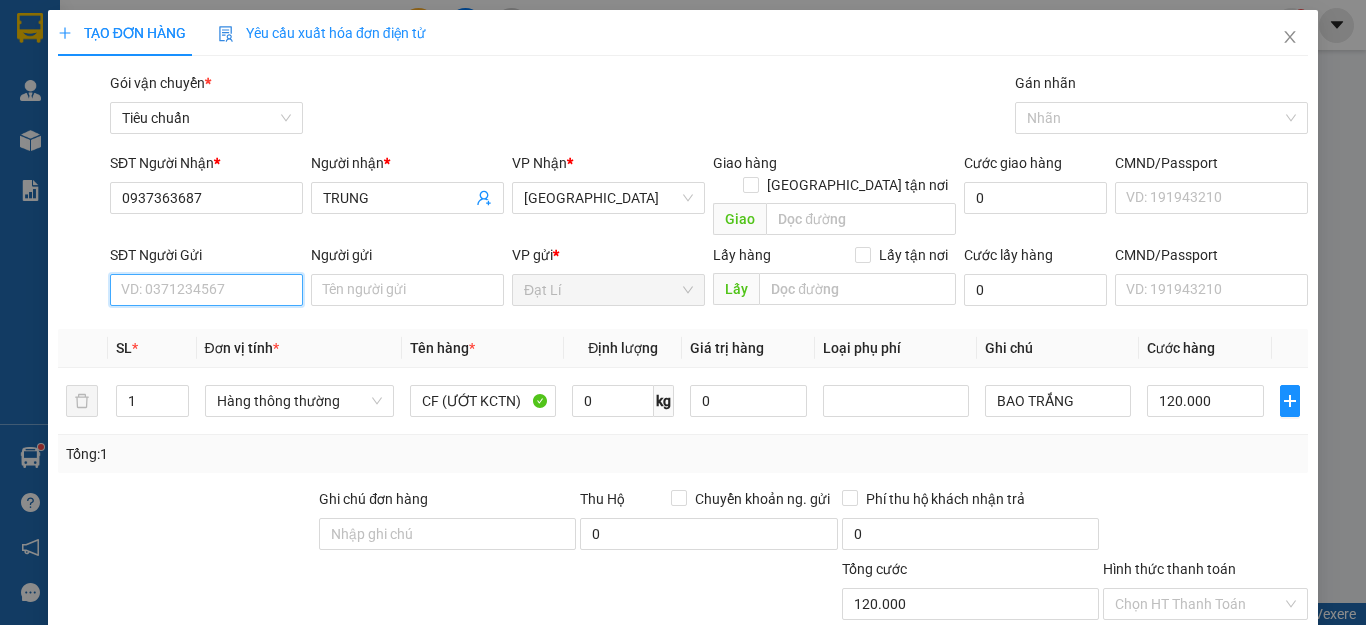 click on "SĐT Người Gửi" at bounding box center (206, 290) 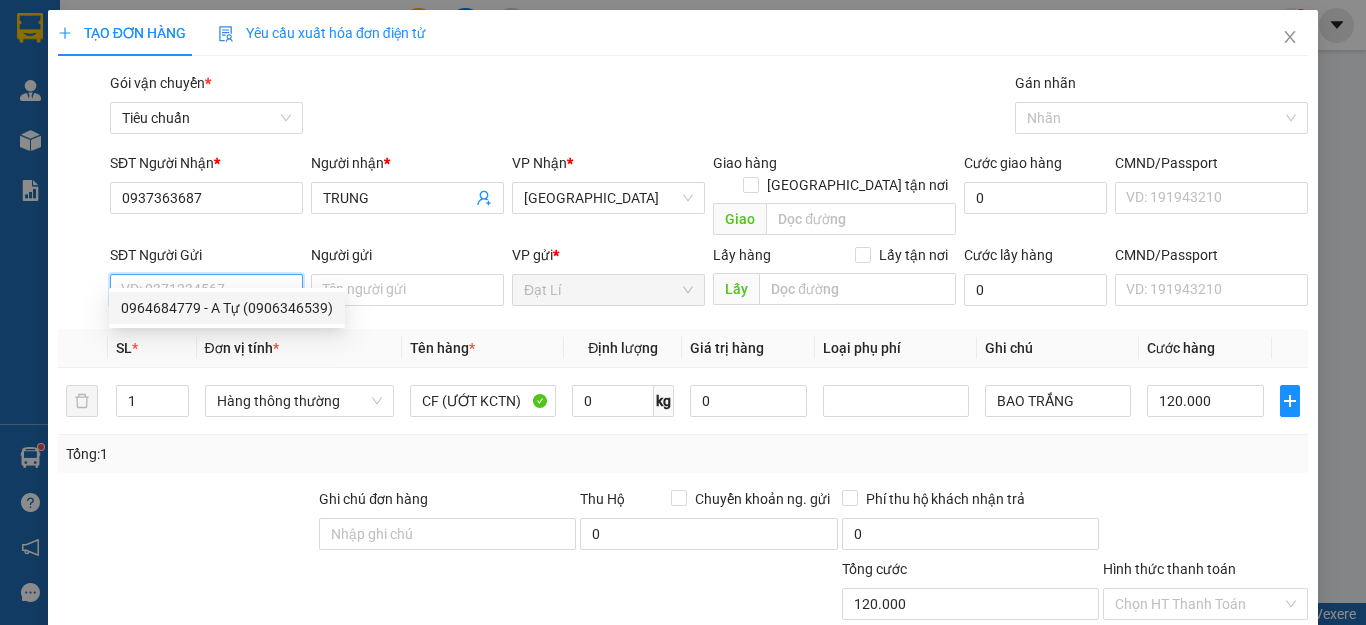 click on "0964684779 - A Tự (0906346539)" at bounding box center (227, 308) 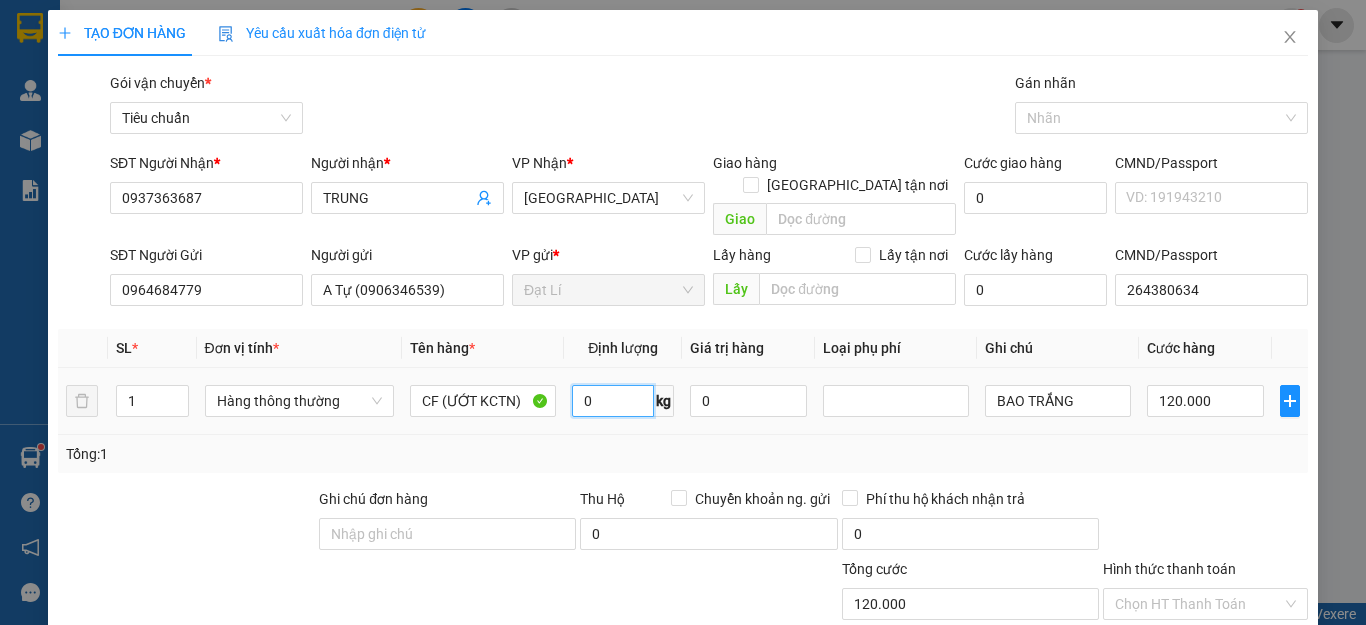 click on "0" at bounding box center [613, 401] 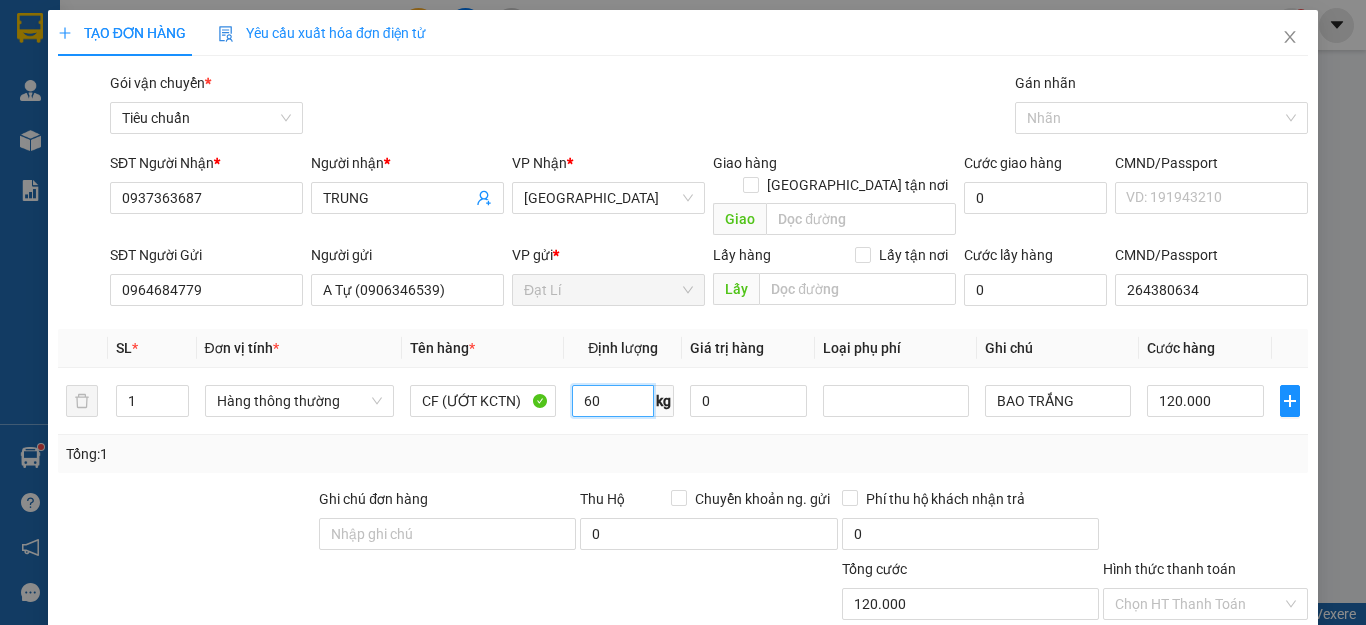 type on "60" 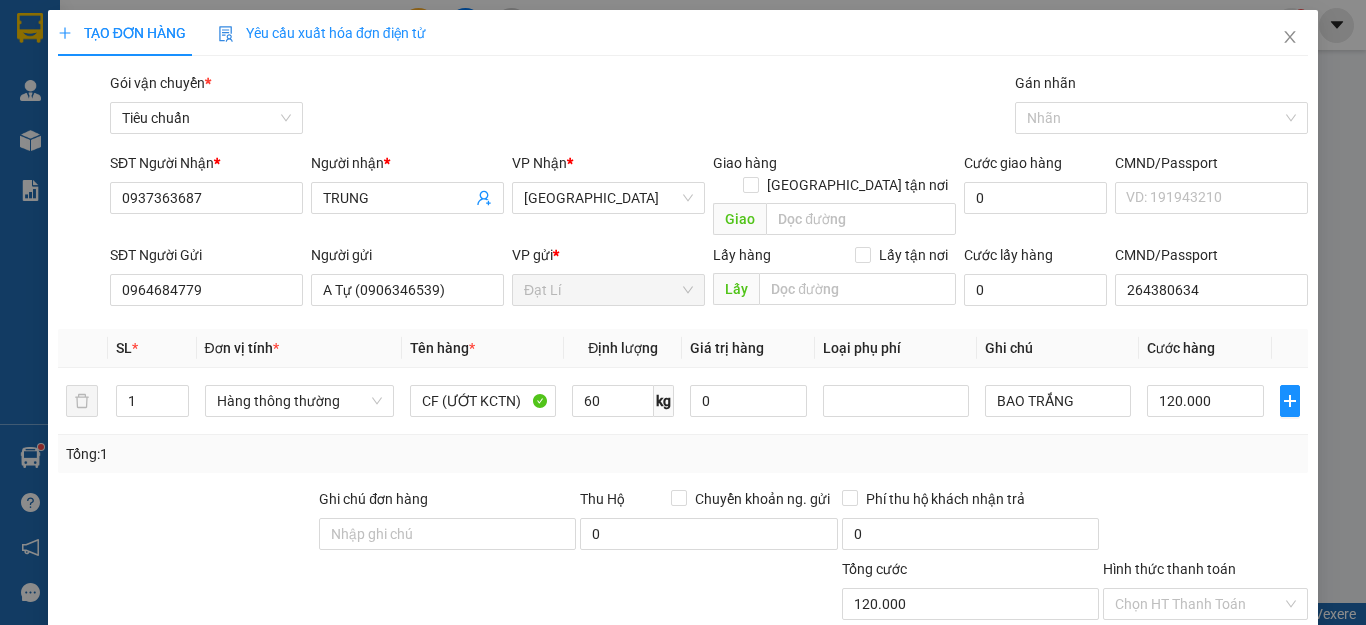 click on "Tổng:  1" at bounding box center (683, 454) 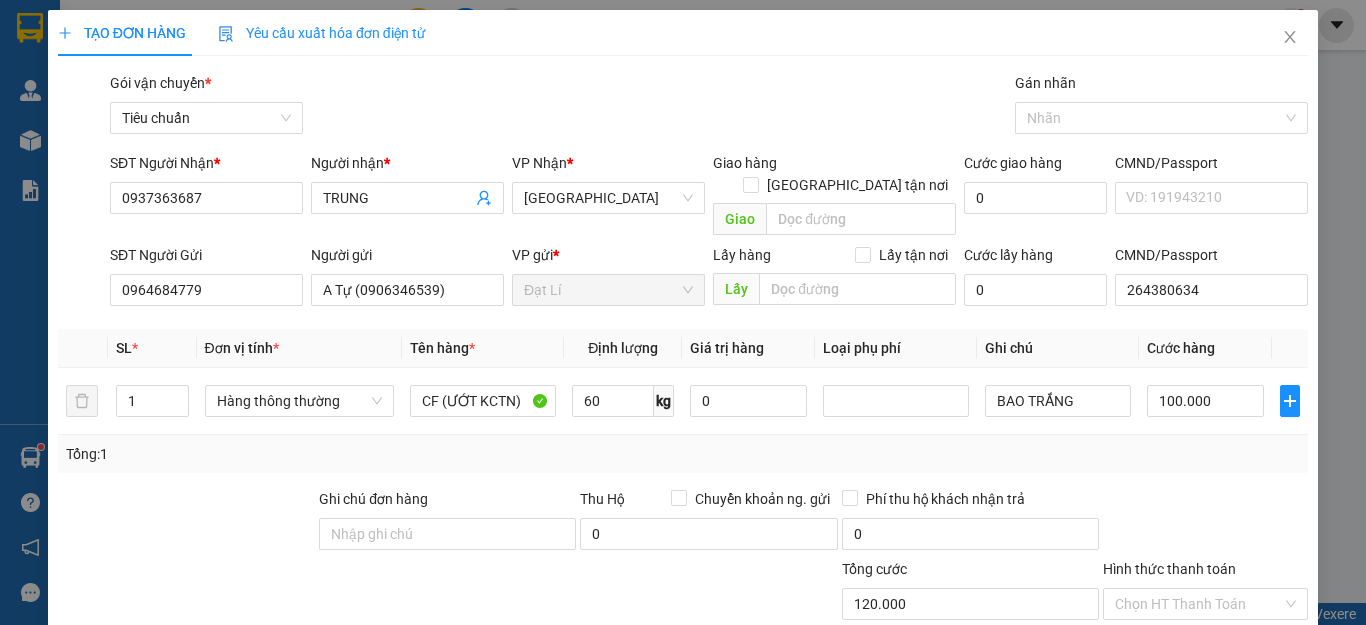 type on "100.000" 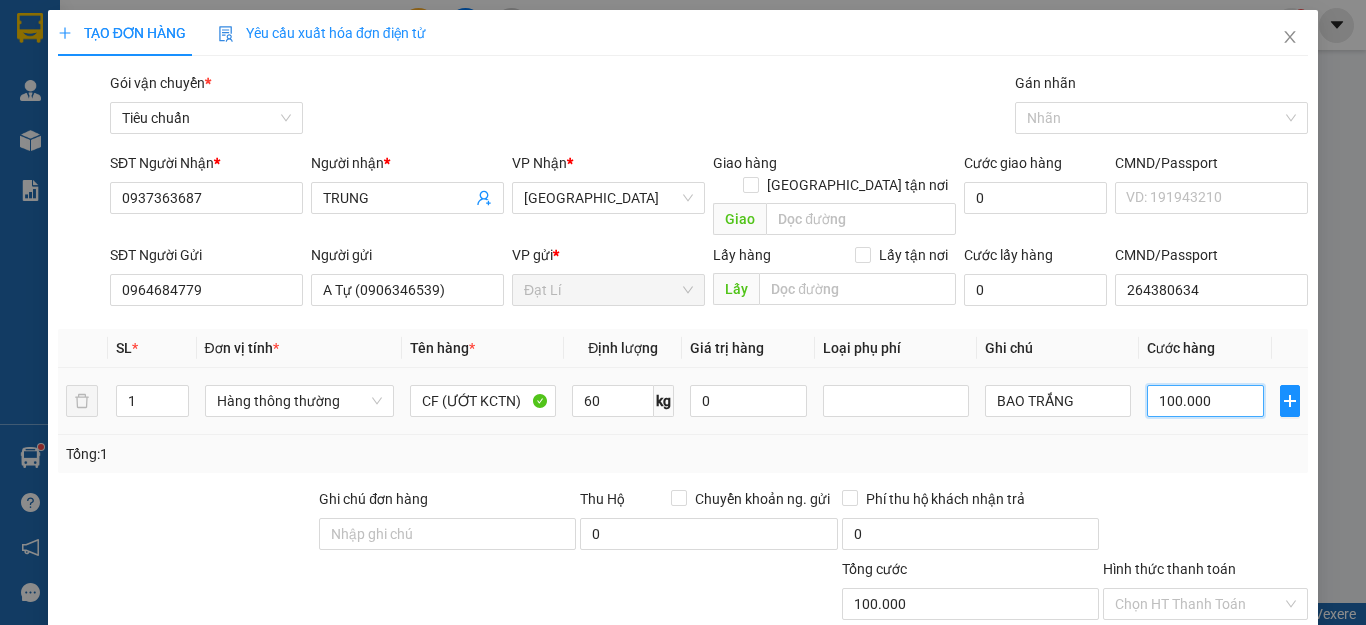 click on "100.000" at bounding box center [1205, 401] 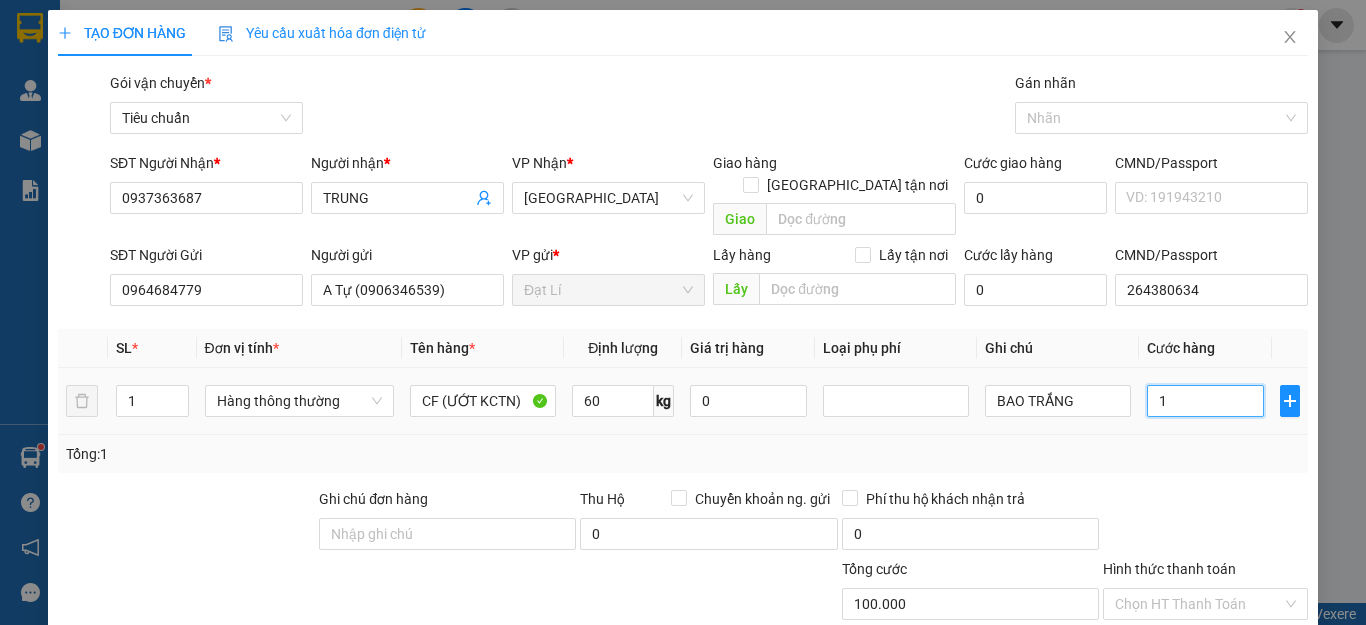 type on "1" 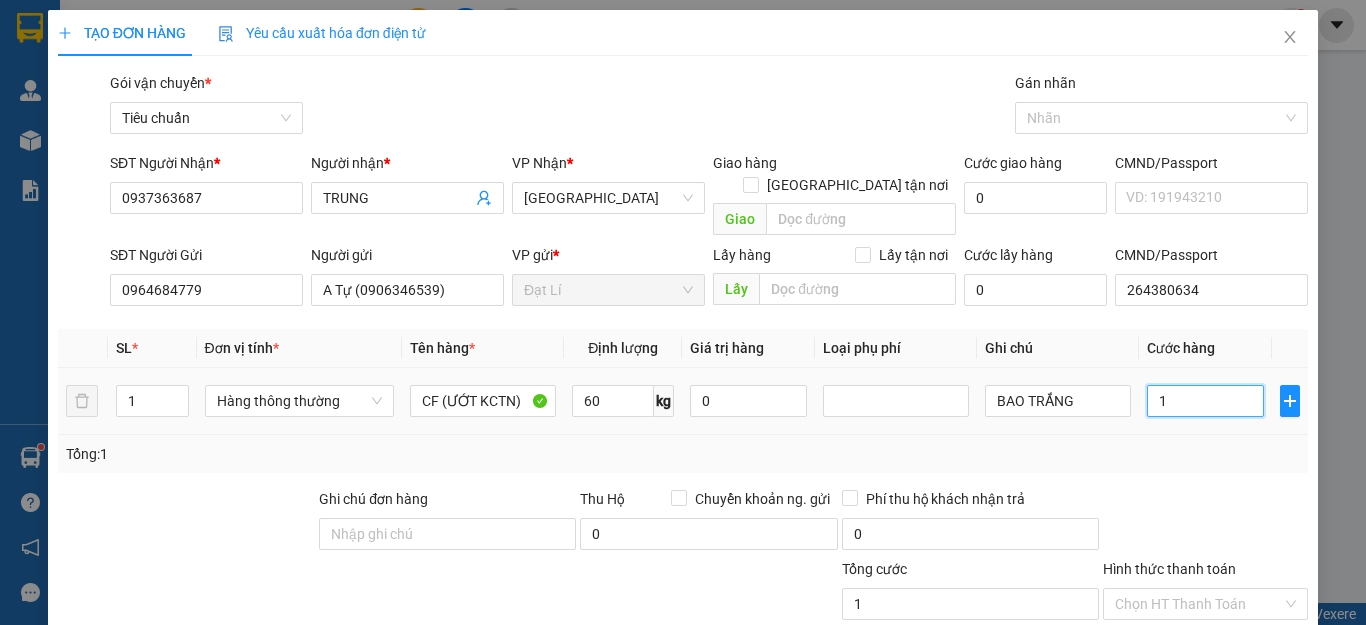 type on "12" 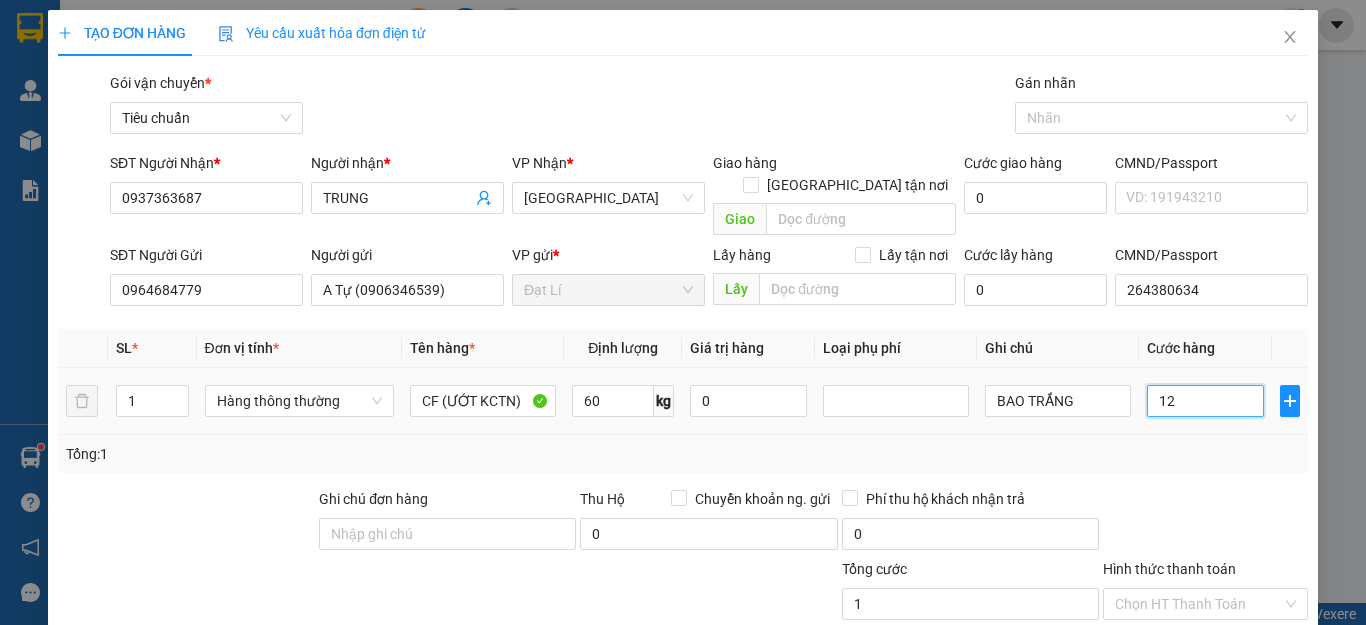 type on "12" 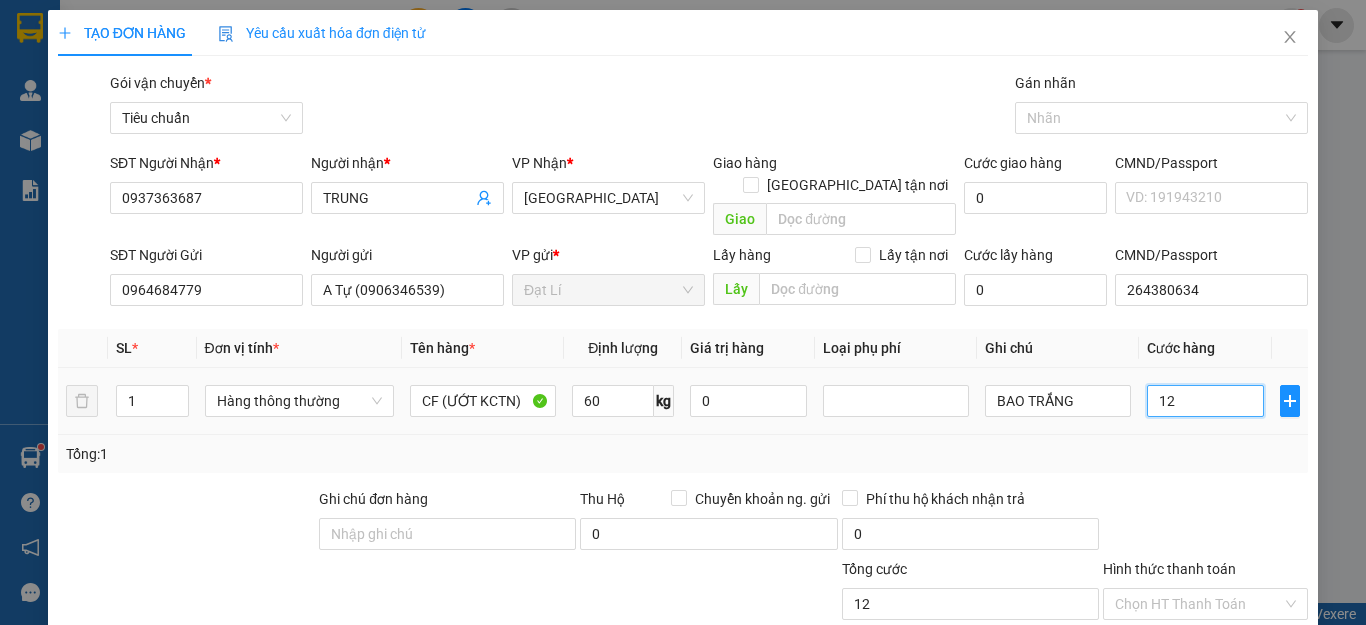 type on "120" 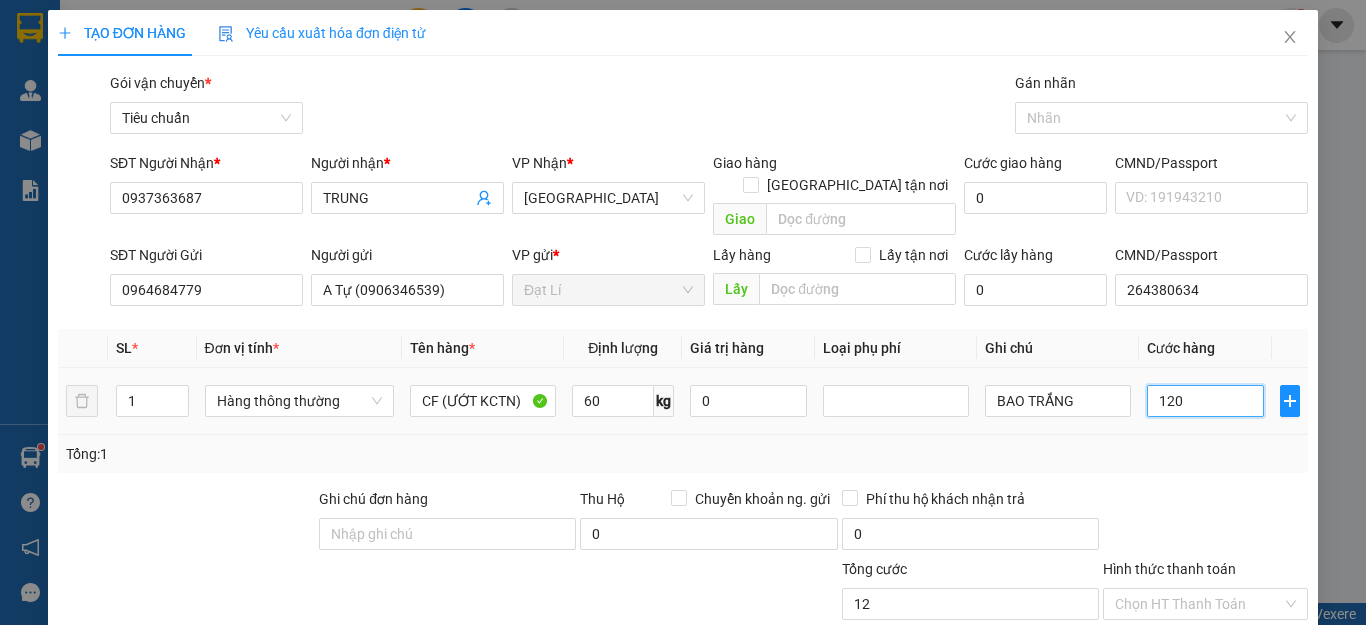 type on "120" 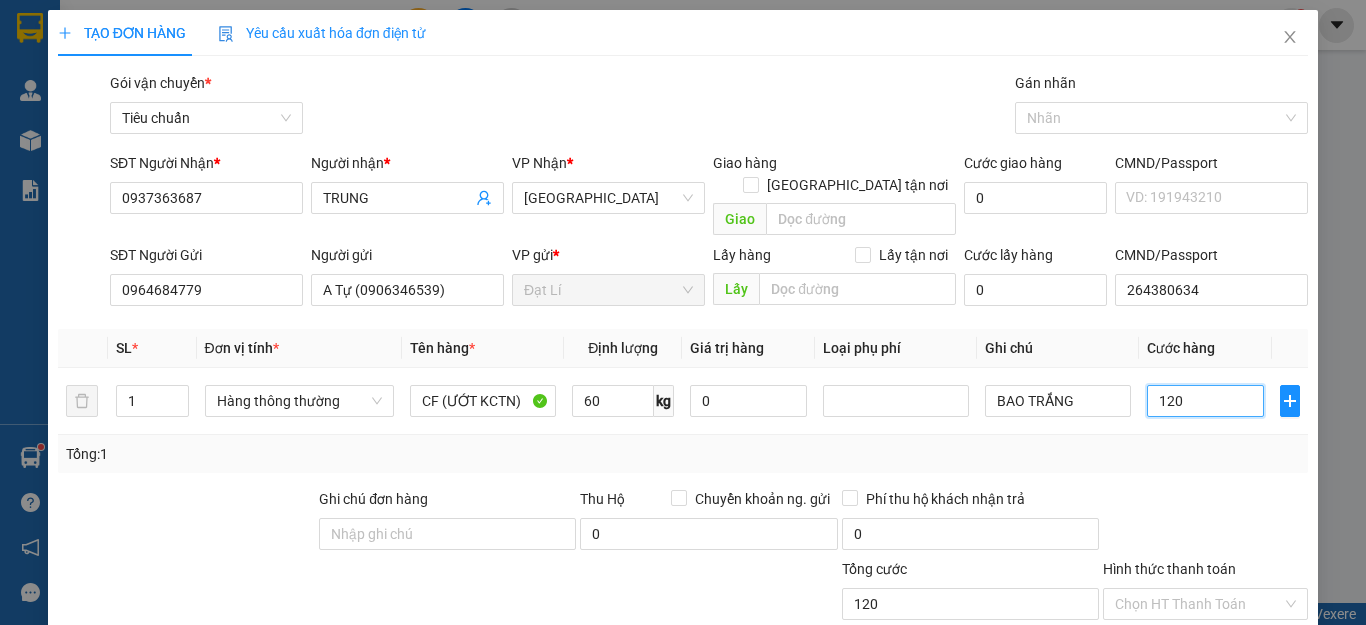 type on "120" 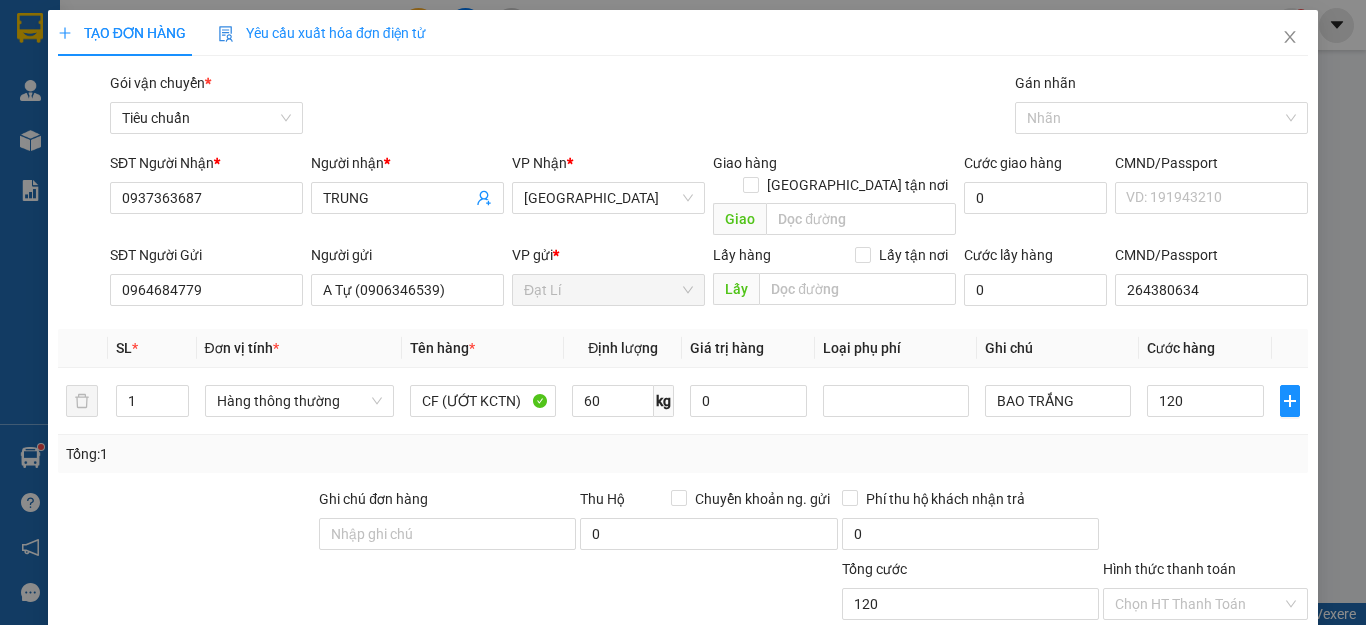 type on "120.000" 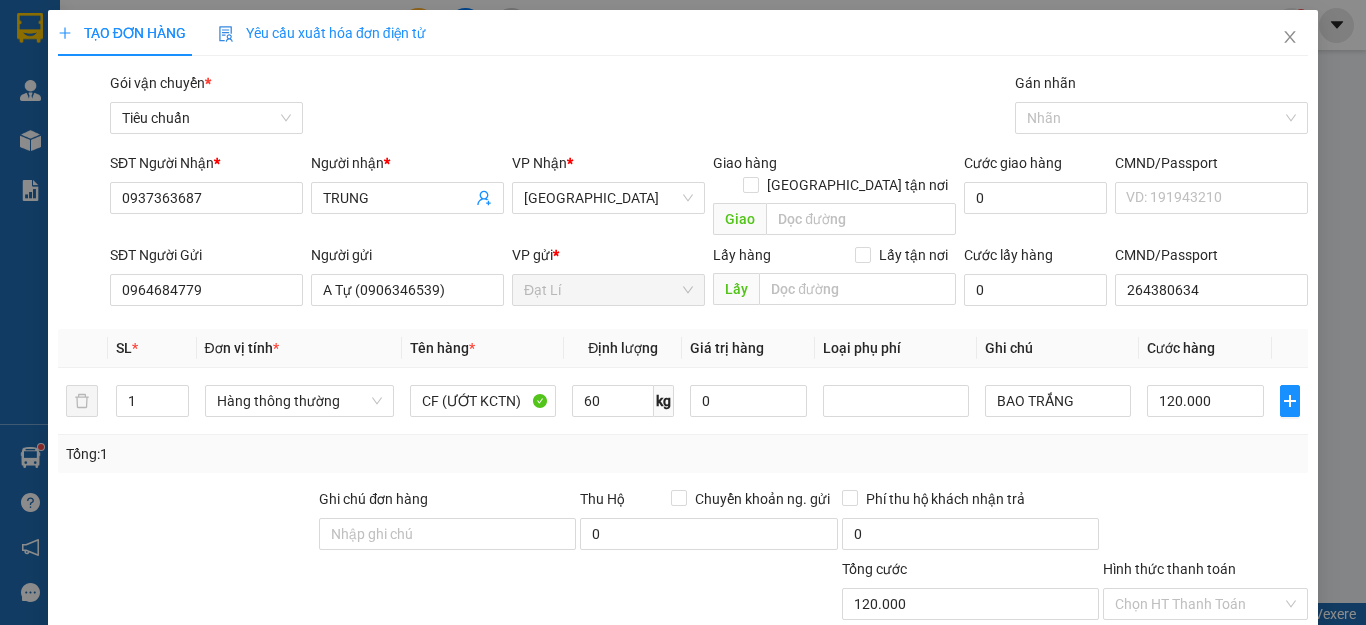click on "Transit Pickup Surcharge Ids Transit Deliver Surcharge Ids Transit Deliver Surcharge Transit Deliver Surcharge Gói vận chuyển  * Tiêu chuẩn Gán nhãn   Nhãn SĐT Người Nhận  * 0937363687 Người nhận  * TRUNG VP Nhận  * Thủ Đức Giao hàng Giao tận nơi Giao Cước giao hàng 0 CMND/Passport VD: [PASSPORT] SĐT Người Gửi 0964684779 Người gửi A Tự (0906346539) VP gửi  * Đạt Lí Lấy hàng Lấy tận nơi Lấy Cước lấy hàng 0 CMND/Passport [PASSPORT] SL  * Đơn vị tính  * Tên hàng  * Định lượng Giá trị hàng Loại phụ phí Ghi chú Cước hàng                     1 Hàng thông thường CF (ƯỚT KCTN) 60 kg 0   BAO TRẮNG 120.000 Tổng:  1 Ghi chú đơn hàng Thu Hộ Chuyển khoản ng. gửi 0 Phí thu hộ khách nhận trả 0 Tổng cước 120.000 Hình thức thanh toán Chọn HT Thanh Toán Phụ thu 0 VND Giảm giá 0 VND % Discount 0 Số tiền thu trước 0 Chưa thanh toán 120.000 Chọn HT Thanh Toán" at bounding box center (683, 464) 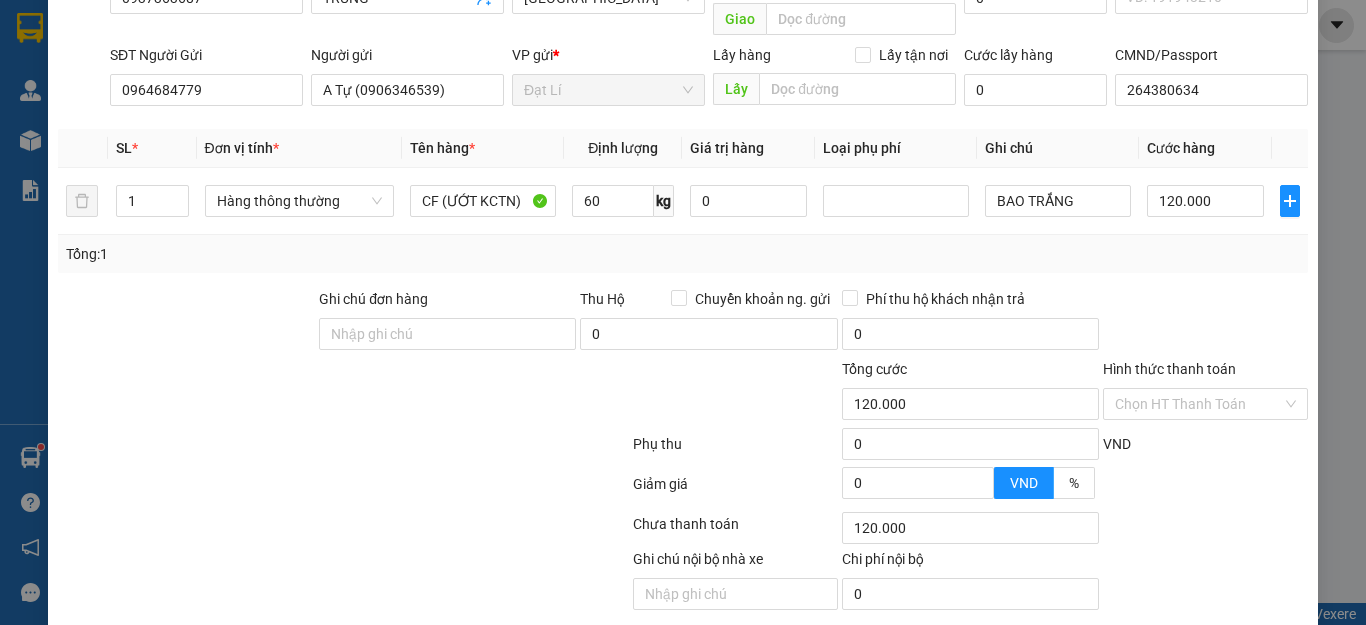 scroll, scrollTop: 249, scrollLeft: 0, axis: vertical 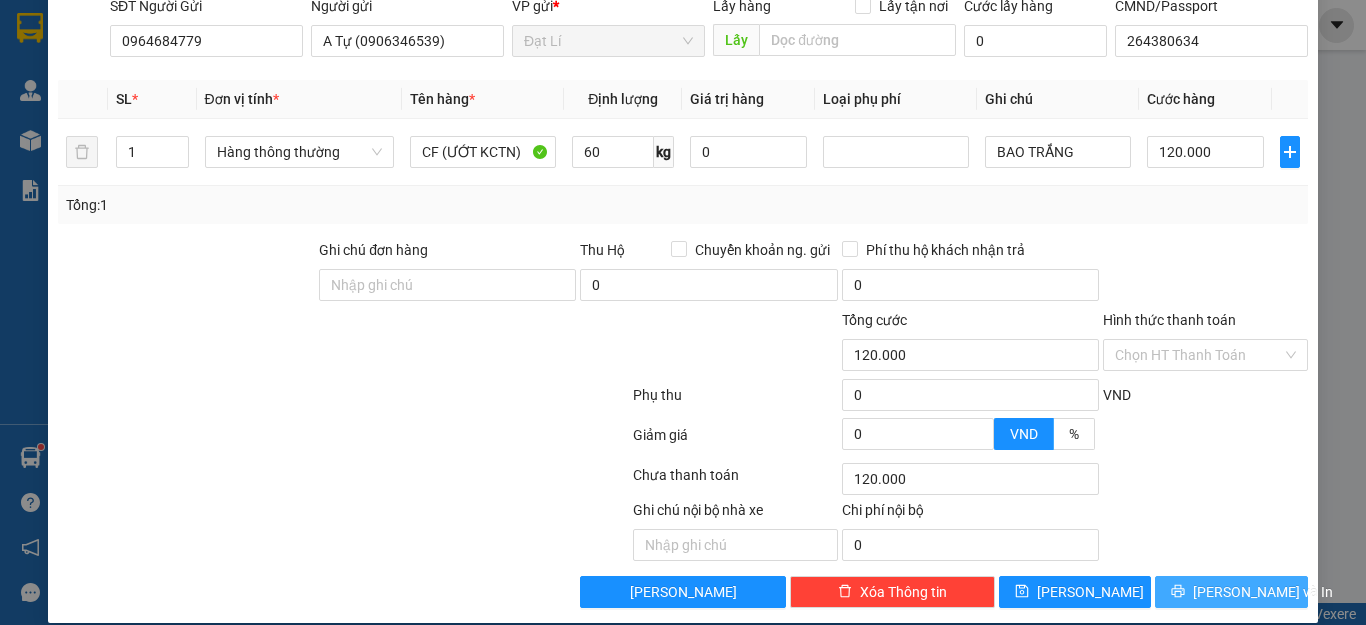 click 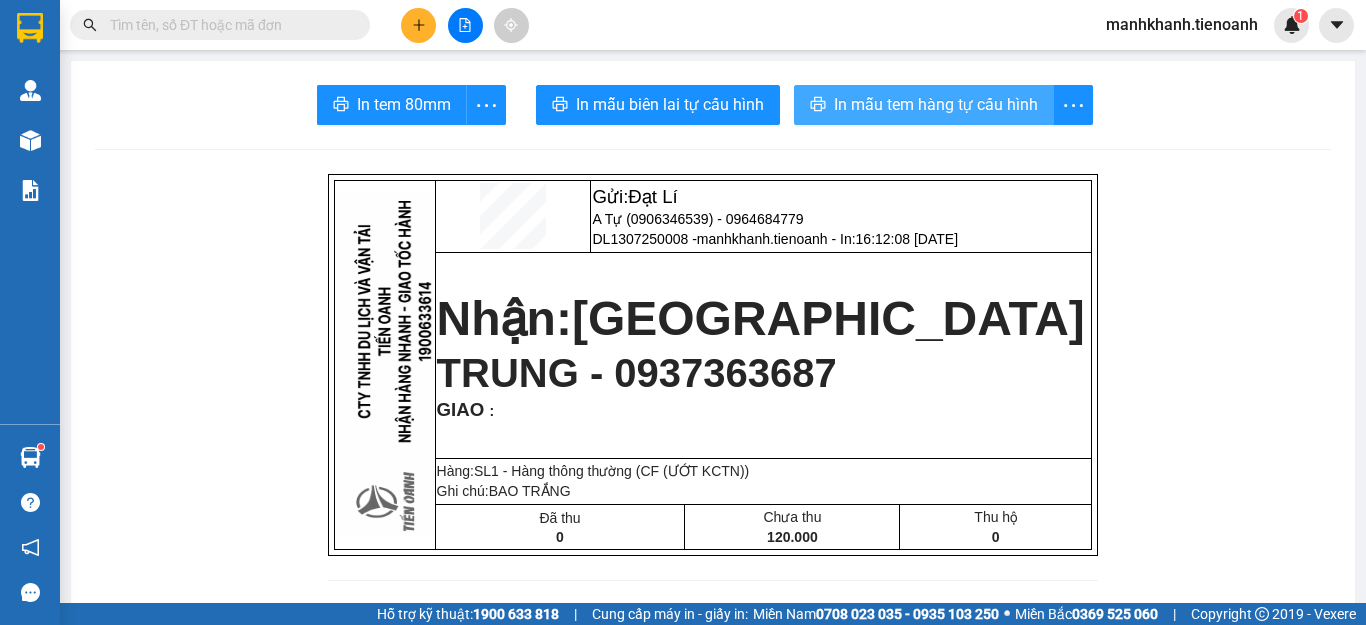 click on "In mẫu tem hàng tự cấu hình" at bounding box center (936, 104) 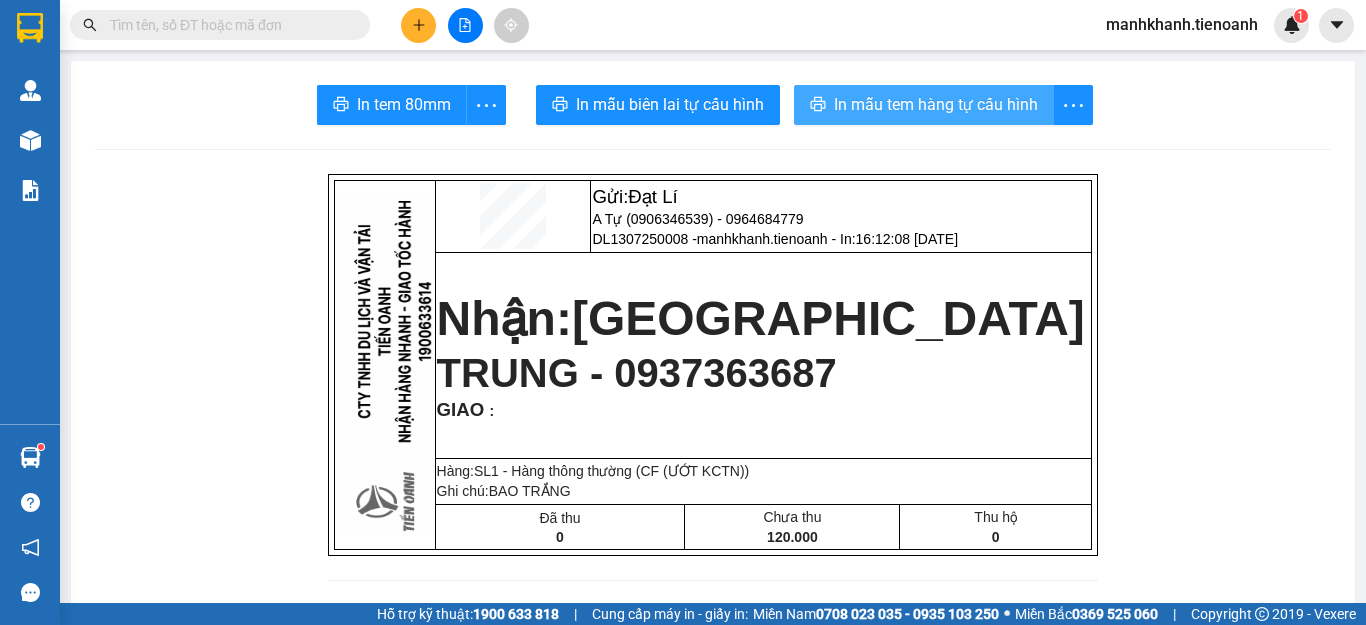 scroll, scrollTop: 0, scrollLeft: 0, axis: both 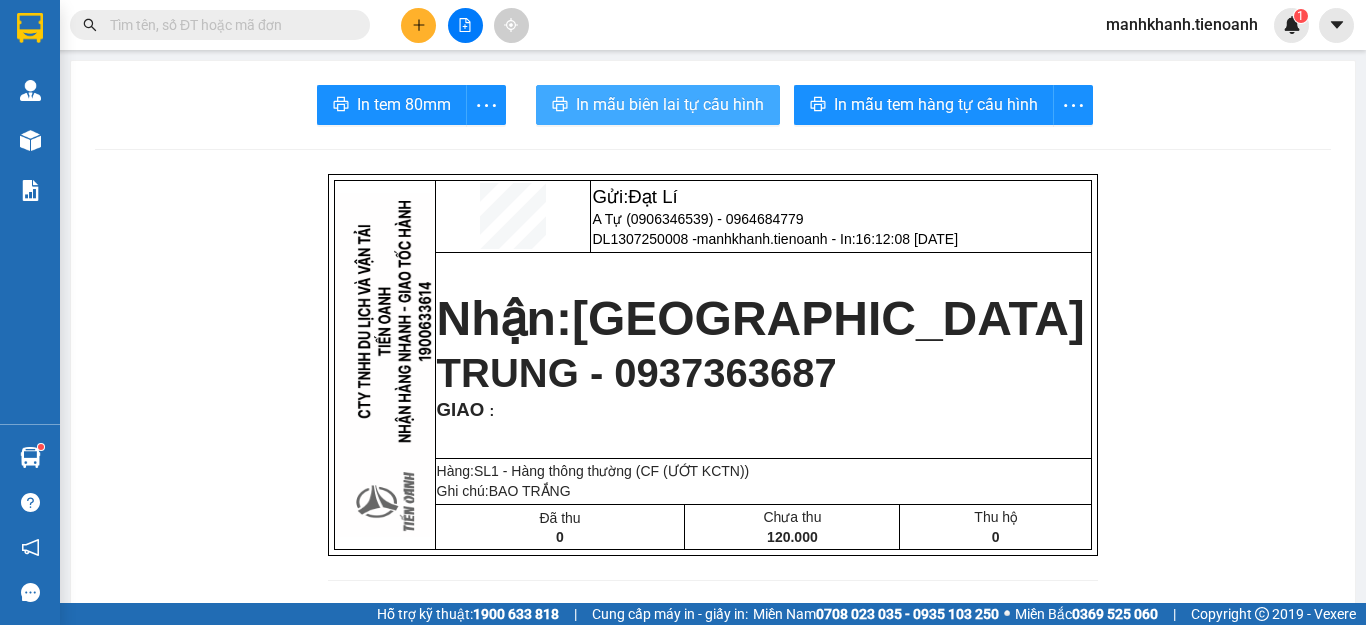 click on "In mẫu biên lai tự cấu hình" at bounding box center (670, 104) 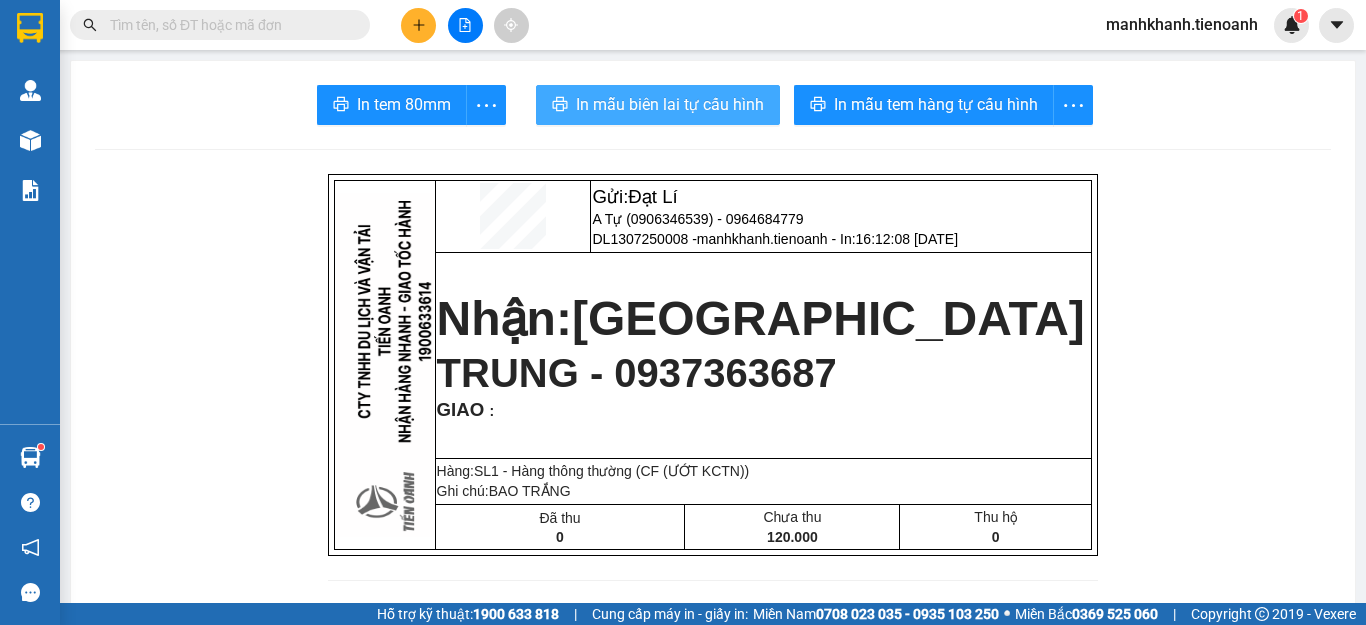 scroll, scrollTop: 0, scrollLeft: 0, axis: both 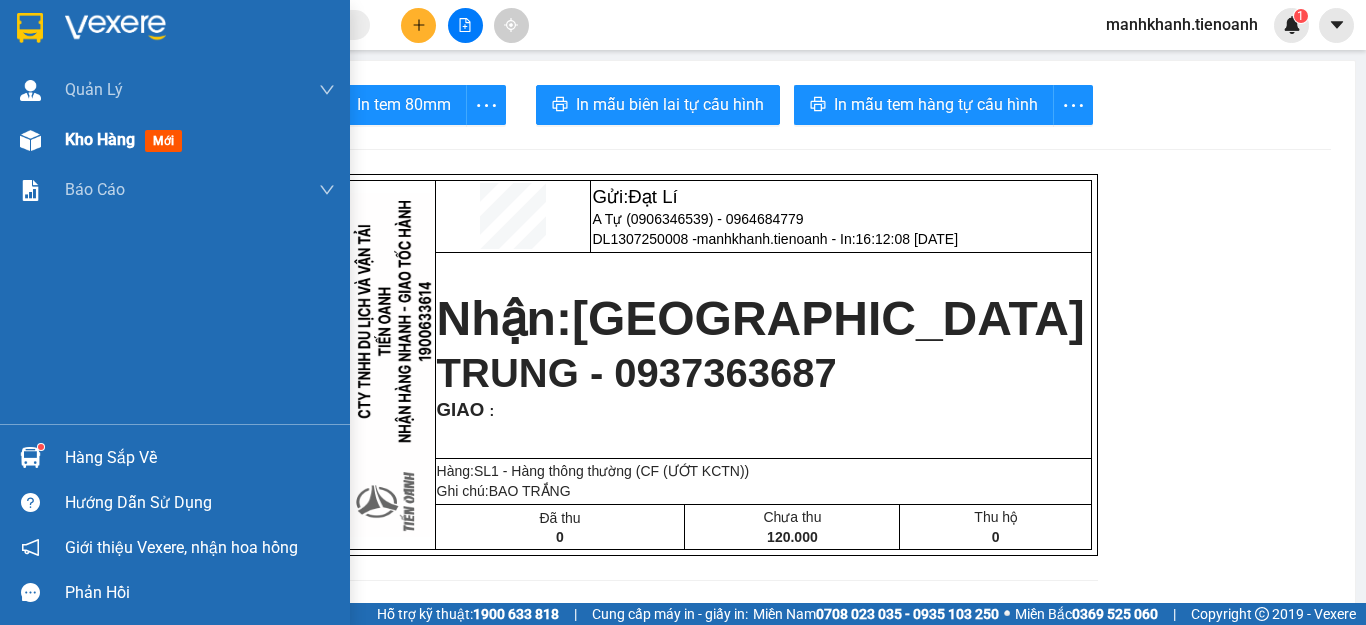 click on "Kho hàng" at bounding box center (100, 139) 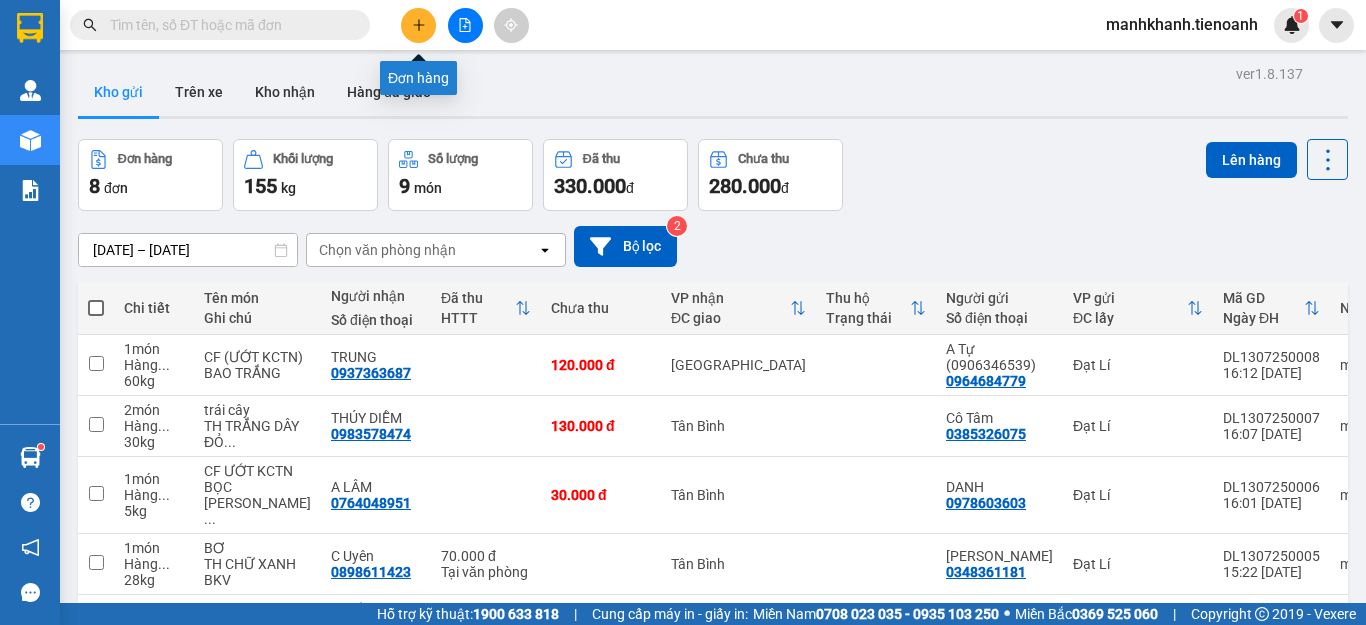 click 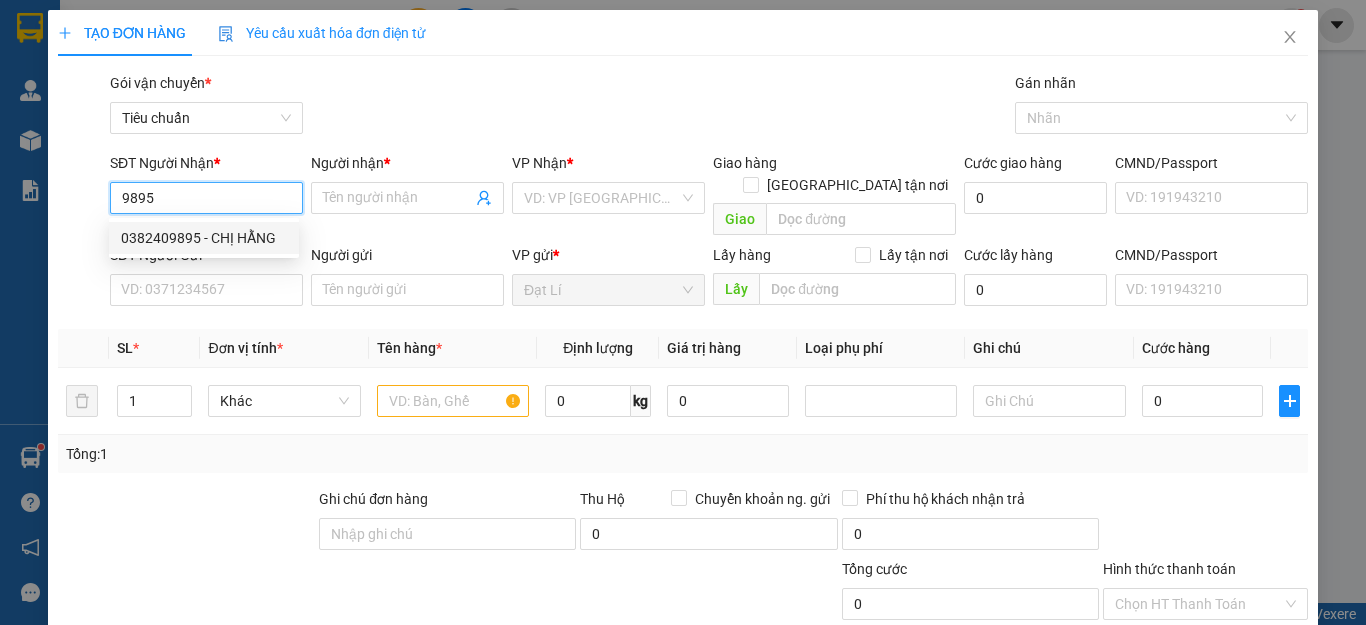 click on "0382409895 - CHỊ HẰNG" at bounding box center [204, 238] 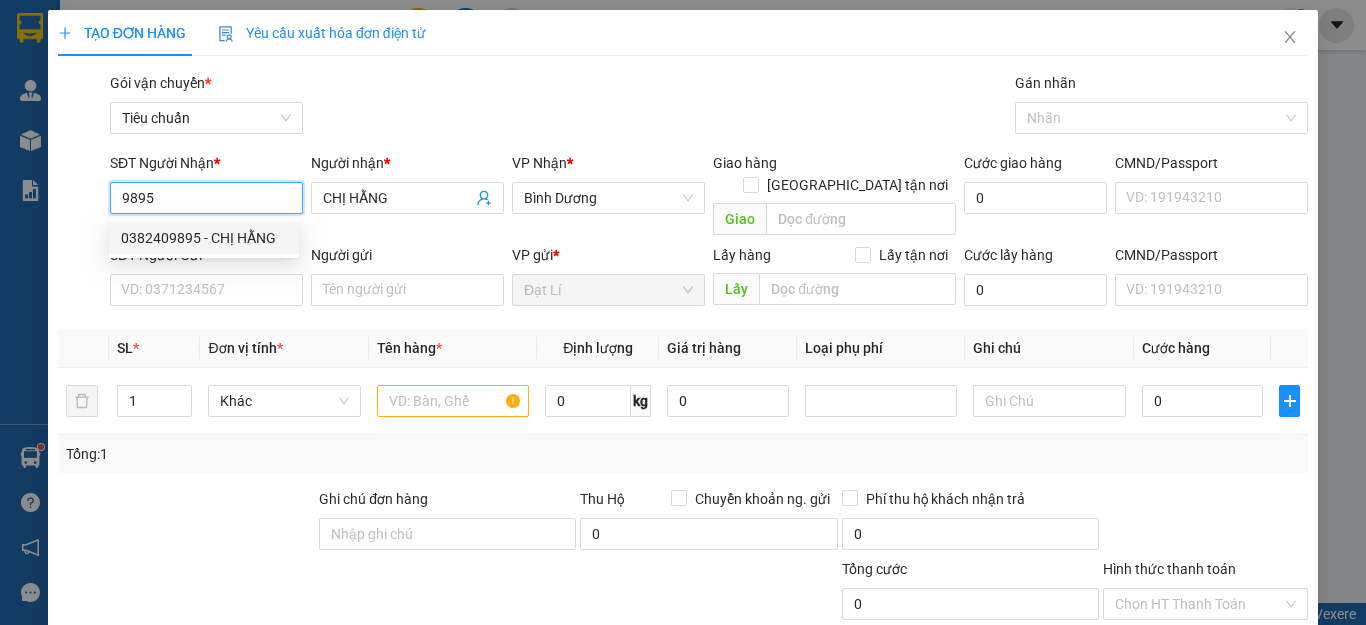type on "0382409895" 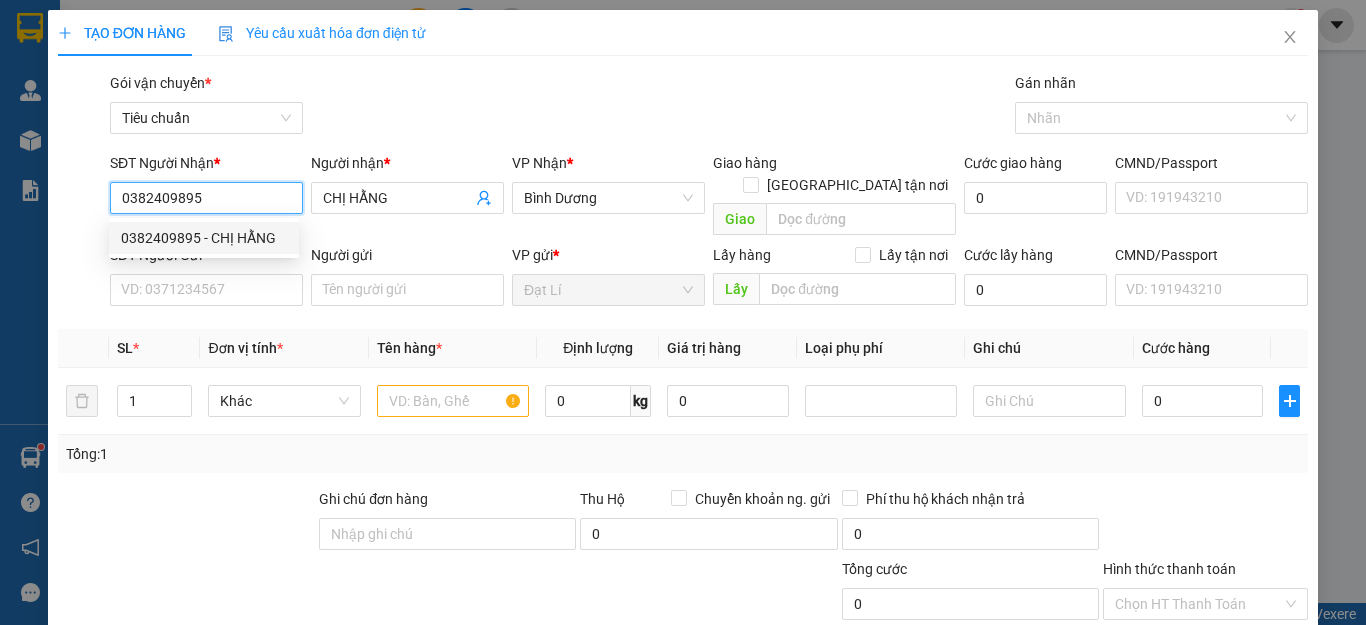 type on "120.000" 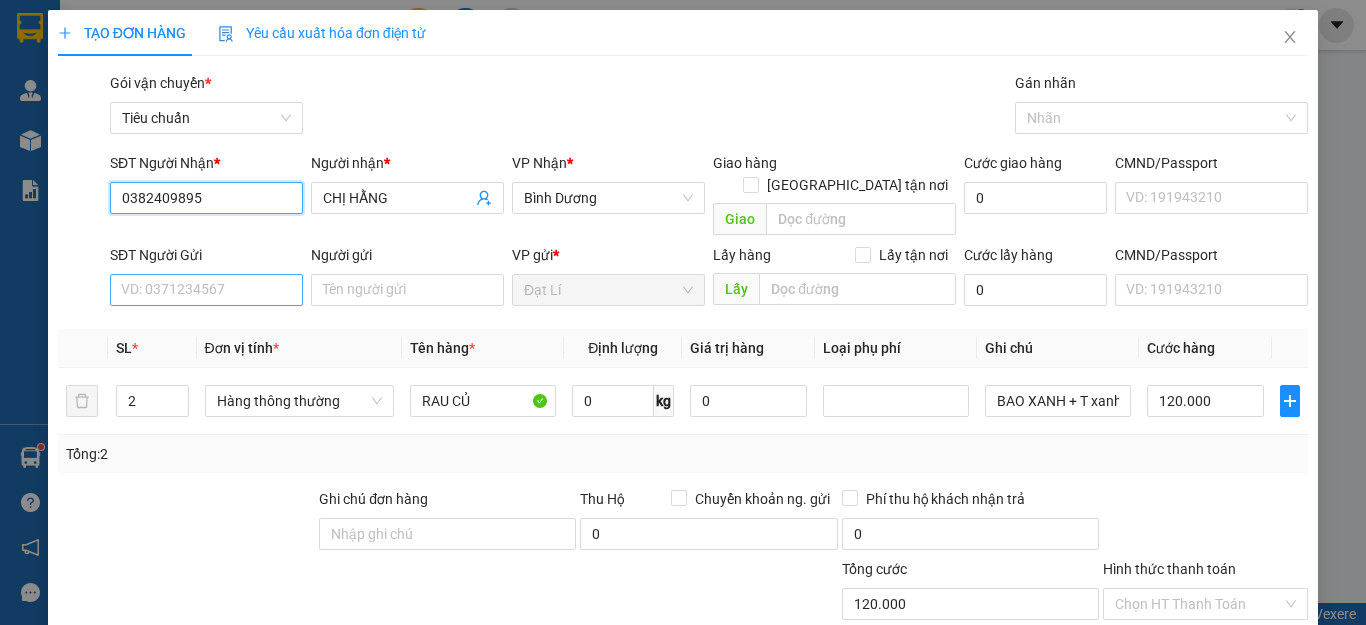 type on "0382409895" 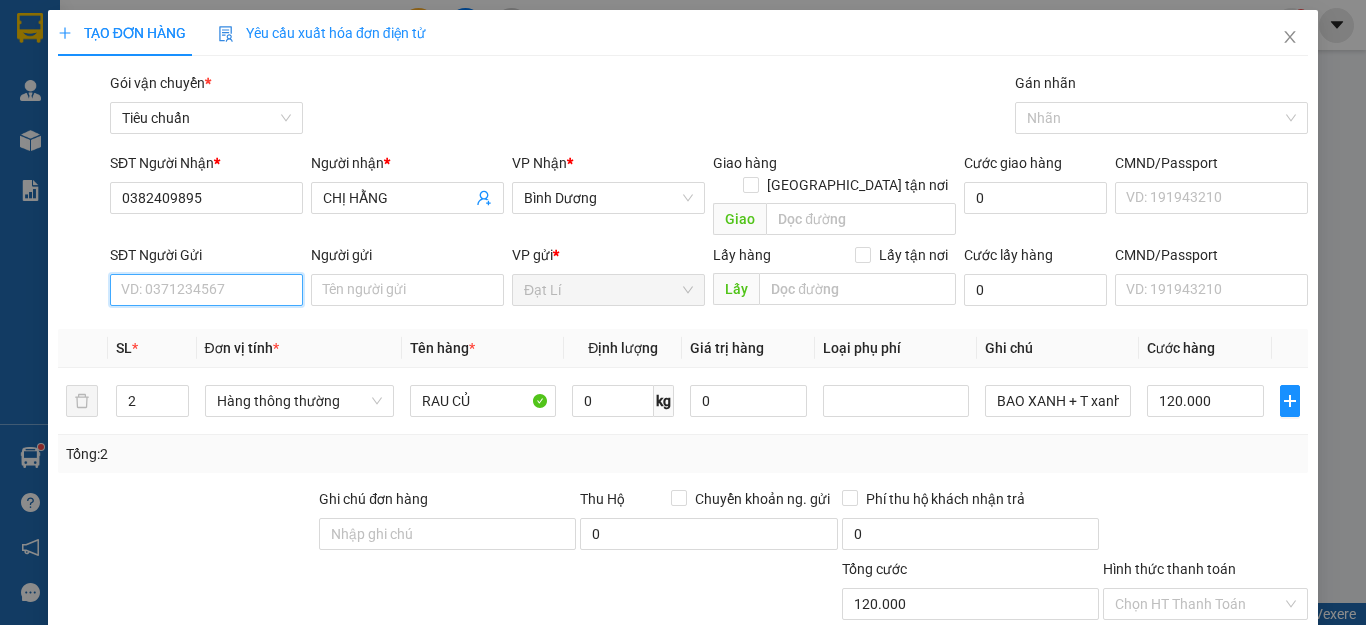 click on "SĐT Người Gửi" at bounding box center [206, 290] 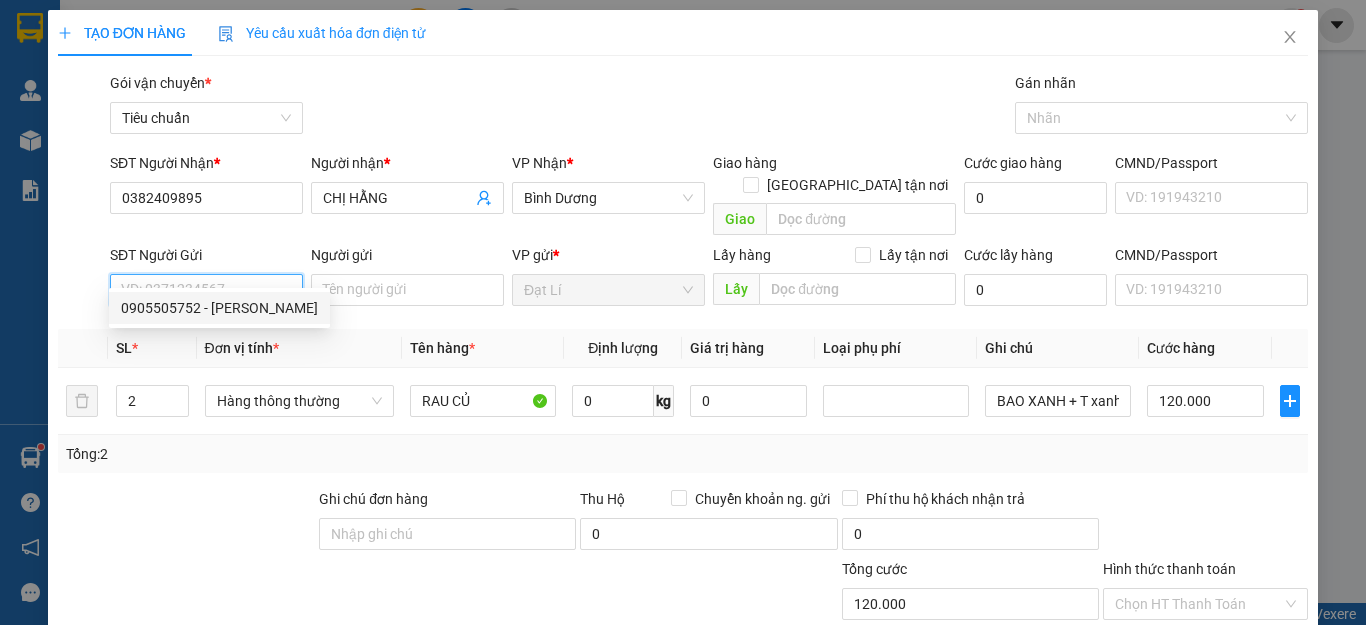 click on "0905505752 - [PERSON_NAME]" at bounding box center (219, 308) 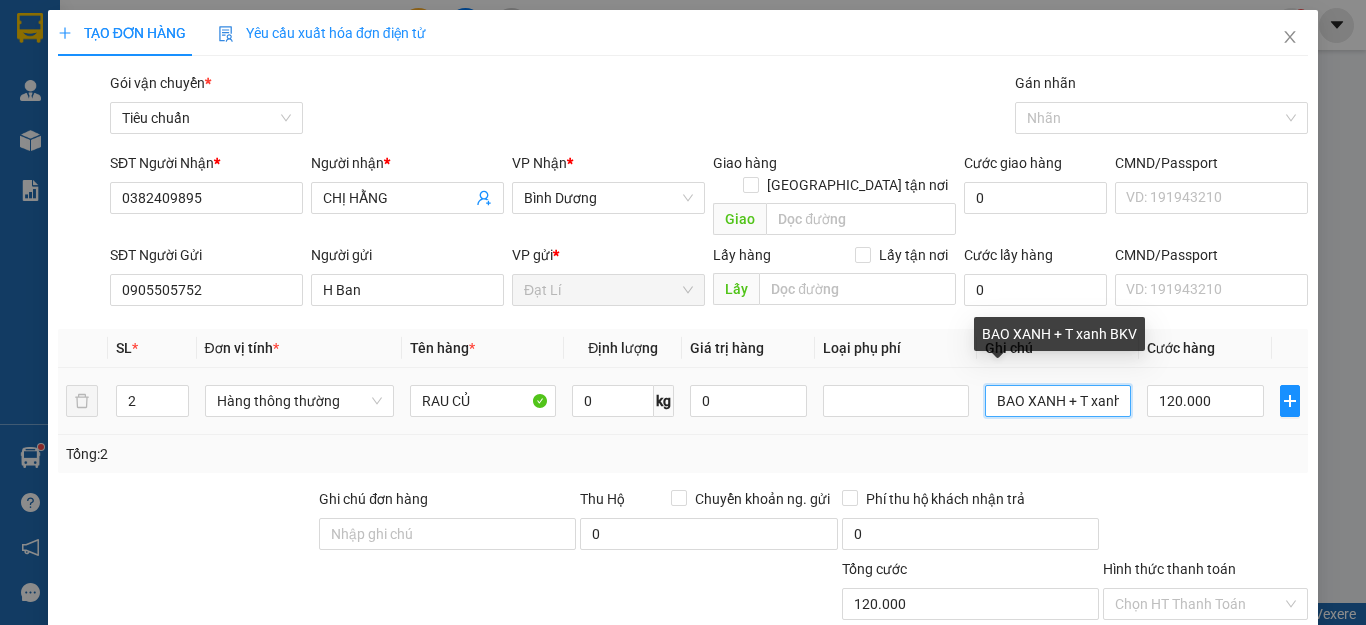 scroll, scrollTop: 0, scrollLeft: 39, axis: horizontal 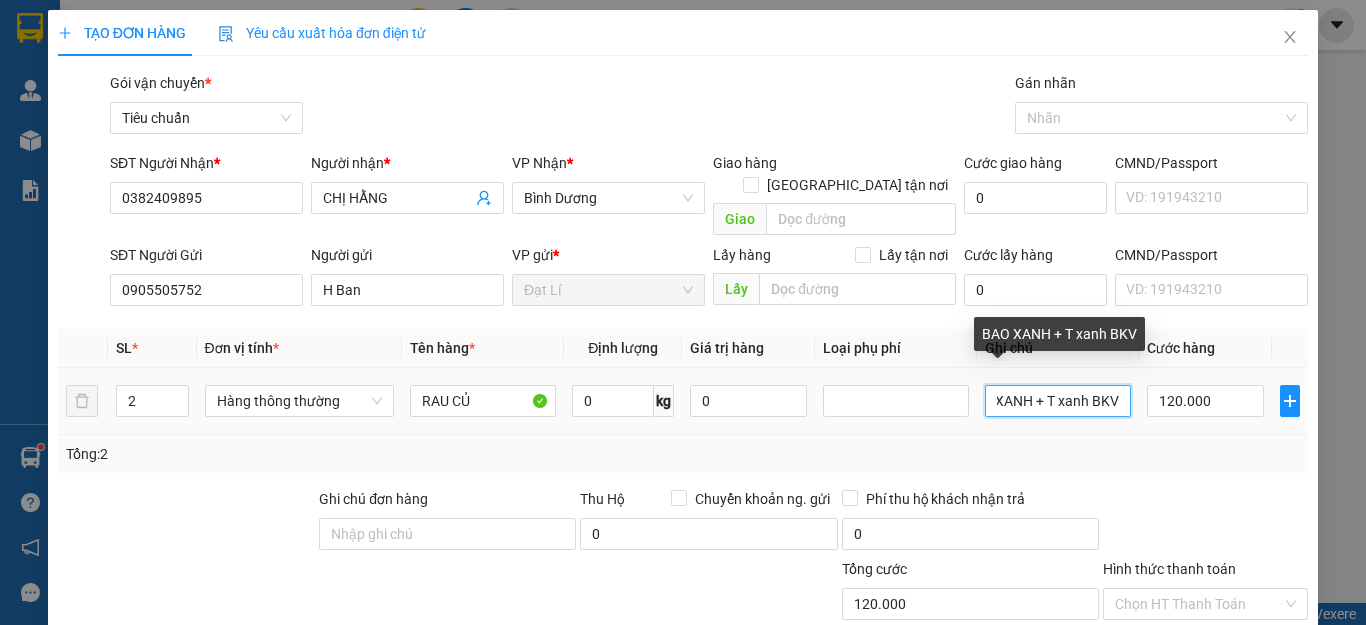 drag, startPoint x: 1079, startPoint y: 379, endPoint x: 1131, endPoint y: 375, distance: 52.153618 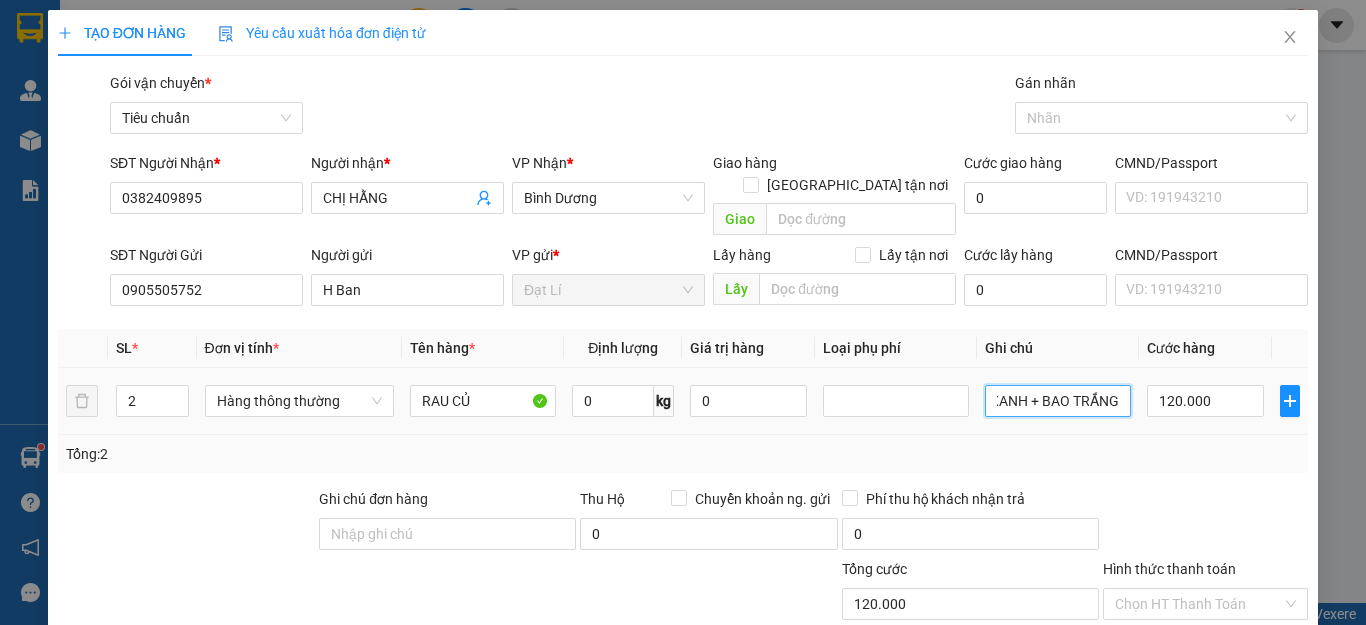 scroll, scrollTop: 0, scrollLeft: 46, axis: horizontal 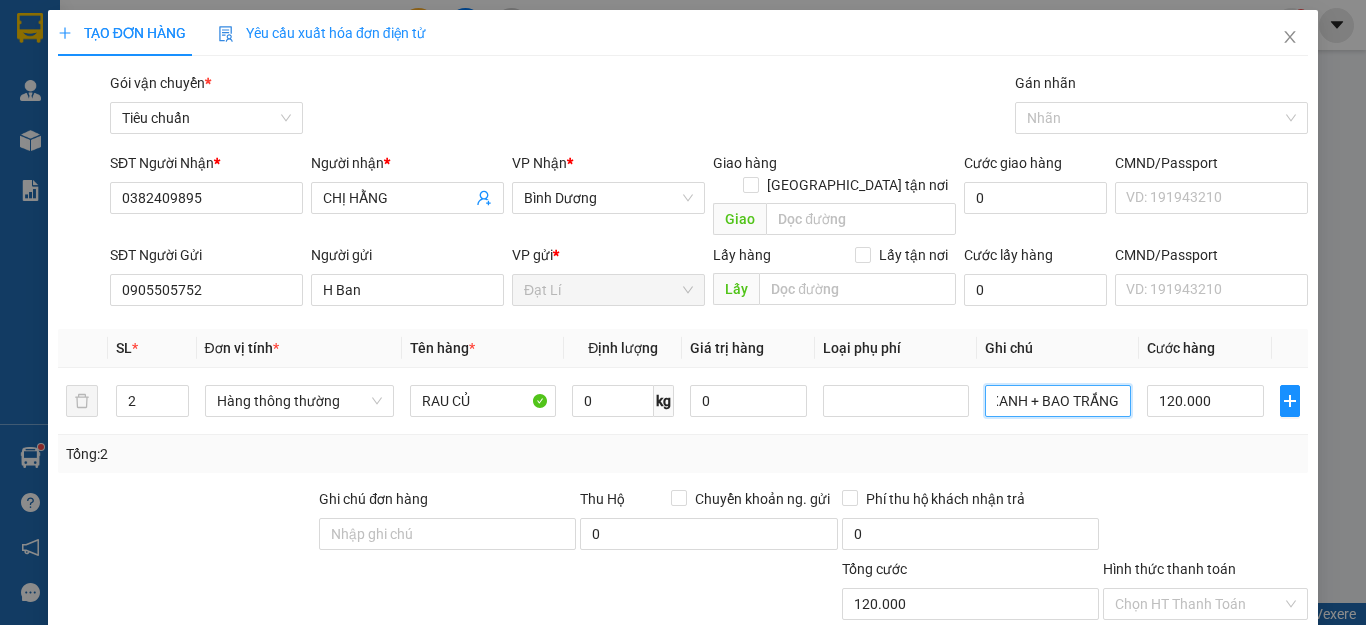 type on "BAO XANH + BAO TRẮNG" 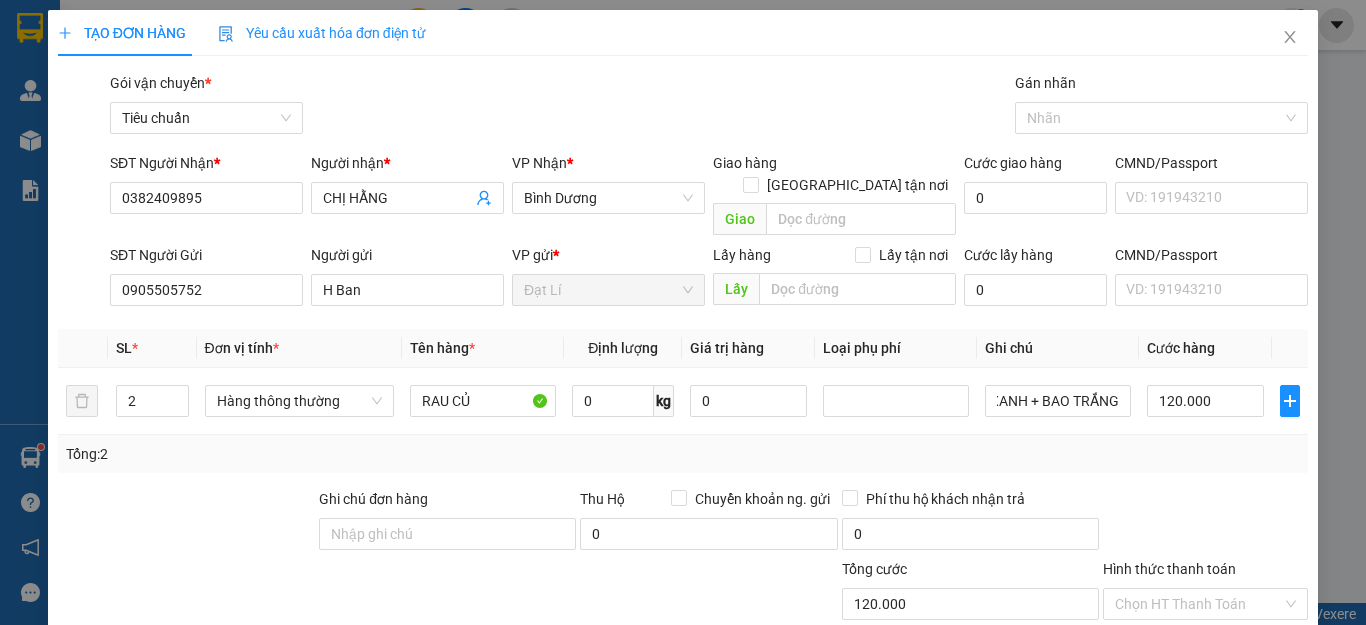 scroll, scrollTop: 0, scrollLeft: 0, axis: both 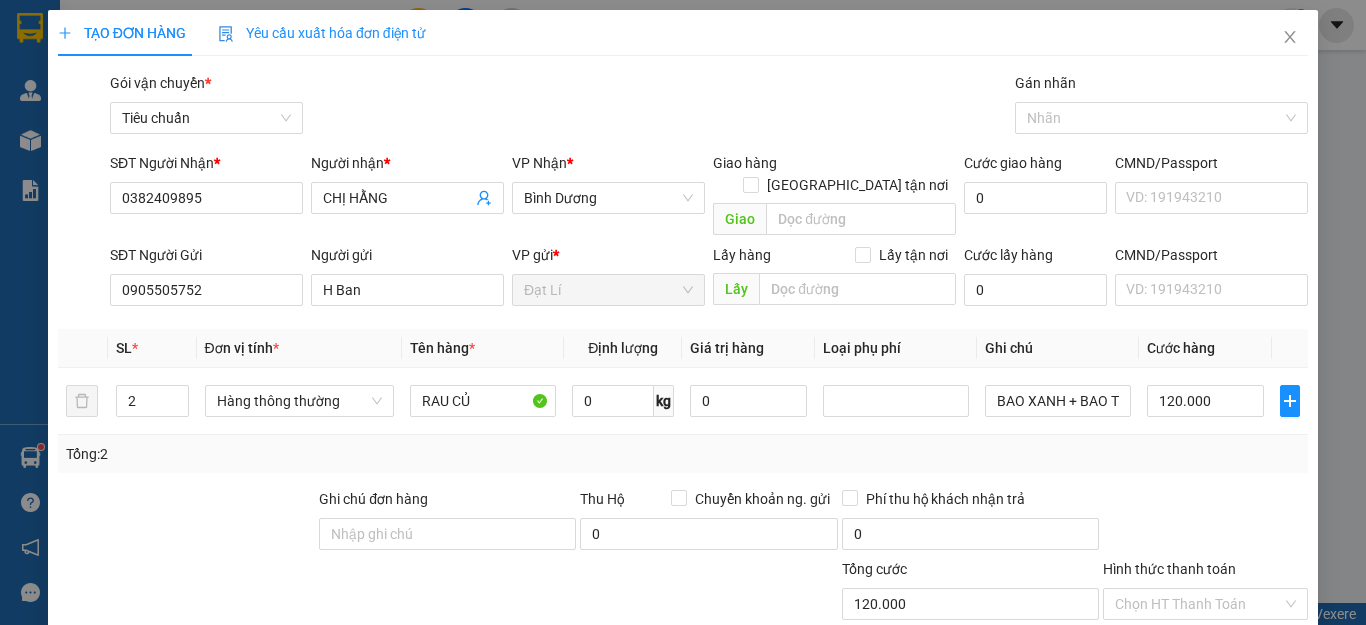 click on "Transit Pickup Surcharge Ids Transit Deliver Surcharge Ids Transit Deliver Surcharge Transit Deliver Surcharge Gói vận chuyển  * Tiêu chuẩn Gán nhãn   Nhãn SĐT Người Nhận  * 0382409895 Người nhận  * CHỊ HẰNG VP Nhận  * Bình Dương Giao hàng Giao tận nơi Giao Cước giao hàng 0 CMND/Passport VD: [PASSPORT] SĐT Người Gửi 0905505752 Người gửi H Ban VP gửi  * Đạt Lí Lấy hàng Lấy tận nơi Lấy Cước lấy hàng 0 CMND/Passport VD: [PASSPORT] SL  * Đơn vị tính  * Tên hàng  * Định lượng Giá trị hàng Loại phụ phí Ghi chú Cước hàng                     2 Hàng thông thường RAU CỦ 0 kg 0   BAO XANH + BAO TRẮNG 120.000 Tổng:  2 Ghi chú đơn hàng Thu Hộ Chuyển khoản ng. gửi 0 Phí thu hộ khách nhận trả 0 Tổng cước 120.000 Hình thức thanh toán Chọn HT Thanh Toán Phụ thu 0 VND Giảm giá 0 VND % Discount 0 Số tiền thu trước 0 Chưa thanh toán 120.000 Chọn HT Thanh Toán" at bounding box center [683, 464] 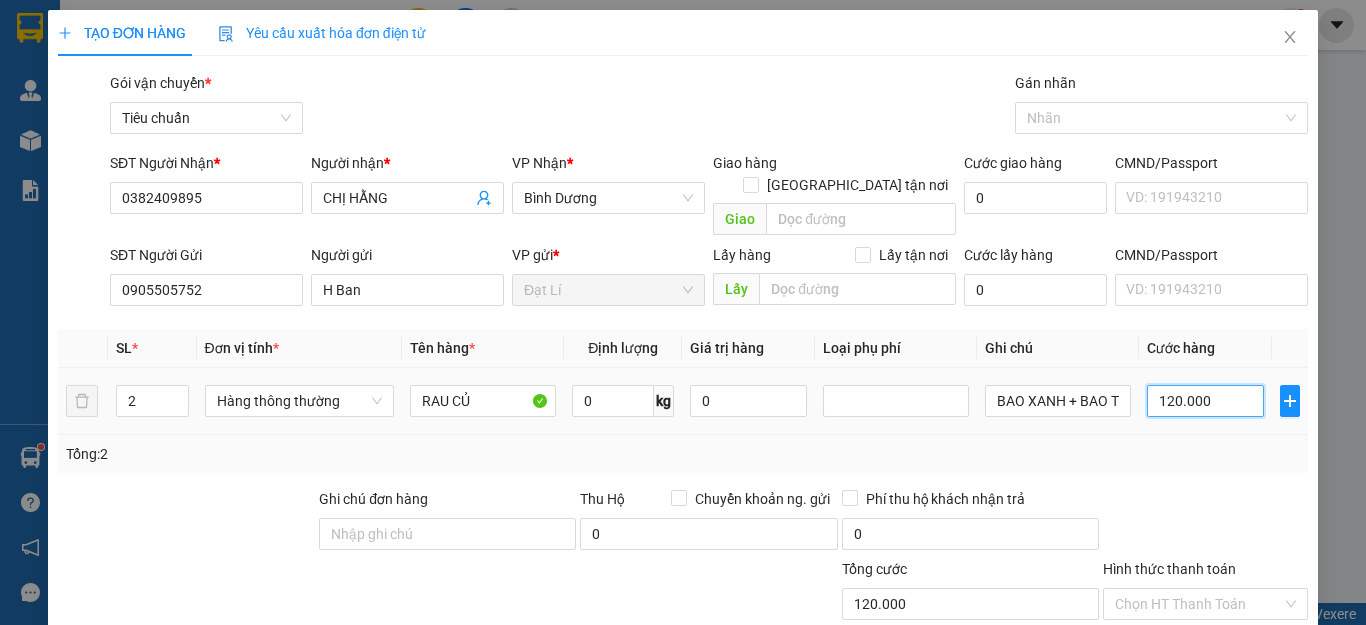 click on "120.000" at bounding box center [1205, 401] 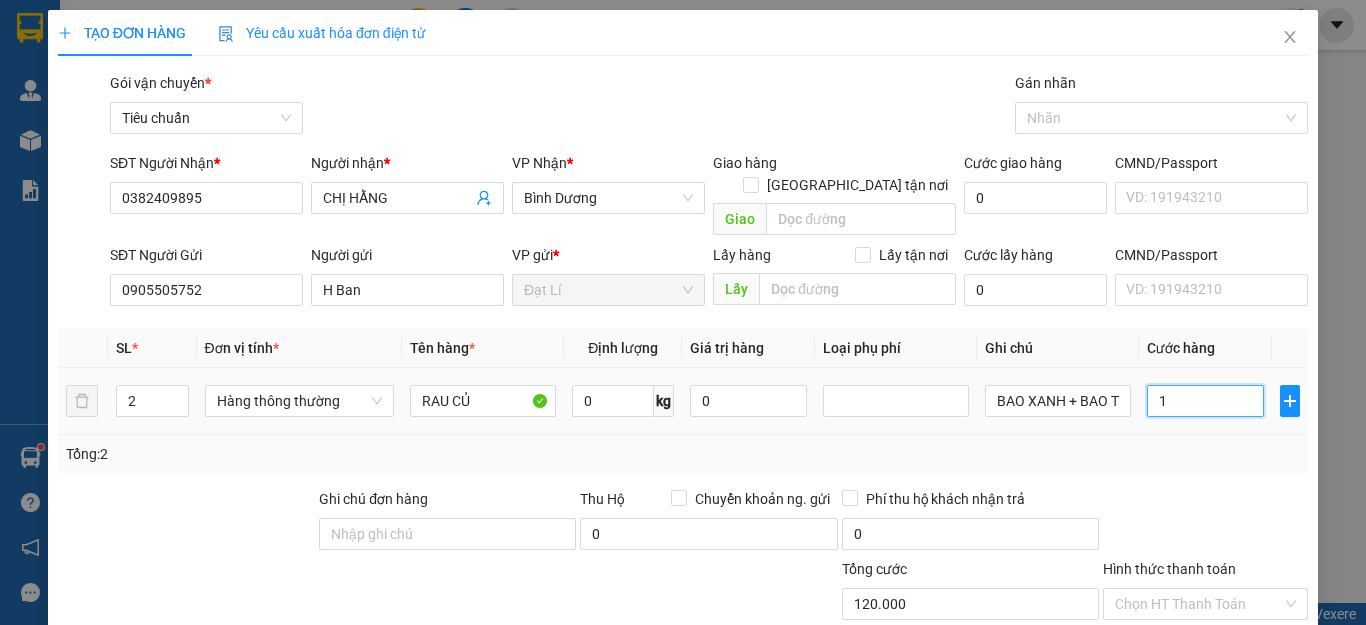 type on "1" 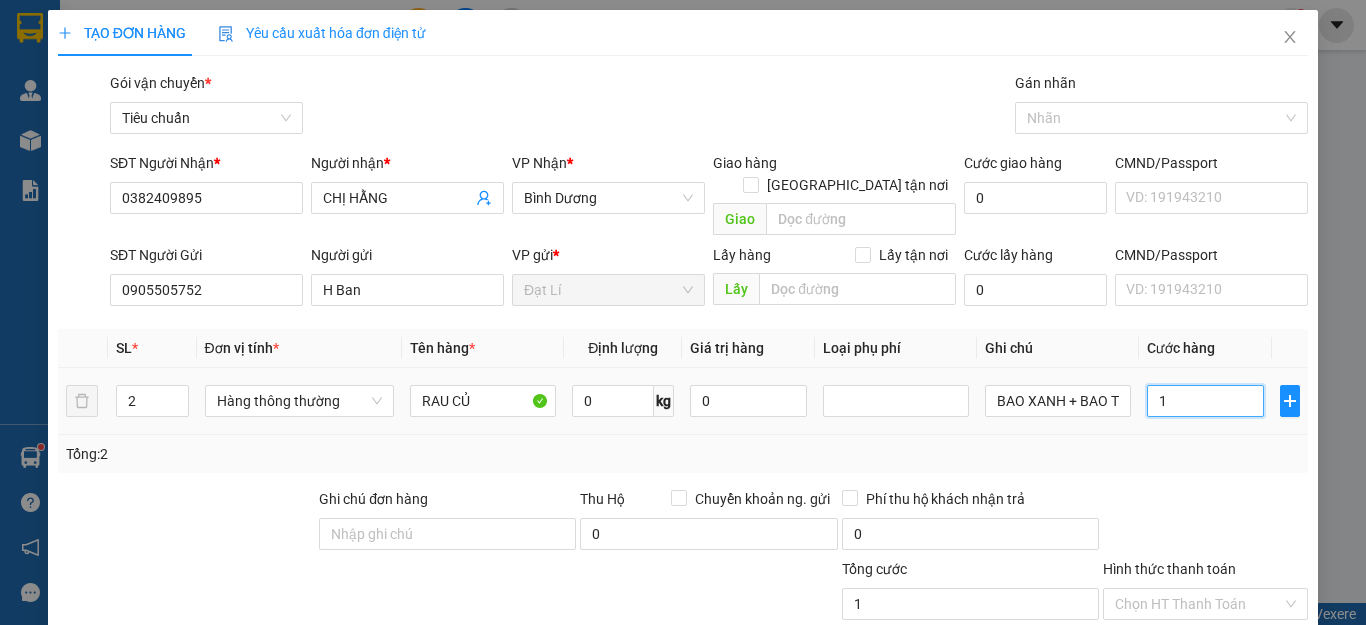 type on "13" 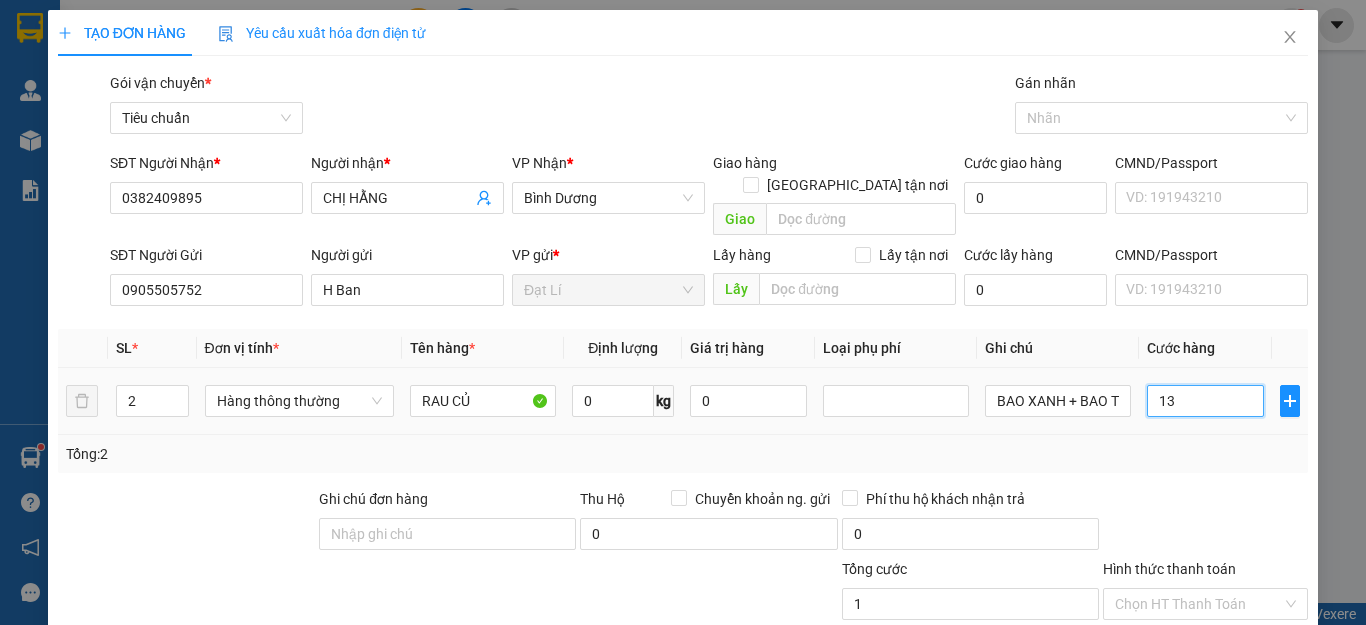 type on "13" 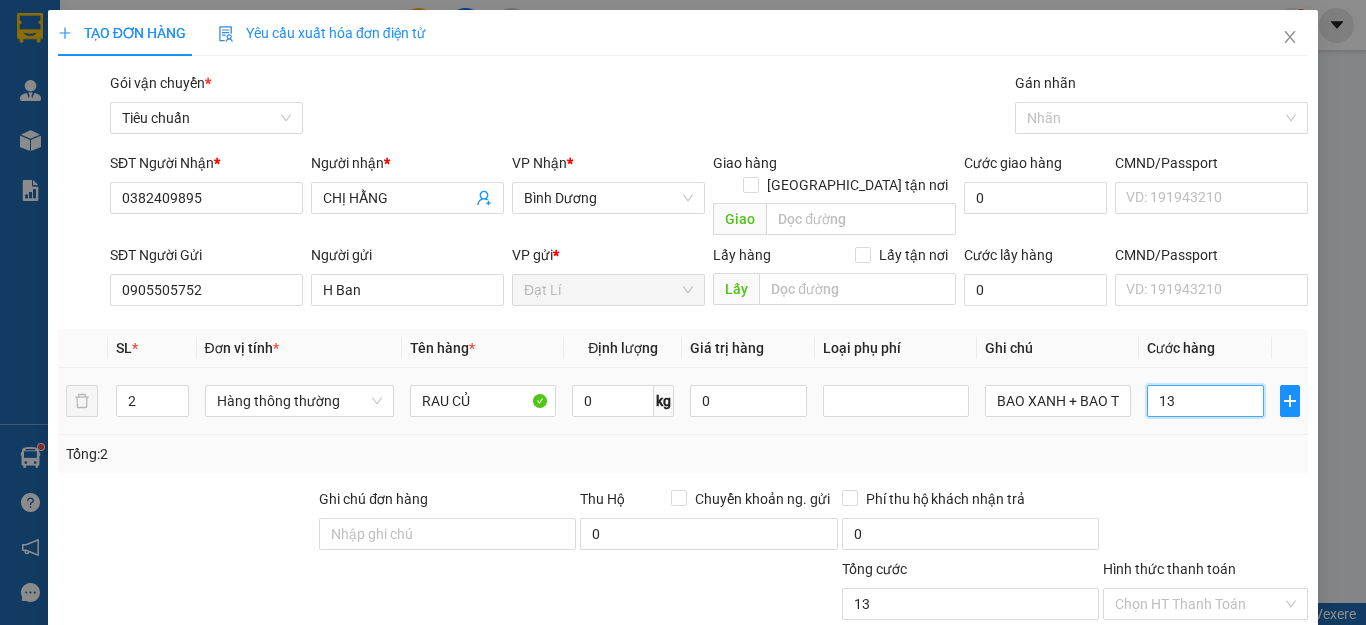 type on "130" 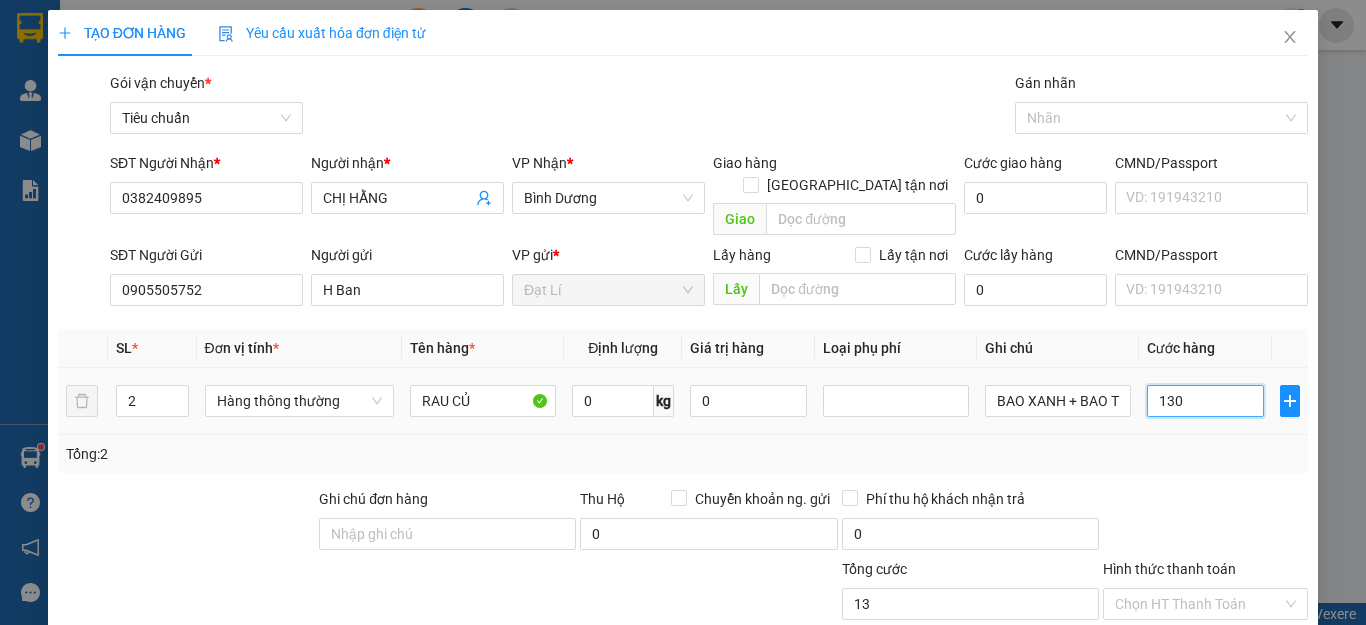 type on "130" 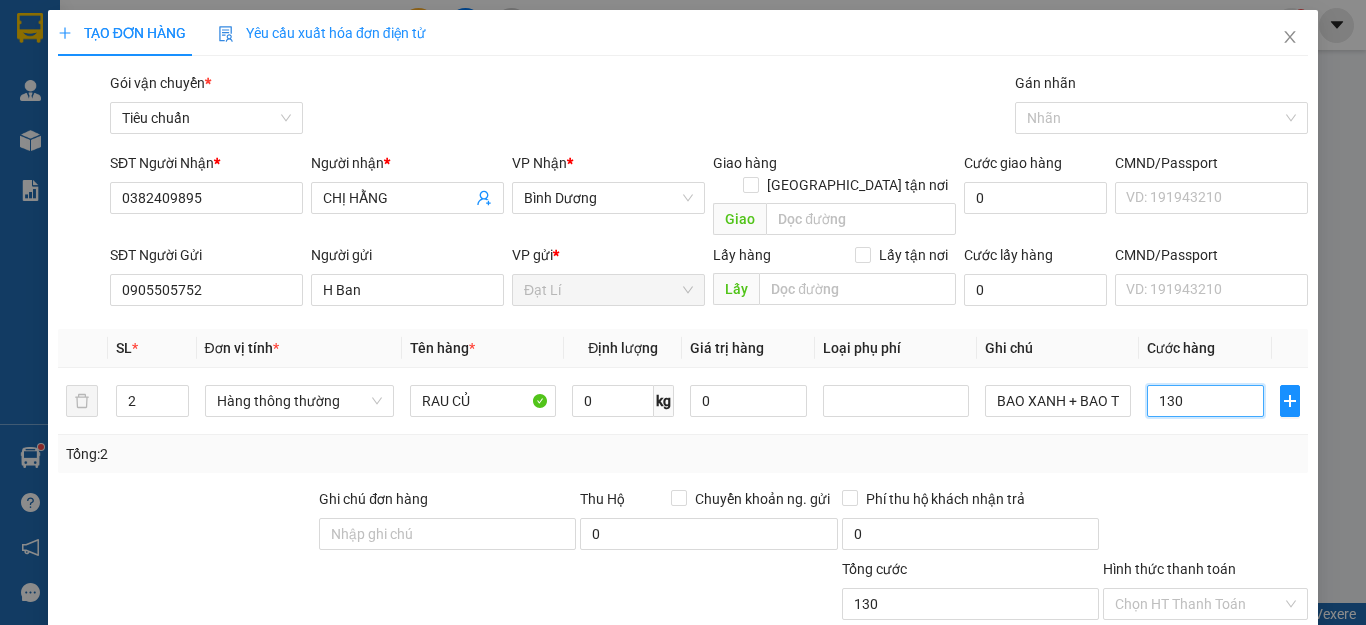 type on "130" 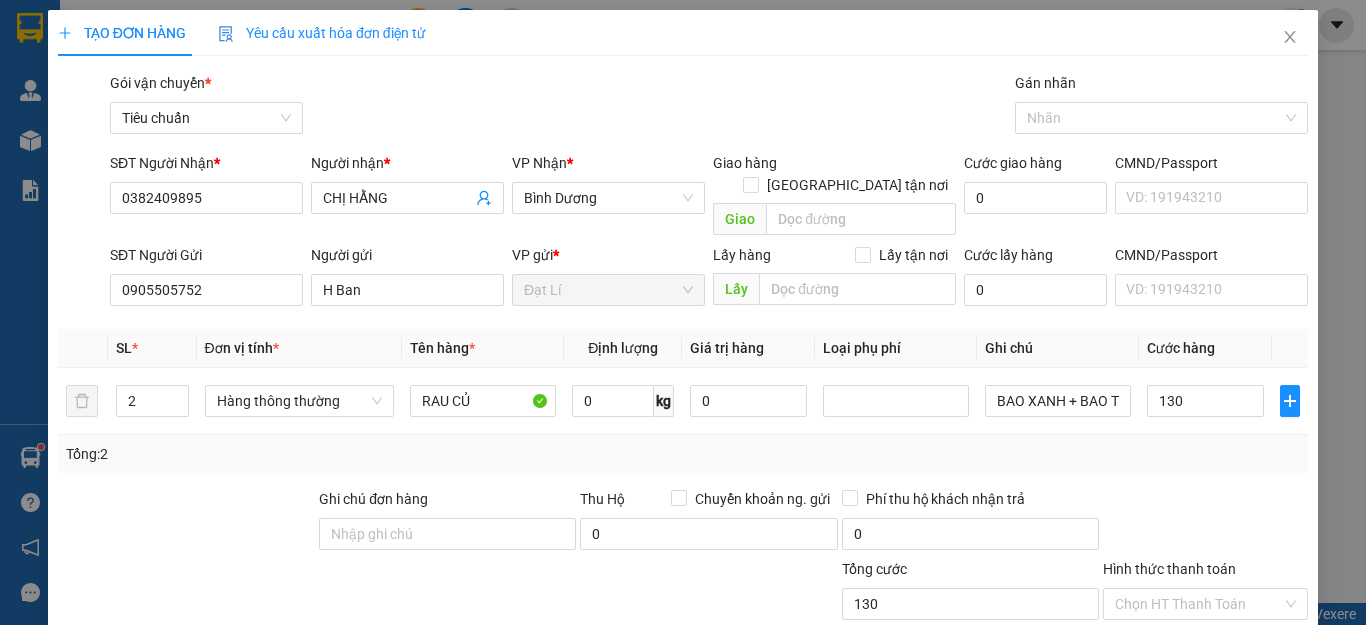 type on "130.000" 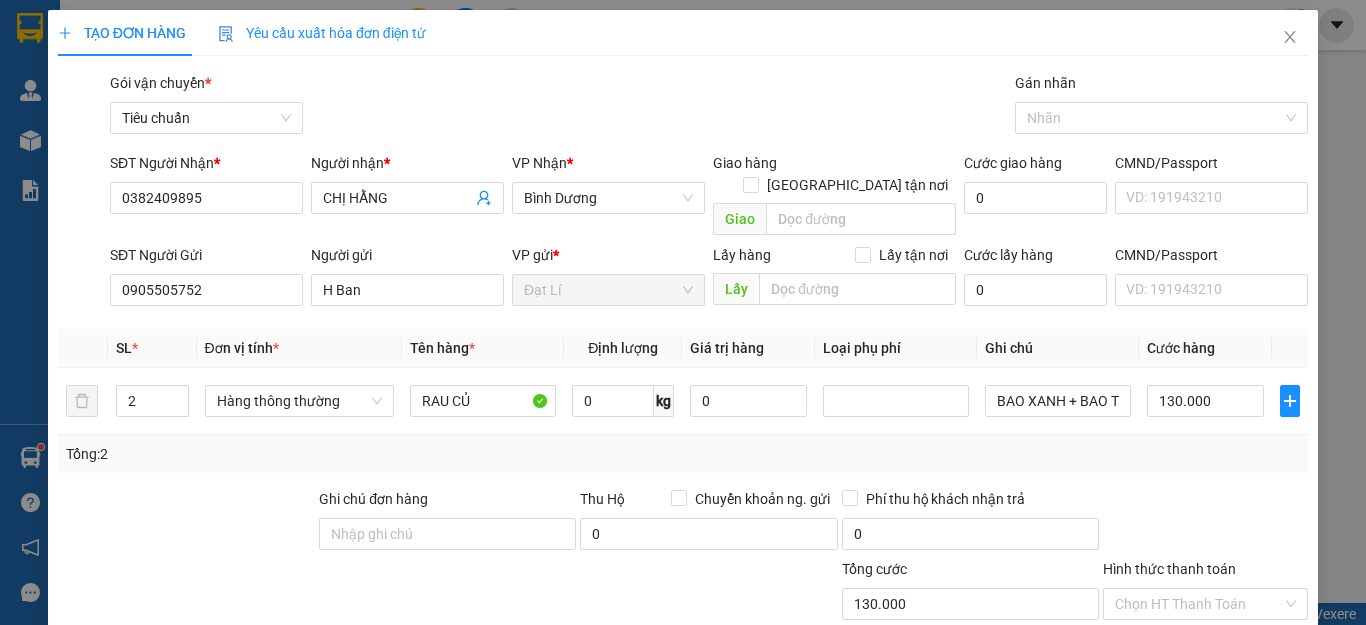 click at bounding box center (1205, 523) 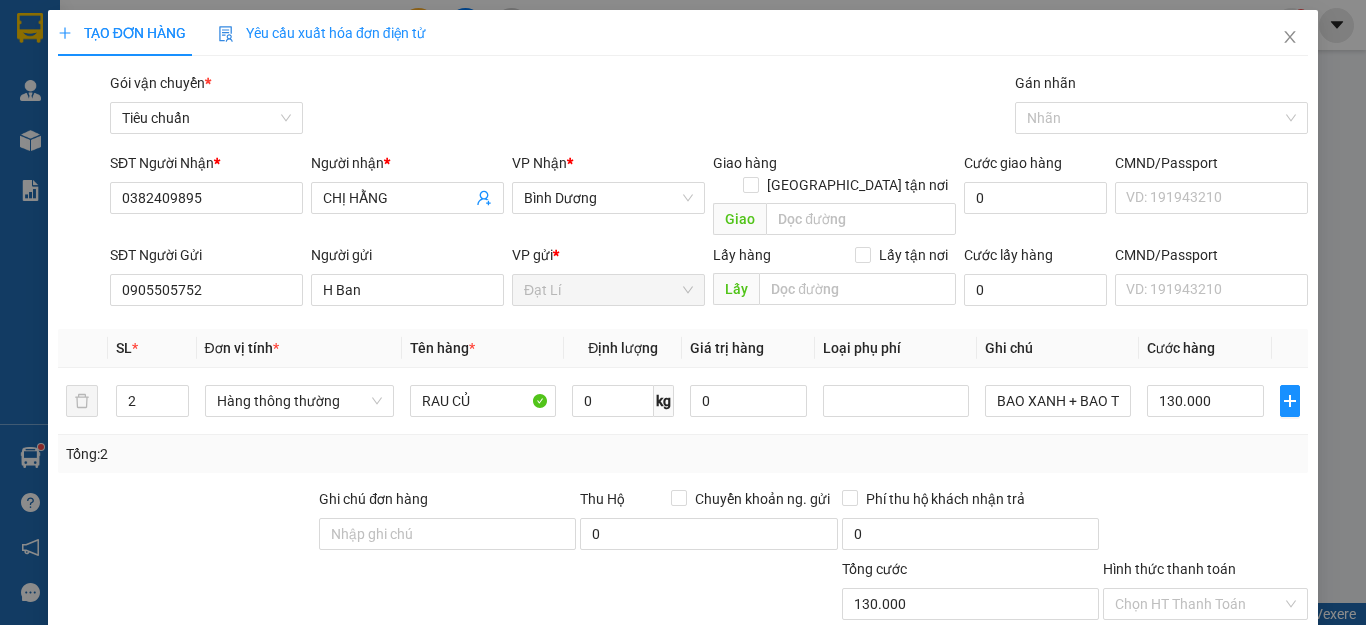 scroll, scrollTop: 249, scrollLeft: 0, axis: vertical 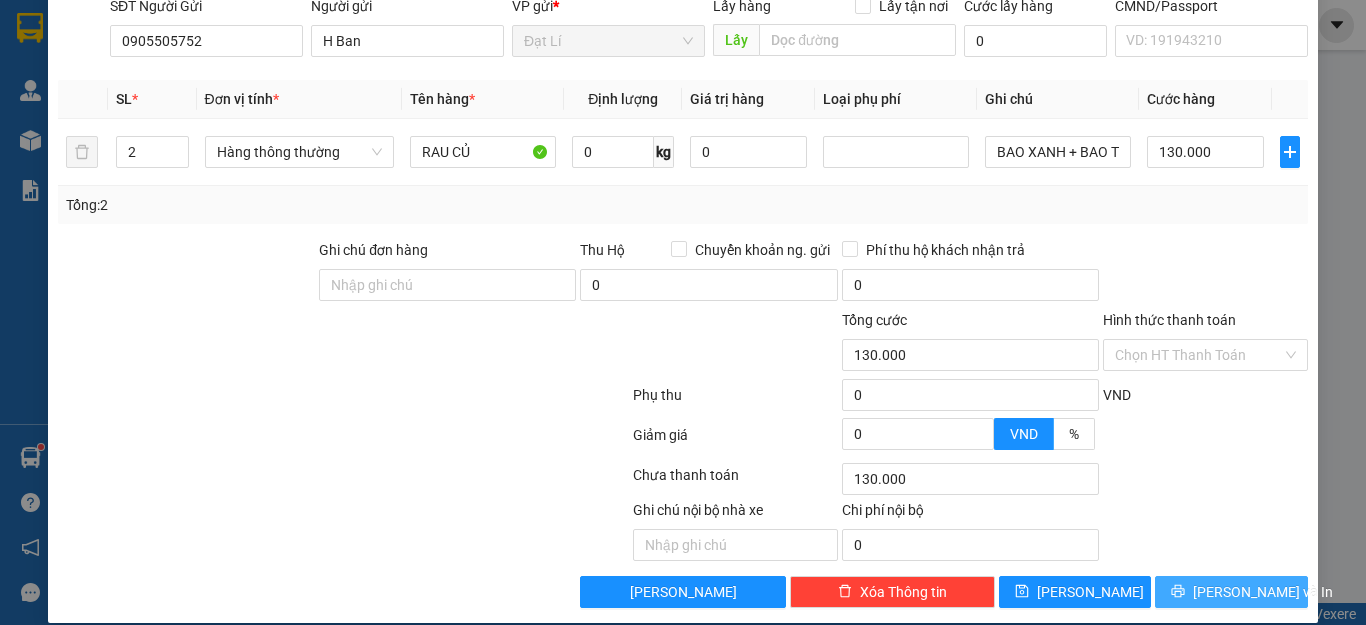 click on "[PERSON_NAME] và In" at bounding box center (1263, 592) 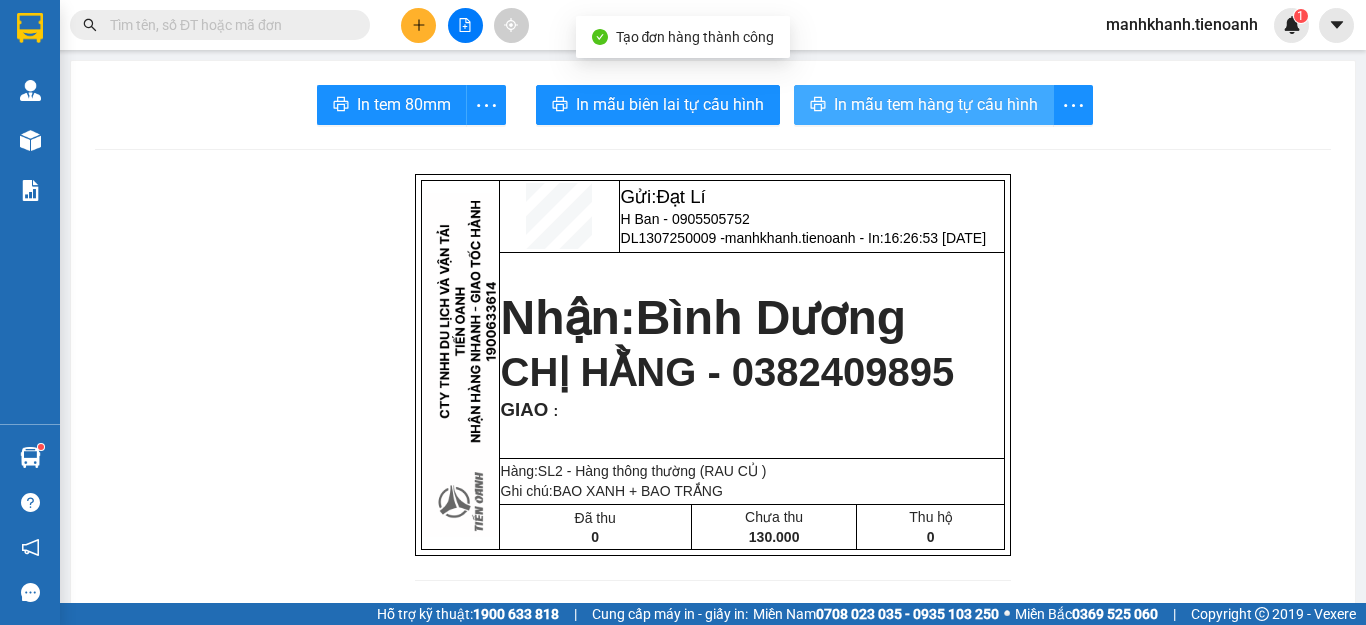 click on "In mẫu tem hàng tự cấu hình" at bounding box center (936, 104) 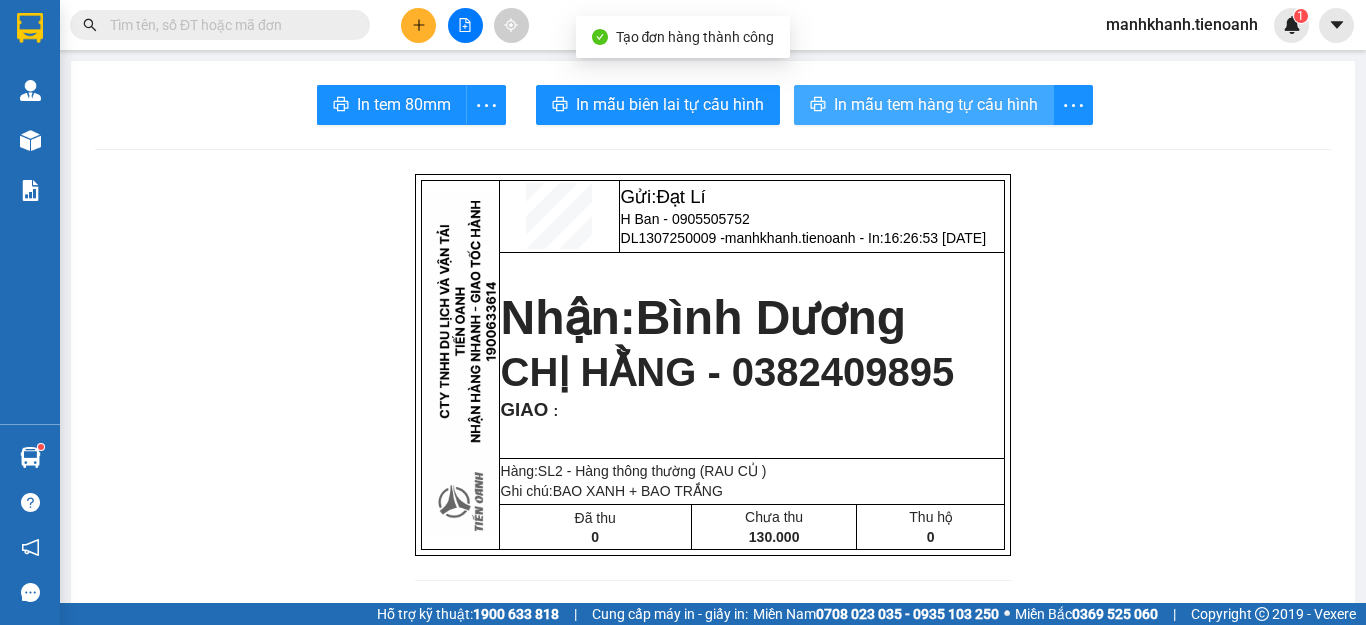 scroll, scrollTop: 0, scrollLeft: 0, axis: both 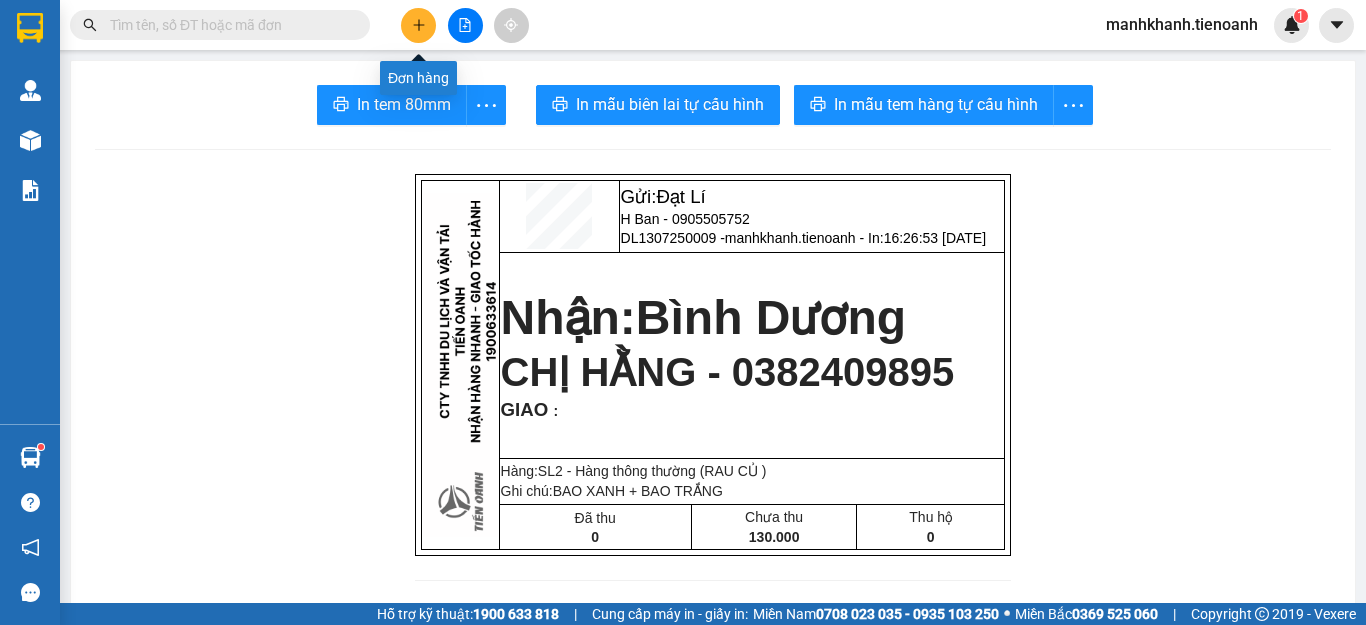 click at bounding box center (418, 25) 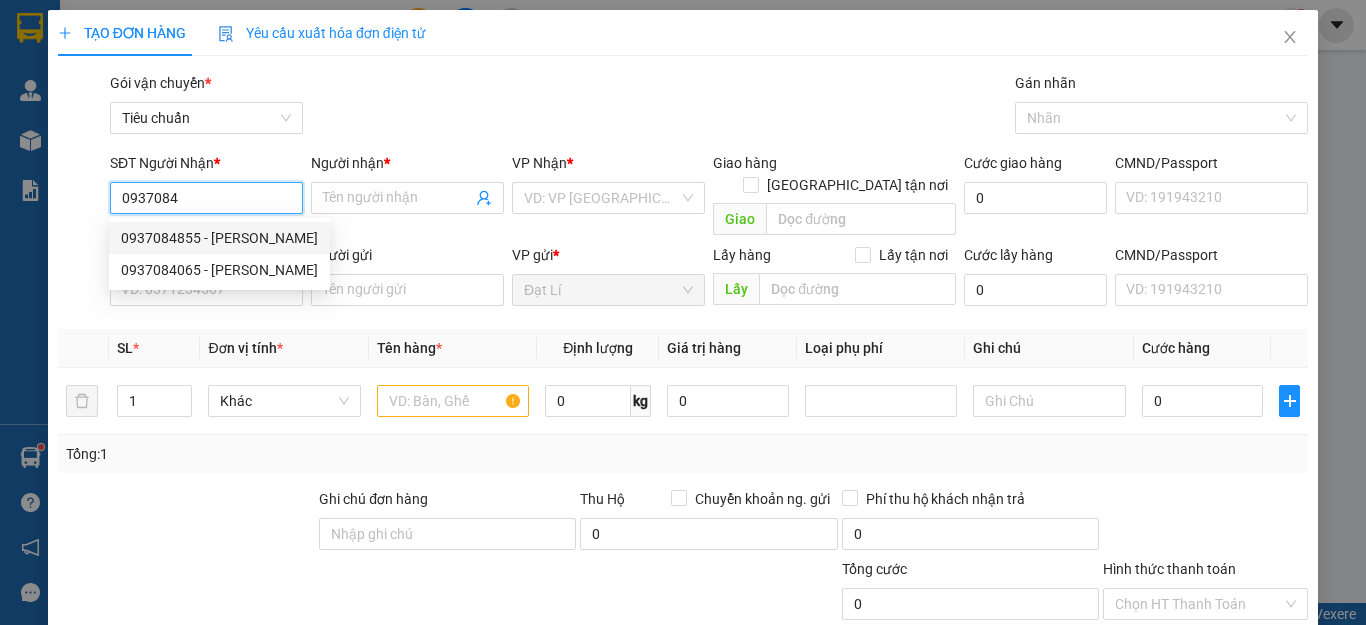 click on "0937084855 - [PERSON_NAME]" at bounding box center (219, 238) 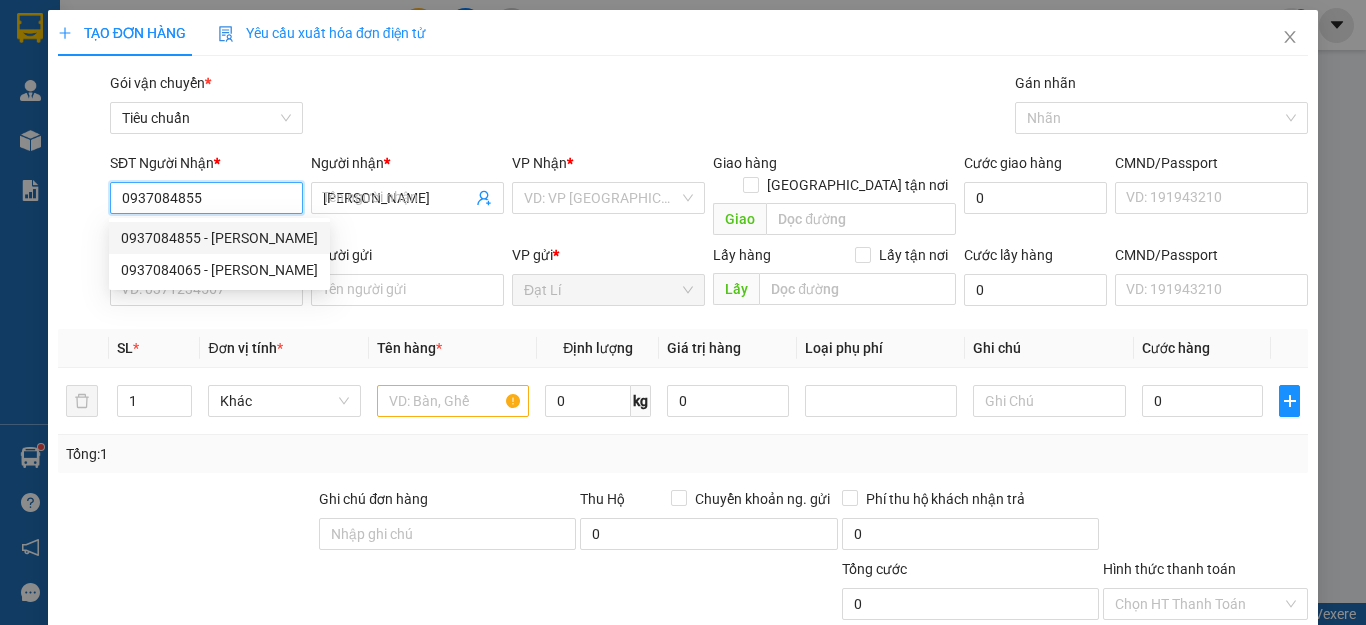 type on "60.000" 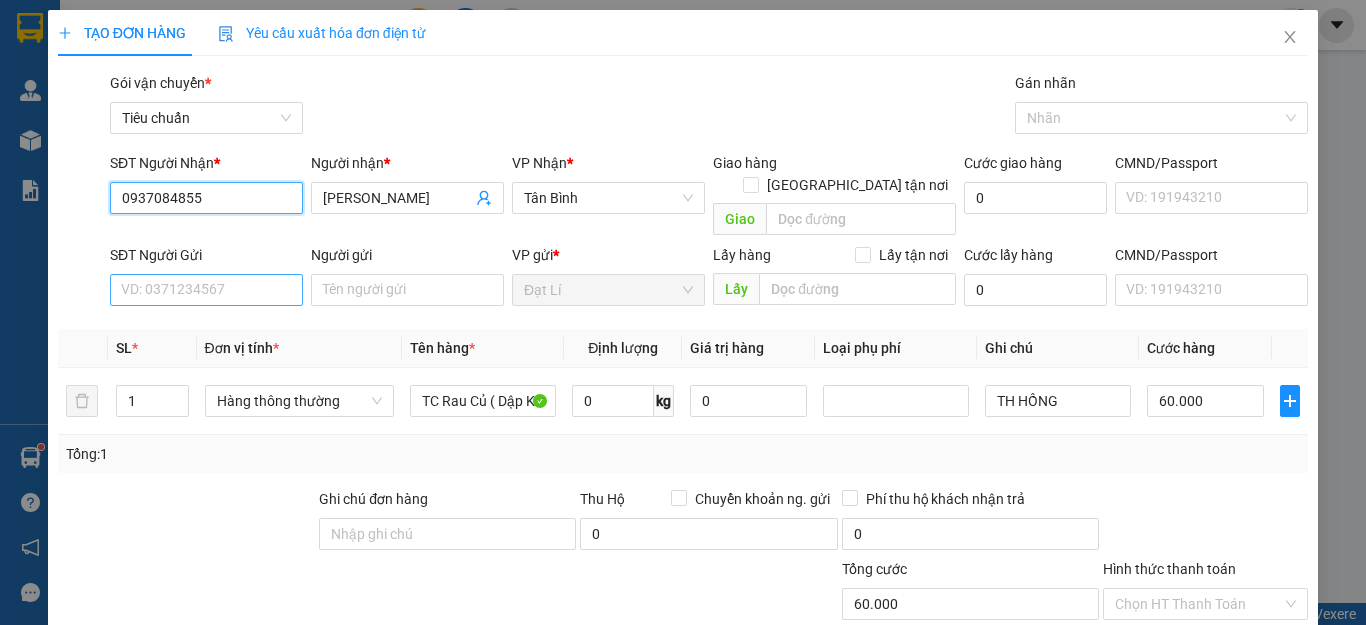 type on "0937084855" 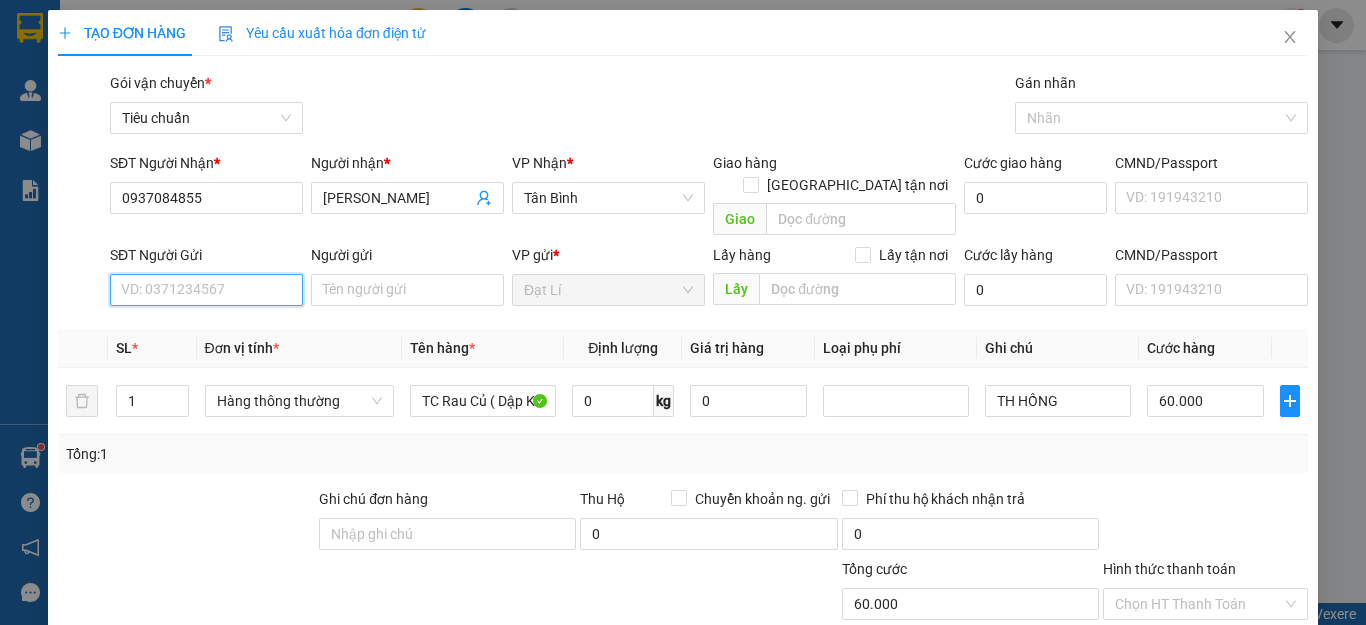 click on "SĐT Người Gửi" at bounding box center [206, 290] 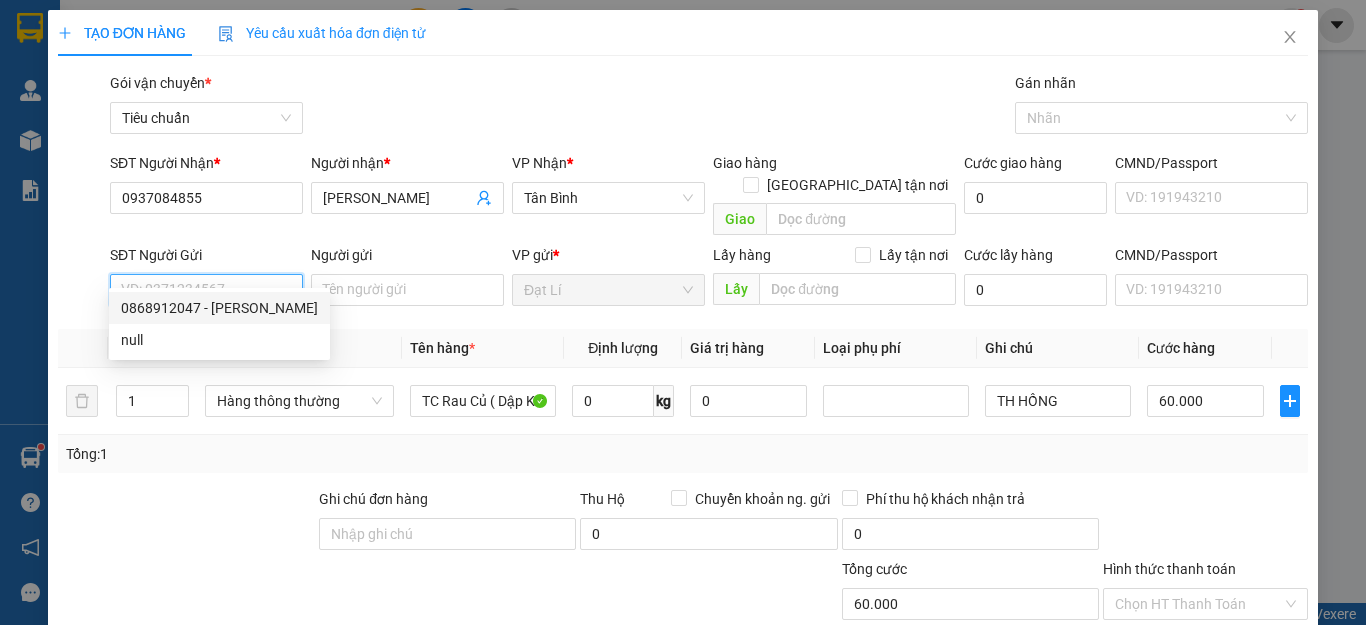 click on "0868912047 - [PERSON_NAME]" at bounding box center [219, 308] 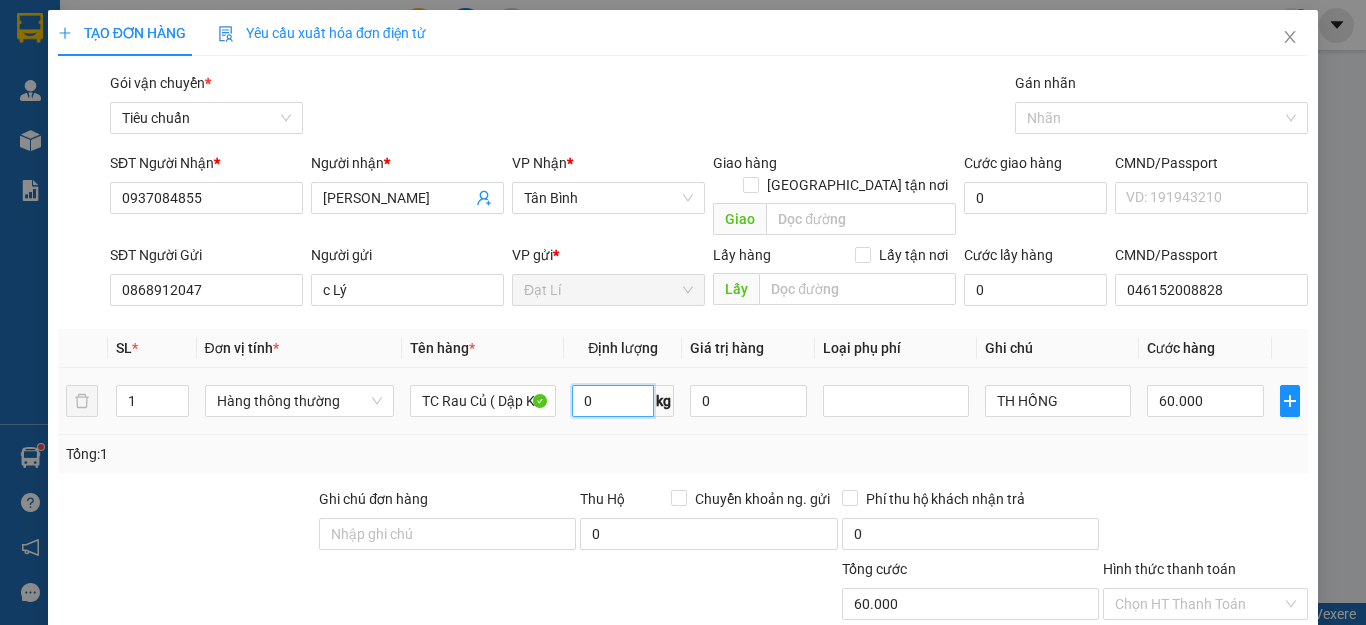 click on "0" at bounding box center (613, 401) 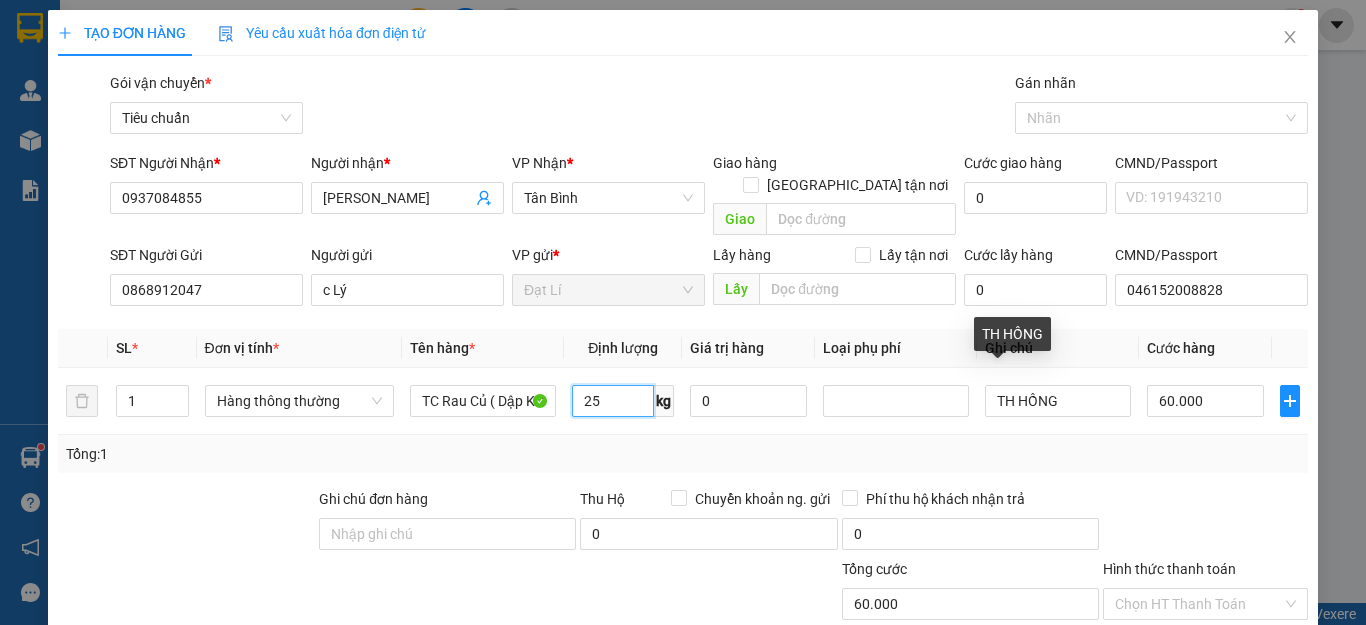 type on "25" 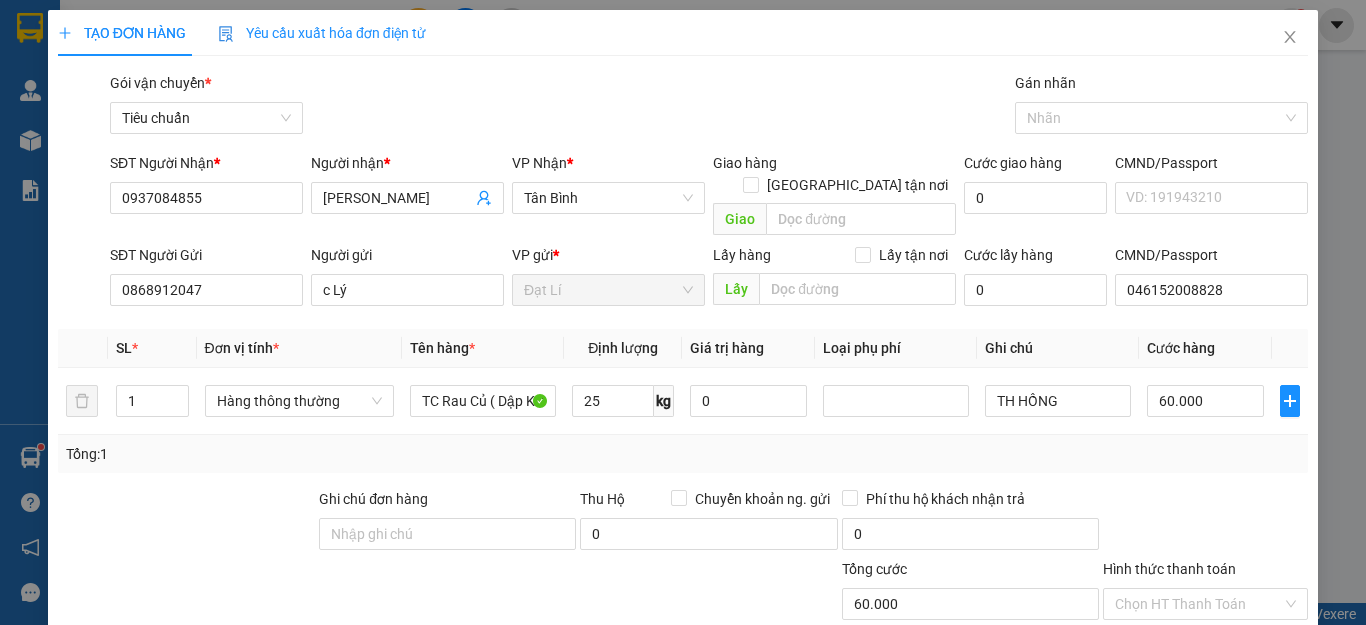 click on "Tổng:  1" at bounding box center [683, 454] 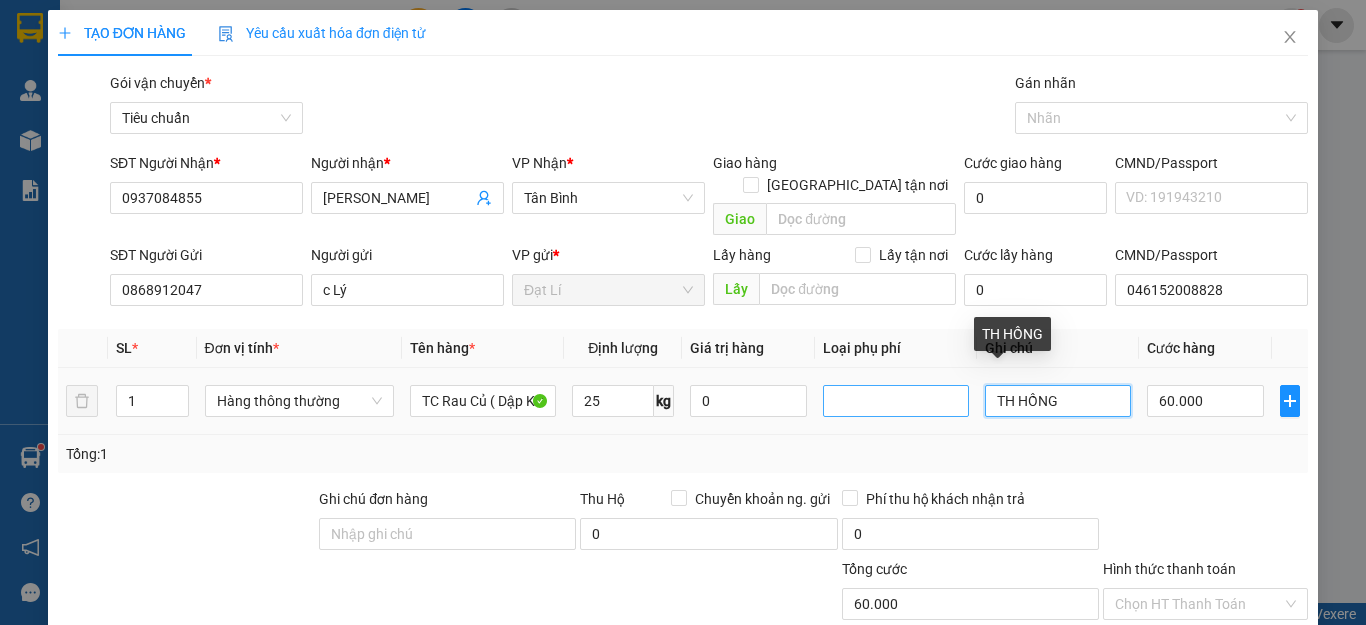 drag, startPoint x: 1056, startPoint y: 382, endPoint x: 918, endPoint y: 378, distance: 138.05795 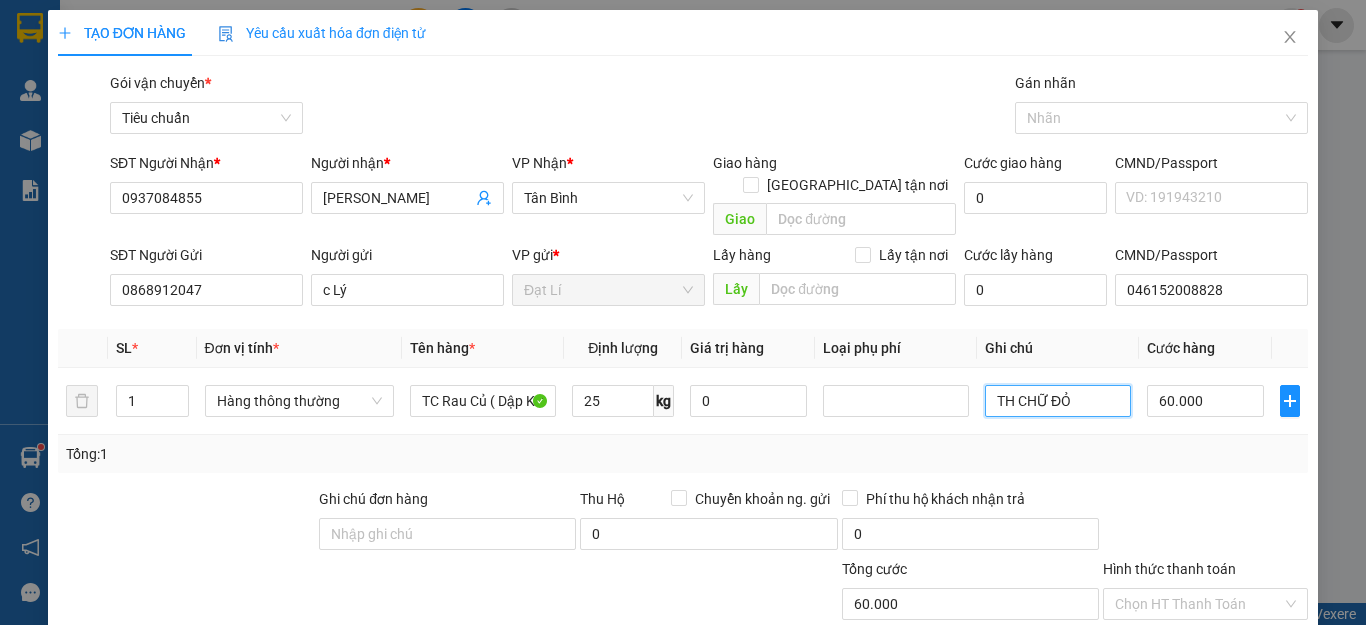 type on "TH CHỮ ĐỎ" 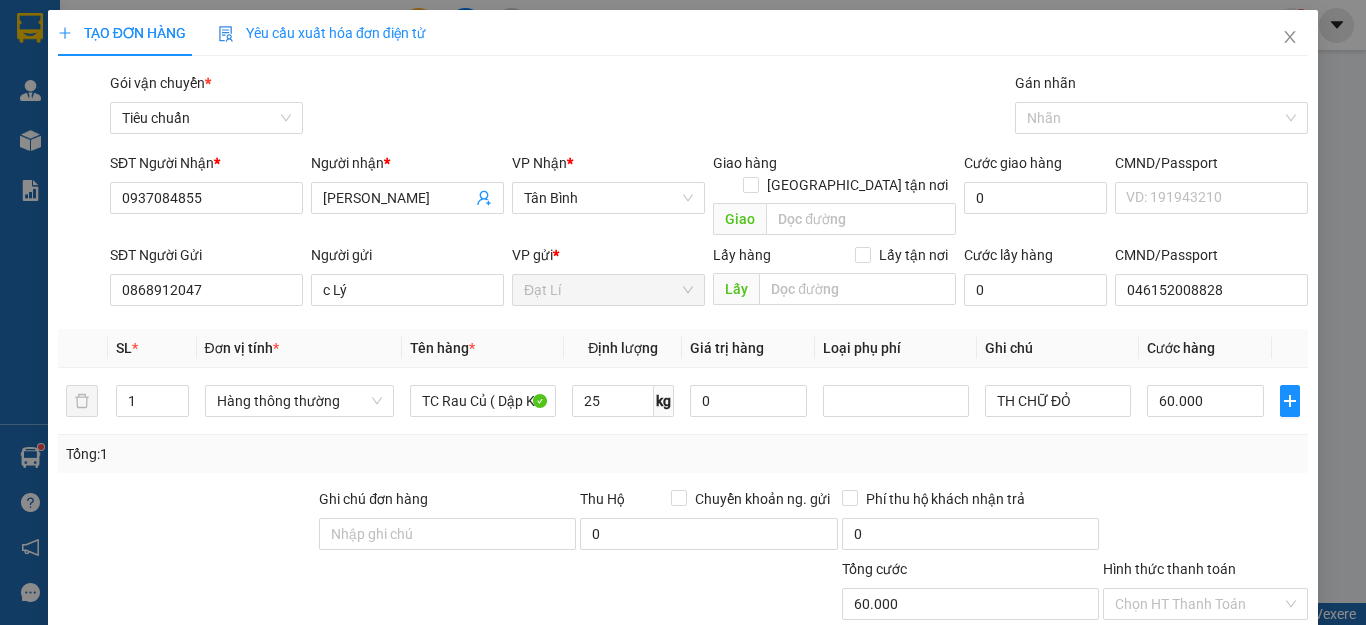 click on "Tổng:  1" at bounding box center (683, 454) 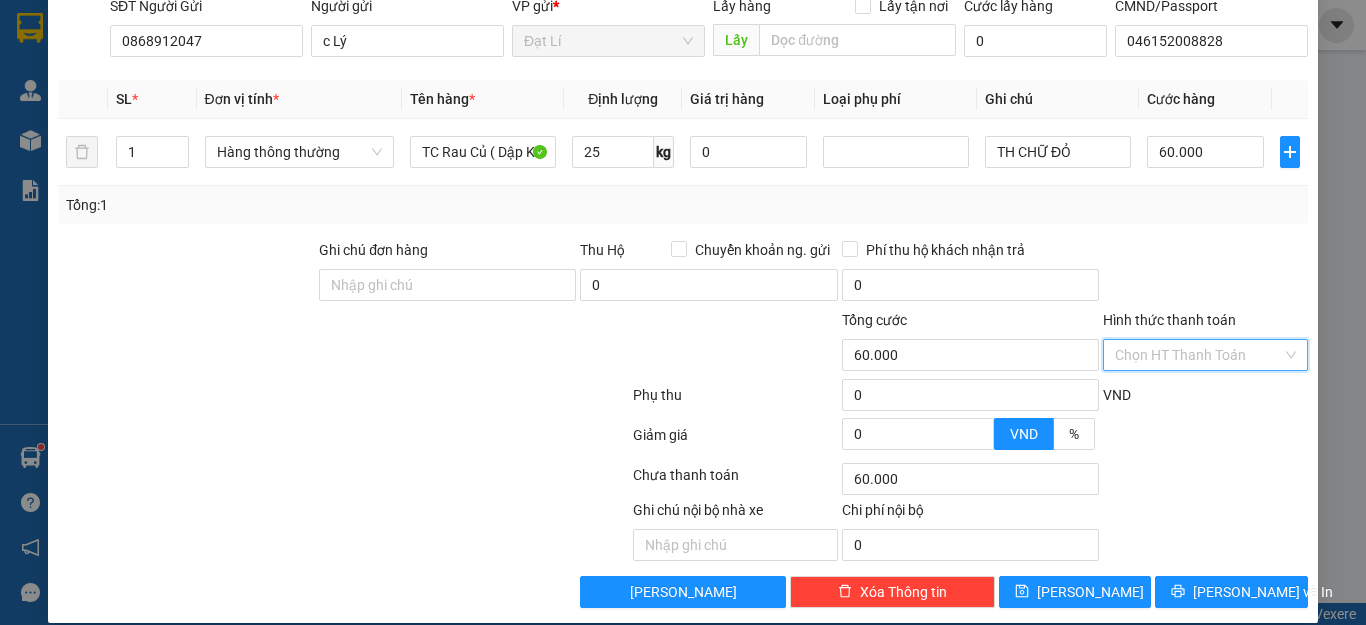 click on "Hình thức thanh toán" at bounding box center [1198, 355] 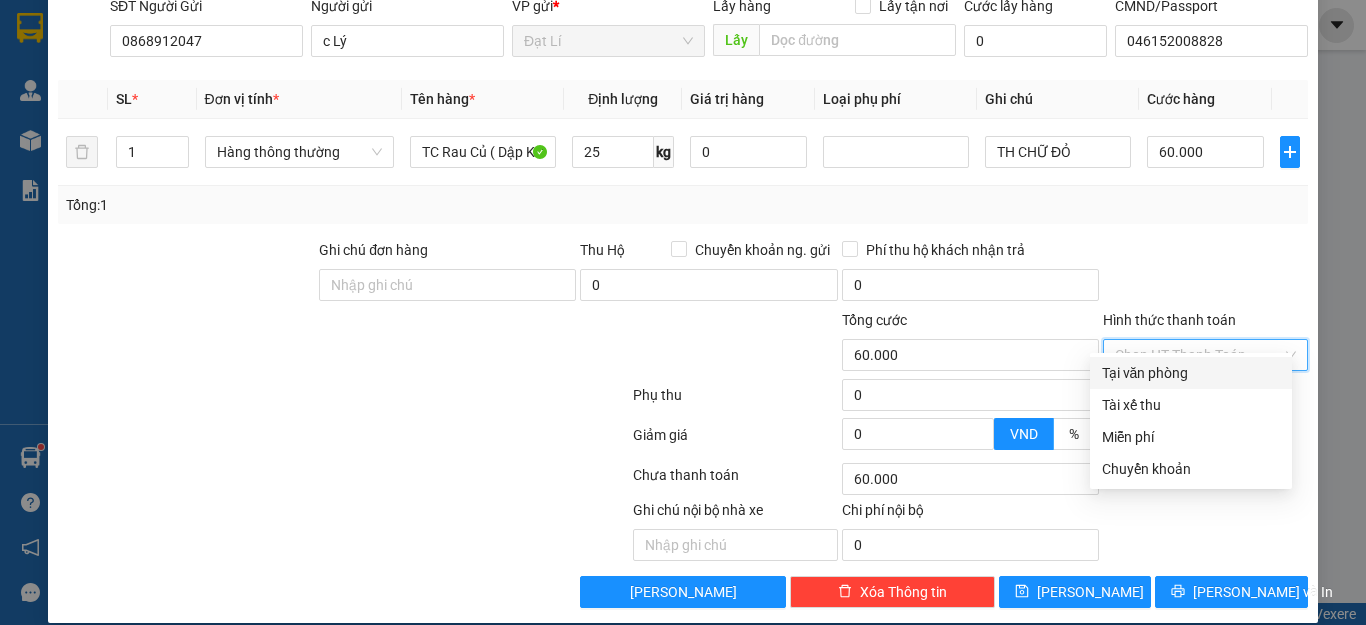 click on "Tại văn phòng" at bounding box center (1191, 373) 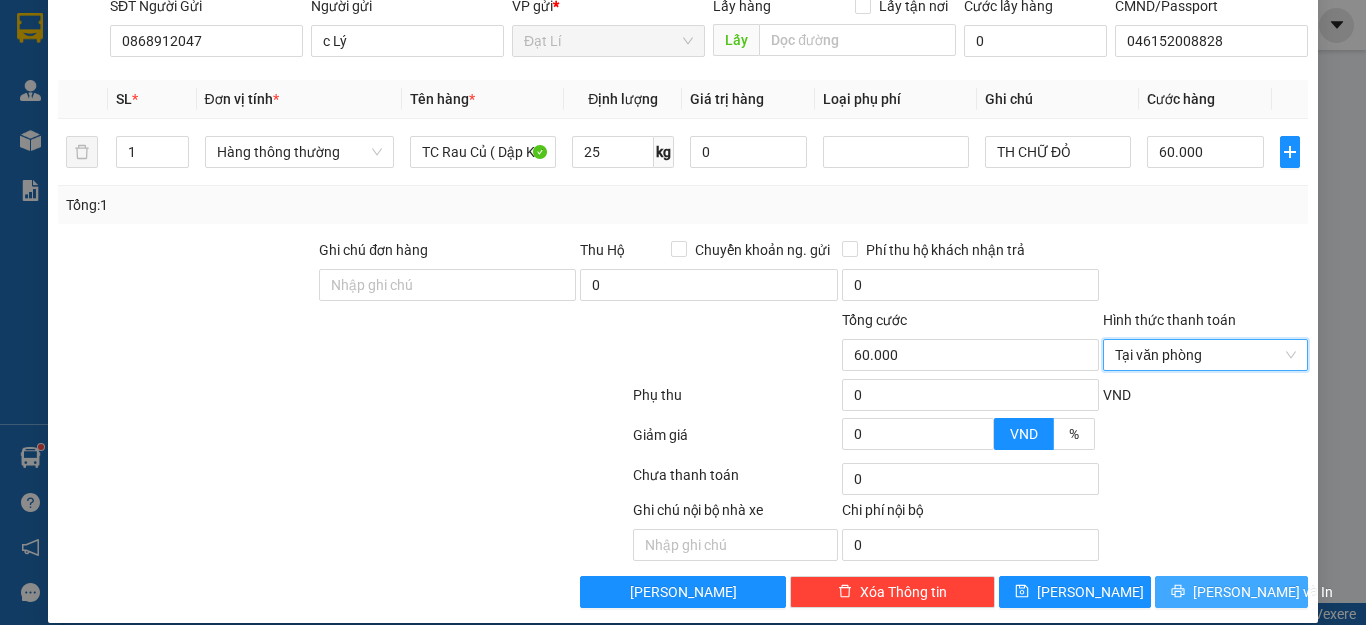click on "[PERSON_NAME] và In" at bounding box center (1263, 592) 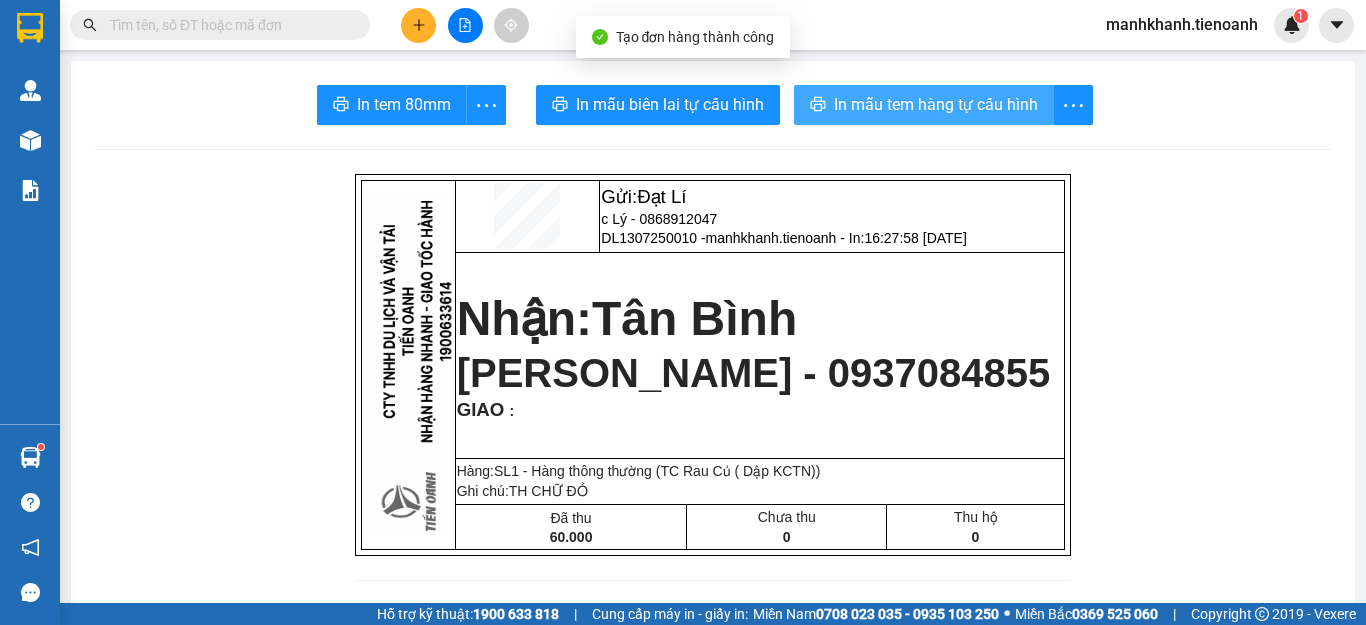 click on "In mẫu tem hàng tự cấu hình" at bounding box center [936, 104] 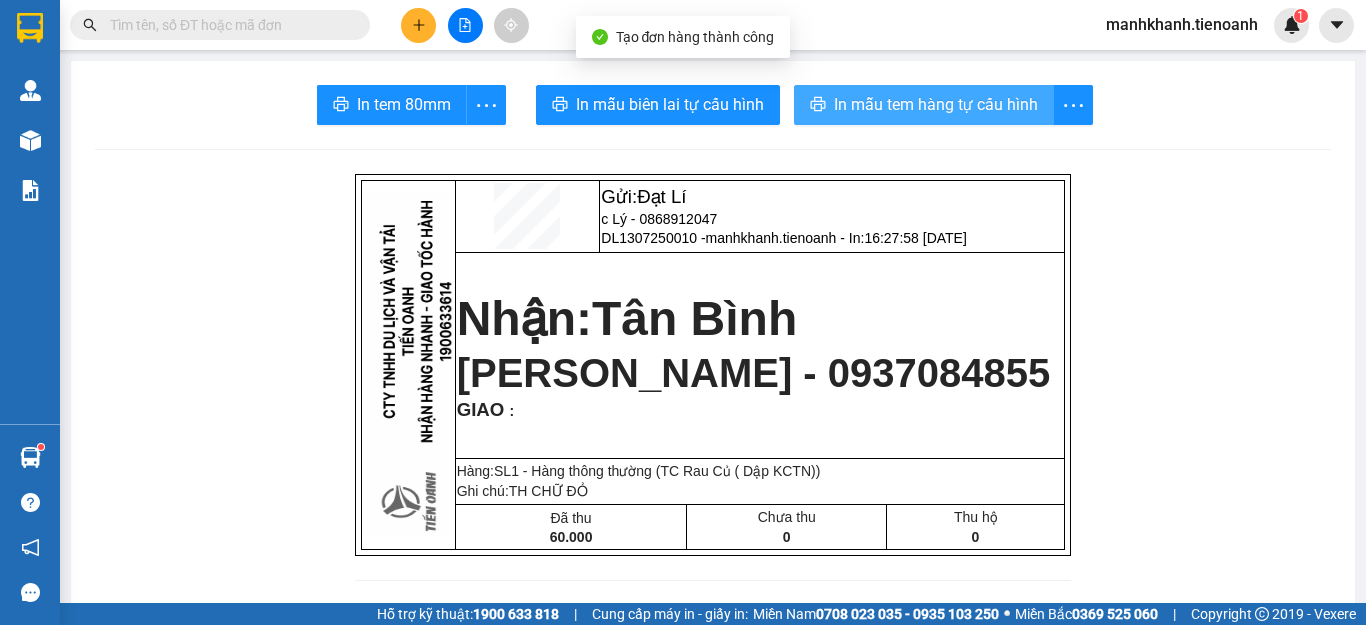 scroll, scrollTop: 0, scrollLeft: 0, axis: both 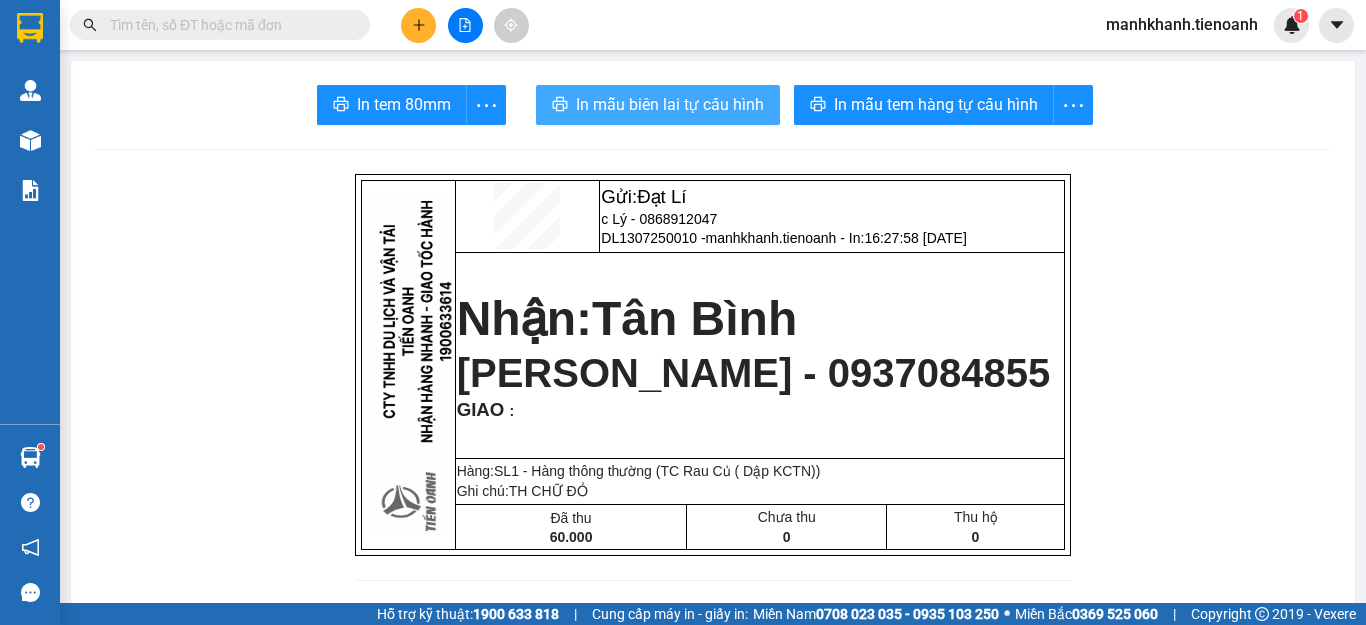 click on "In mẫu biên lai tự cấu hình" at bounding box center (670, 104) 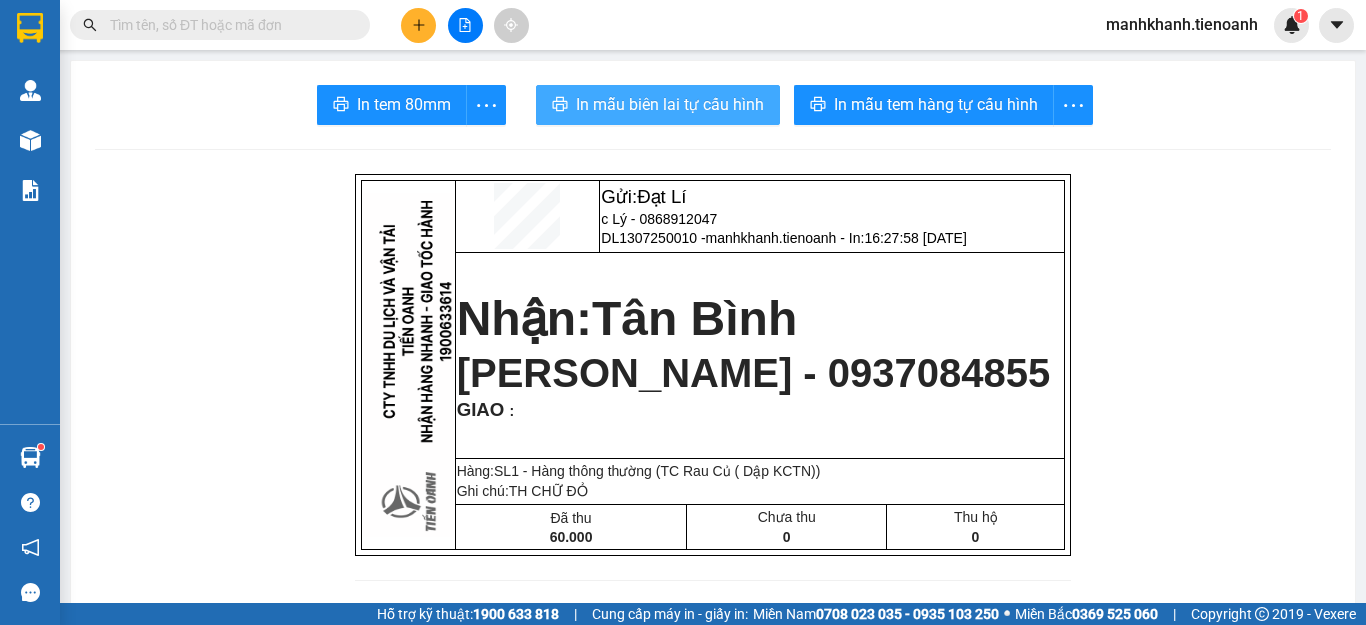 scroll, scrollTop: 0, scrollLeft: 0, axis: both 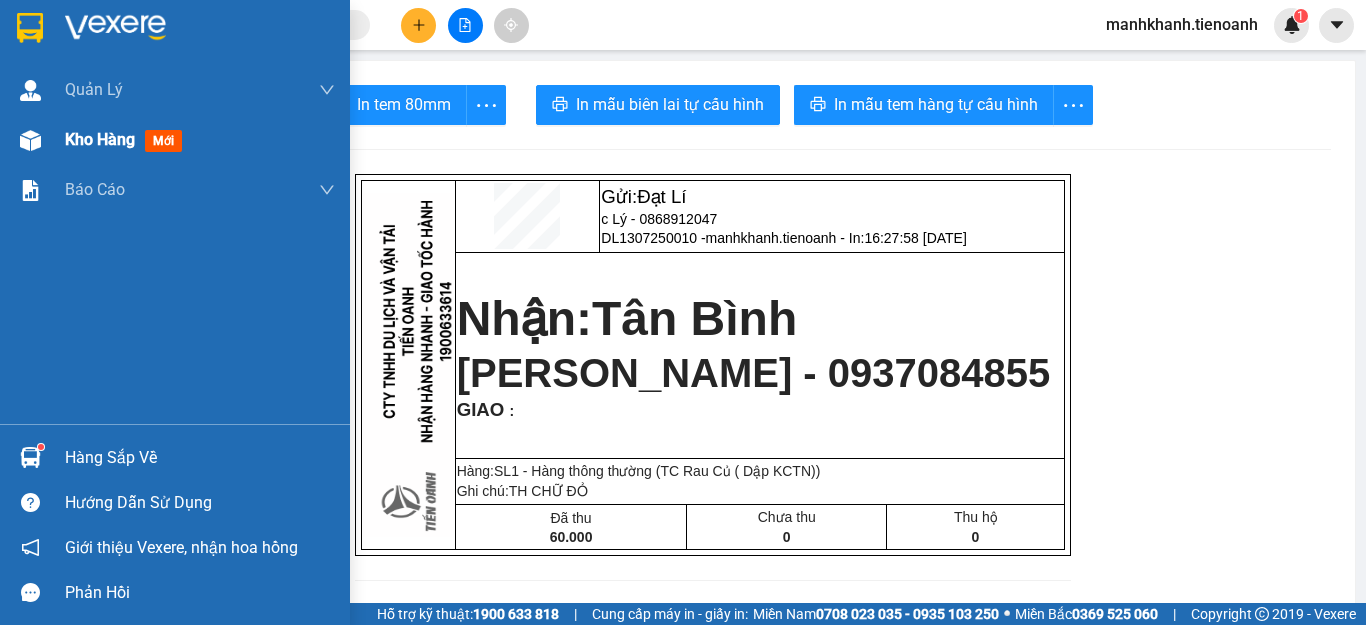 click on "Kho hàng" at bounding box center (100, 139) 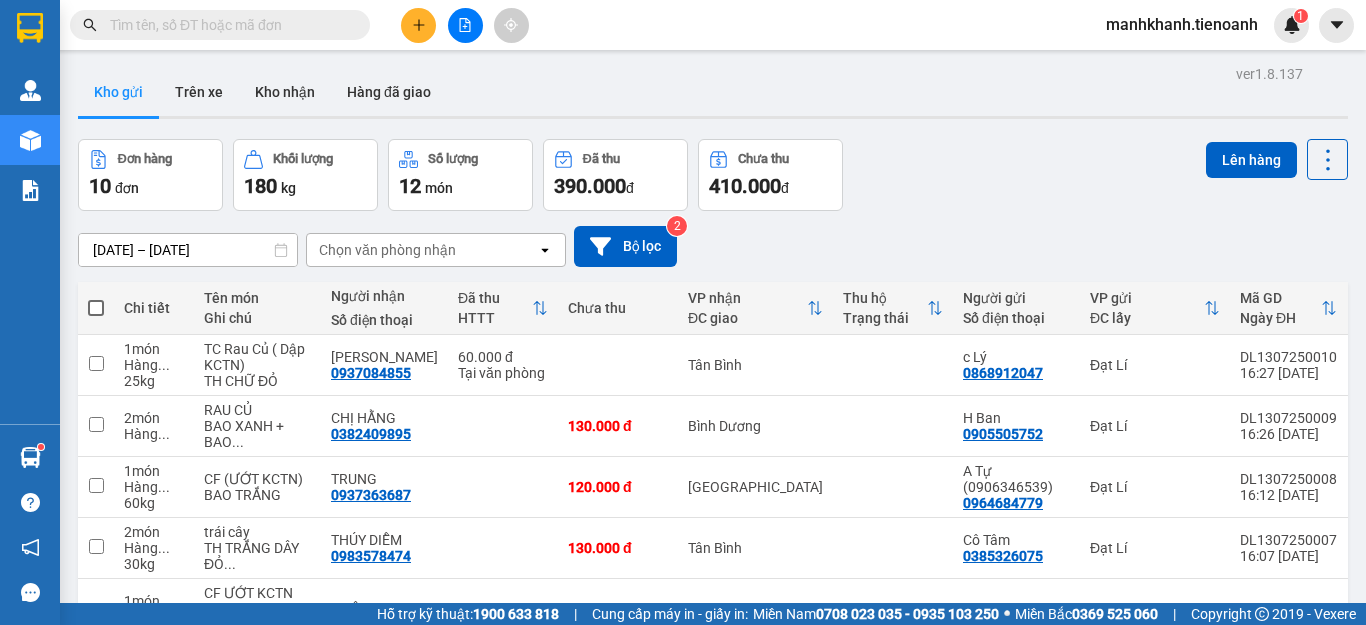 click at bounding box center (418, 25) 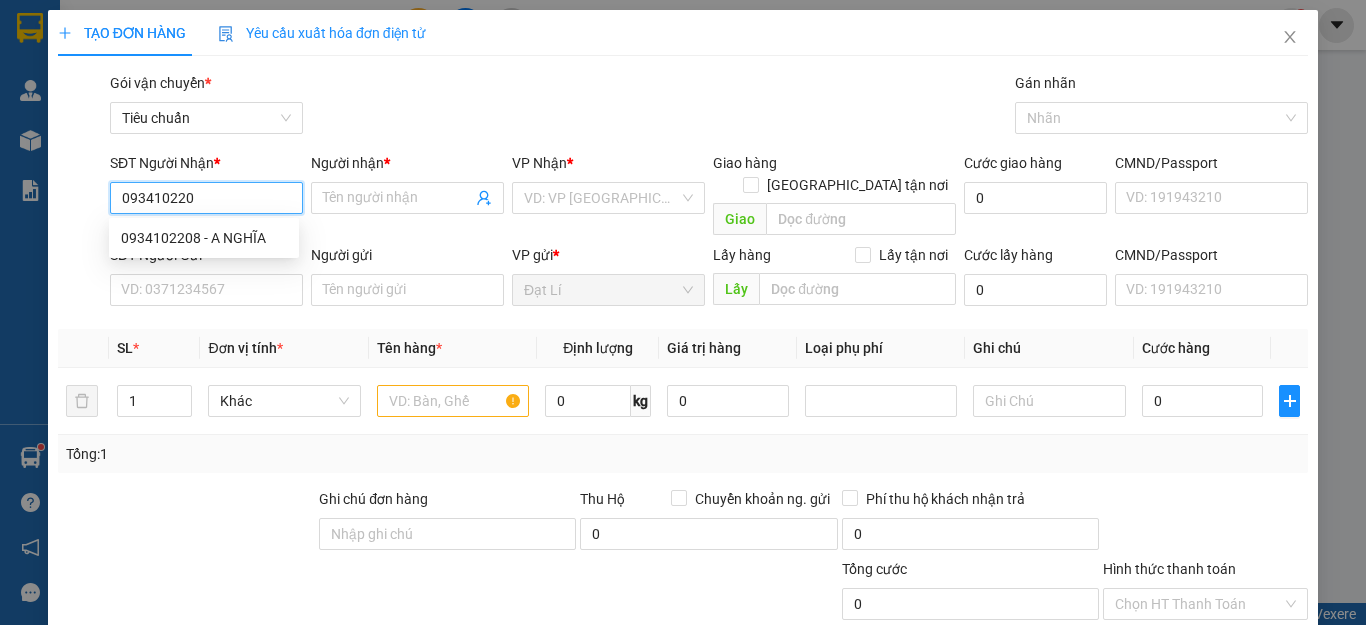 type on "0934102208" 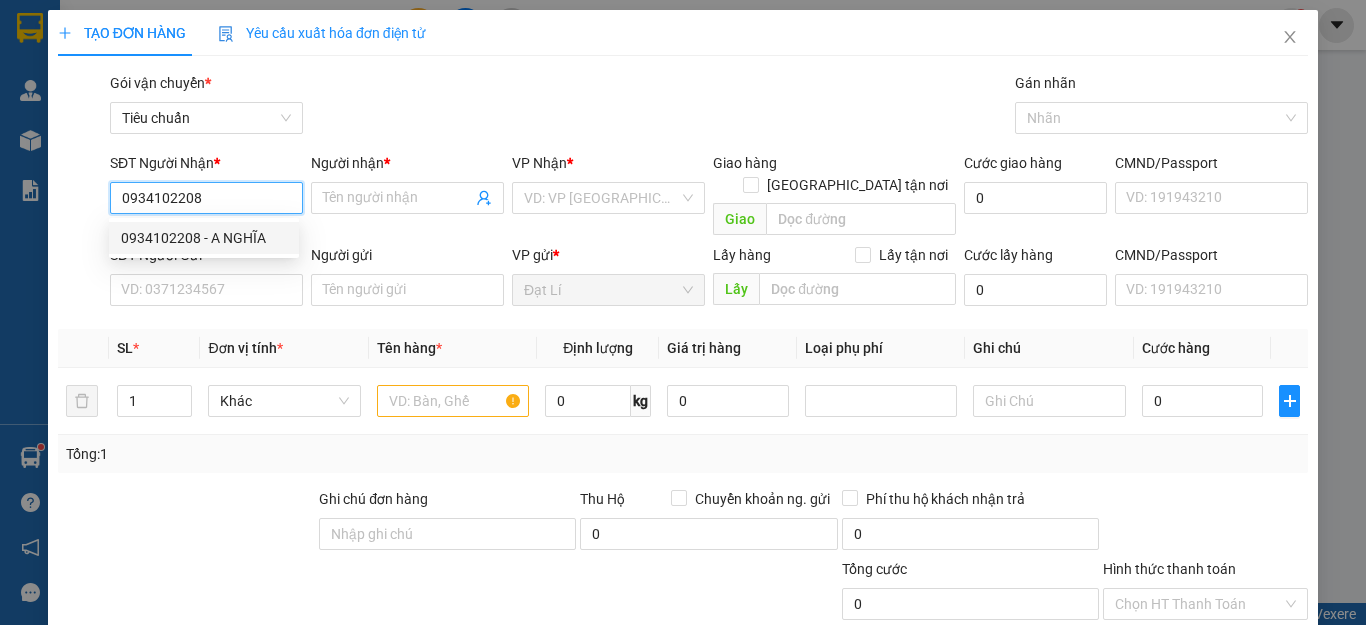 click on "0934102208 - A NGHĨA" at bounding box center (204, 238) 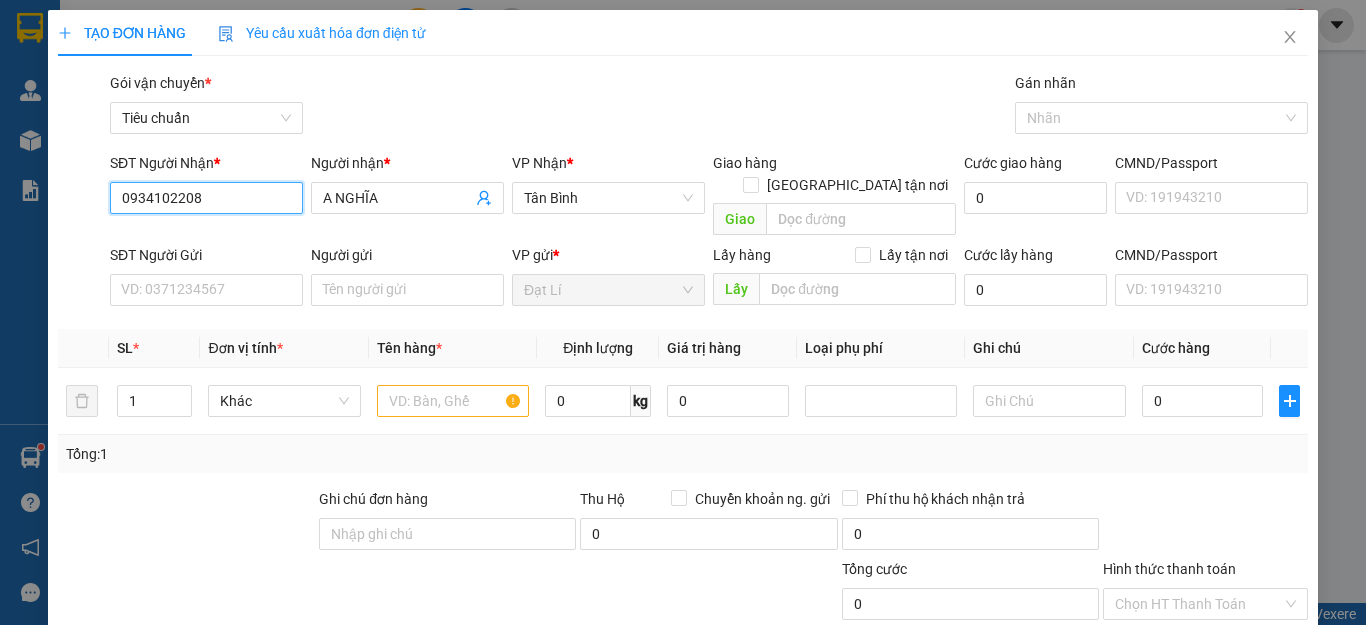 type on "30.000" 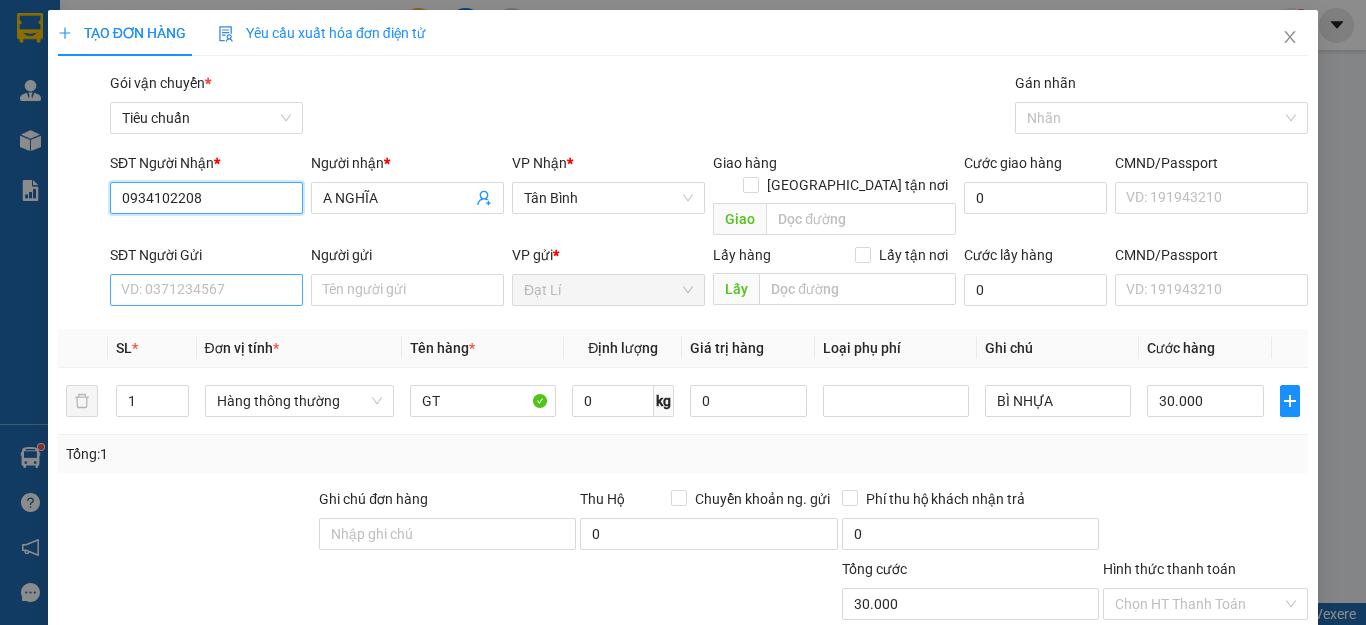 type on "0934102208" 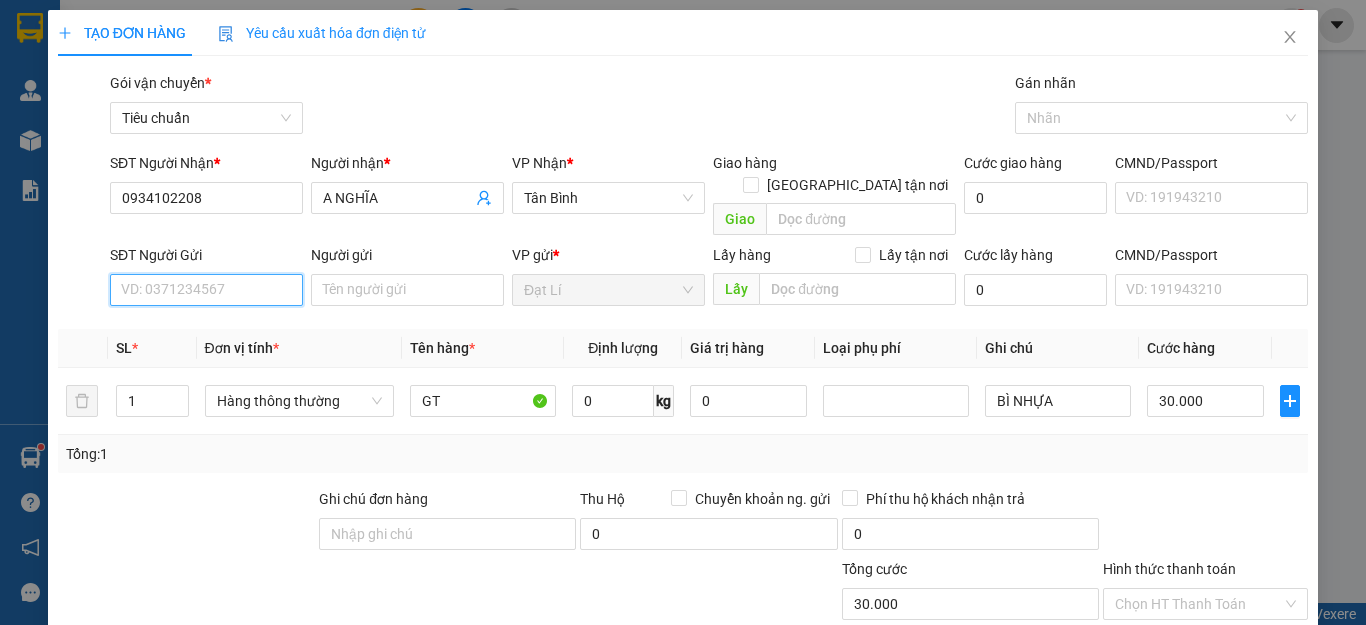click on "SĐT Người Gửi" at bounding box center (206, 290) 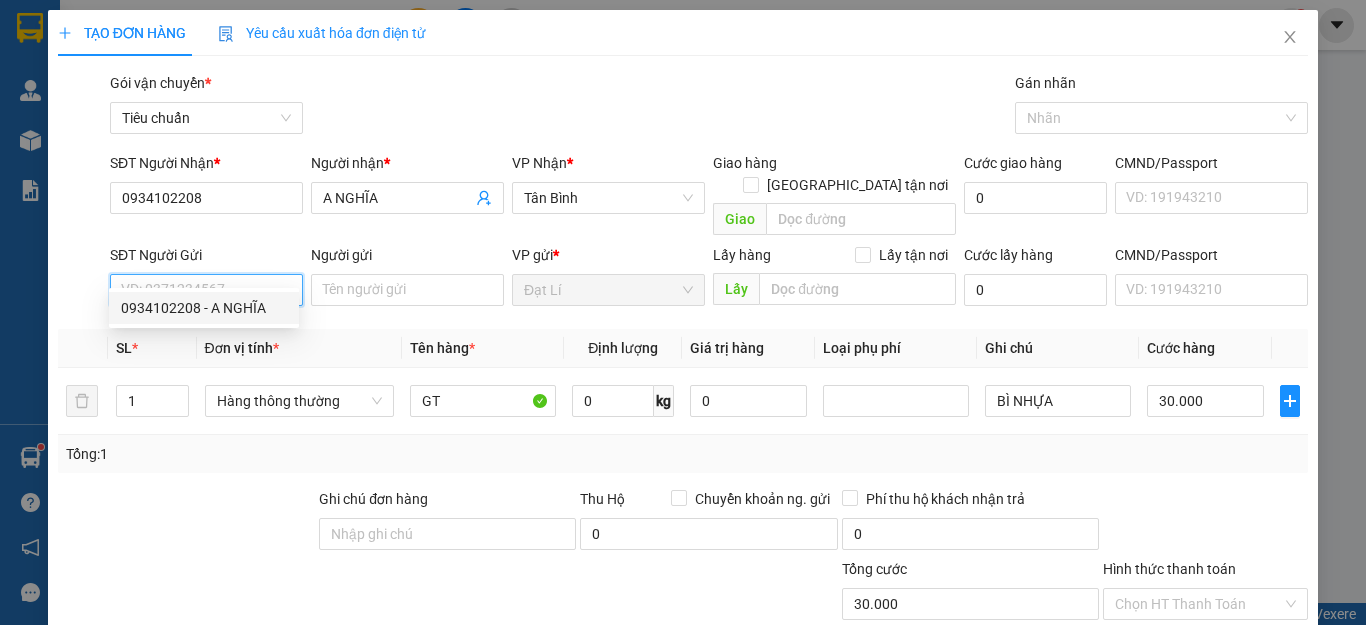 click on "0934102208 - A NGHĨA" at bounding box center (204, 308) 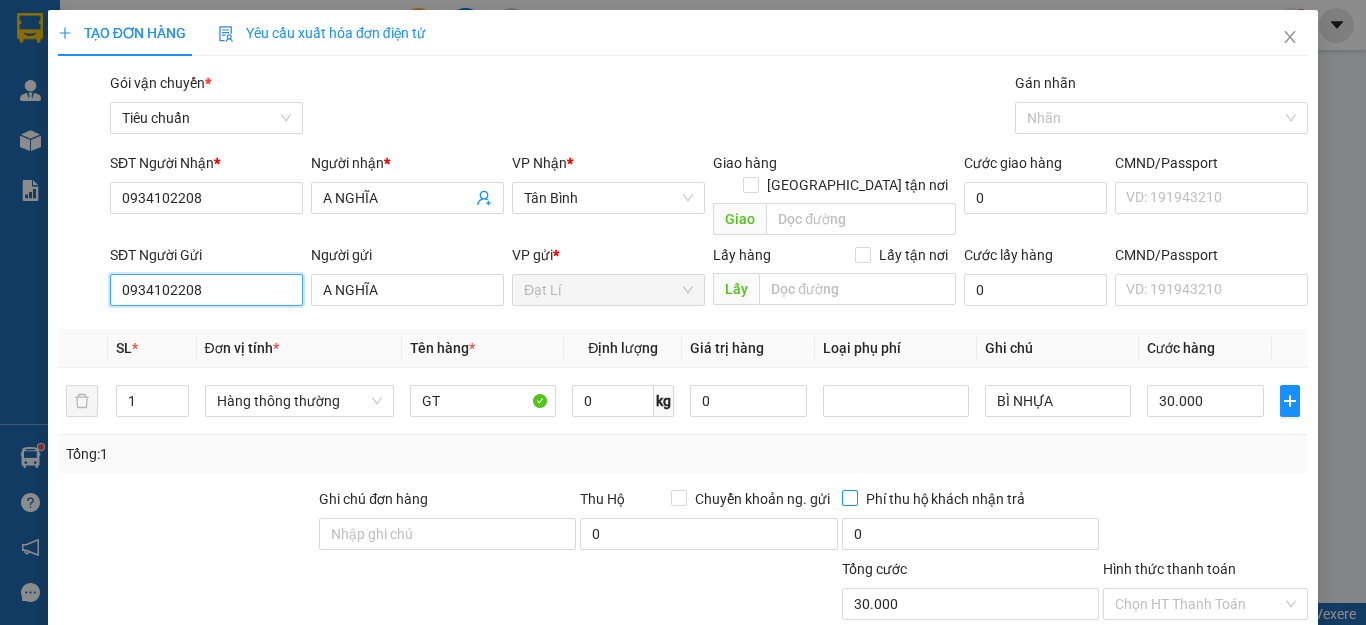 scroll, scrollTop: 249, scrollLeft: 0, axis: vertical 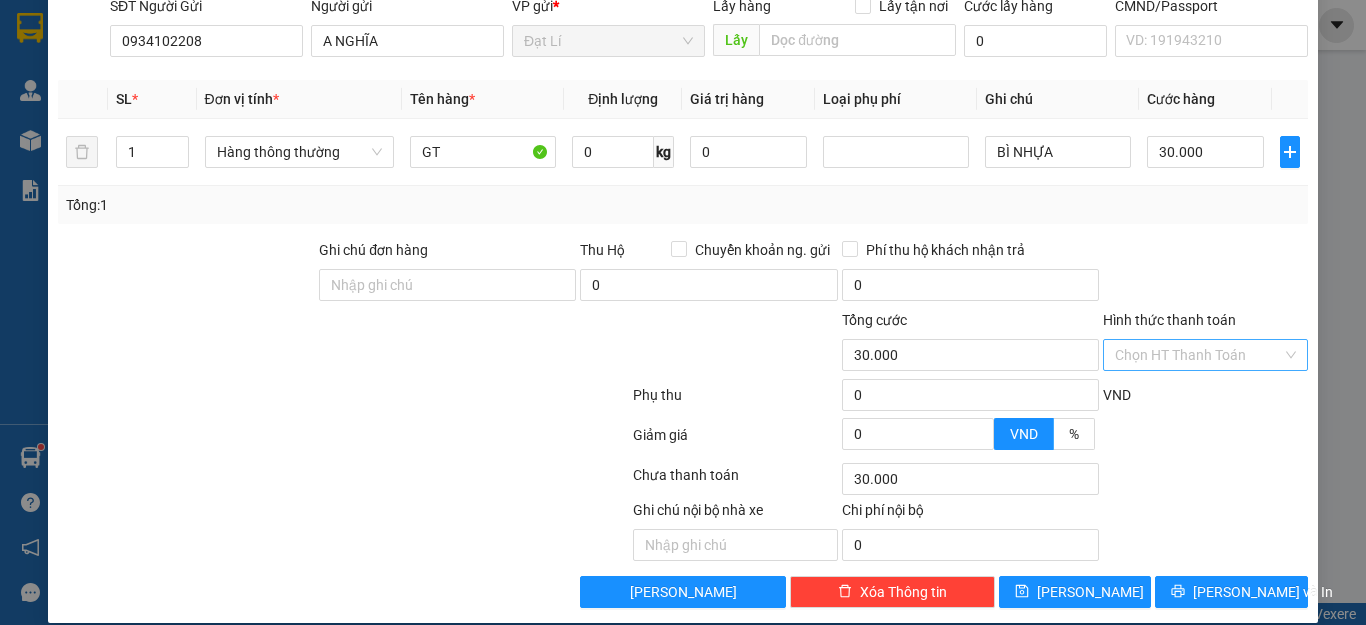 click on "Hình thức thanh toán" at bounding box center (1198, 355) 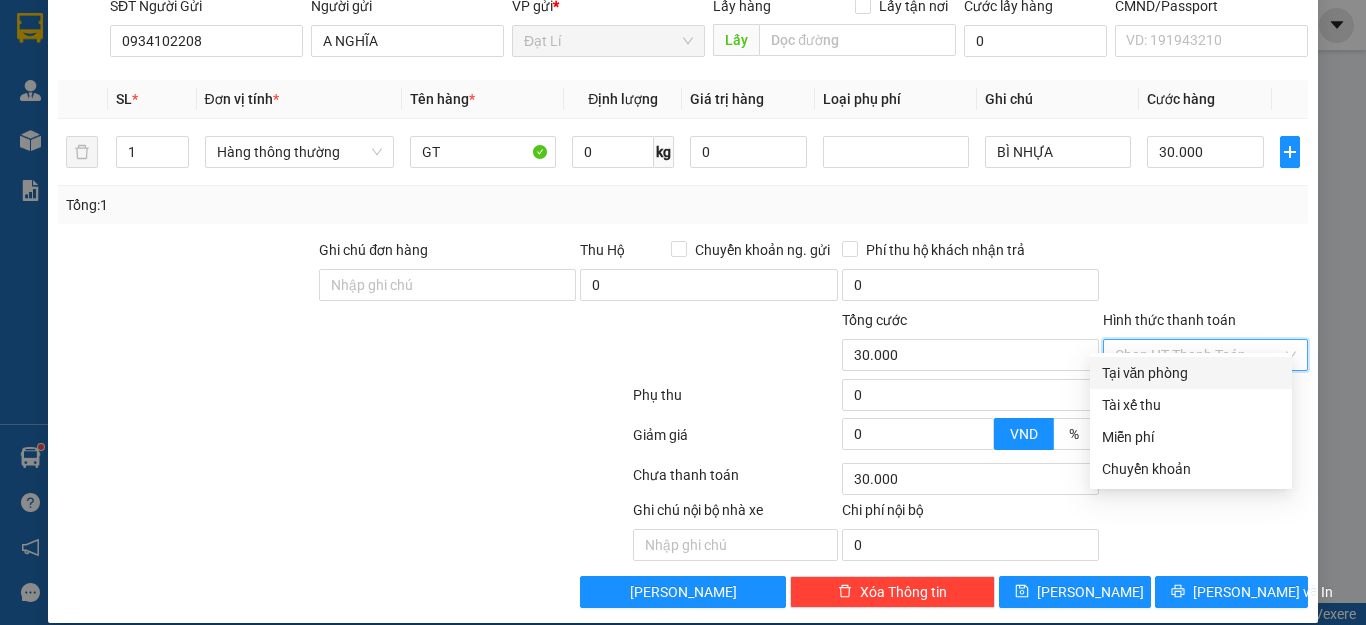 click on "Tại văn phòng" at bounding box center [1191, 373] 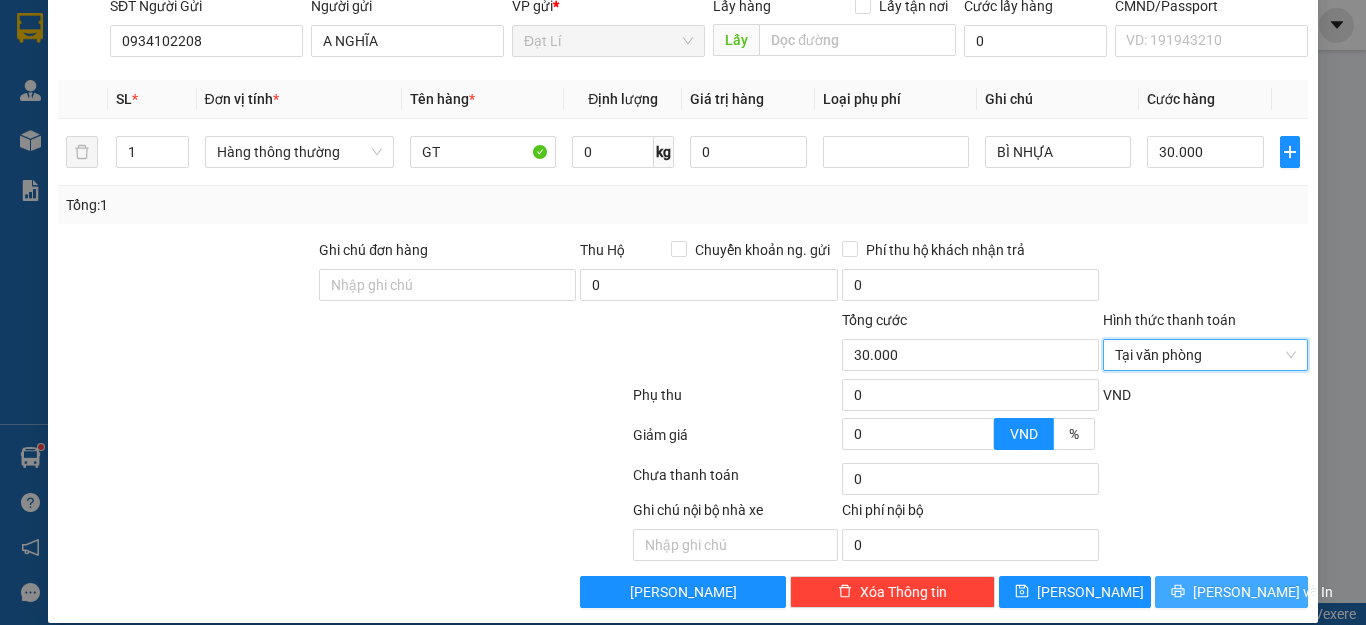 click on "[PERSON_NAME] và In" at bounding box center [1263, 592] 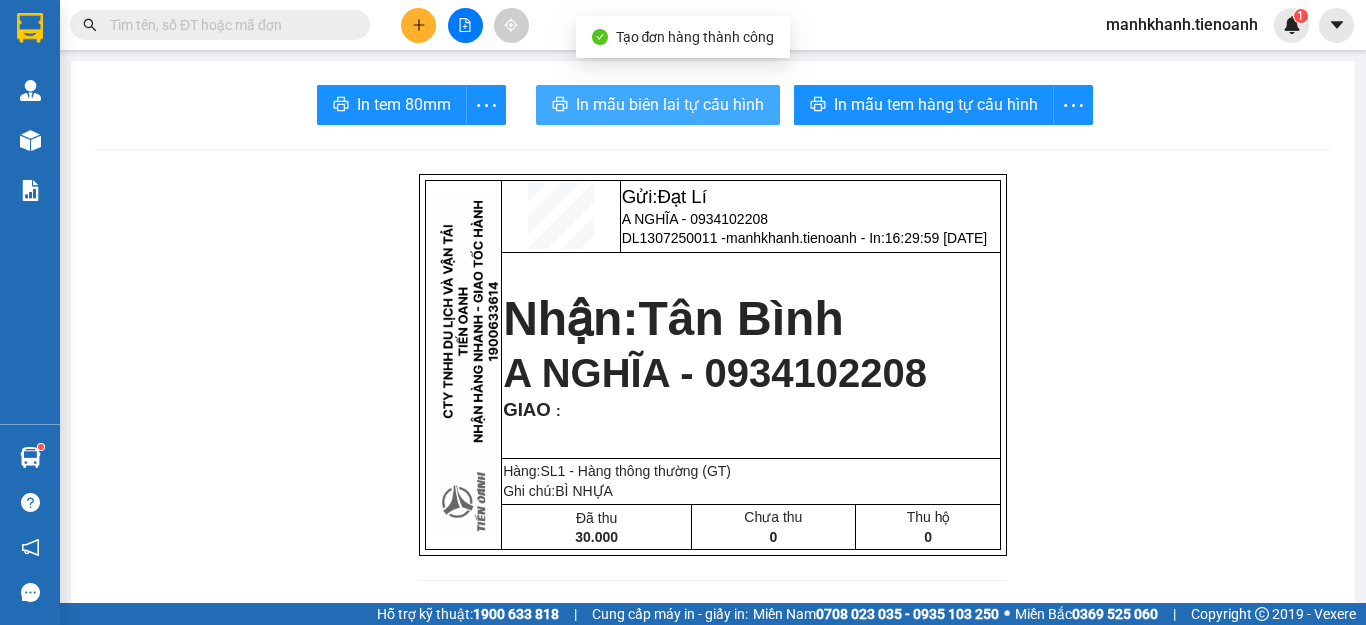 click on "In mẫu biên lai tự cấu hình" at bounding box center (658, 105) 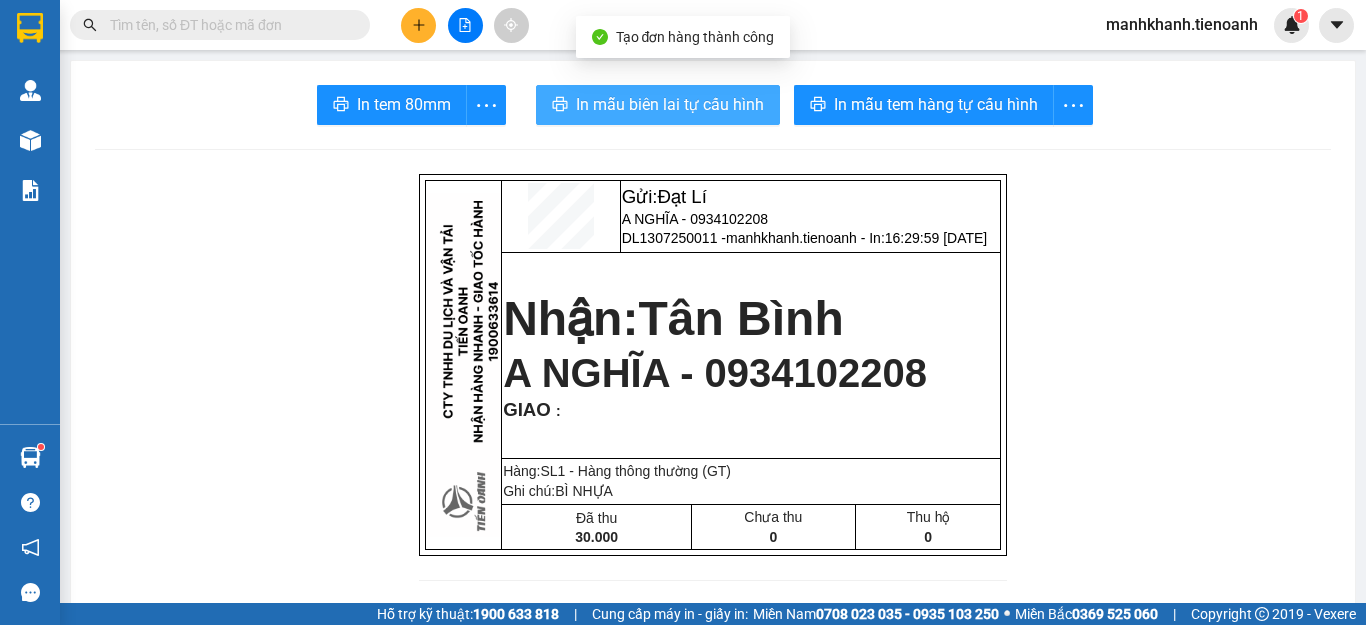 scroll, scrollTop: 0, scrollLeft: 0, axis: both 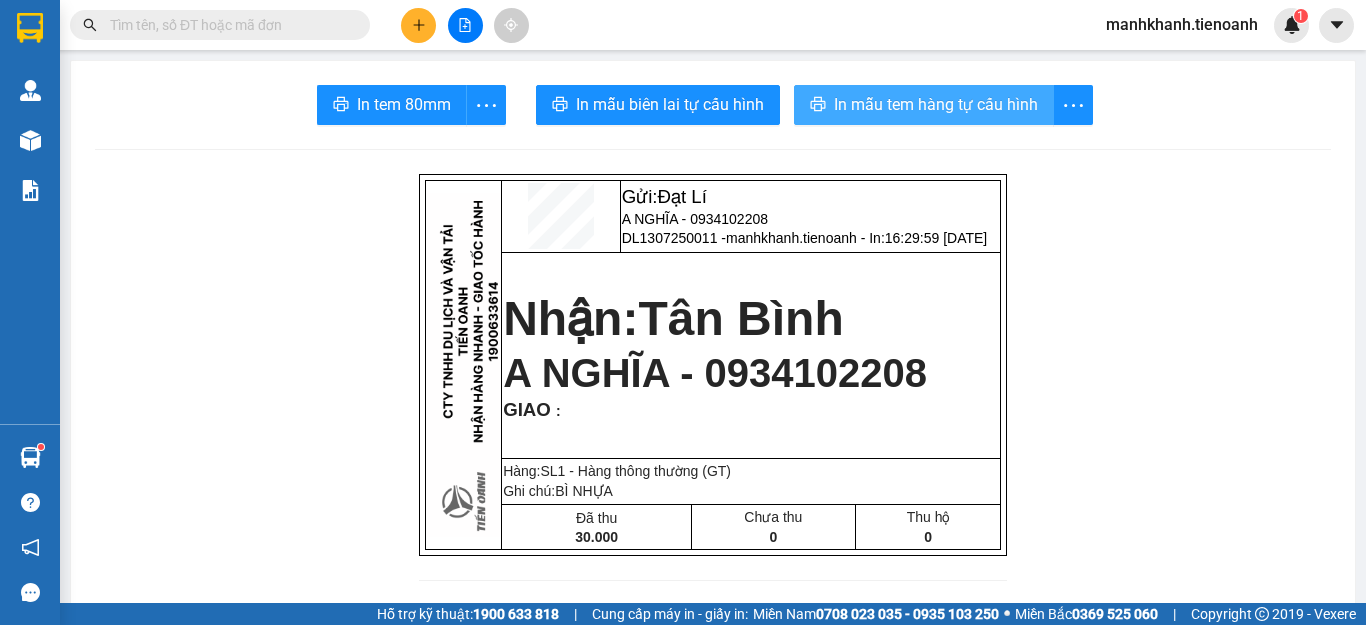 click on "In mẫu tem hàng tự cấu hình" at bounding box center [936, 104] 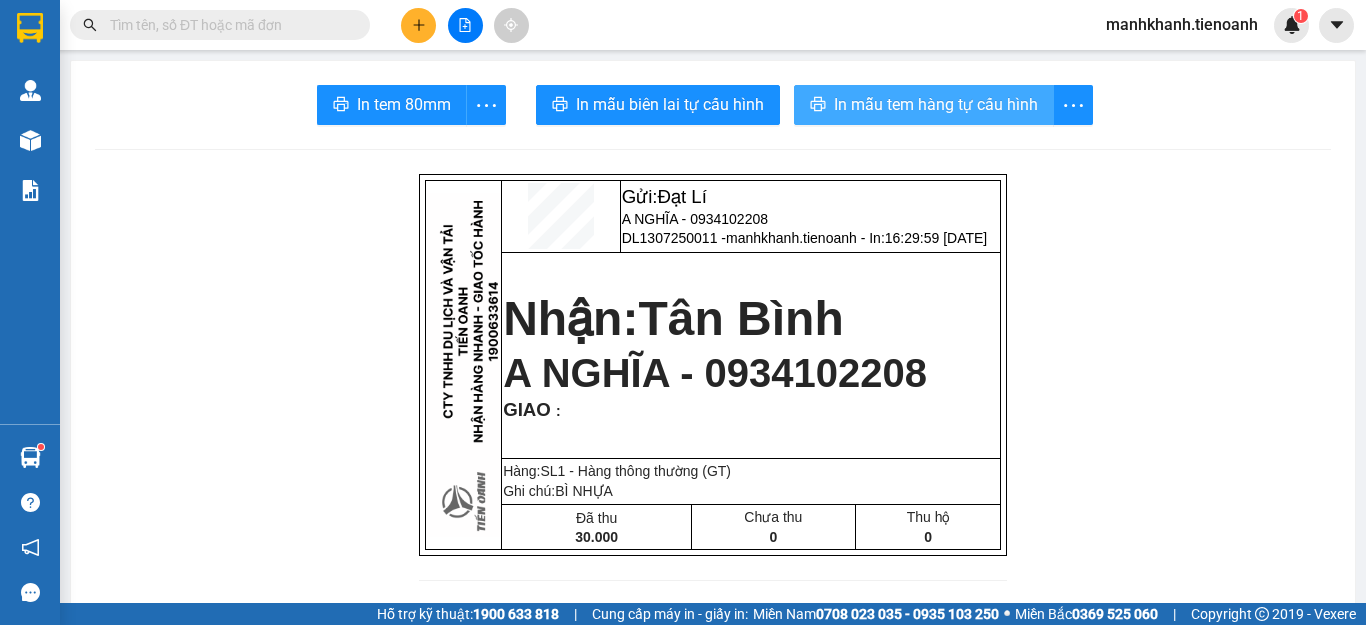 scroll, scrollTop: 0, scrollLeft: 0, axis: both 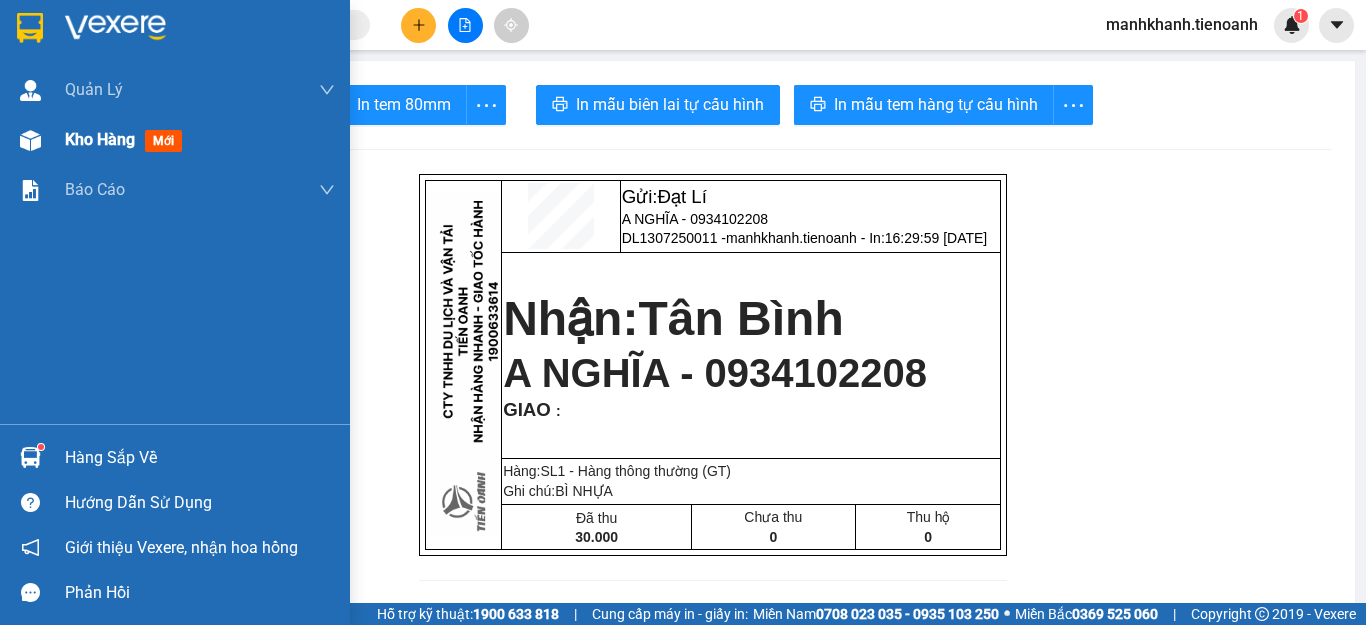 click on "Kho hàng" at bounding box center [100, 139] 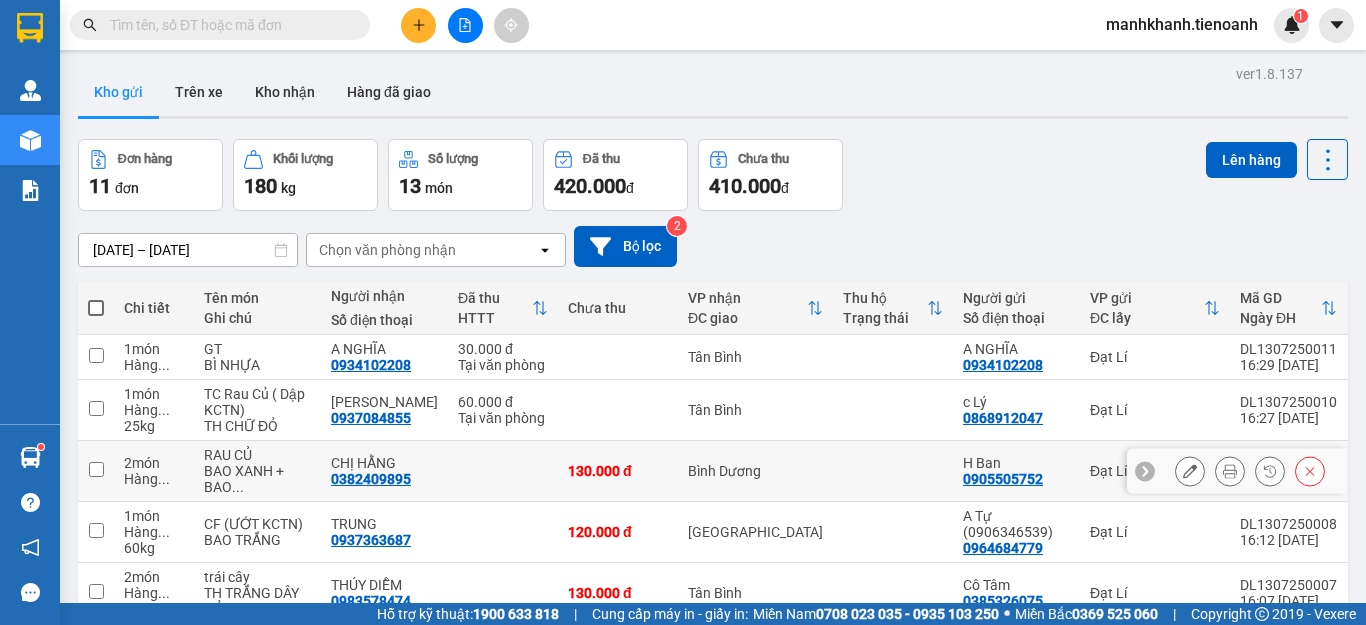 click at bounding box center (893, 471) 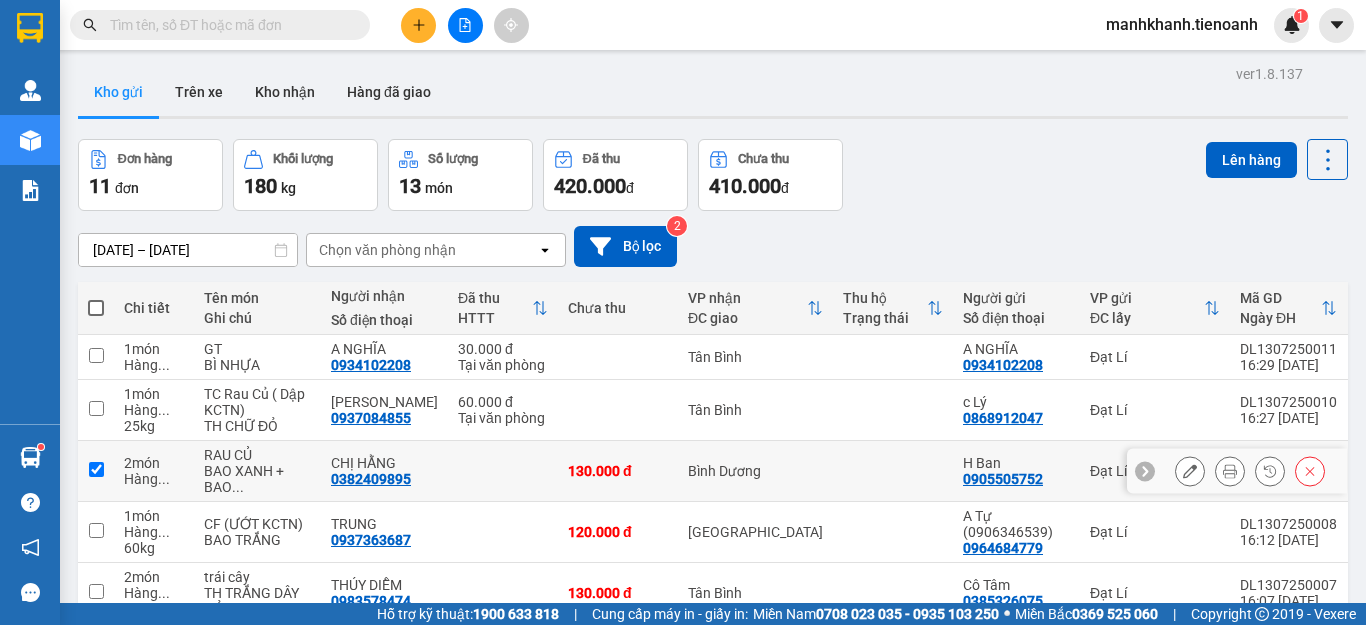 checkbox on "true" 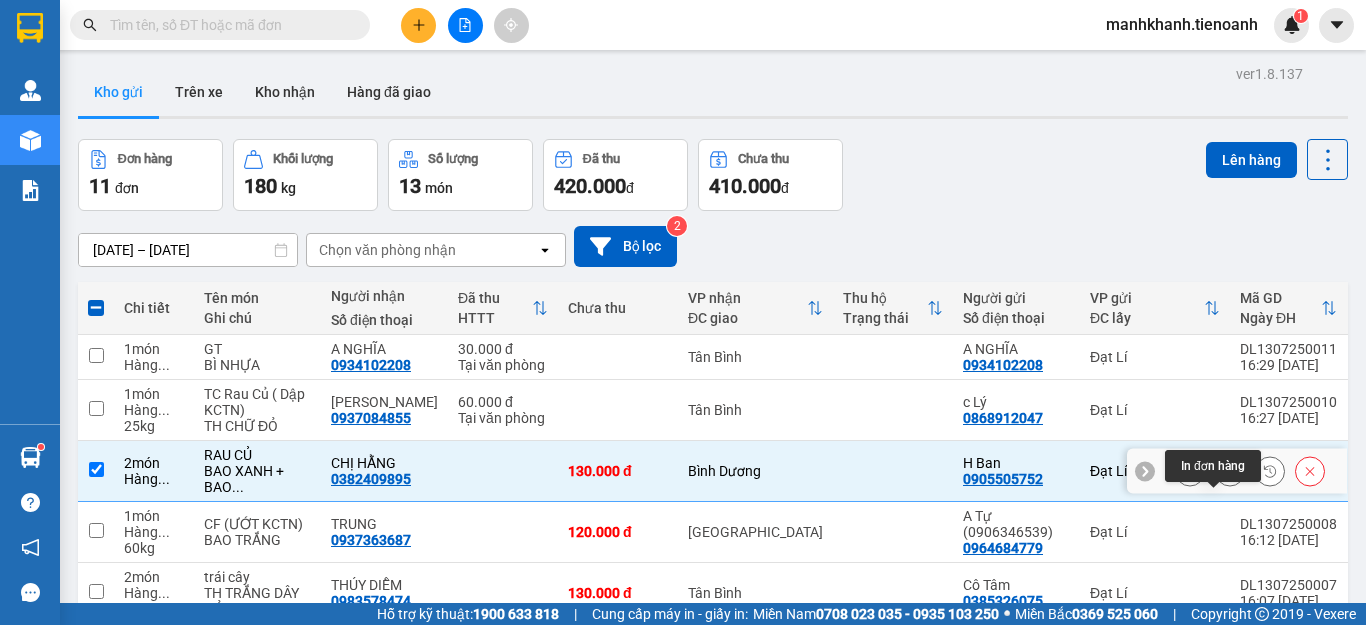 click at bounding box center (1230, 471) 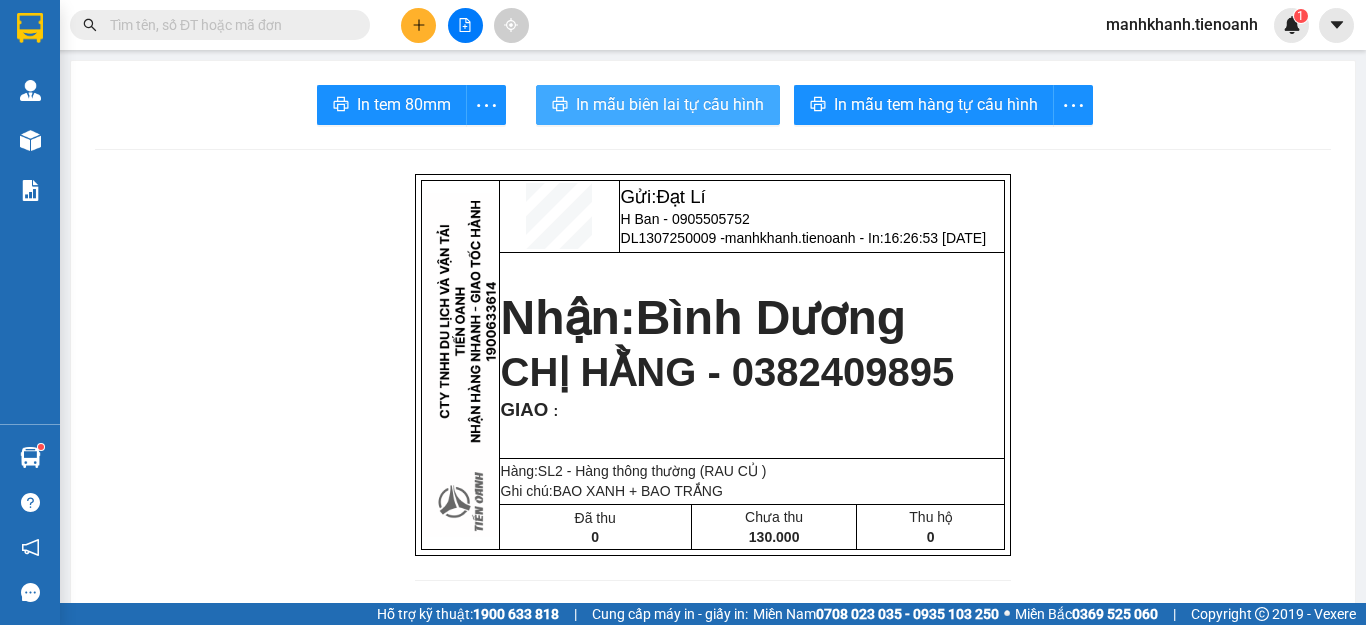 click on "In mẫu biên lai tự cấu hình" at bounding box center [658, 105] 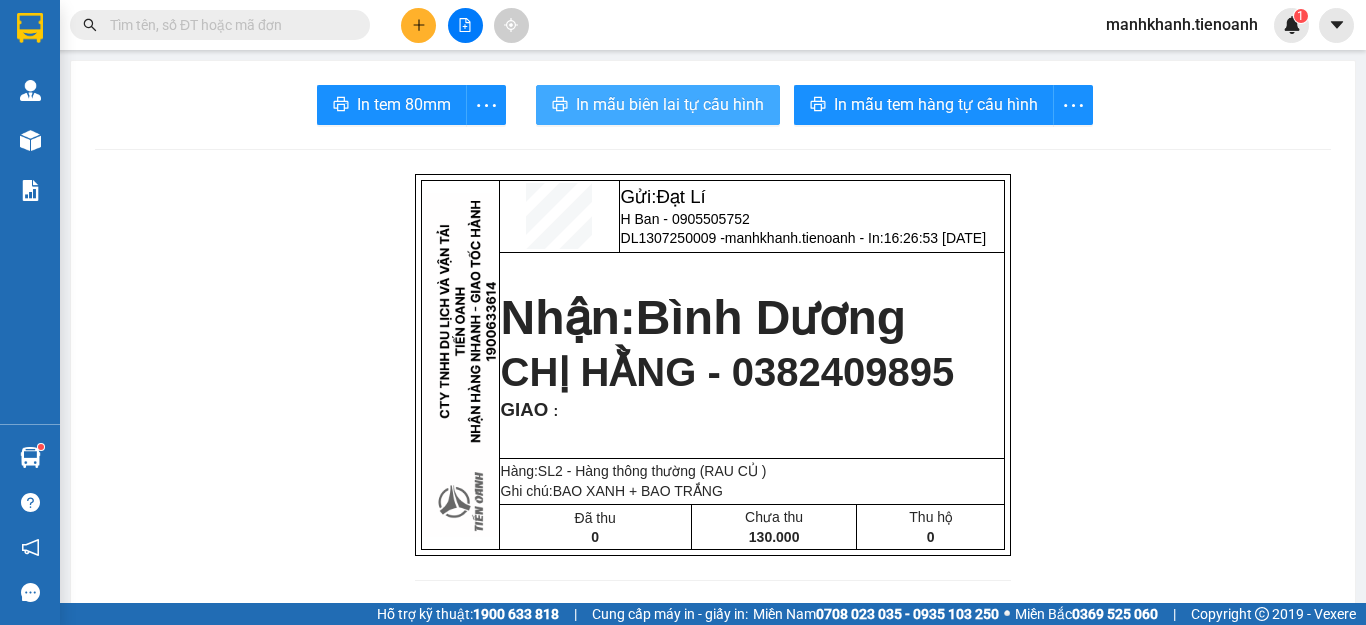 scroll, scrollTop: 0, scrollLeft: 0, axis: both 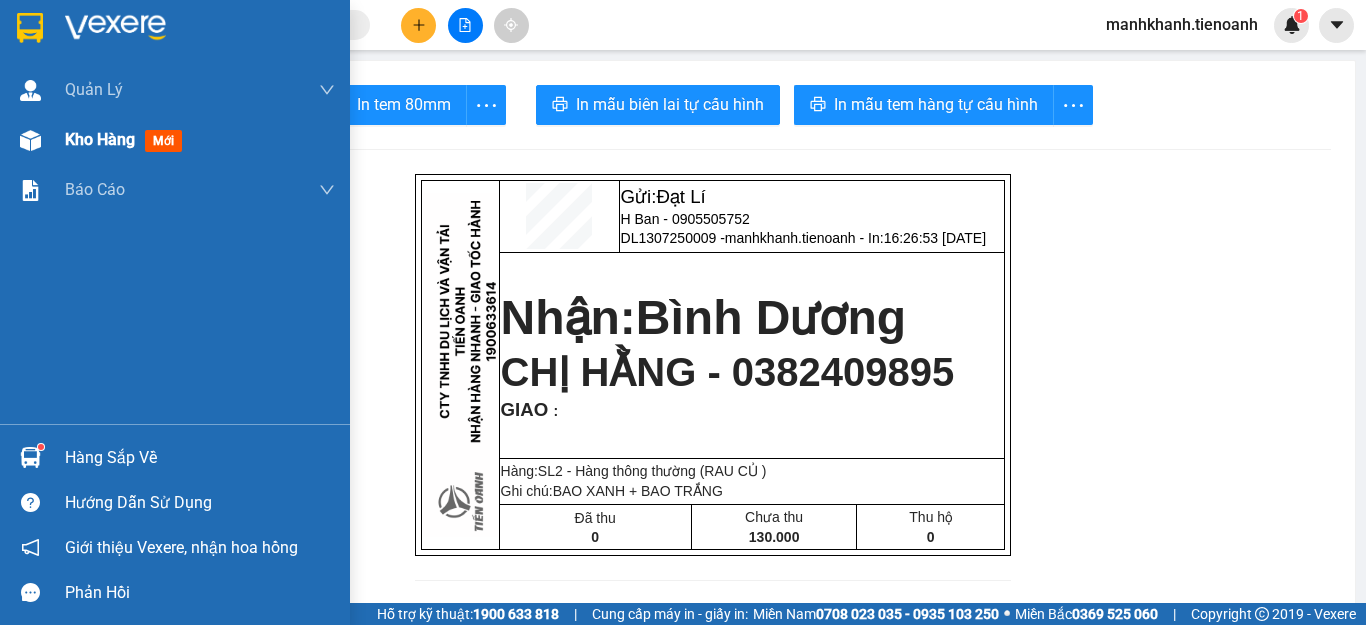 click on "Kho hàng" at bounding box center [100, 139] 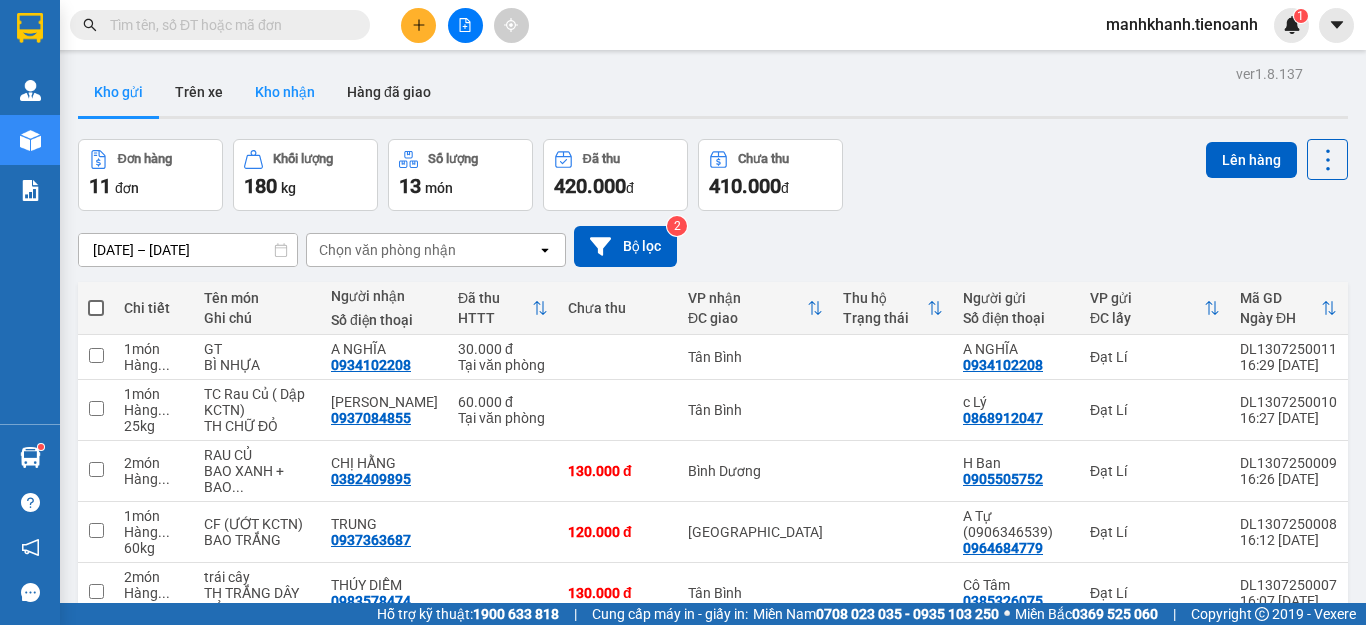 click on "Kho nhận" at bounding box center (285, 92) 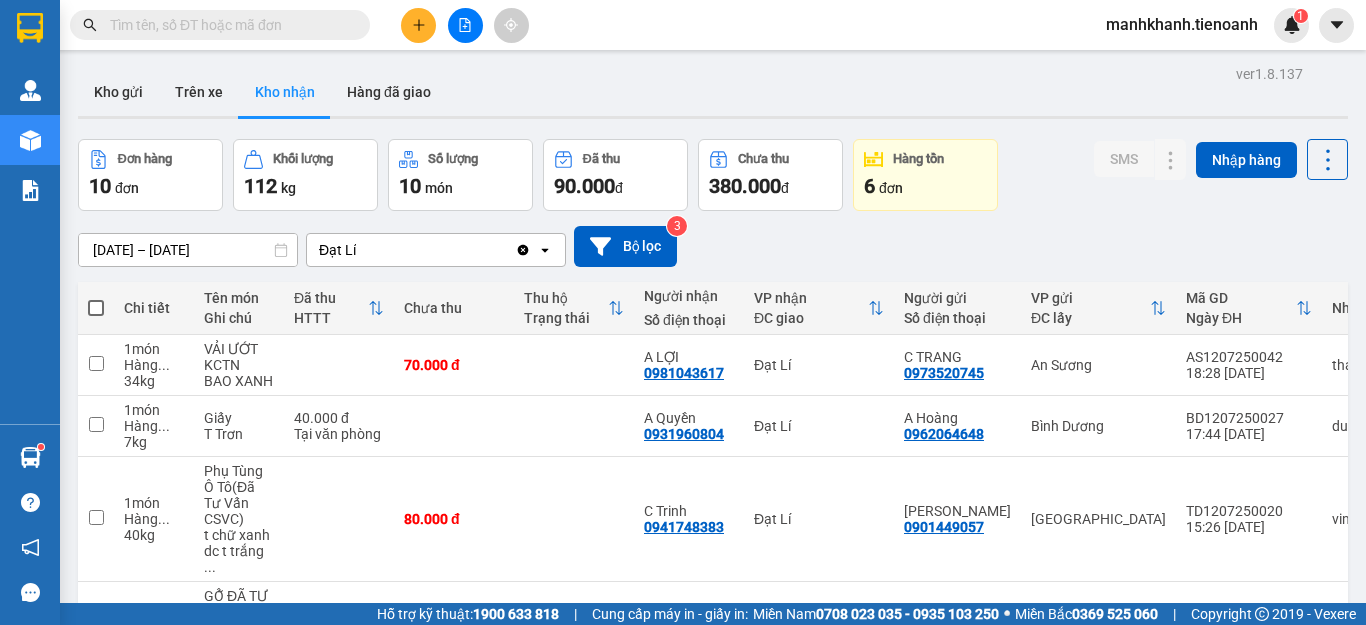 click on "Kho gửi" at bounding box center [118, 92] 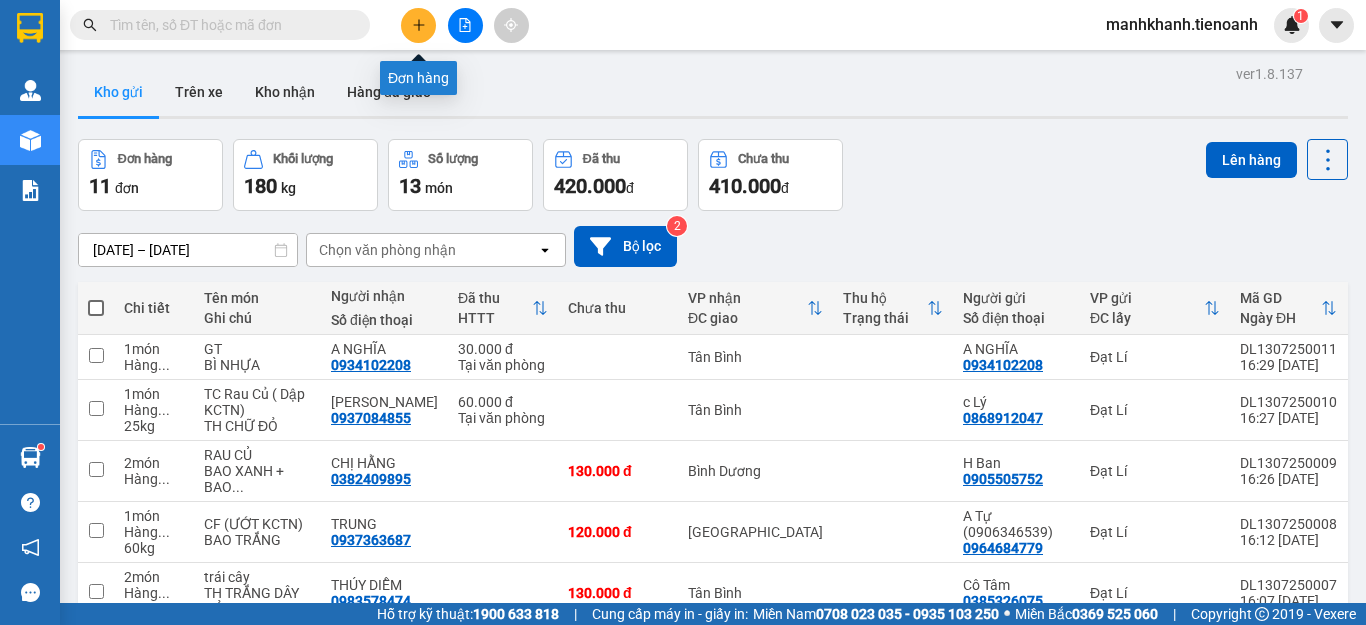 click at bounding box center (418, 25) 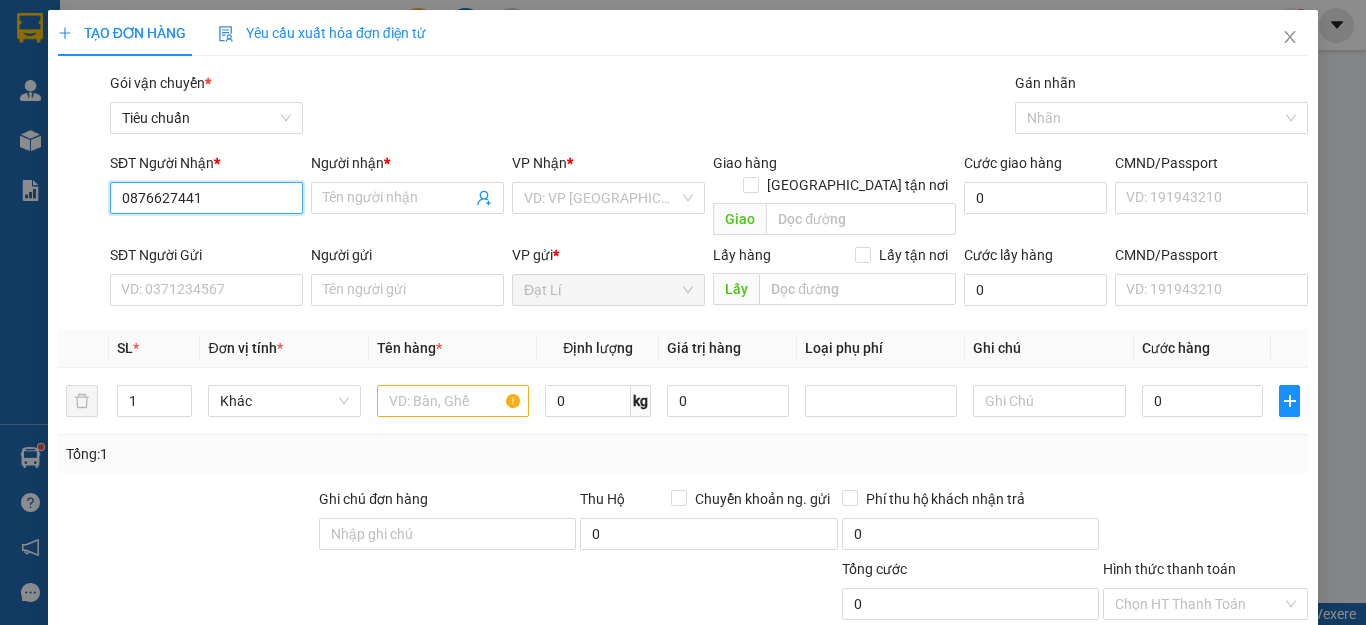drag, startPoint x: 193, startPoint y: 199, endPoint x: 133, endPoint y: 189, distance: 60.827625 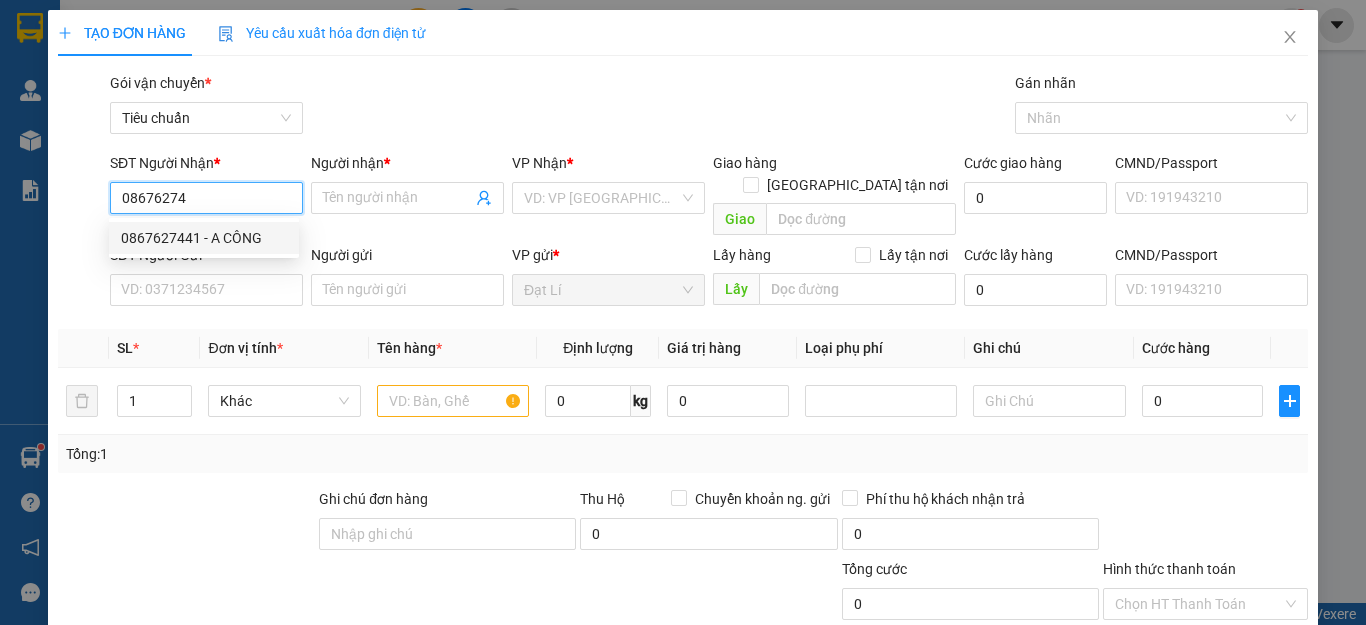 click on "0867627441 - A CÔNG" at bounding box center [204, 238] 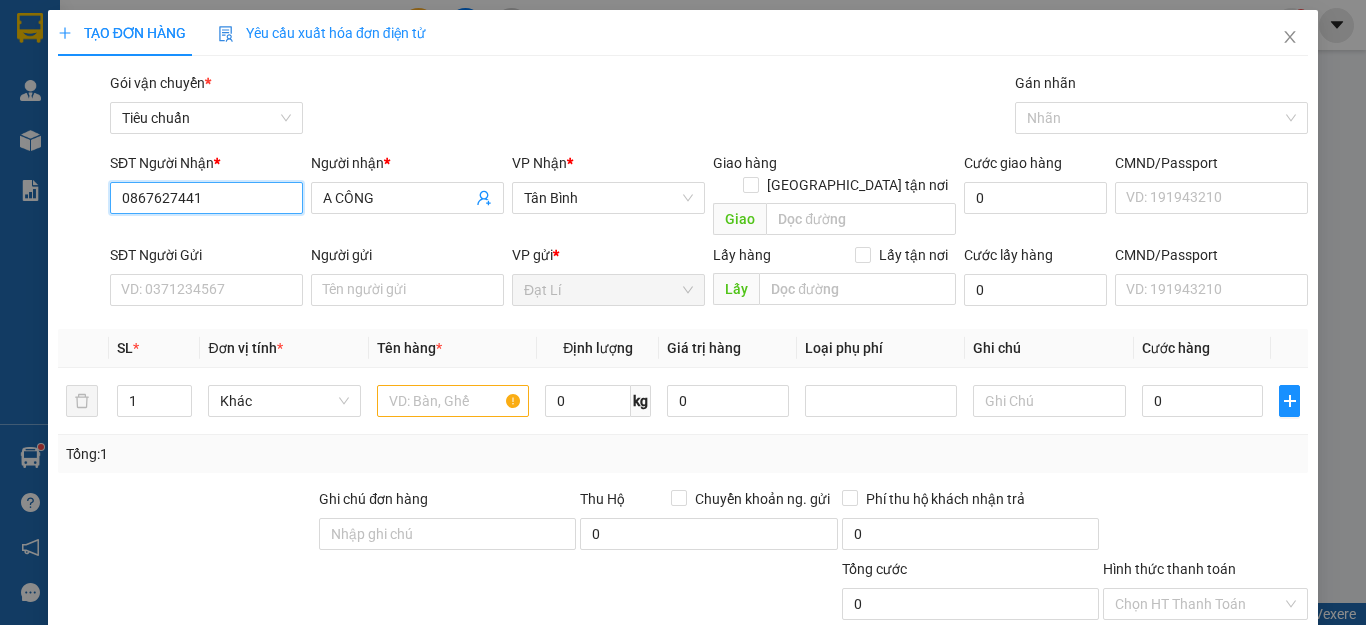 type on "40.000" 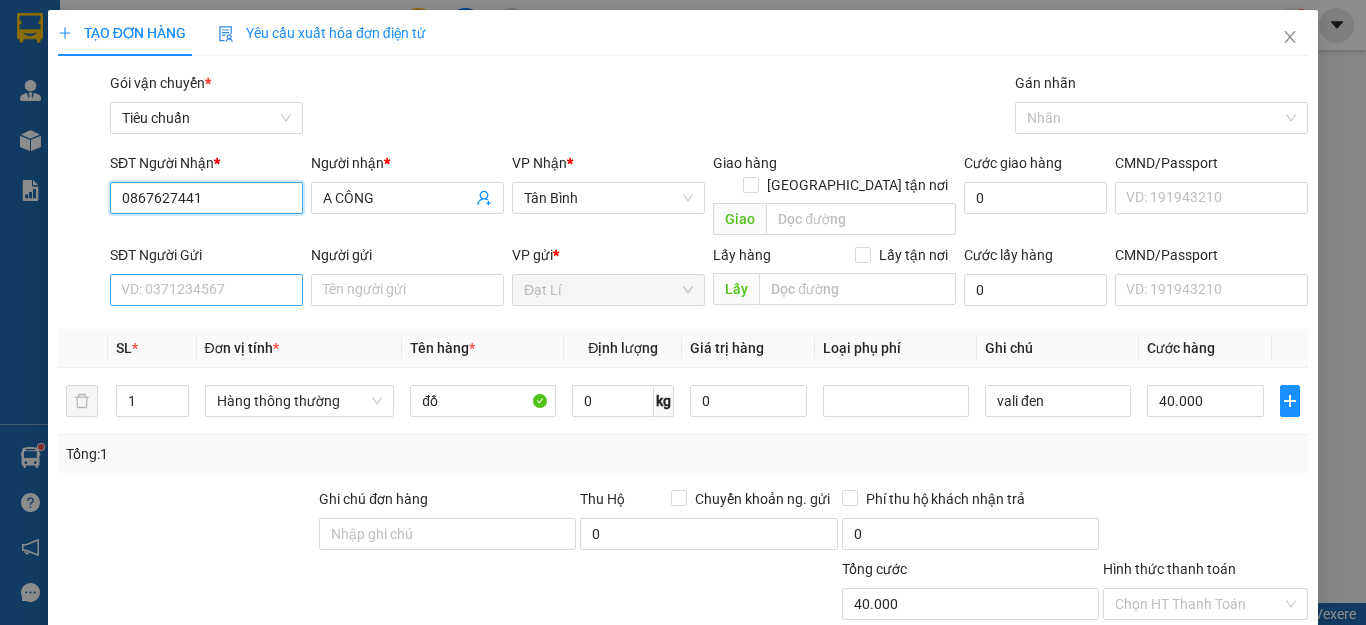 type on "0867627441" 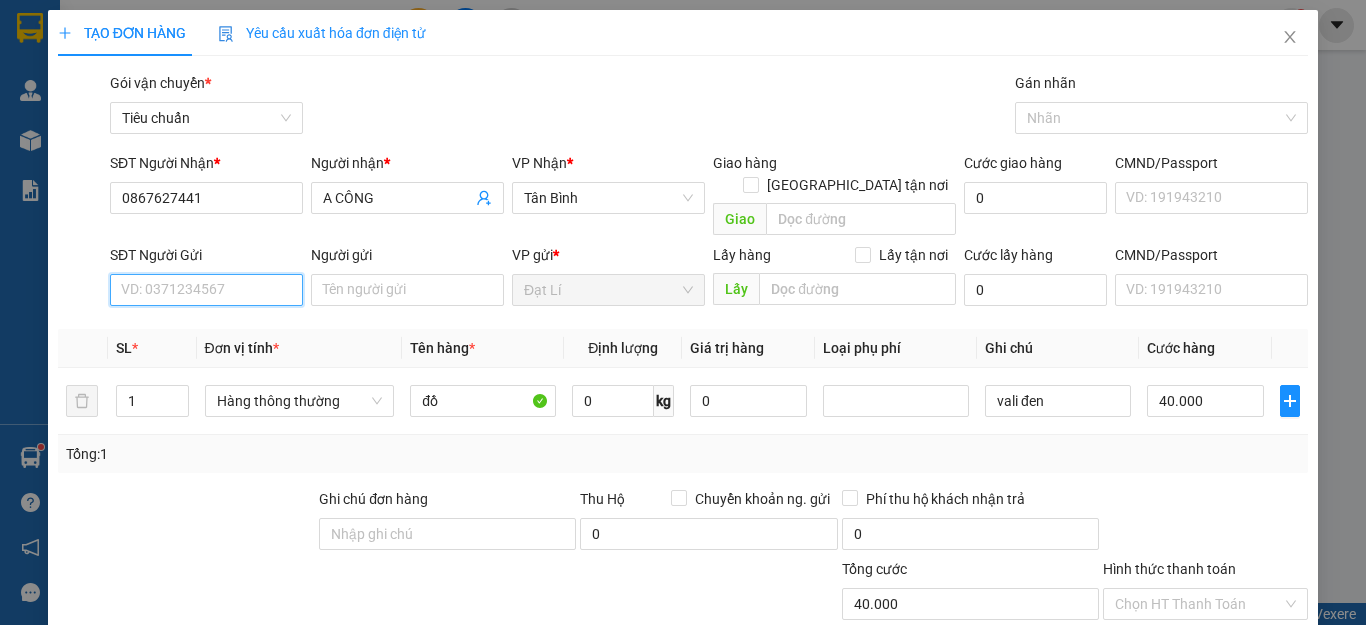 click on "SĐT Người Gửi" at bounding box center (206, 290) 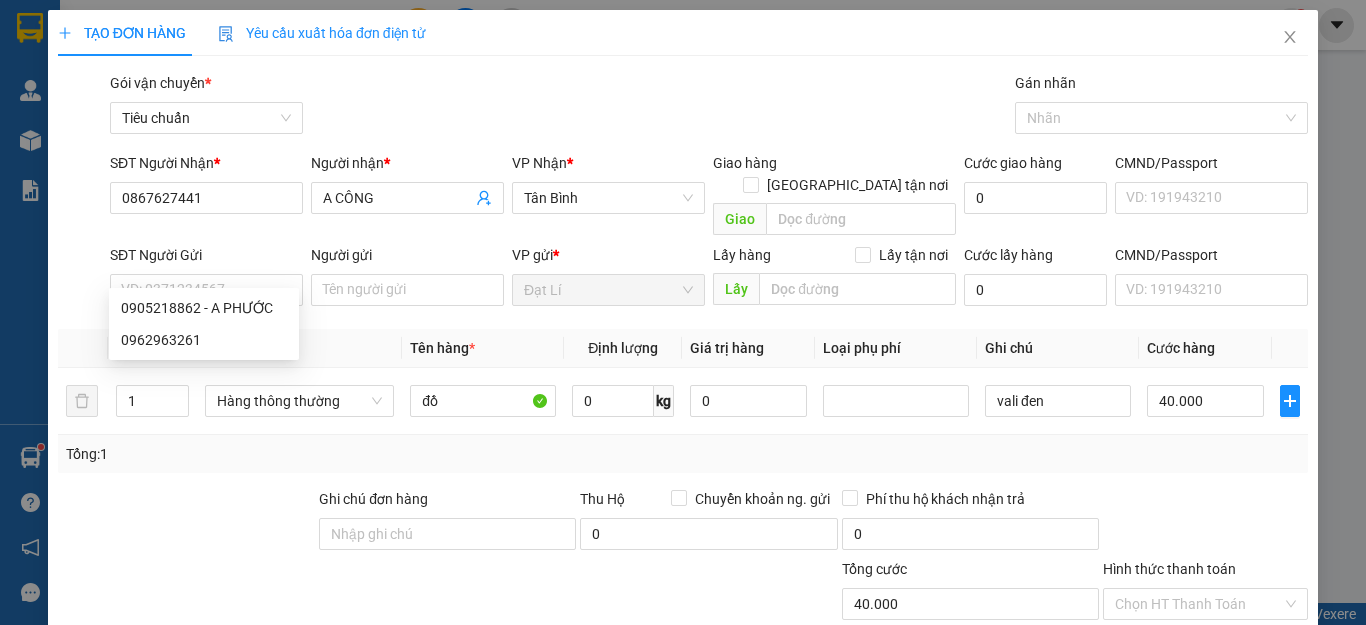 click at bounding box center (82, 279) 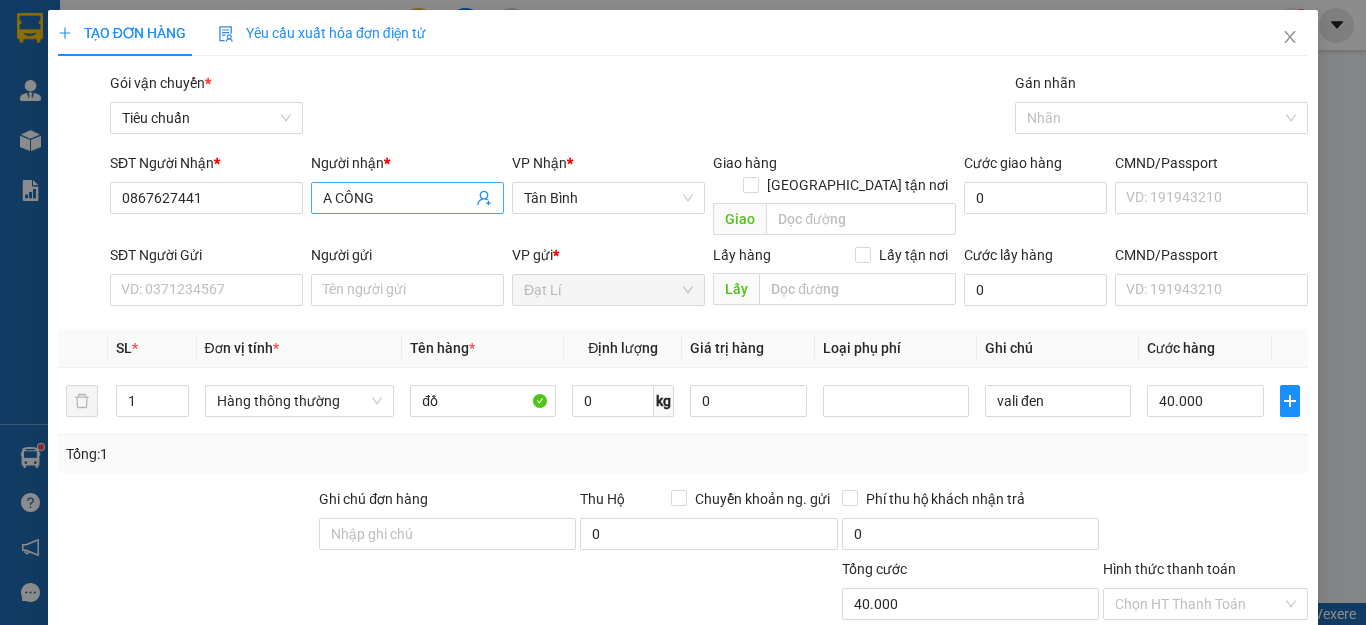 click on "A CÔNG" at bounding box center (397, 198) 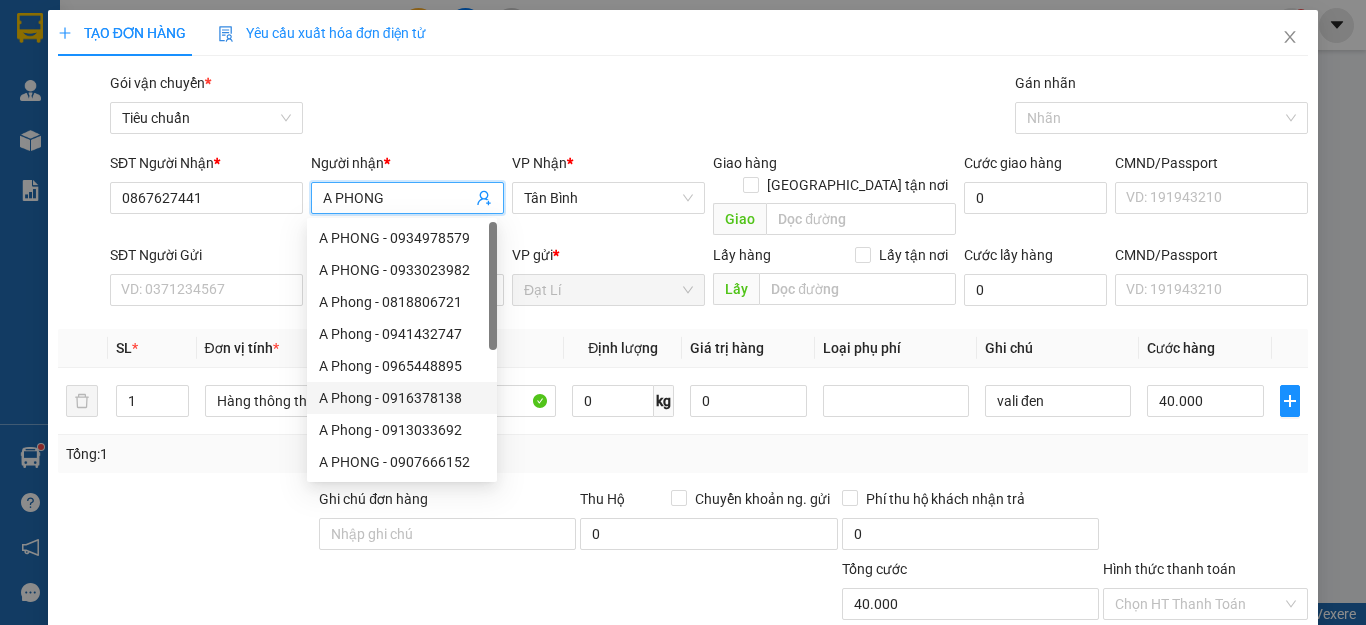 type on "A PHONG" 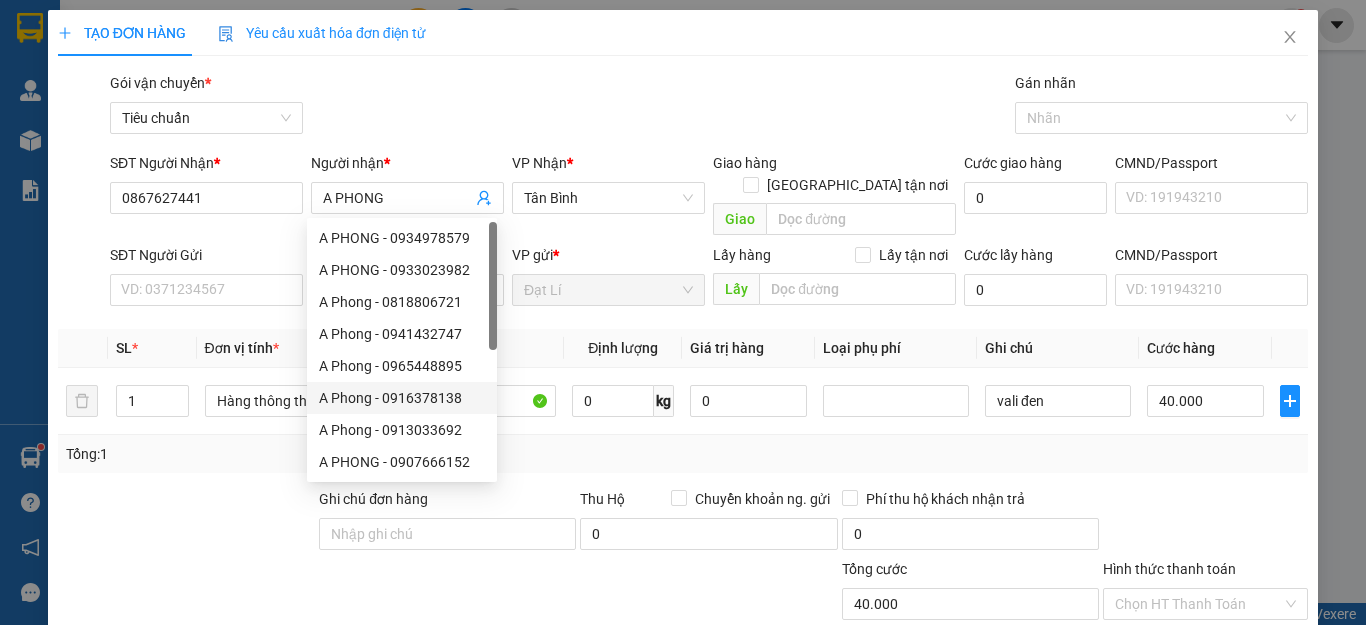 click at bounding box center [186, 523] 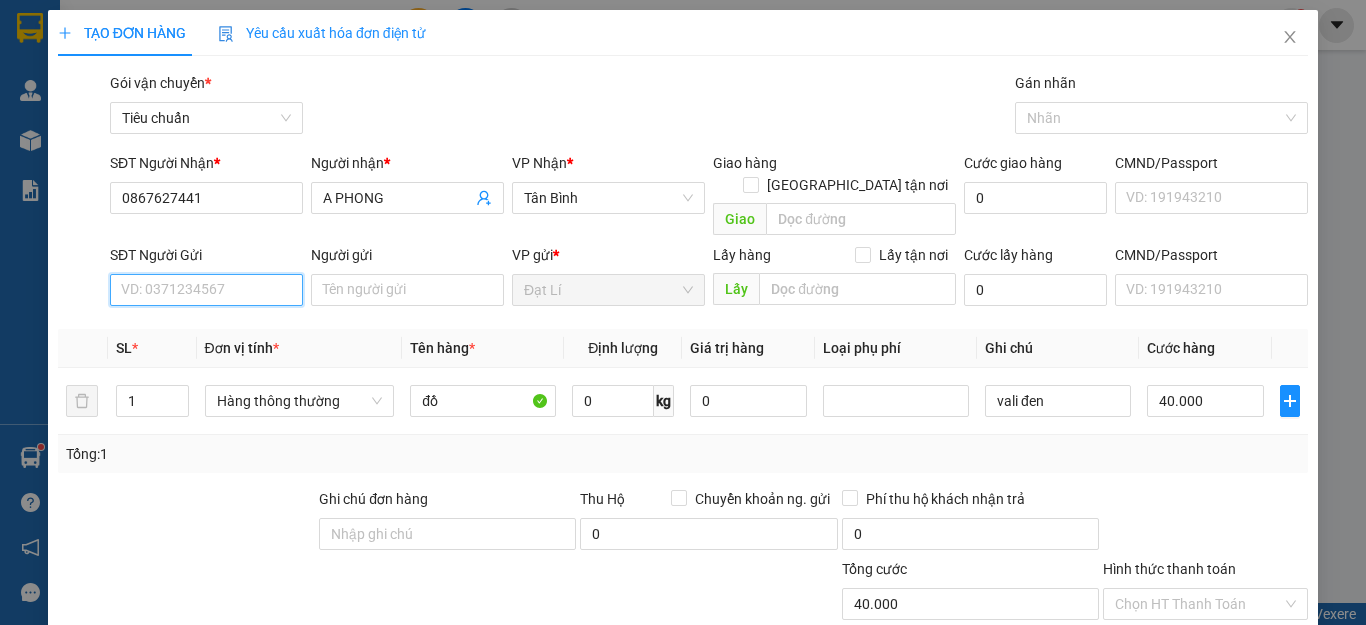 click on "SĐT Người Gửi" at bounding box center [206, 290] 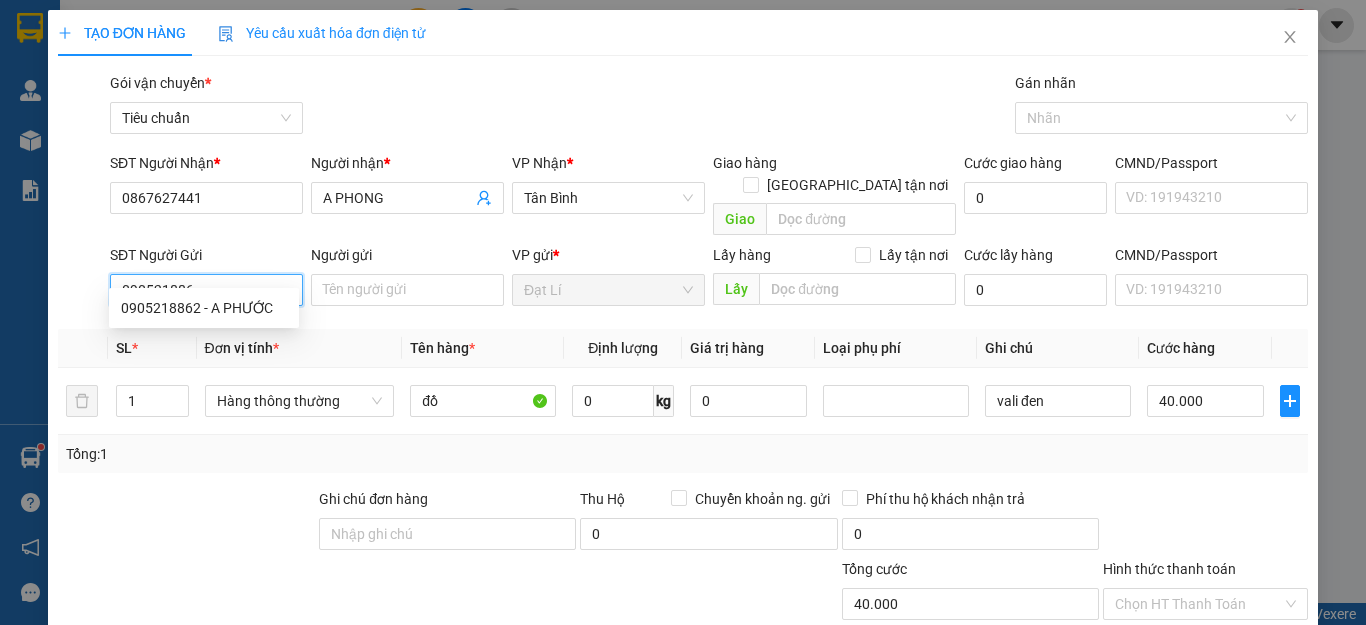 type on "0905218862" 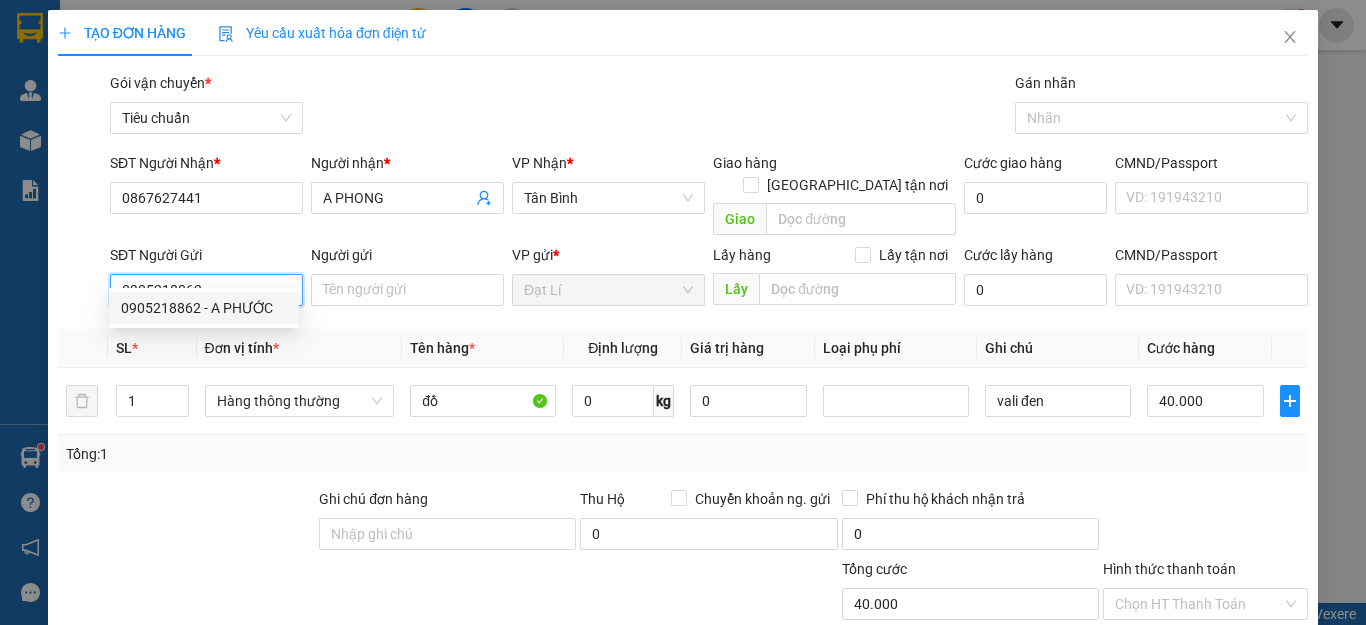 click on "0905218862 - A PHƯỚC" at bounding box center [204, 308] 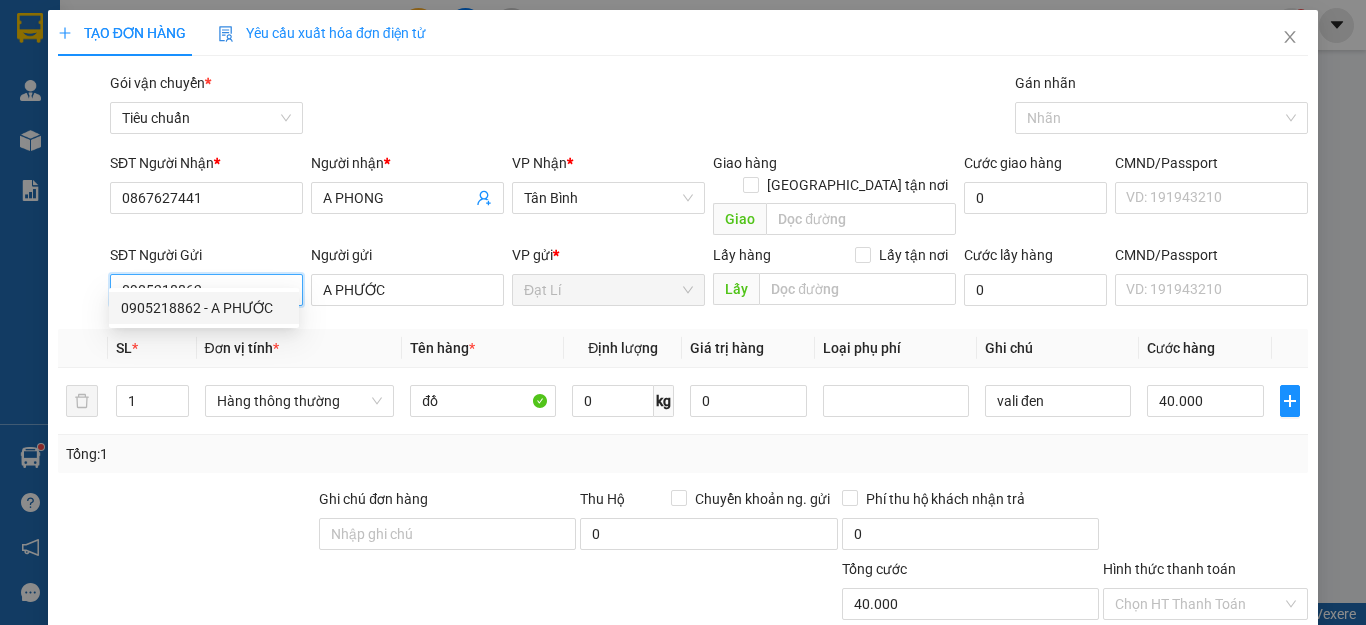 type on "A PHƯỚC" 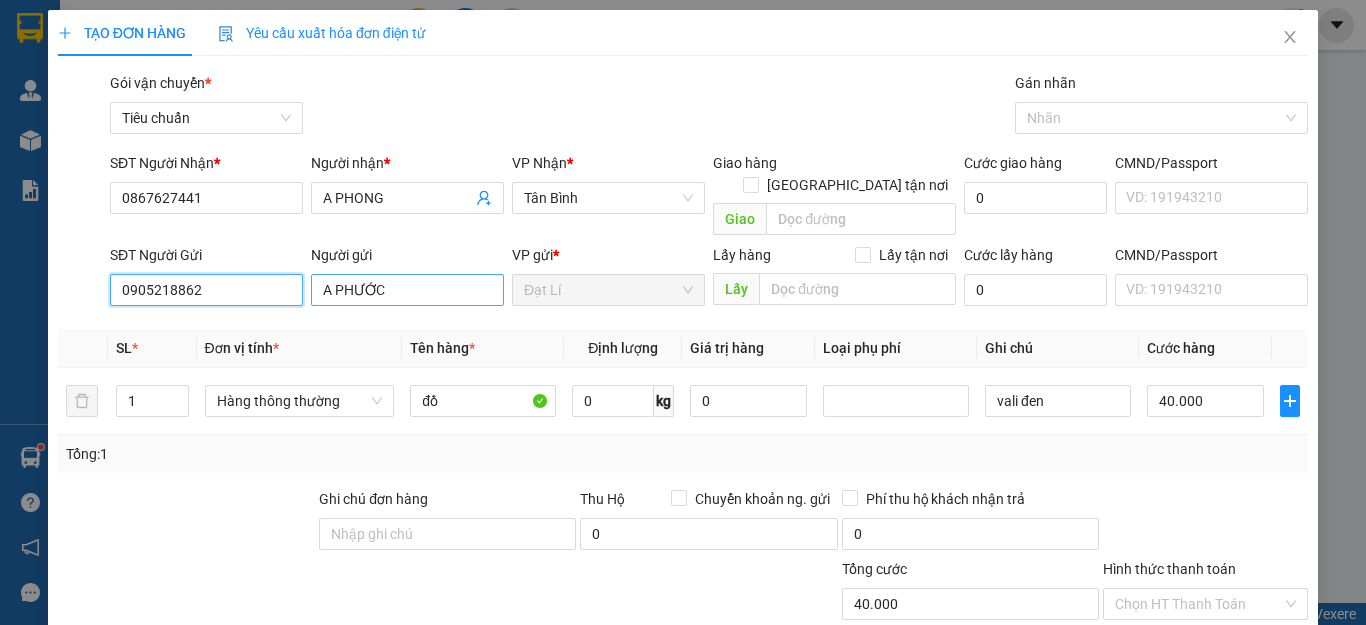 type on "0905218862" 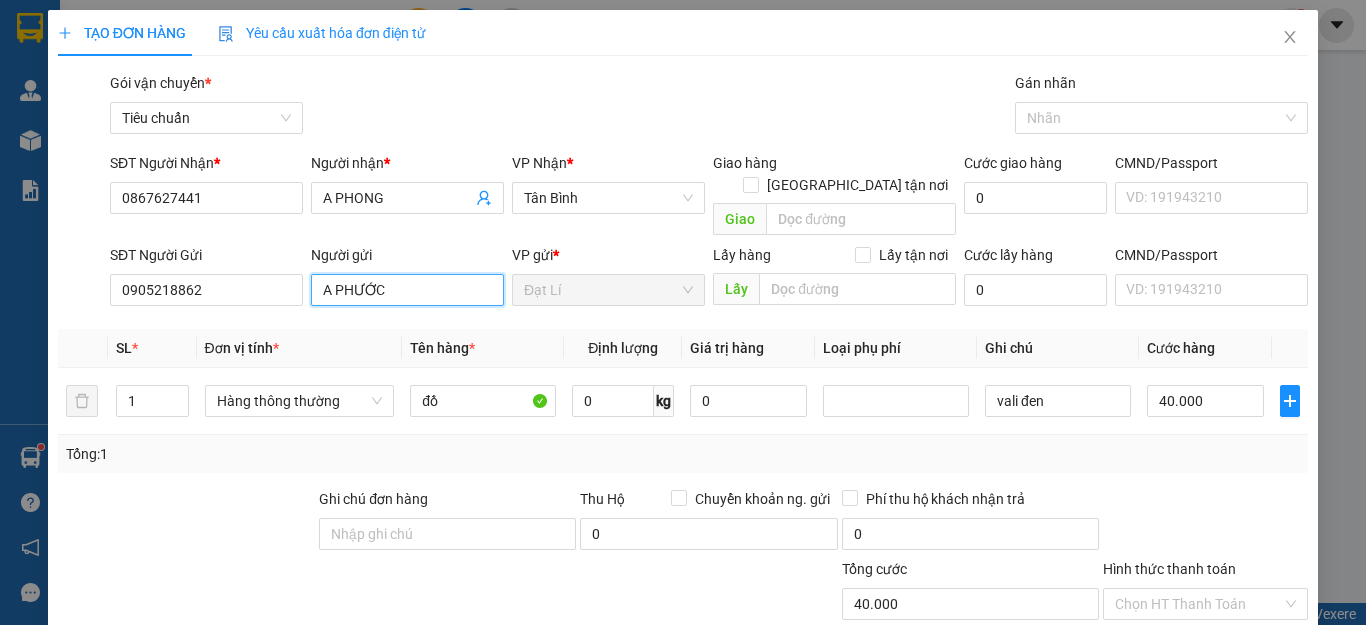 click on "A PHƯỚC" at bounding box center [407, 290] 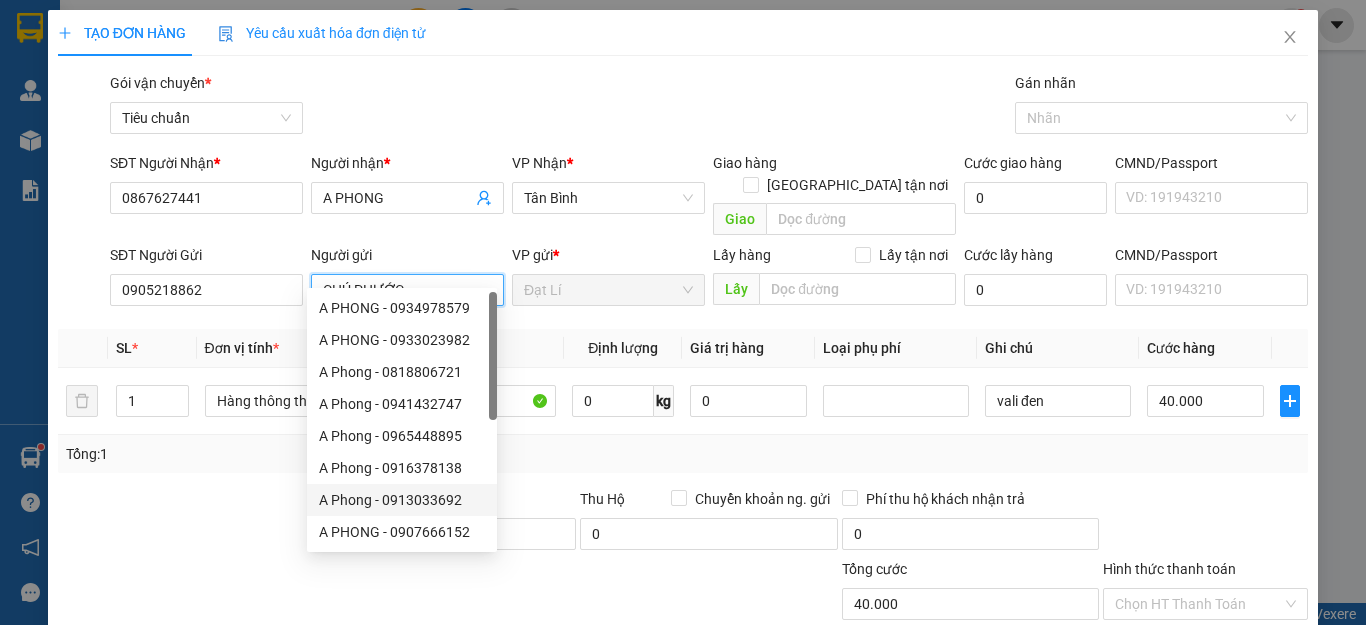 type on "CHÚ PHƯỚC" 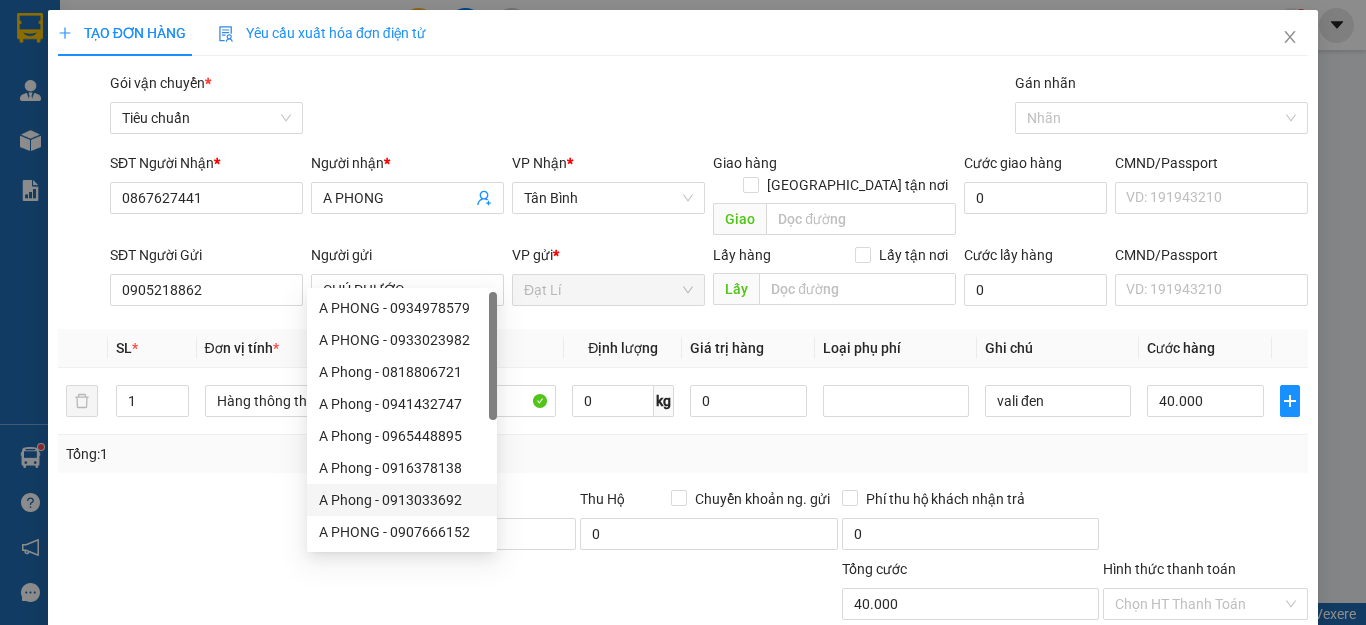 click at bounding box center [186, 523] 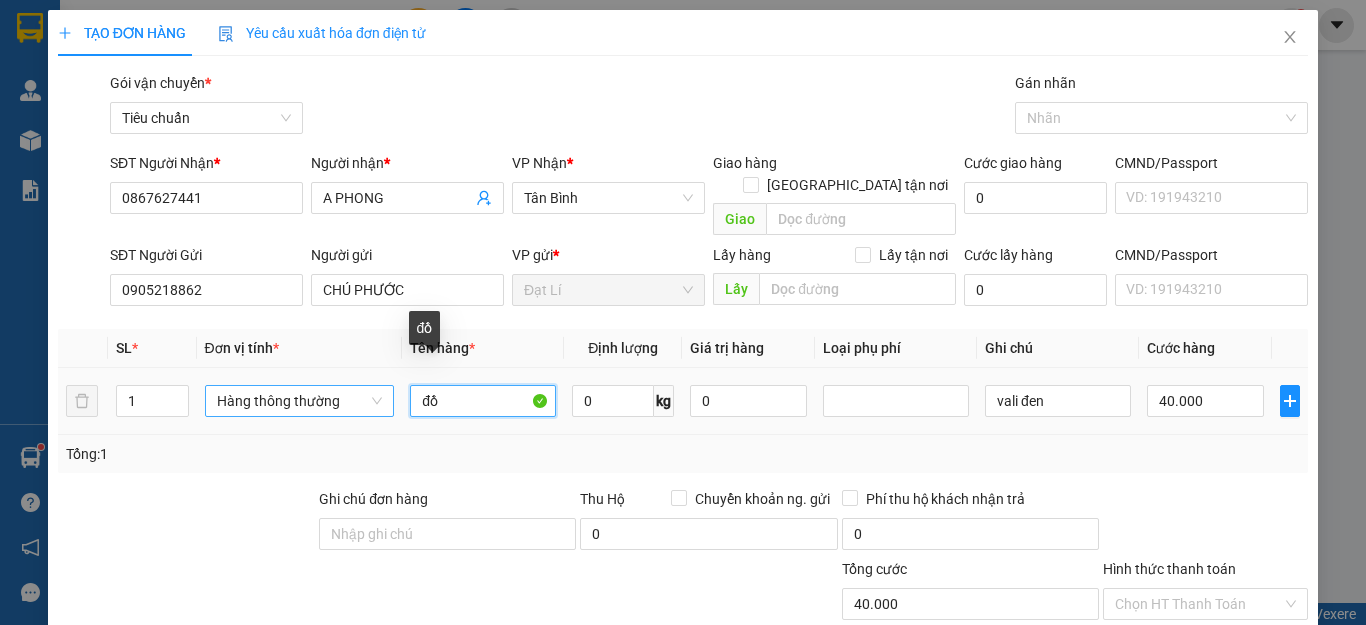 drag, startPoint x: 458, startPoint y: 390, endPoint x: 317, endPoint y: 372, distance: 142.14429 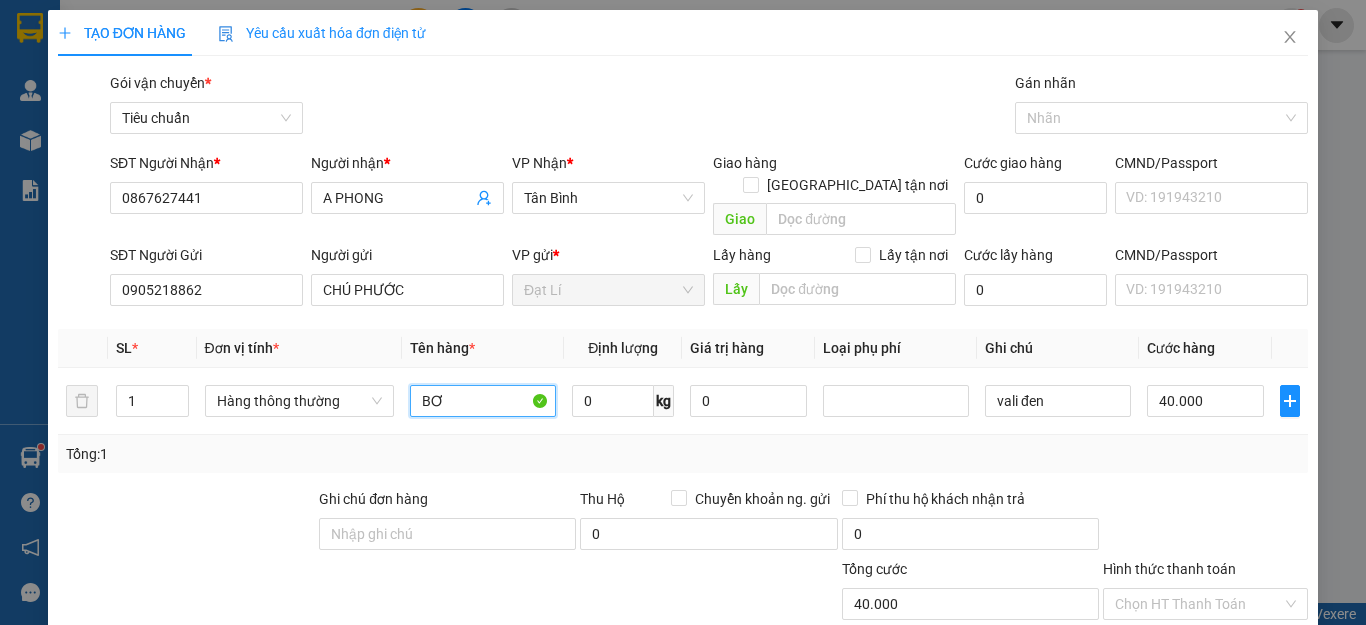 type on "BƠ" 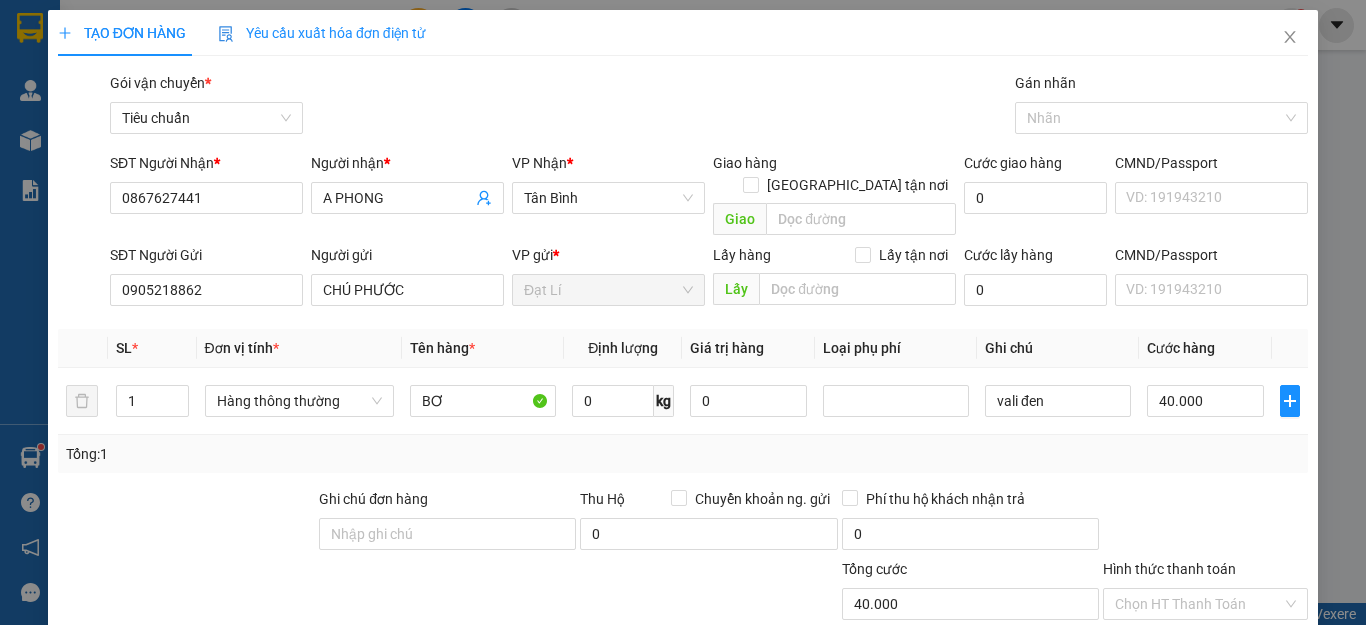 click on "Tổng:  1" at bounding box center [297, 454] 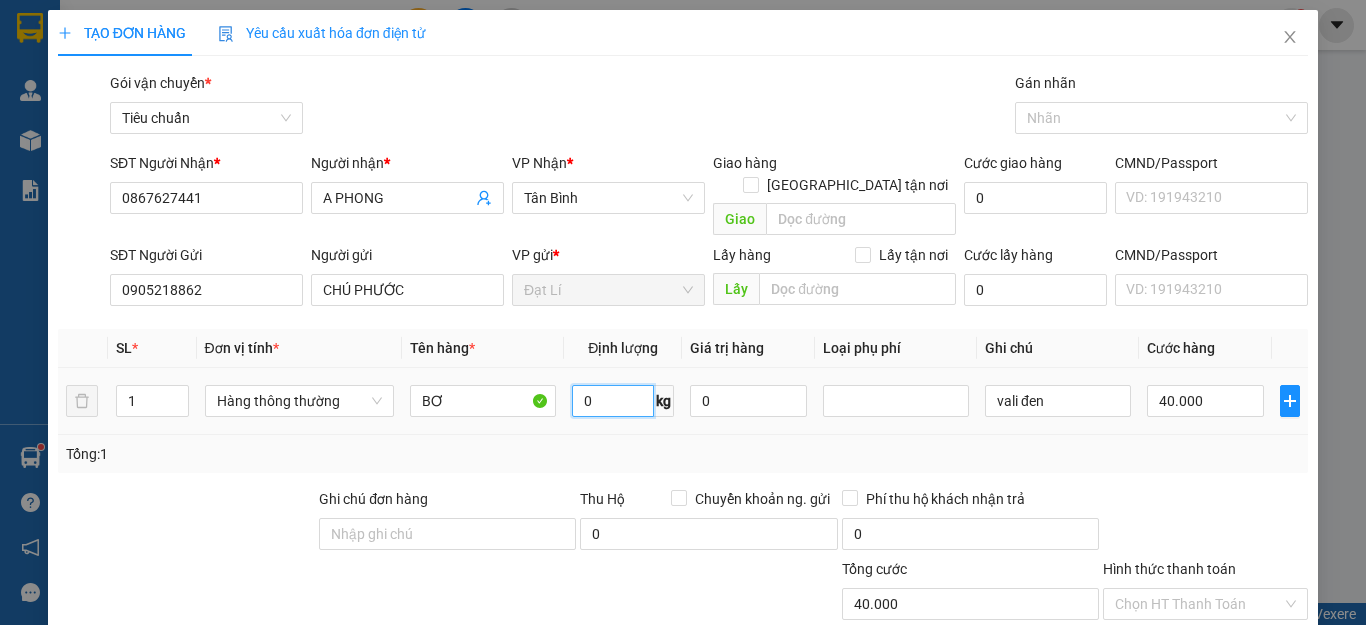 click on "0" at bounding box center (613, 401) 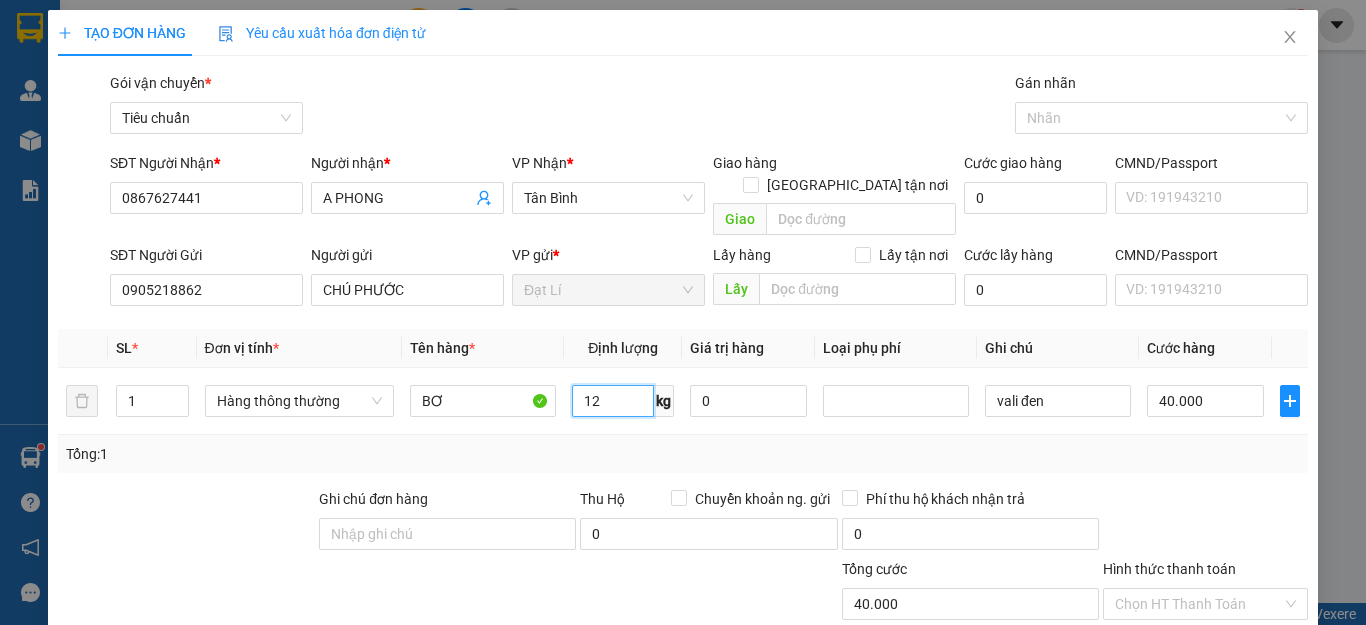 type on "12" 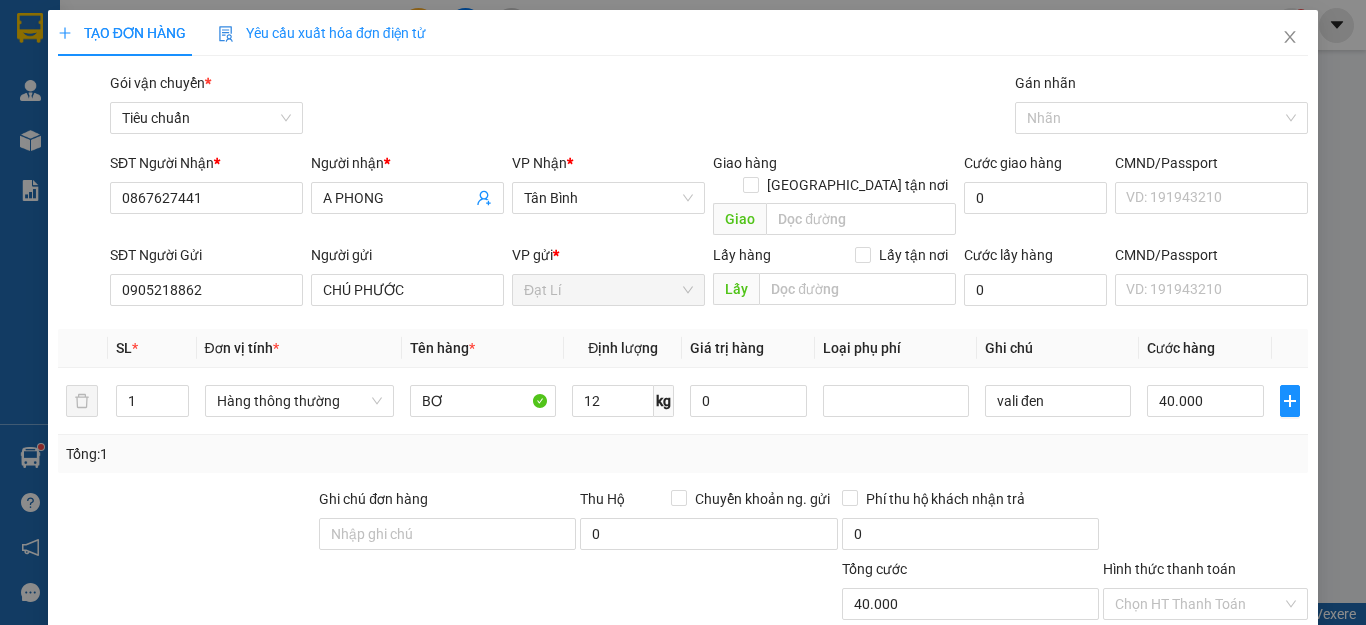 click on "Tổng:  1" at bounding box center [683, 454] 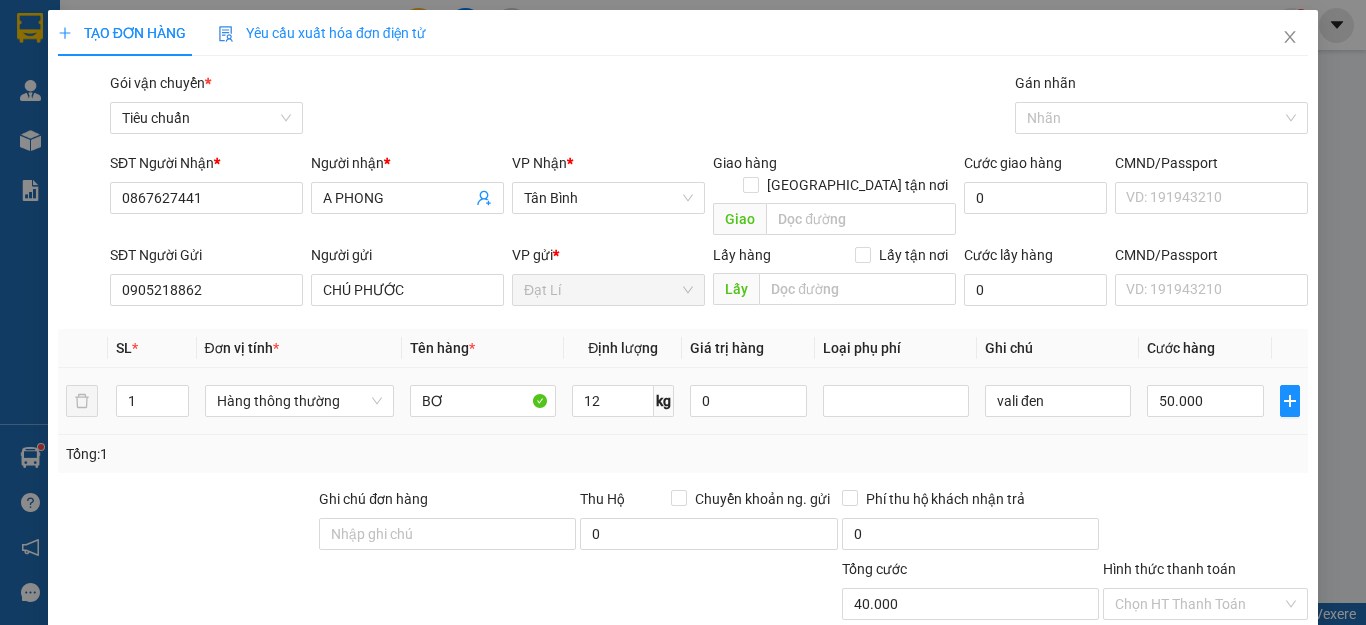 type on "50.000" 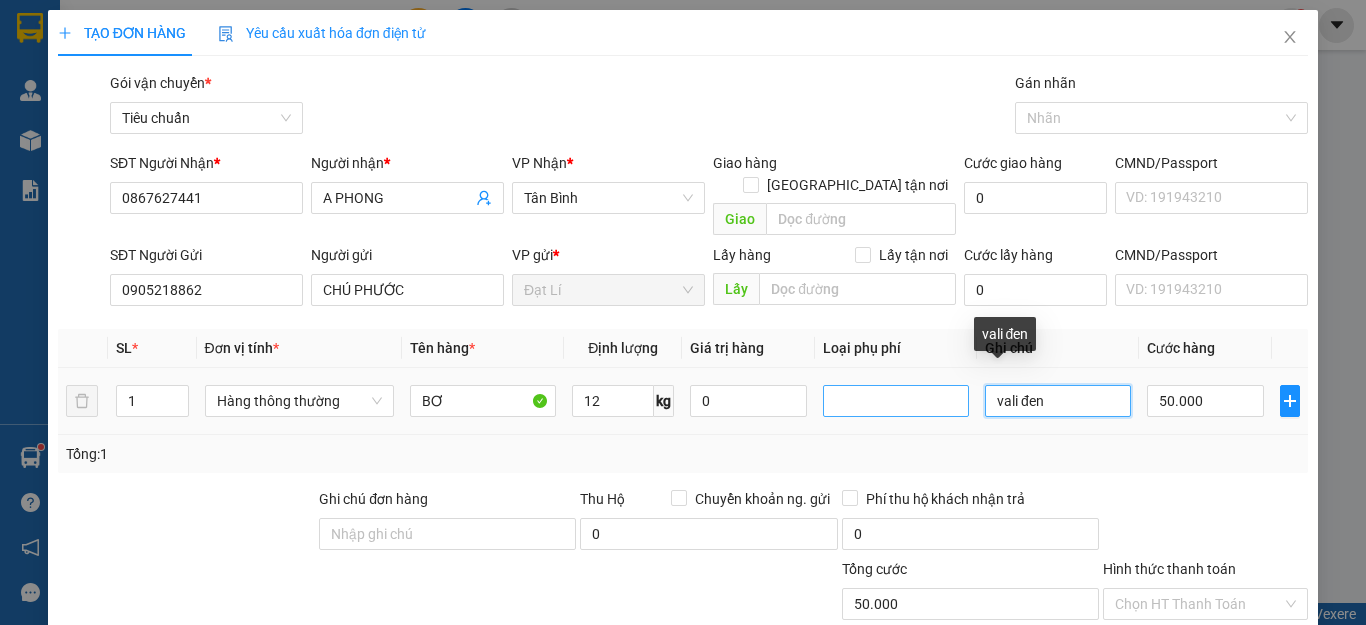 drag, startPoint x: 1064, startPoint y: 385, endPoint x: 880, endPoint y: 378, distance: 184.1331 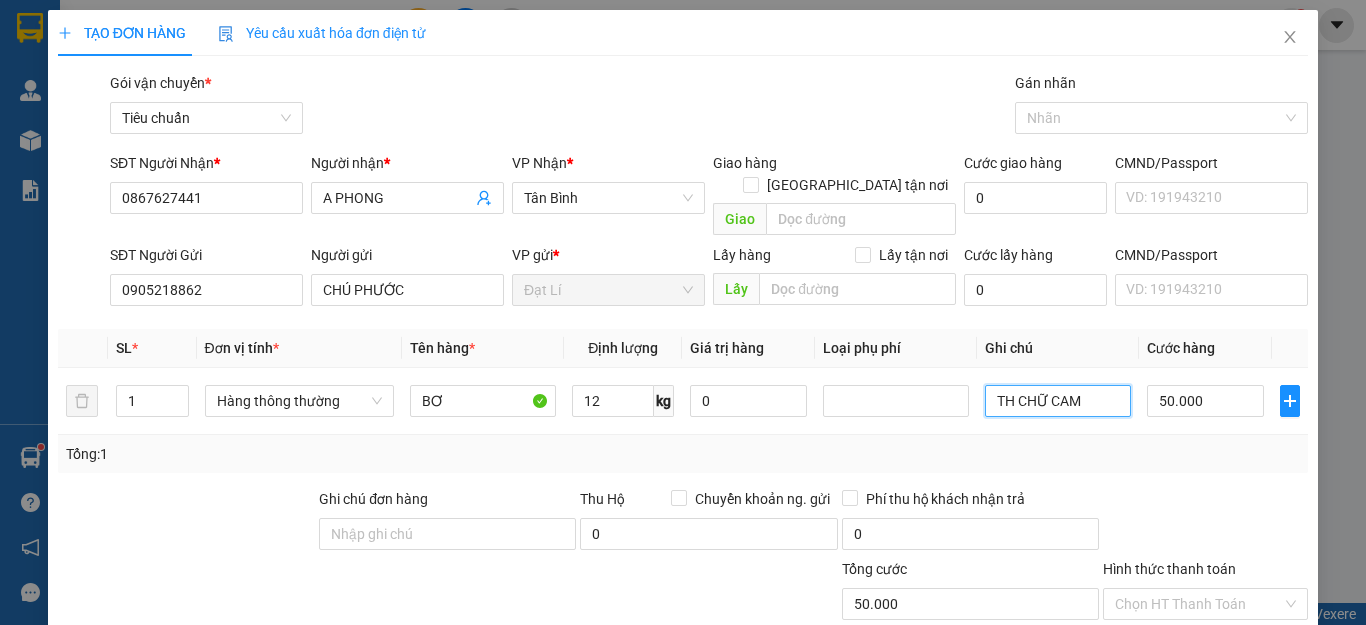 type on "TH CHỮ CAM" 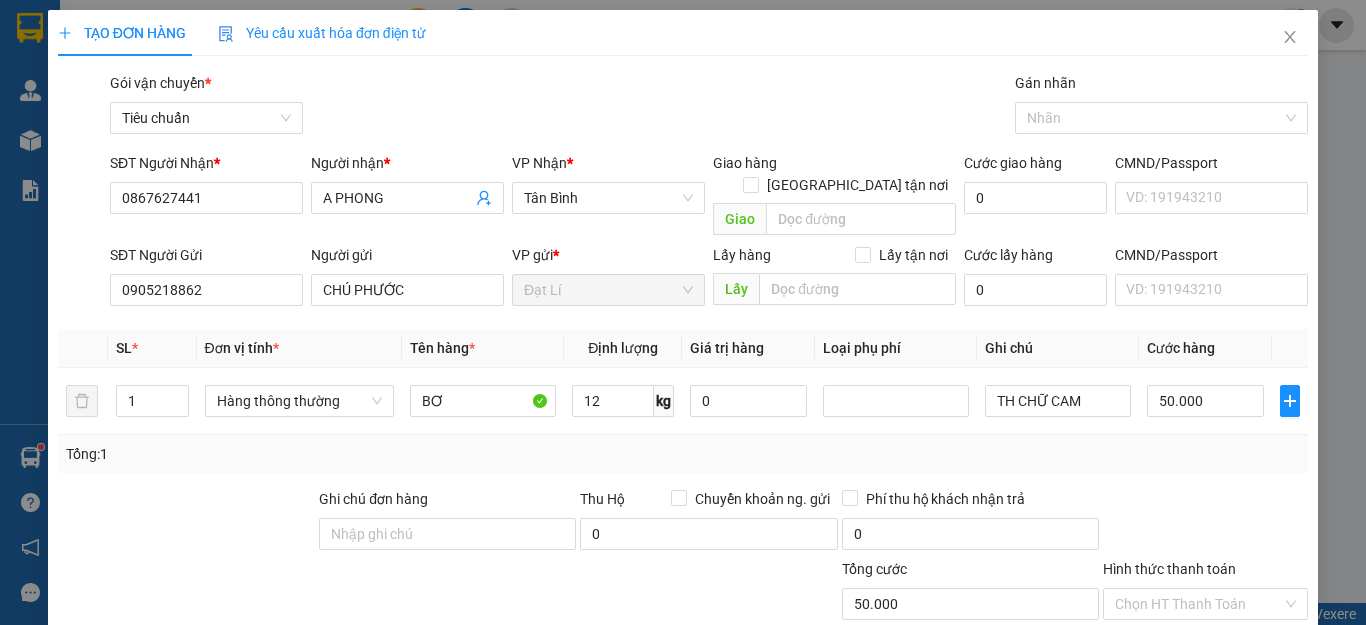 click at bounding box center (1205, 523) 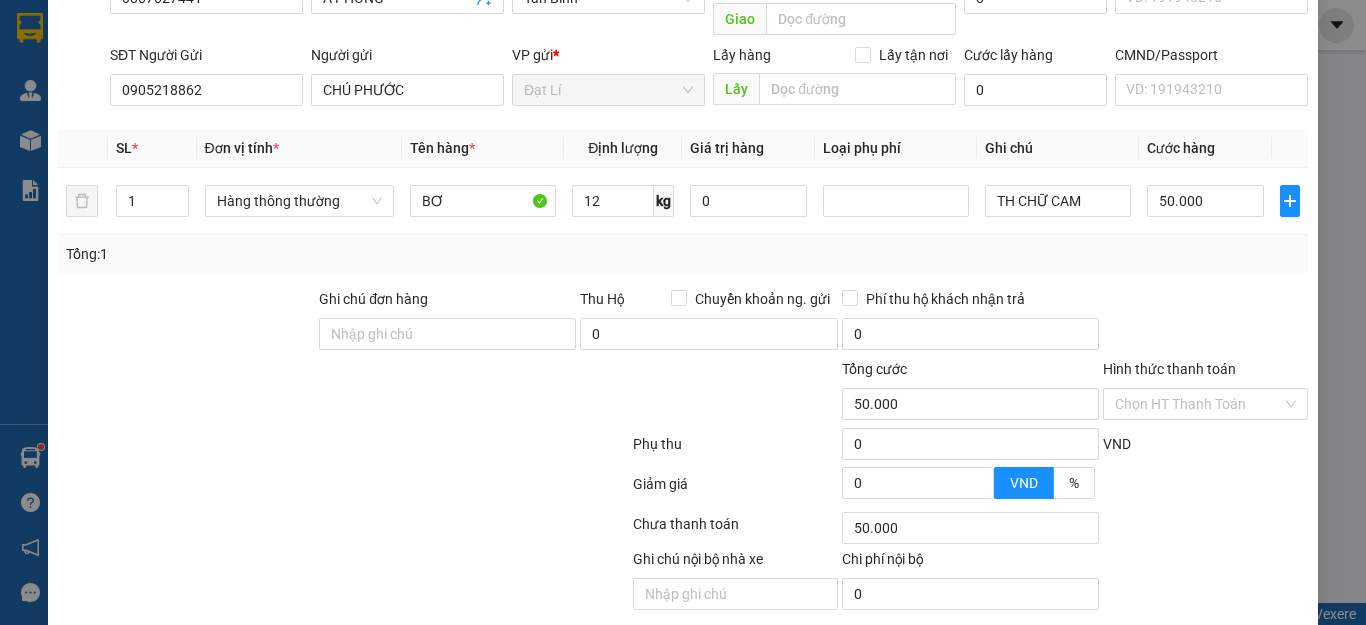 scroll, scrollTop: 249, scrollLeft: 0, axis: vertical 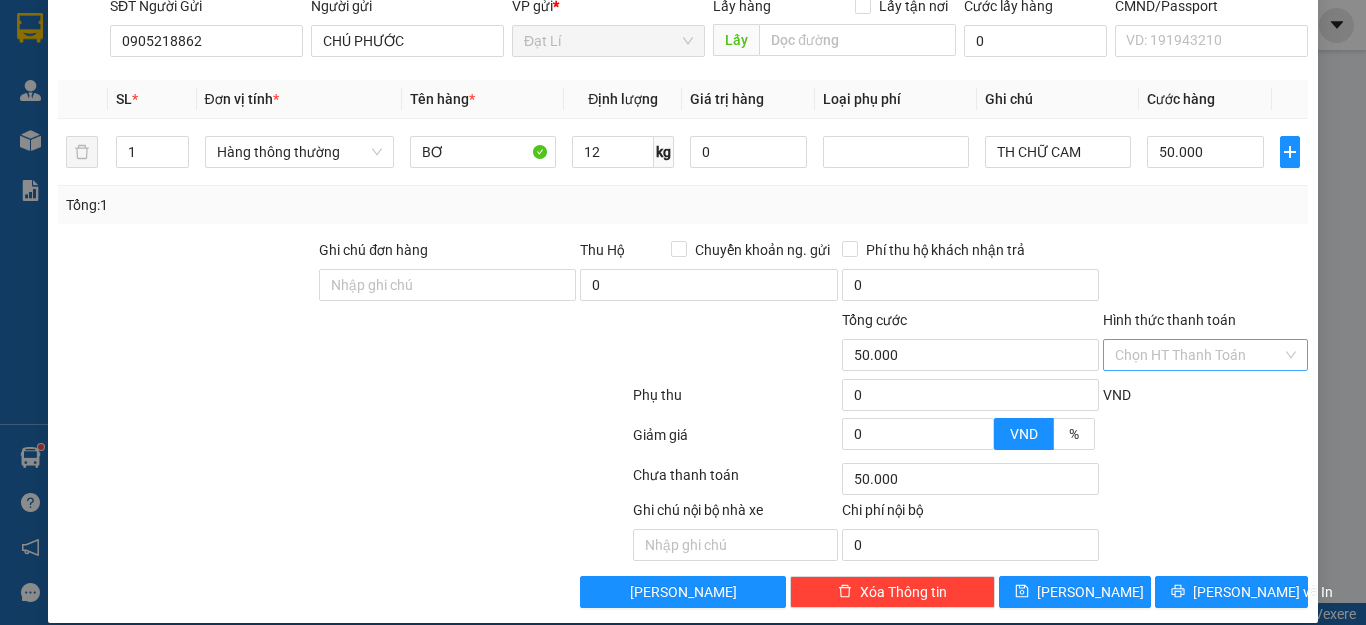 click on "Hình thức thanh toán" at bounding box center (1198, 355) 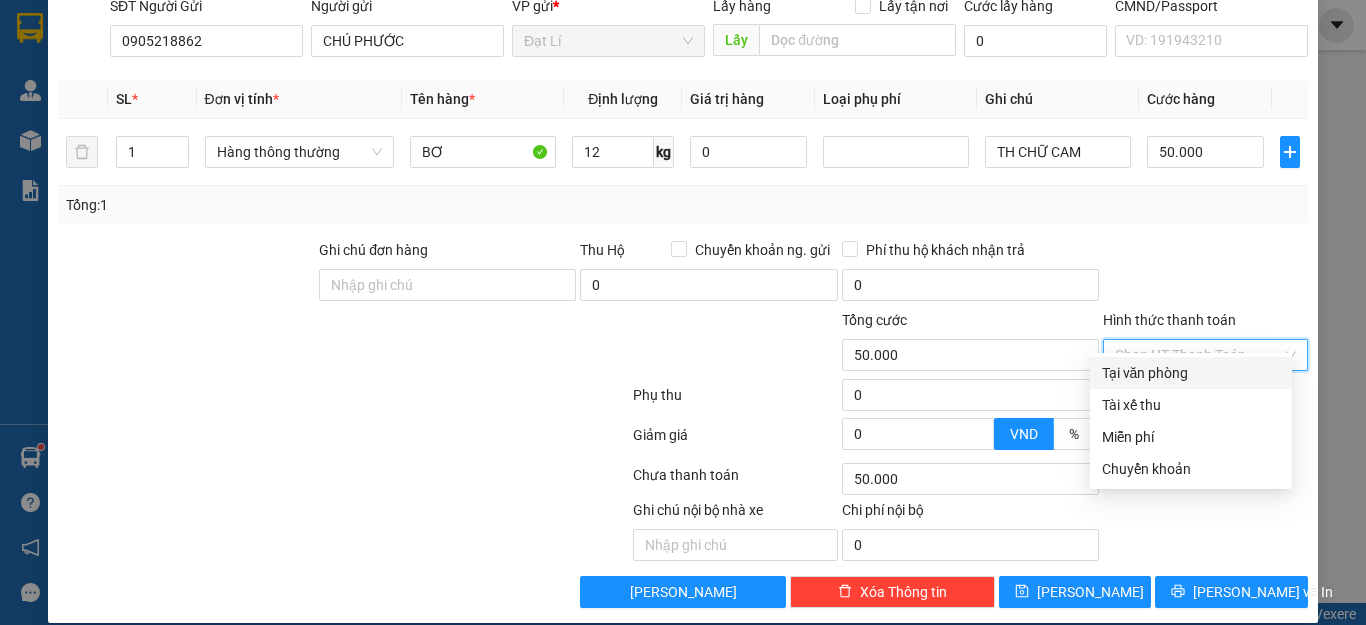 click on "Tại văn phòng" at bounding box center (1191, 373) 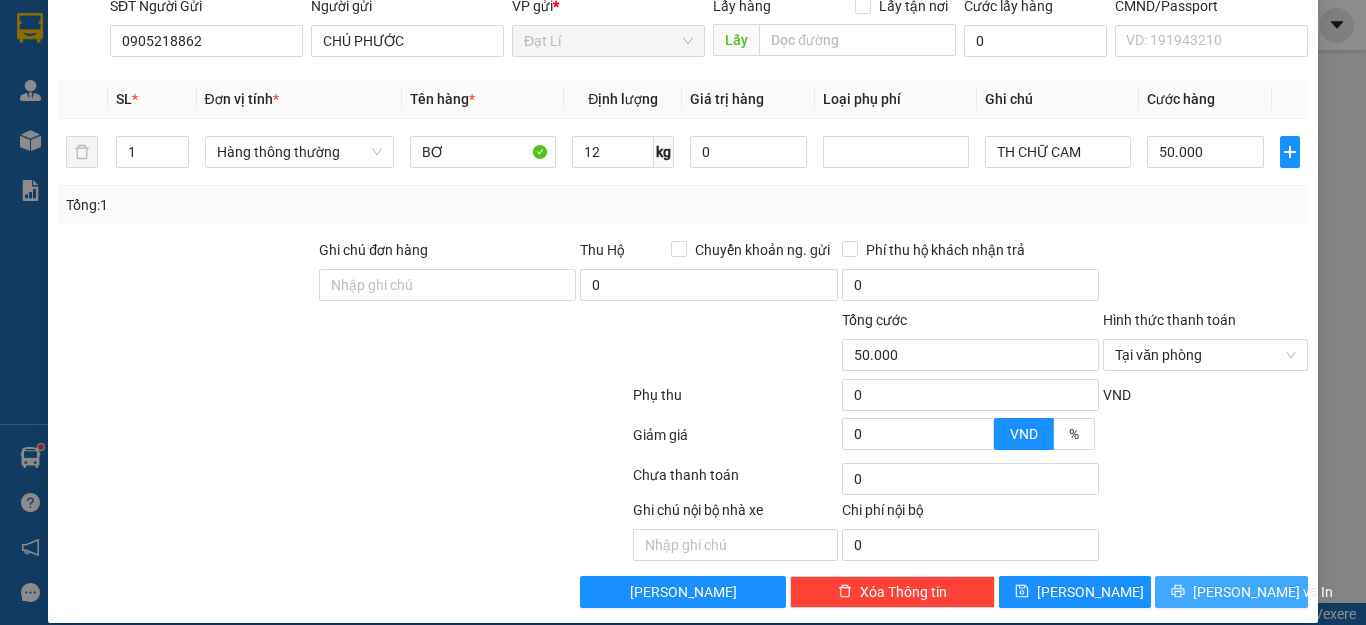 click on "[PERSON_NAME] và In" at bounding box center (1263, 592) 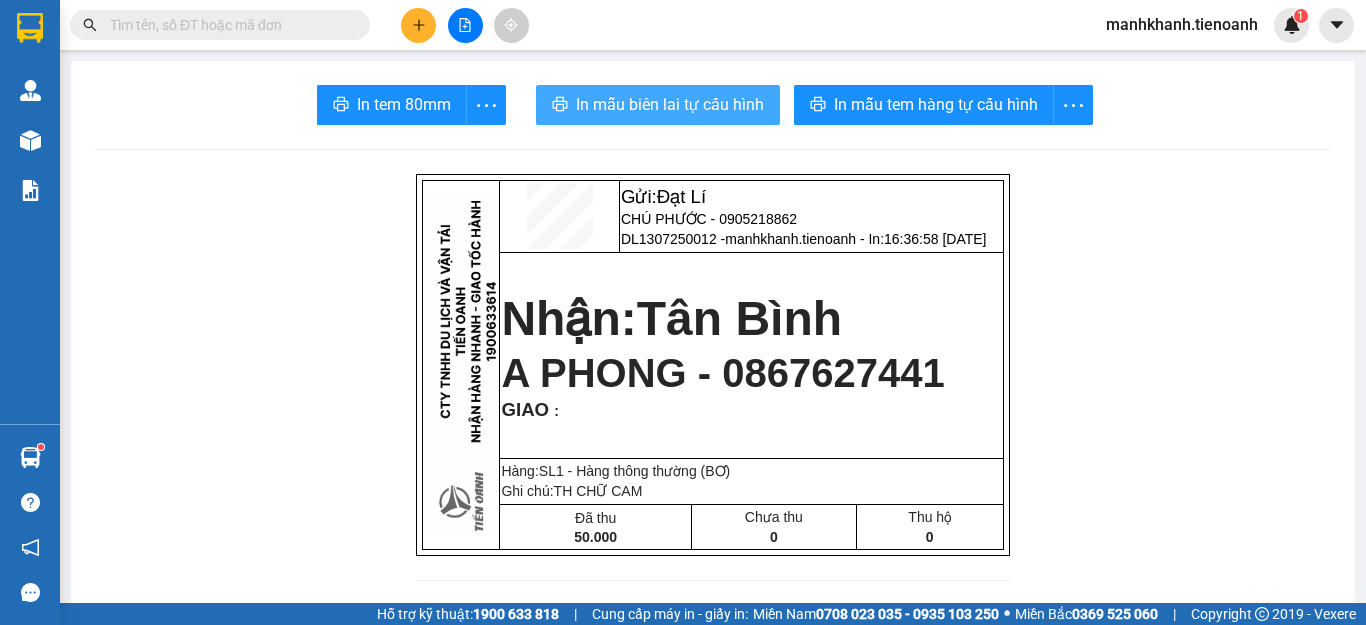 click on "In mẫu biên lai tự cấu hình" at bounding box center (670, 104) 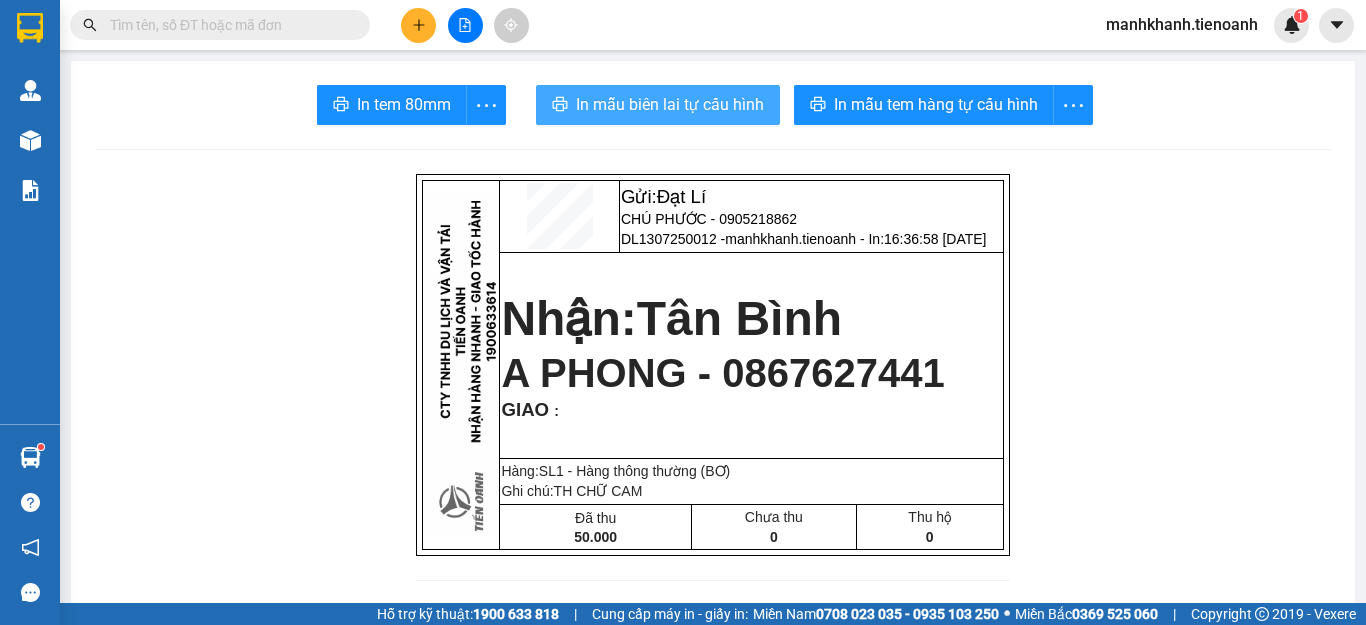 scroll, scrollTop: 0, scrollLeft: 0, axis: both 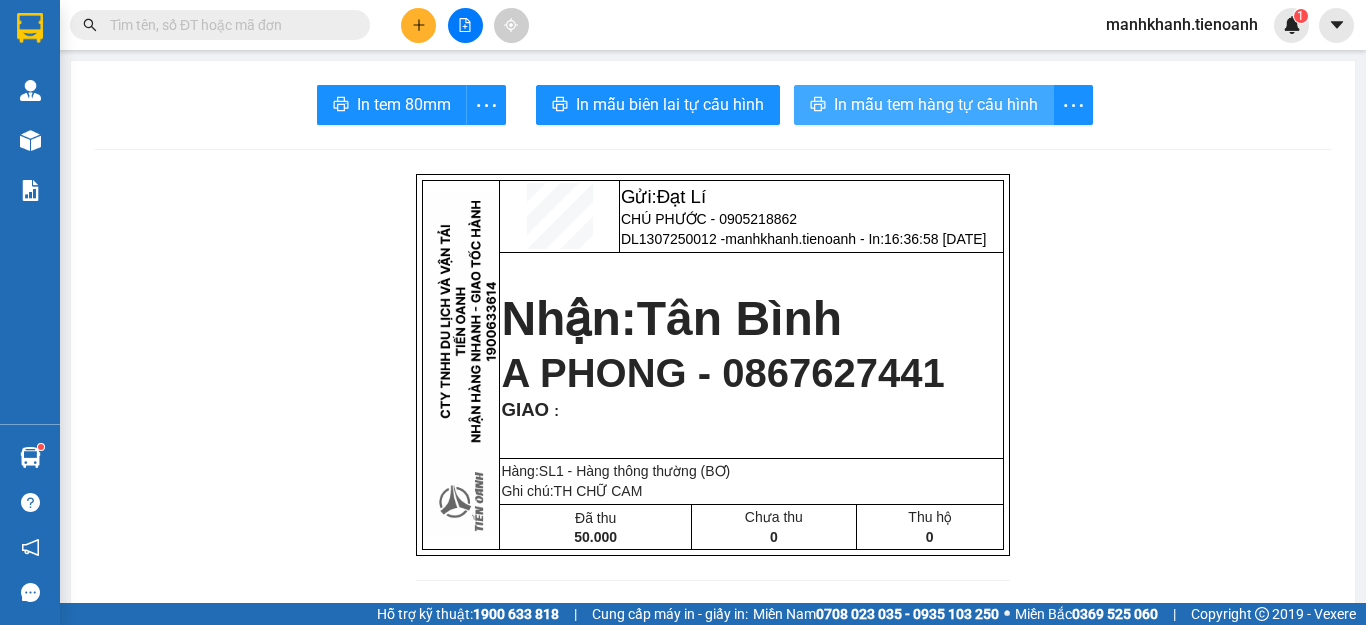 click on "In mẫu tem hàng tự cấu hình" at bounding box center (936, 104) 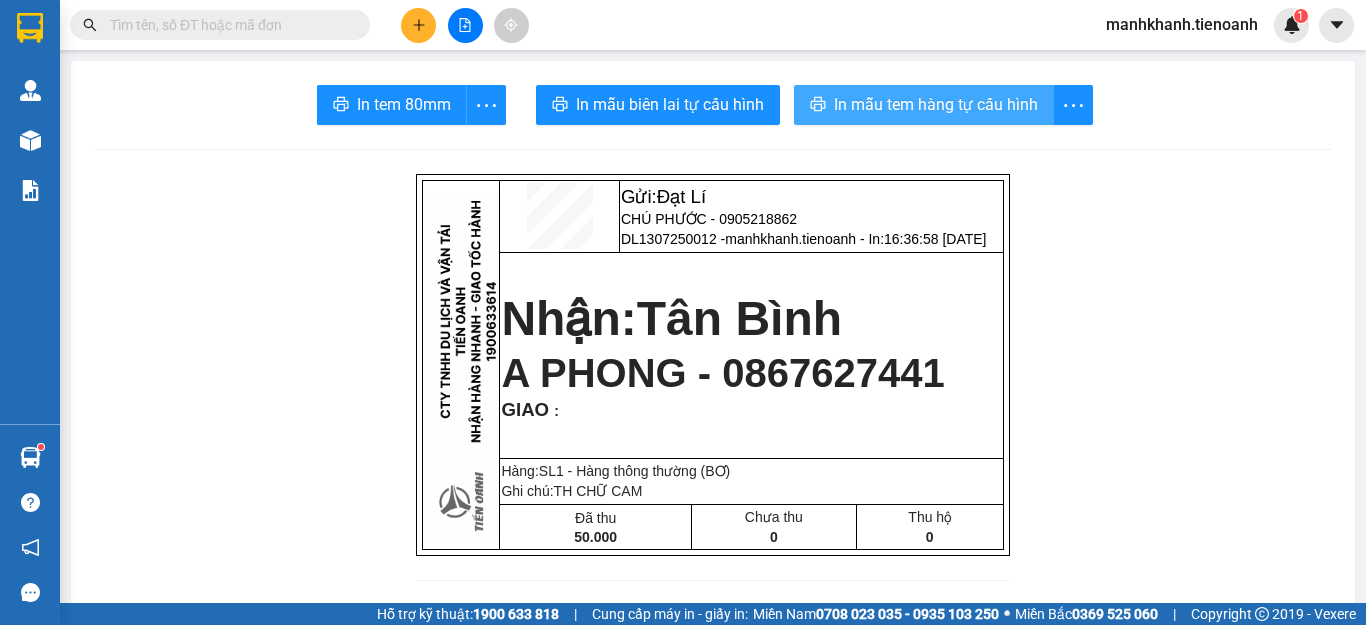 scroll, scrollTop: 0, scrollLeft: 0, axis: both 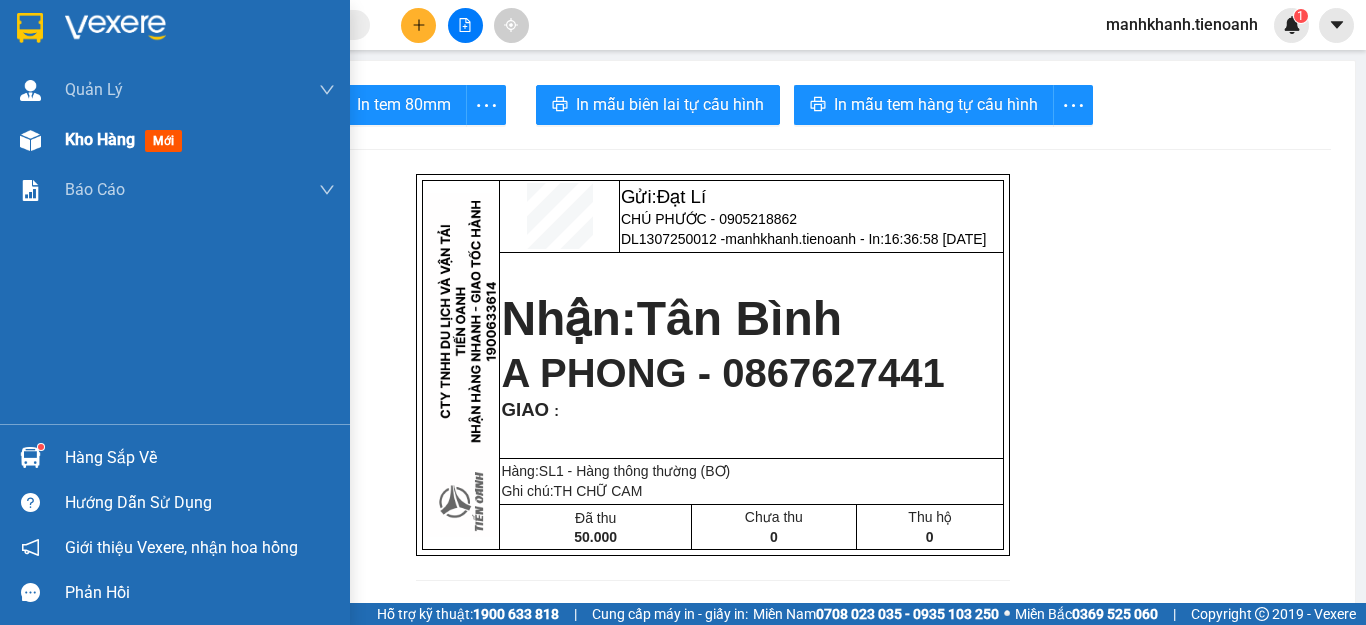 click on "Kho hàng" at bounding box center (100, 139) 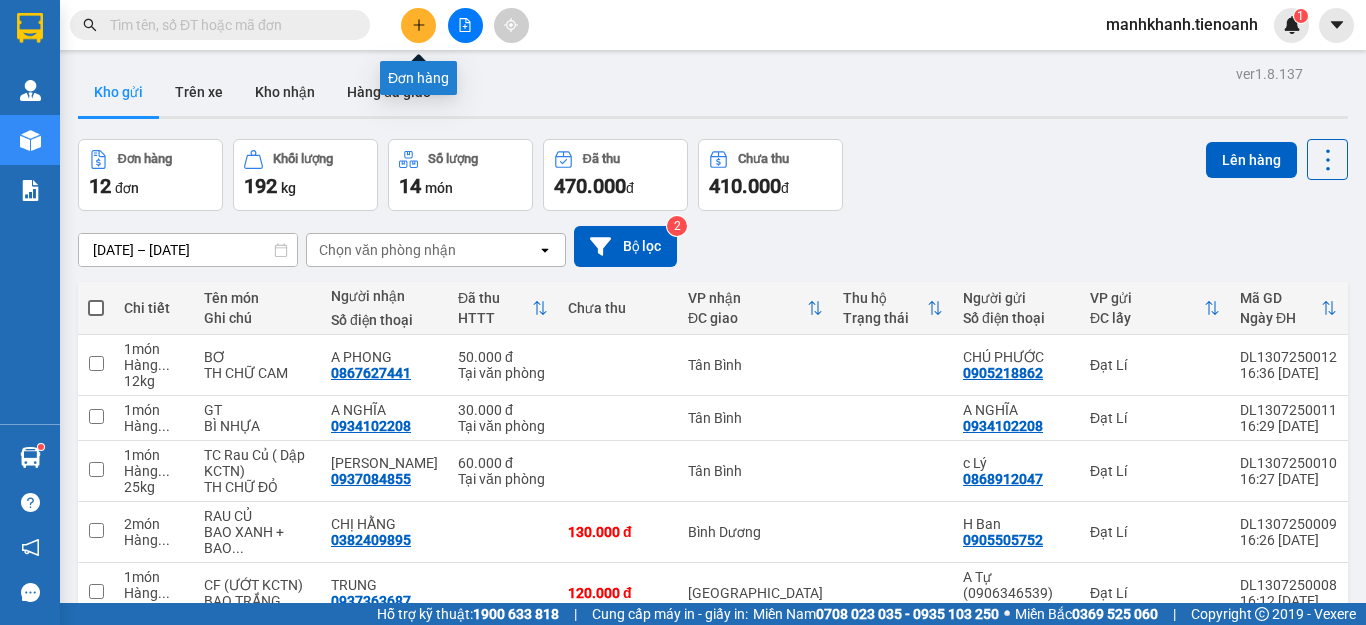 click at bounding box center [418, 25] 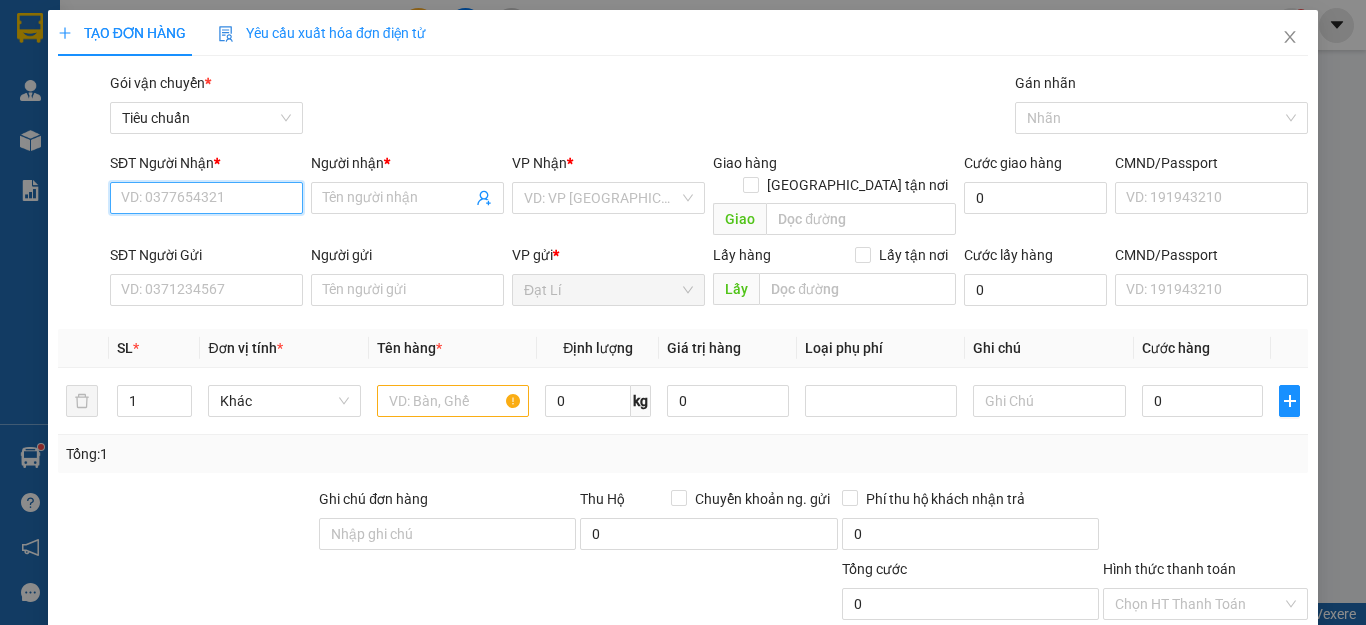 click on "SĐT Người Nhận  *" at bounding box center [206, 198] 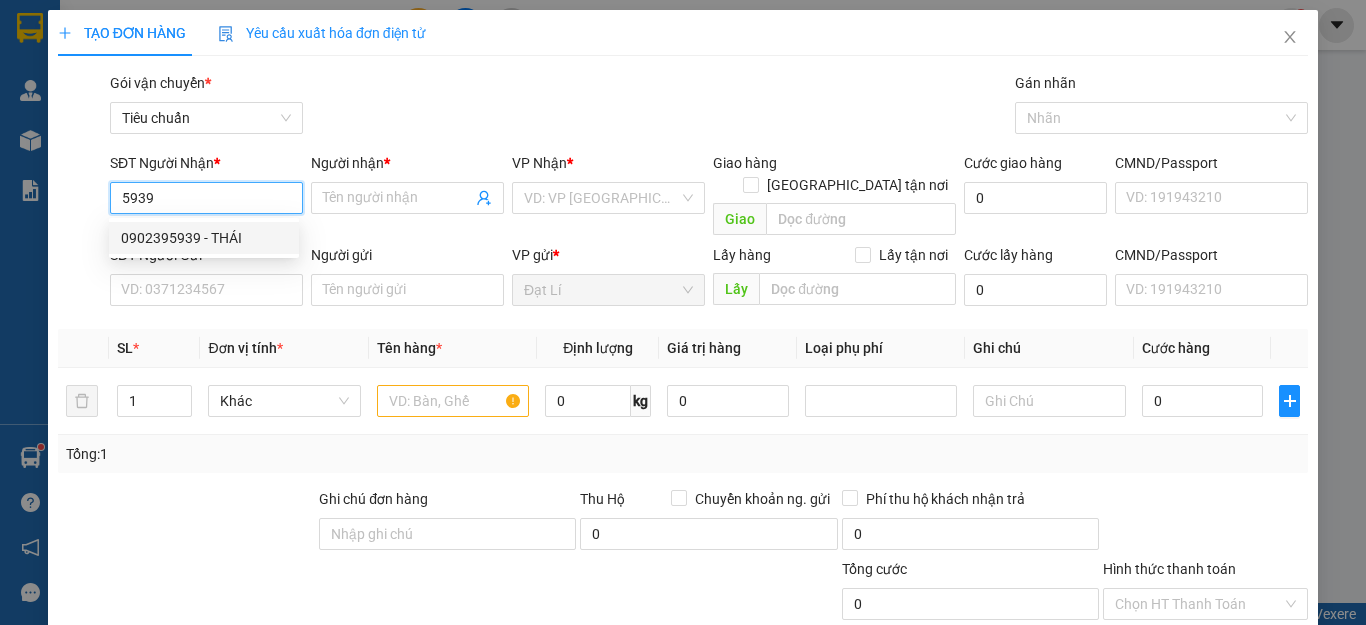 click on "0902395939 - THÁI" at bounding box center [204, 238] 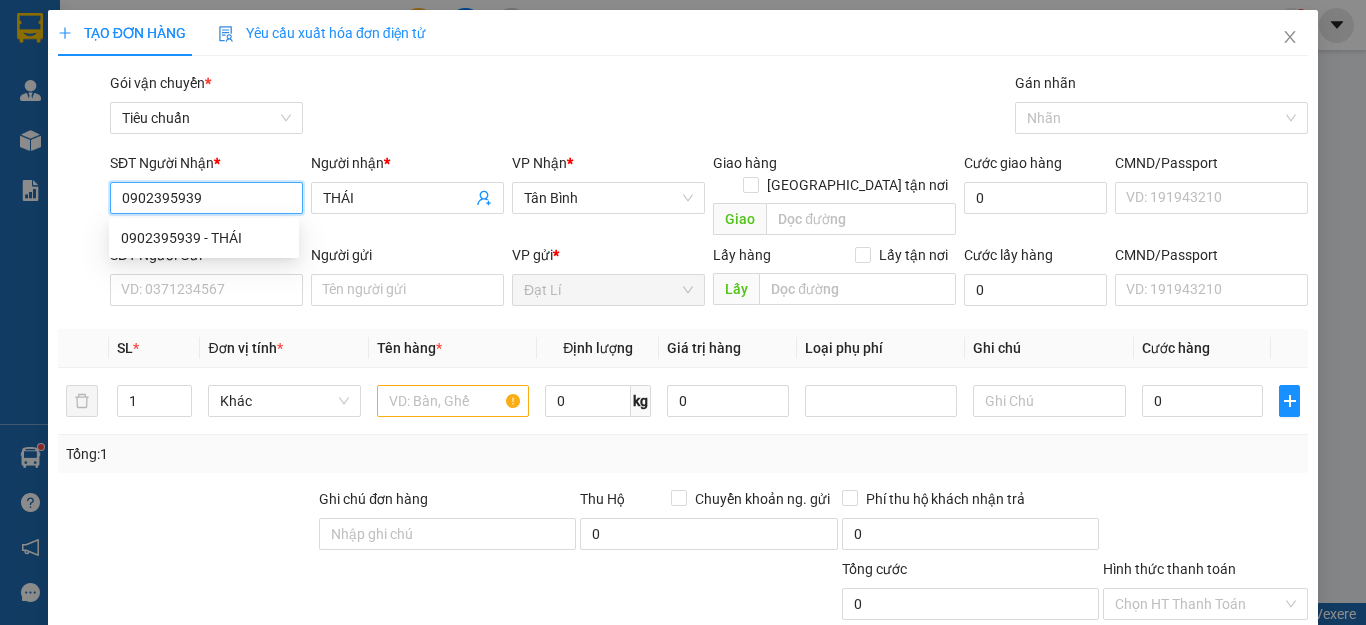 type on "90.000" 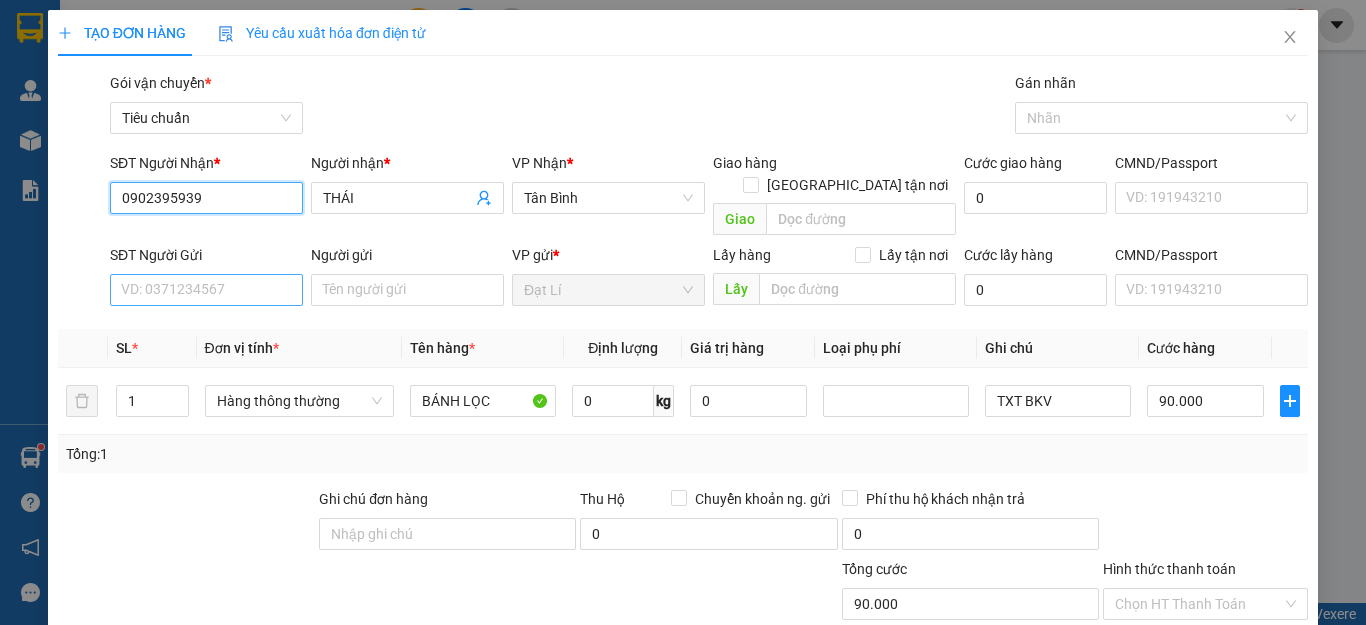 type on "0902395939" 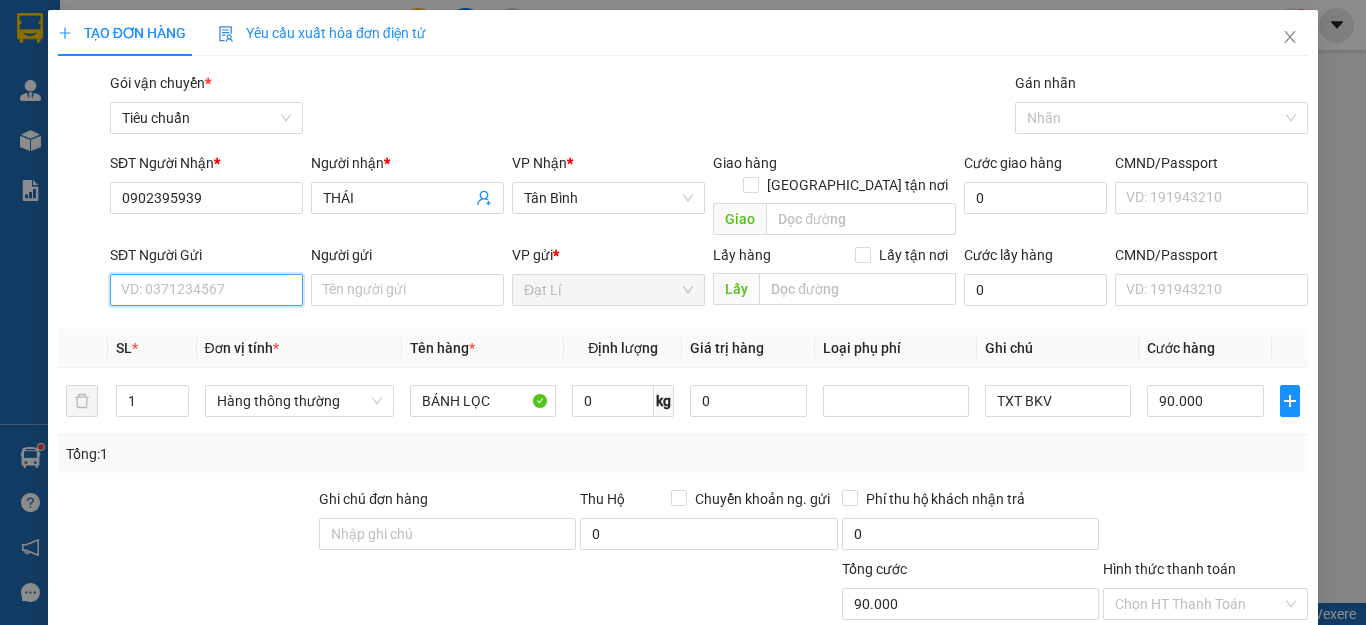 click on "SĐT Người Gửi" at bounding box center (206, 290) 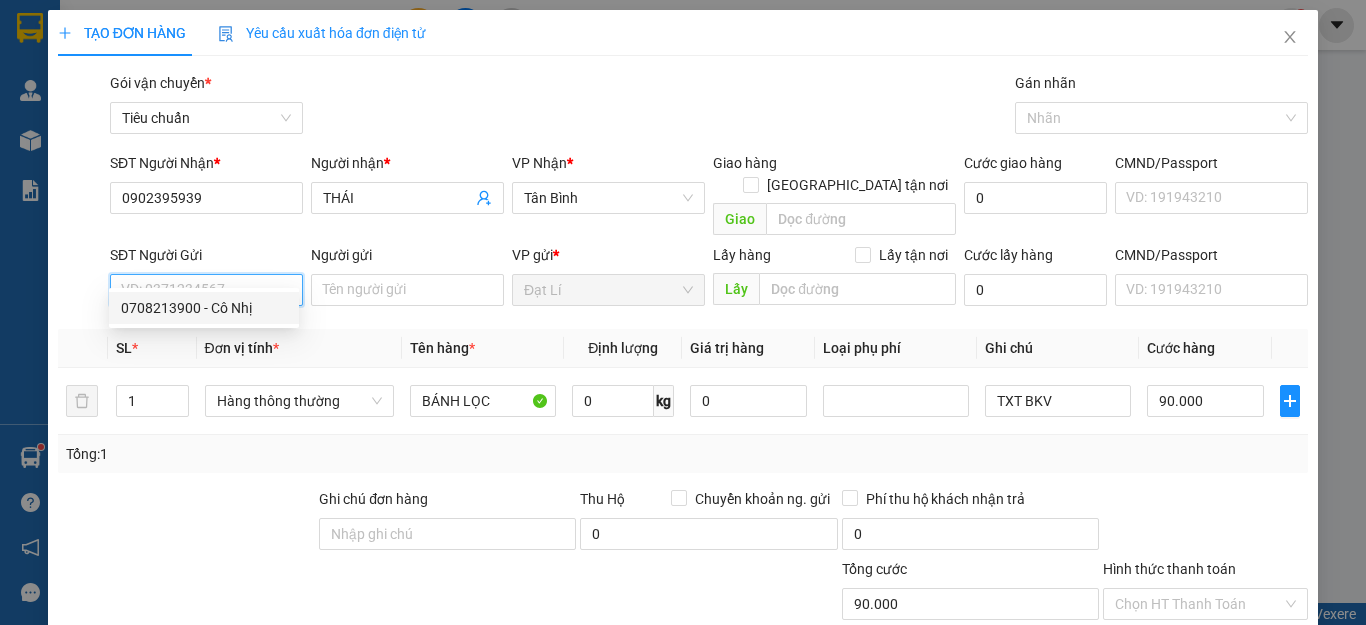 click on "0708213900 - Cô Nhị" at bounding box center (204, 308) 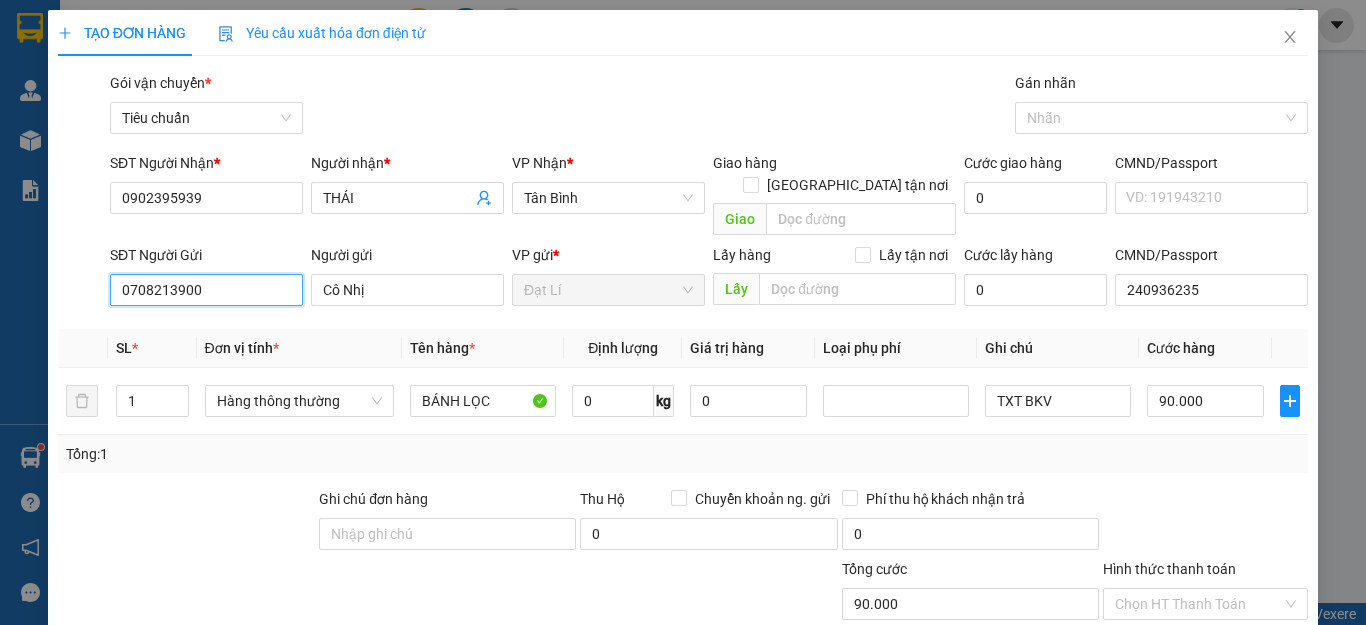 scroll, scrollTop: 200, scrollLeft: 0, axis: vertical 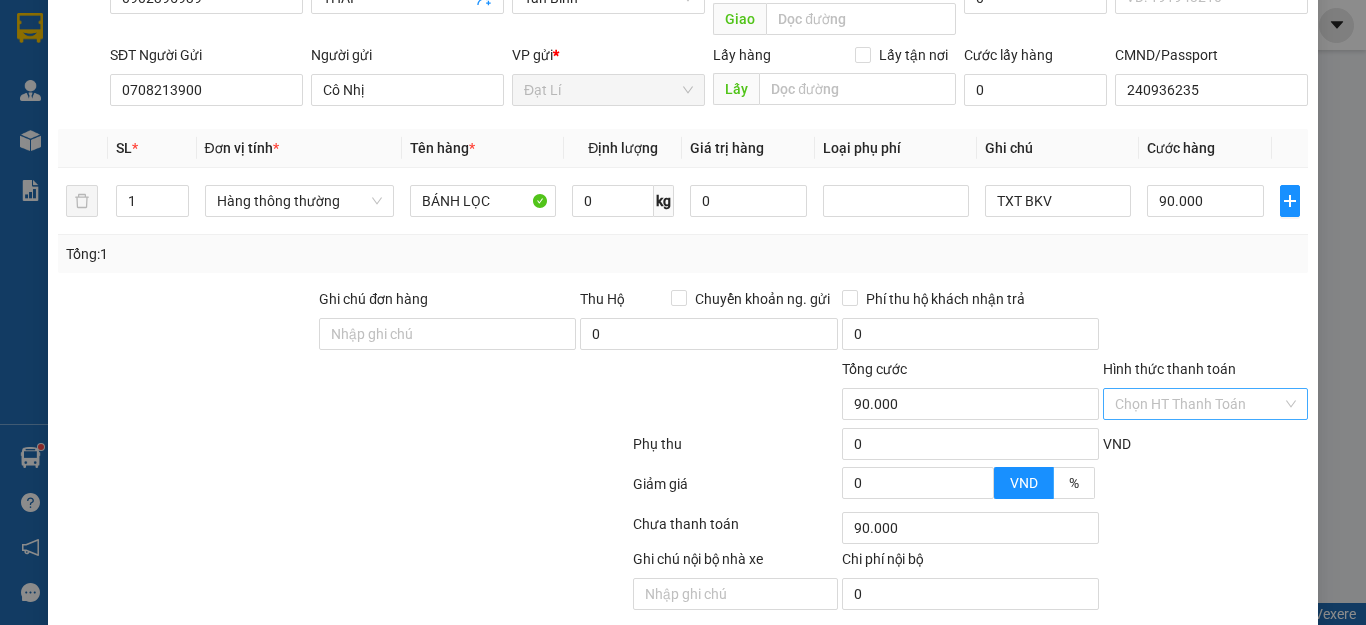 click on "Hình thức thanh toán" at bounding box center [1198, 404] 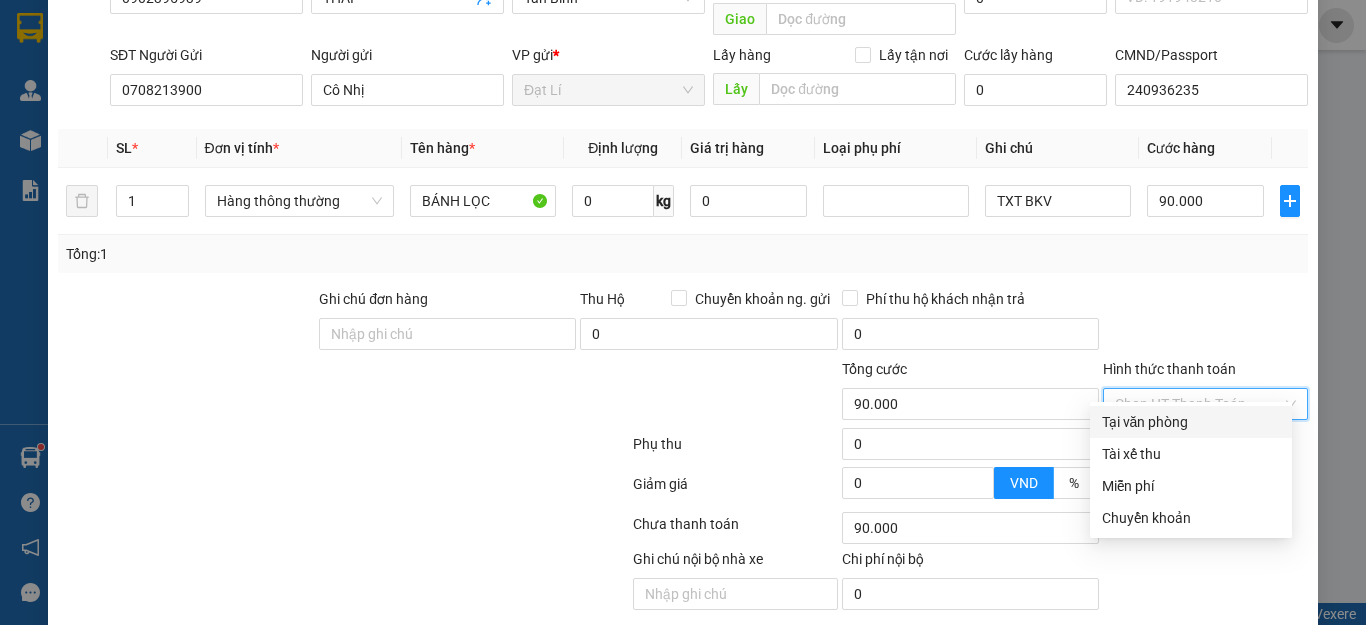 click on "Tại văn phòng" at bounding box center (1191, 422) 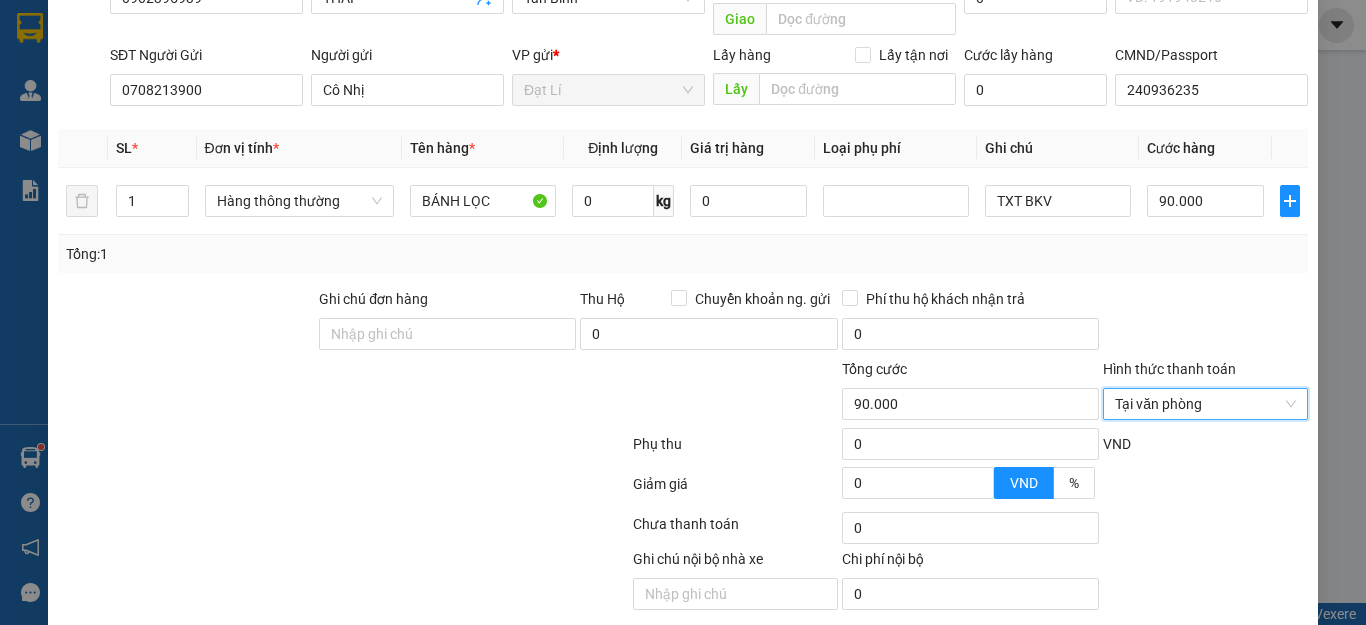 scroll, scrollTop: 249, scrollLeft: 0, axis: vertical 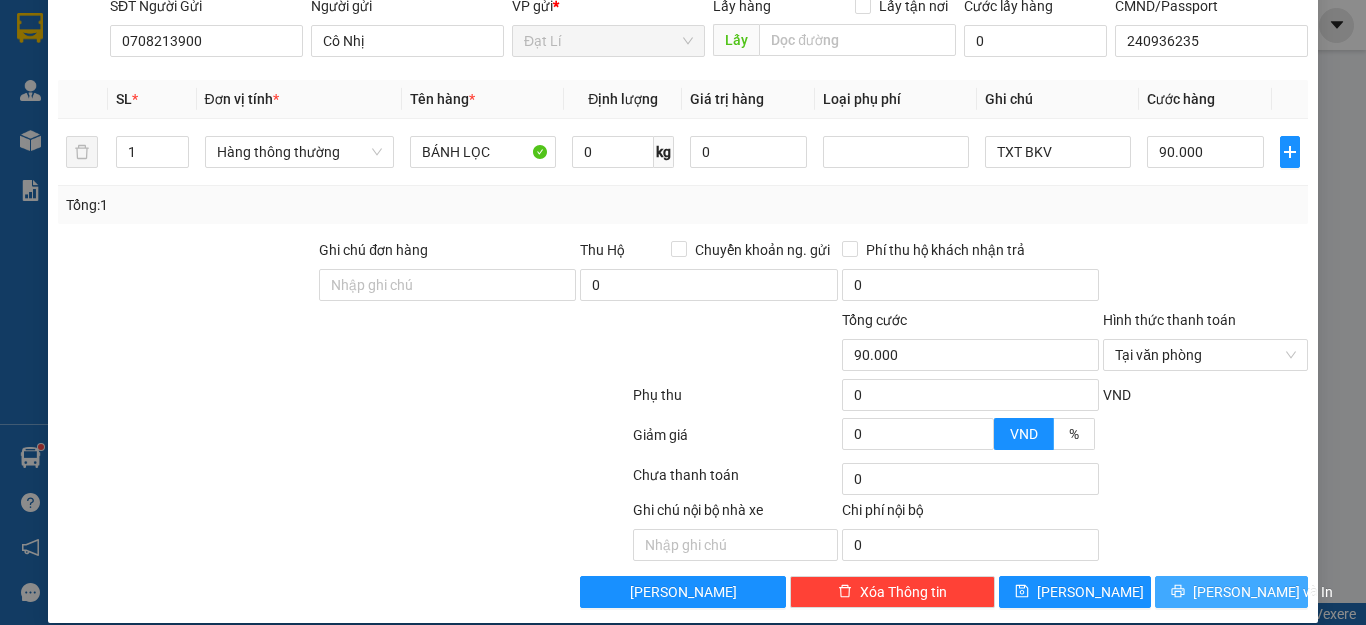 click on "[PERSON_NAME] và In" at bounding box center [1231, 592] 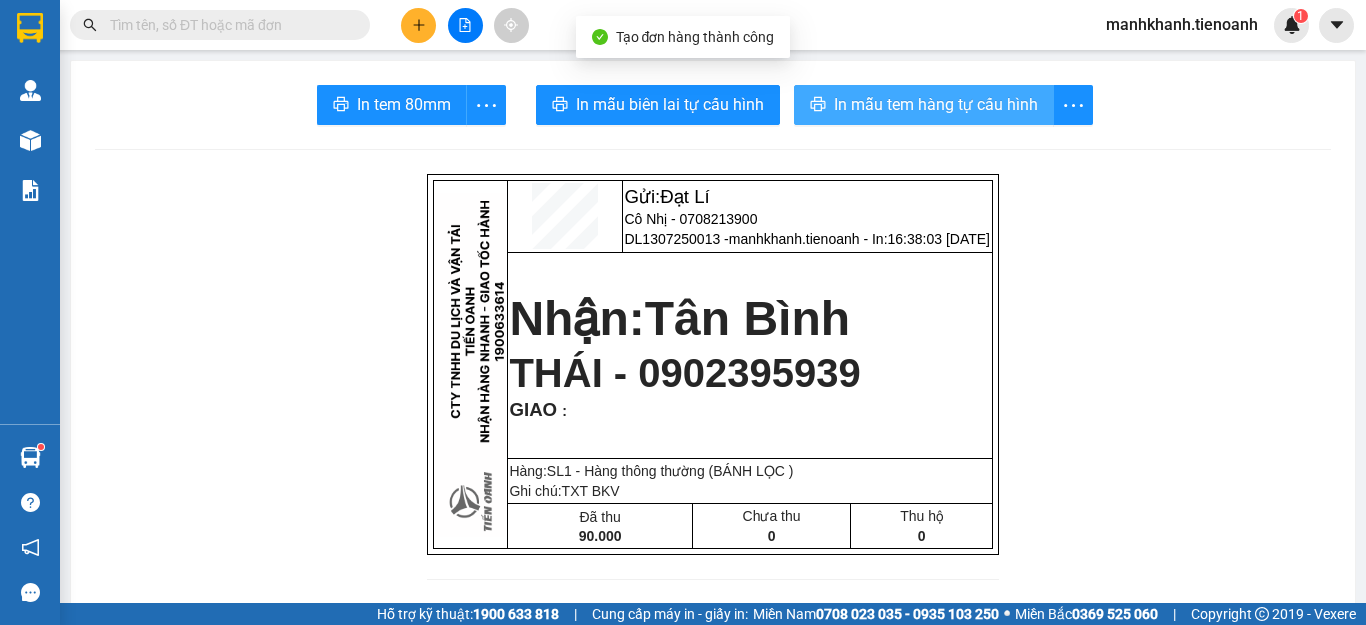 click on "In mẫu tem hàng tự cấu hình" at bounding box center (936, 104) 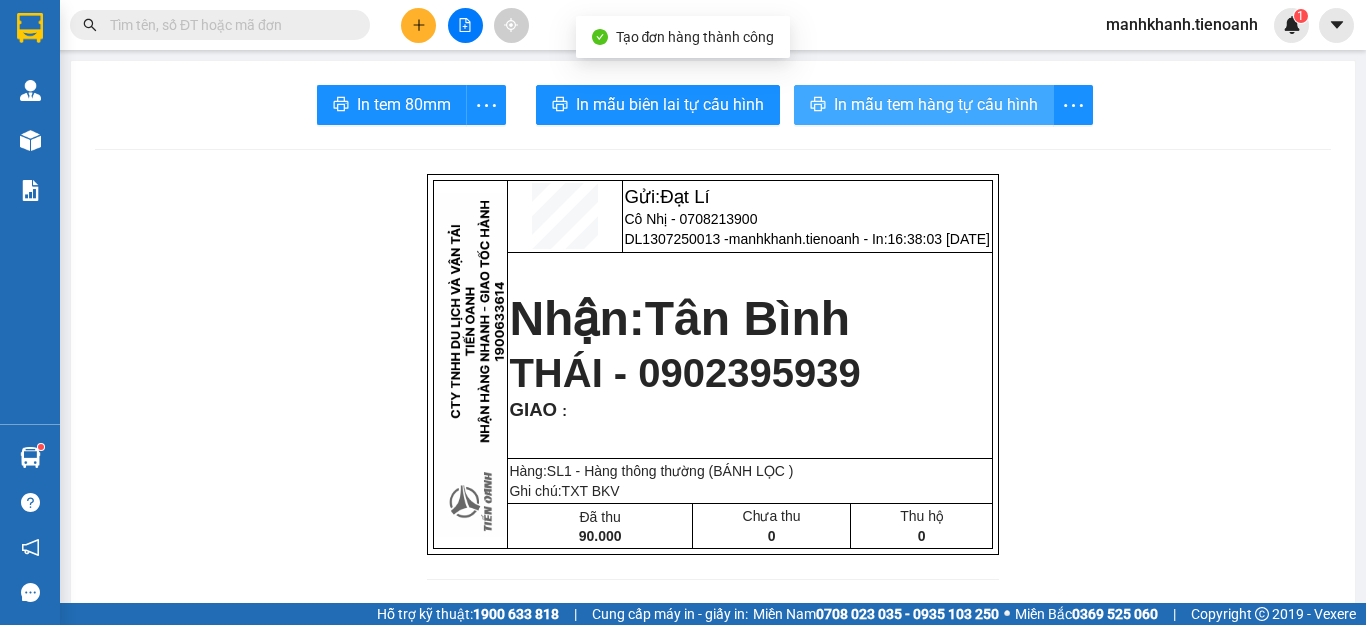 scroll, scrollTop: 0, scrollLeft: 0, axis: both 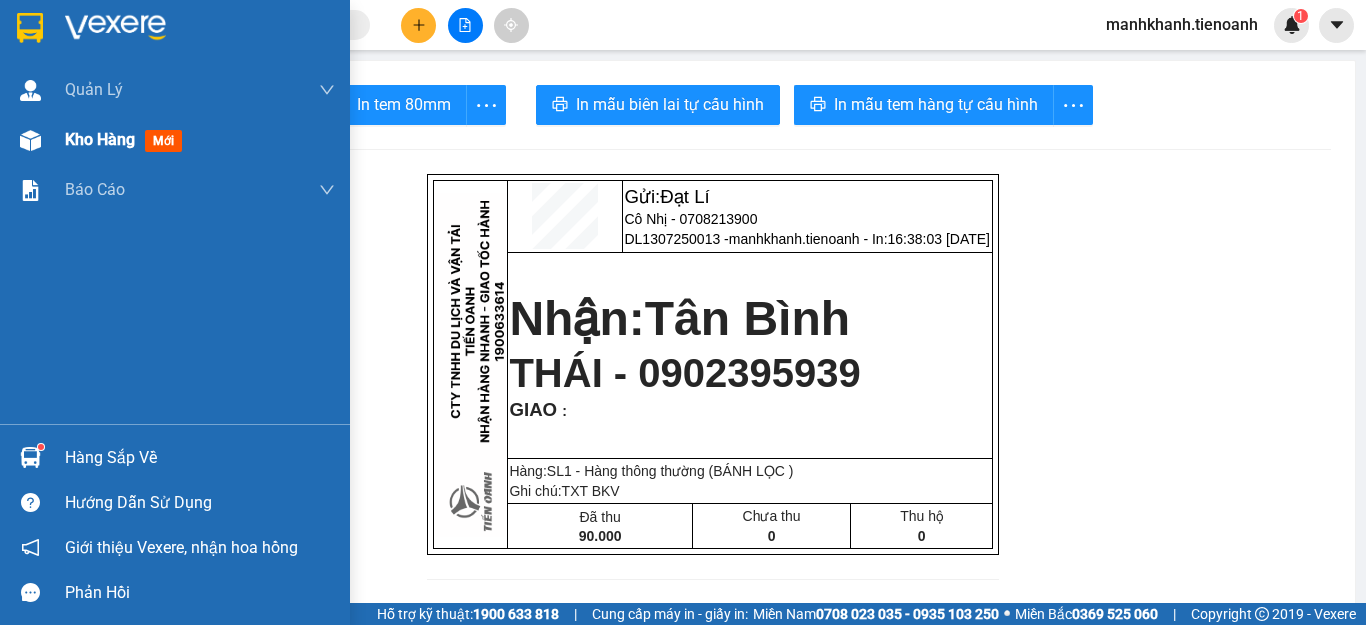 click on "Kho hàng" at bounding box center [100, 139] 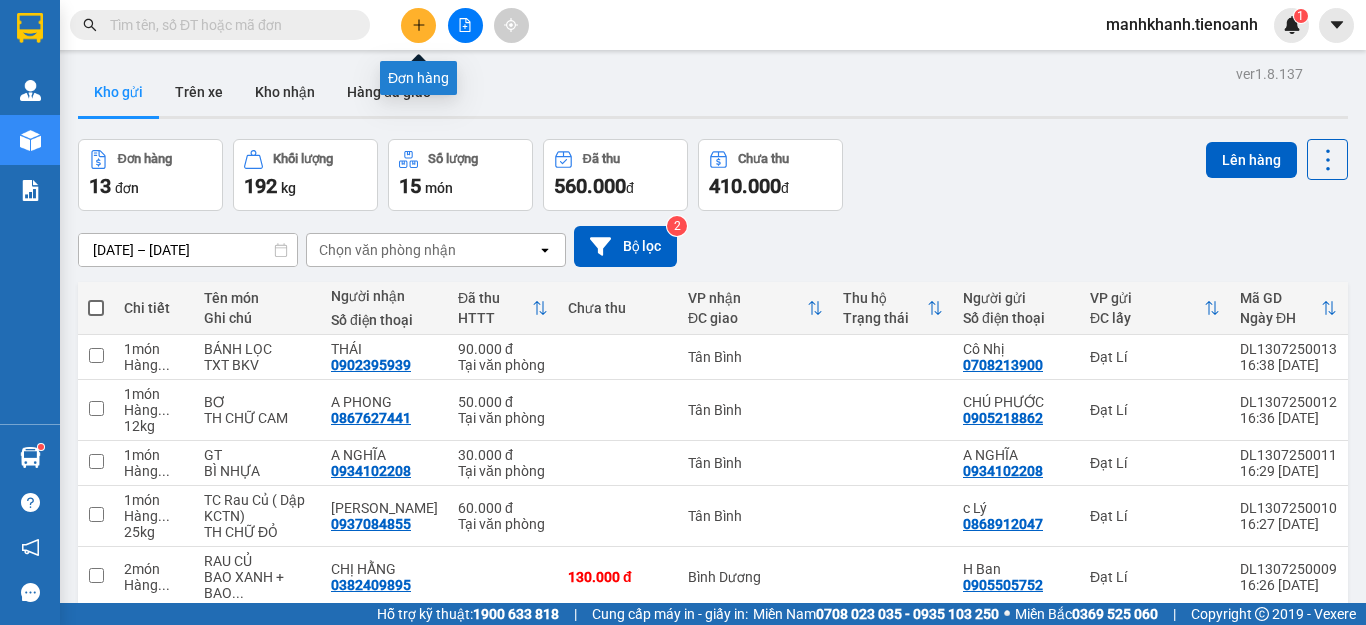click at bounding box center (418, 25) 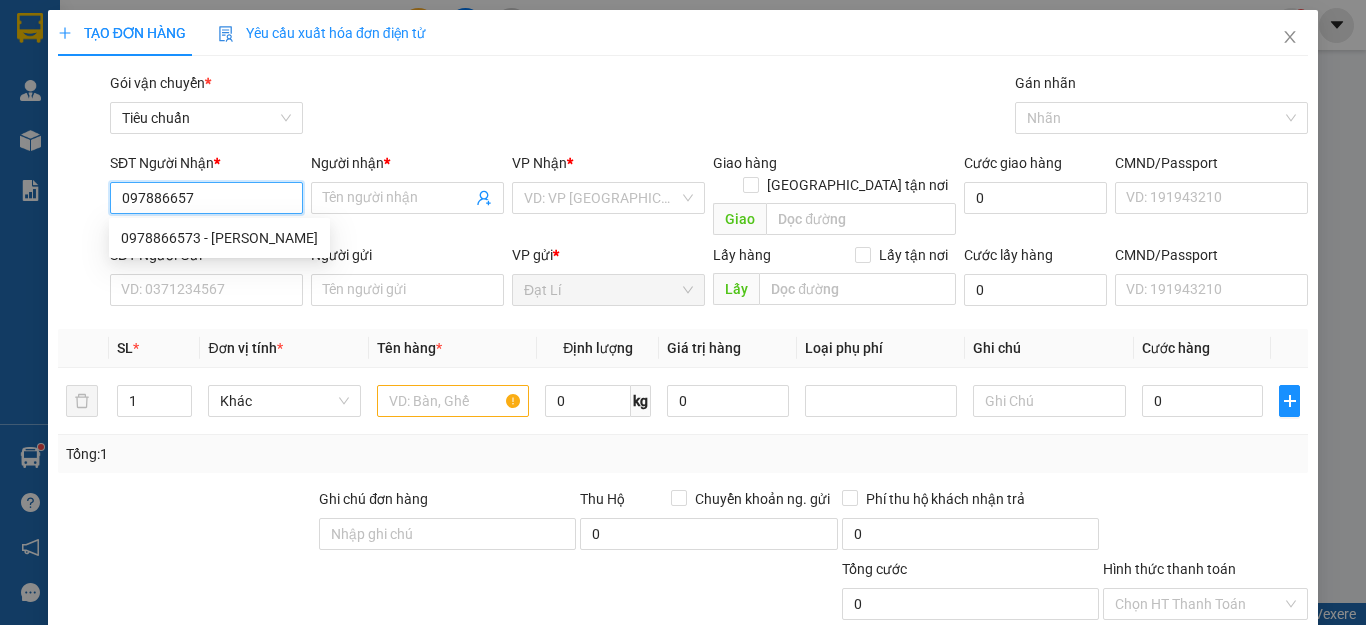 type on "0978866573" 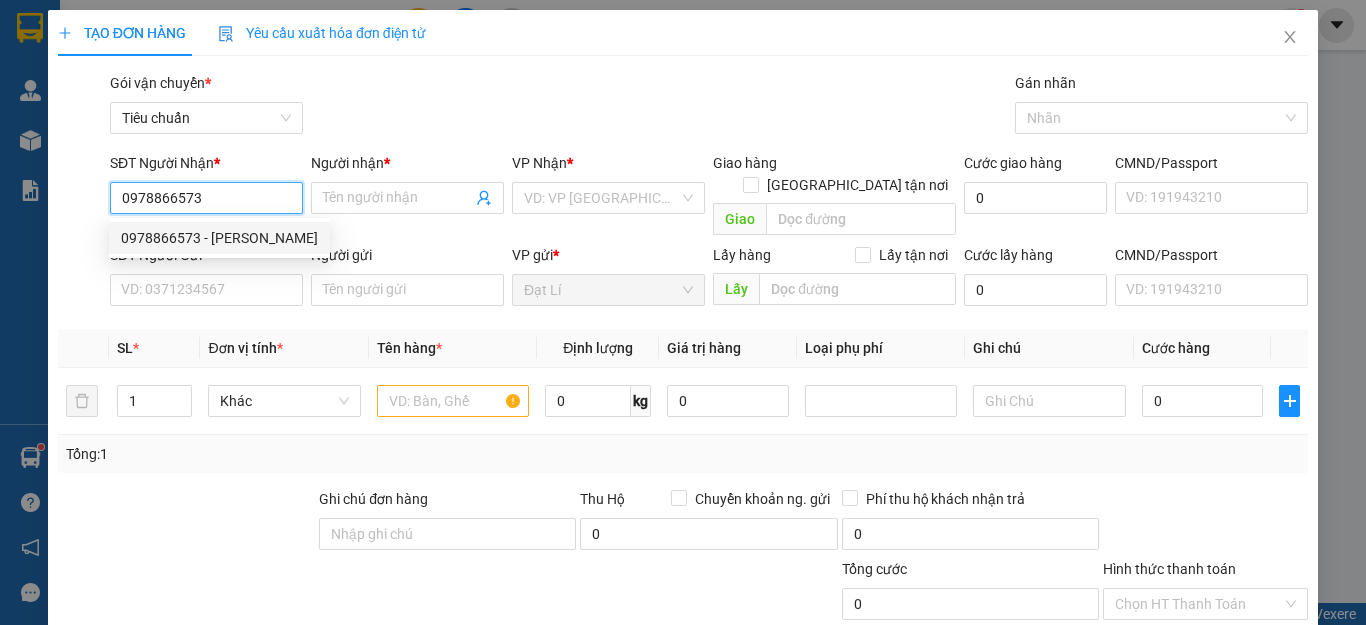 click on "0978866573 - [PERSON_NAME]" at bounding box center [219, 238] 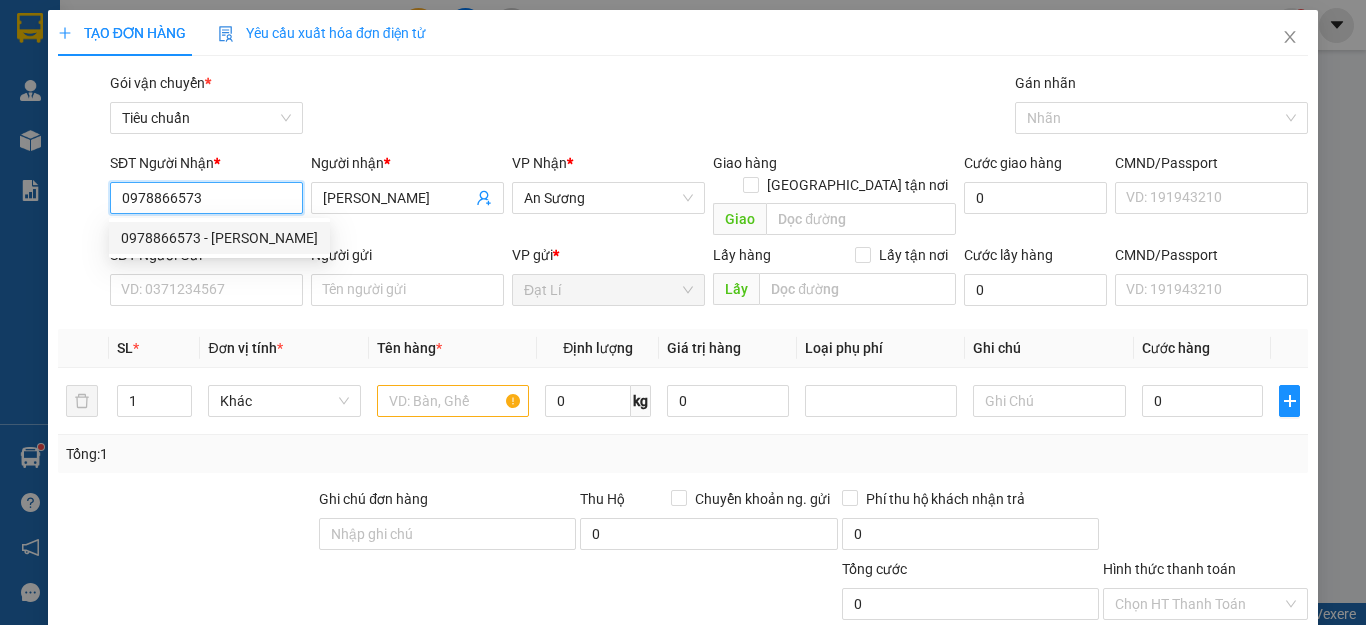 type on "70.000" 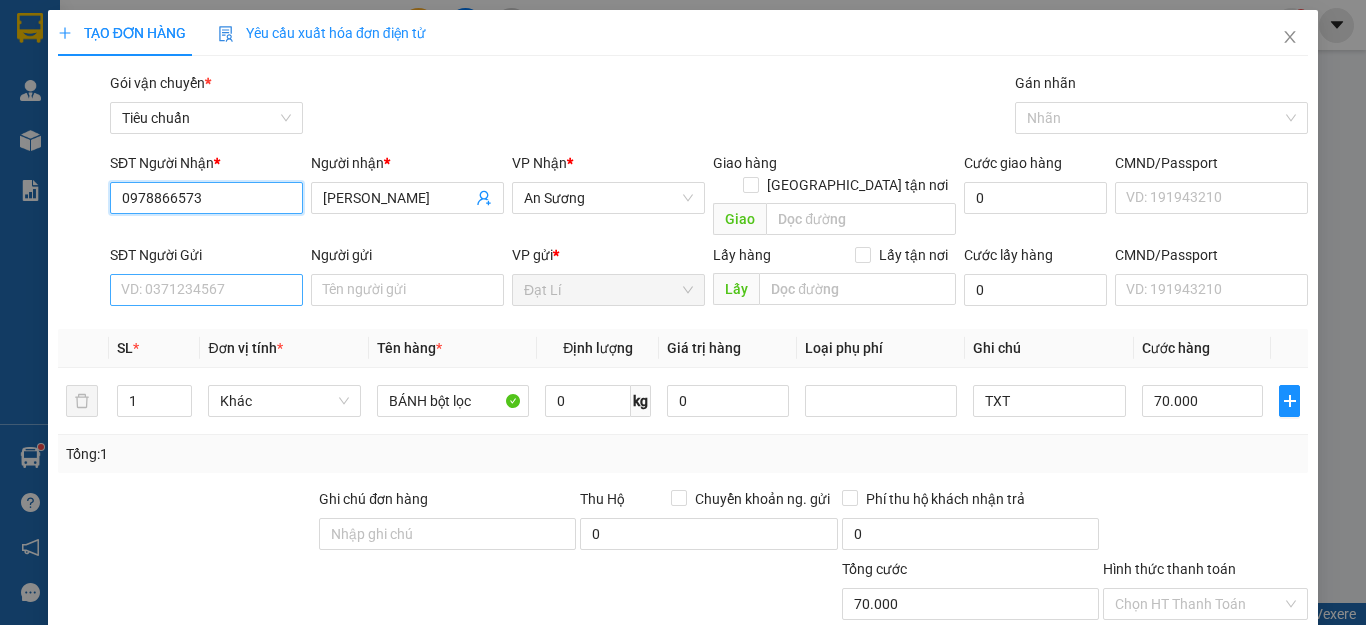 type on "0978866573" 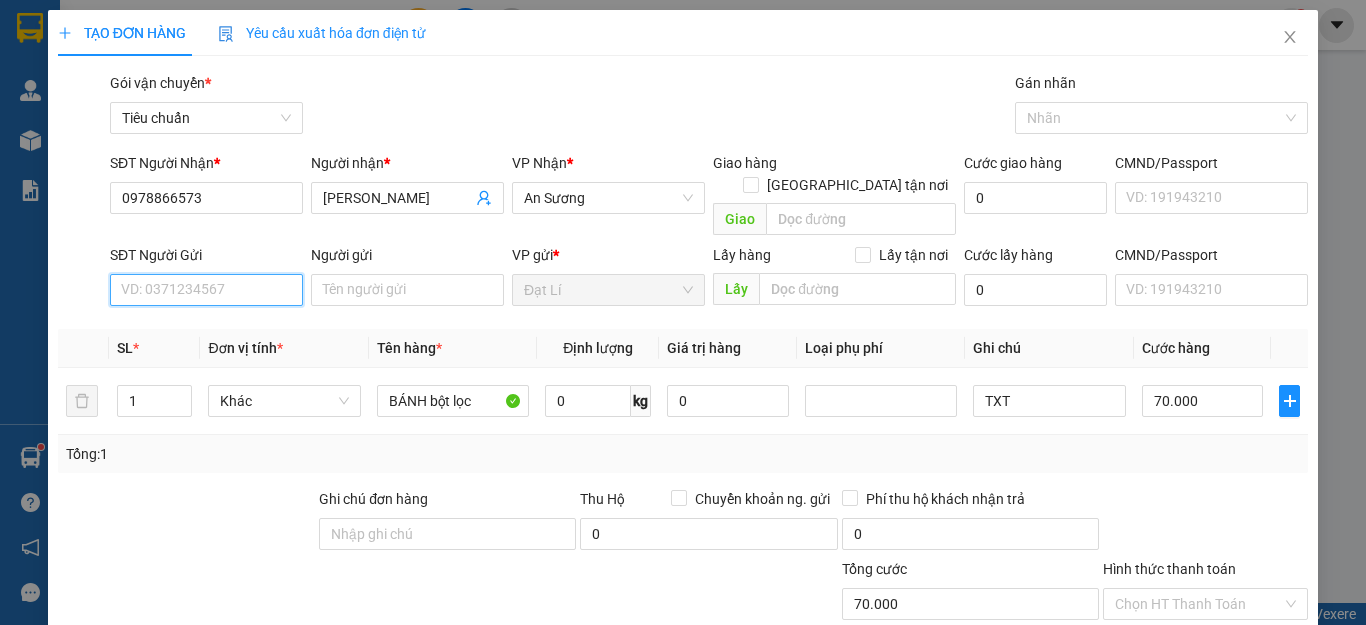 click on "SĐT Người Gửi" at bounding box center [206, 290] 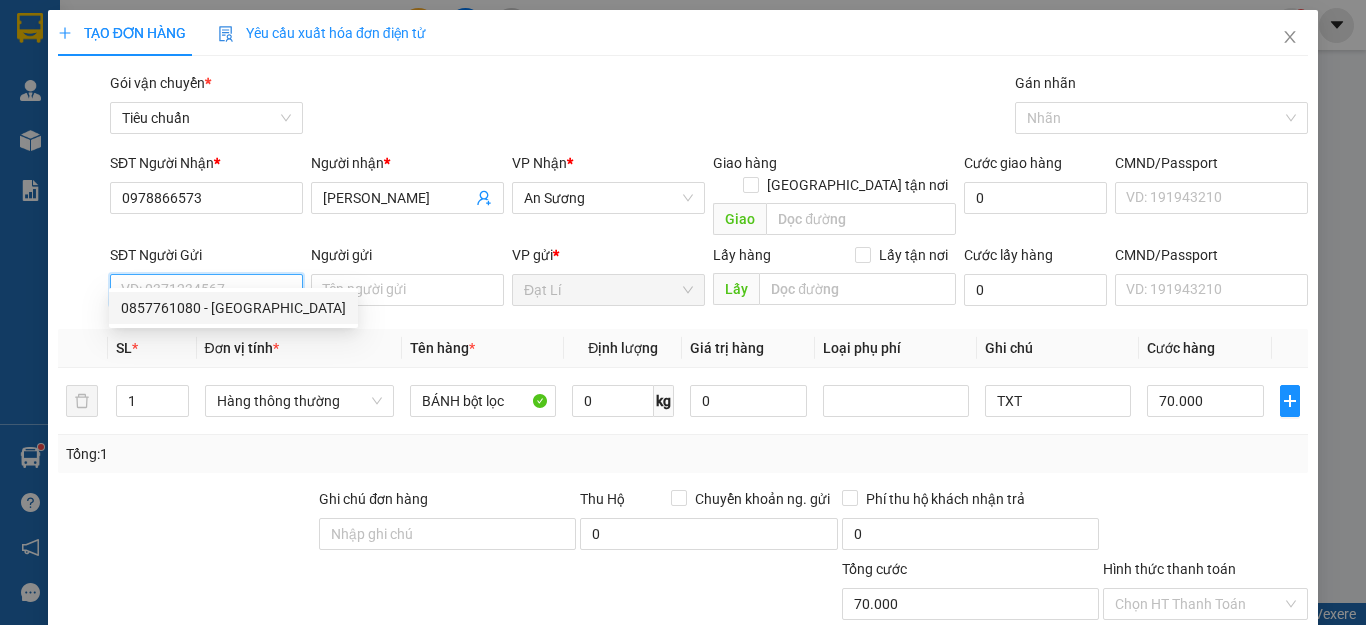 click on "0857761080 - [GEOGRAPHIC_DATA]" at bounding box center [233, 308] 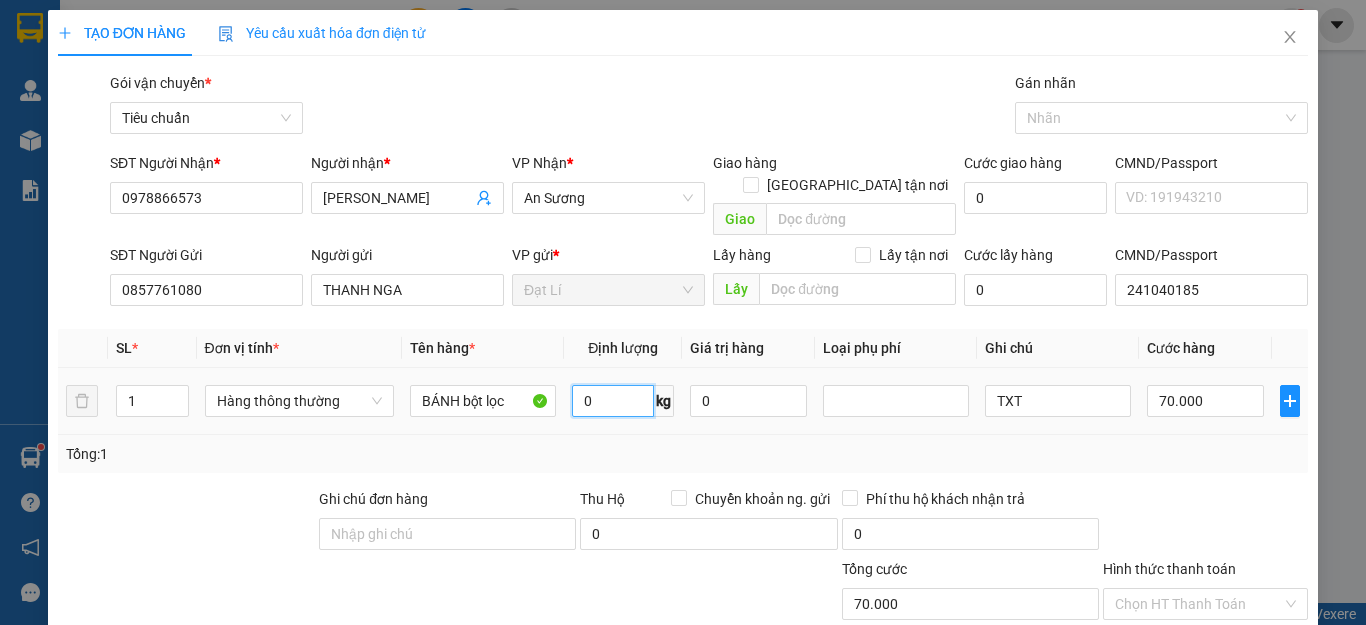 click on "0" at bounding box center [613, 401] 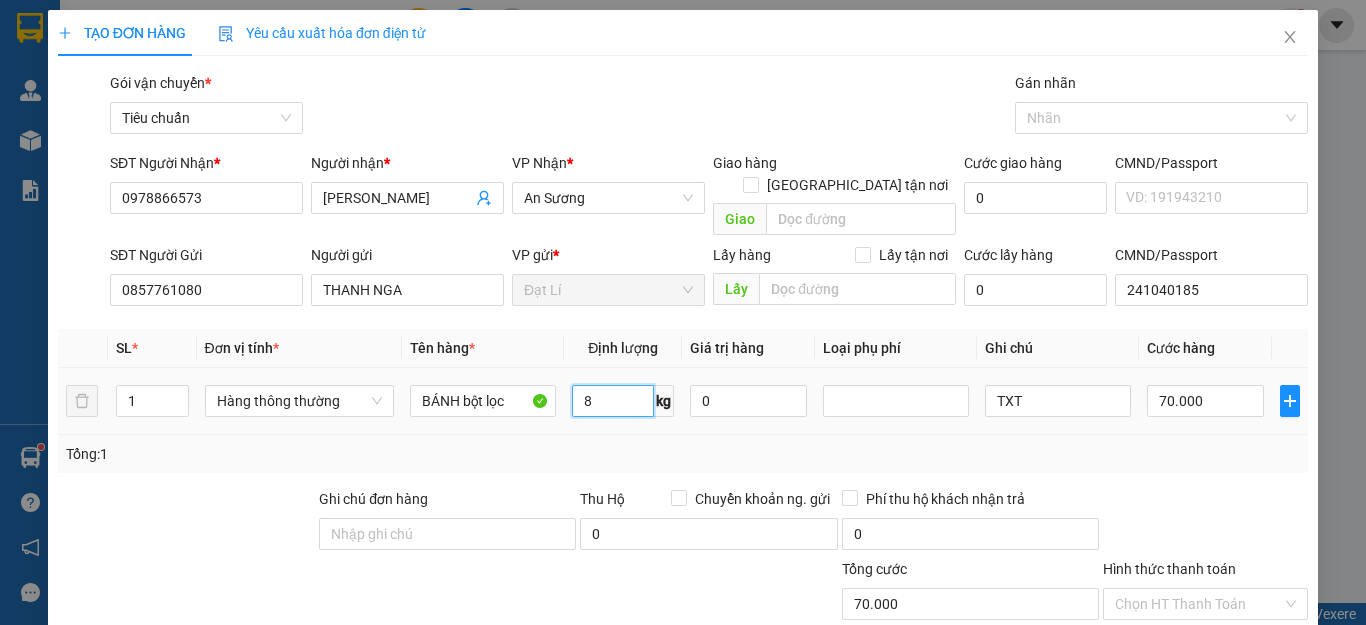type on "8" 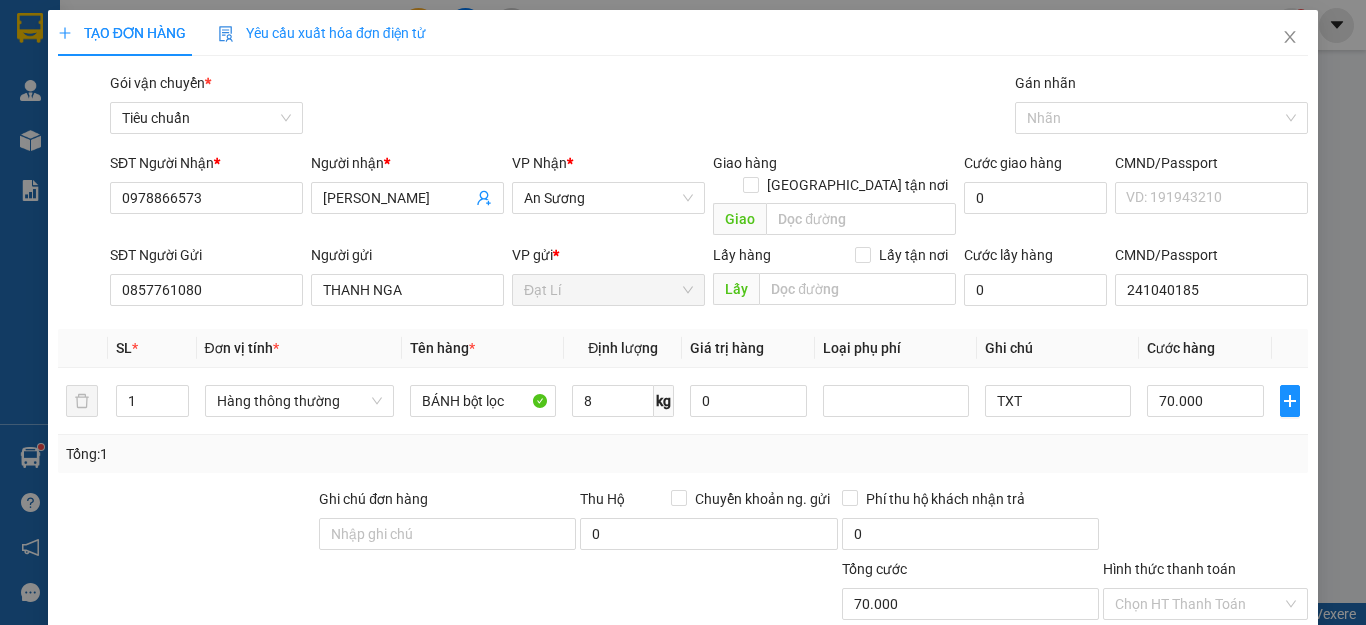 drag, startPoint x: 654, startPoint y: 421, endPoint x: 1048, endPoint y: 403, distance: 394.41095 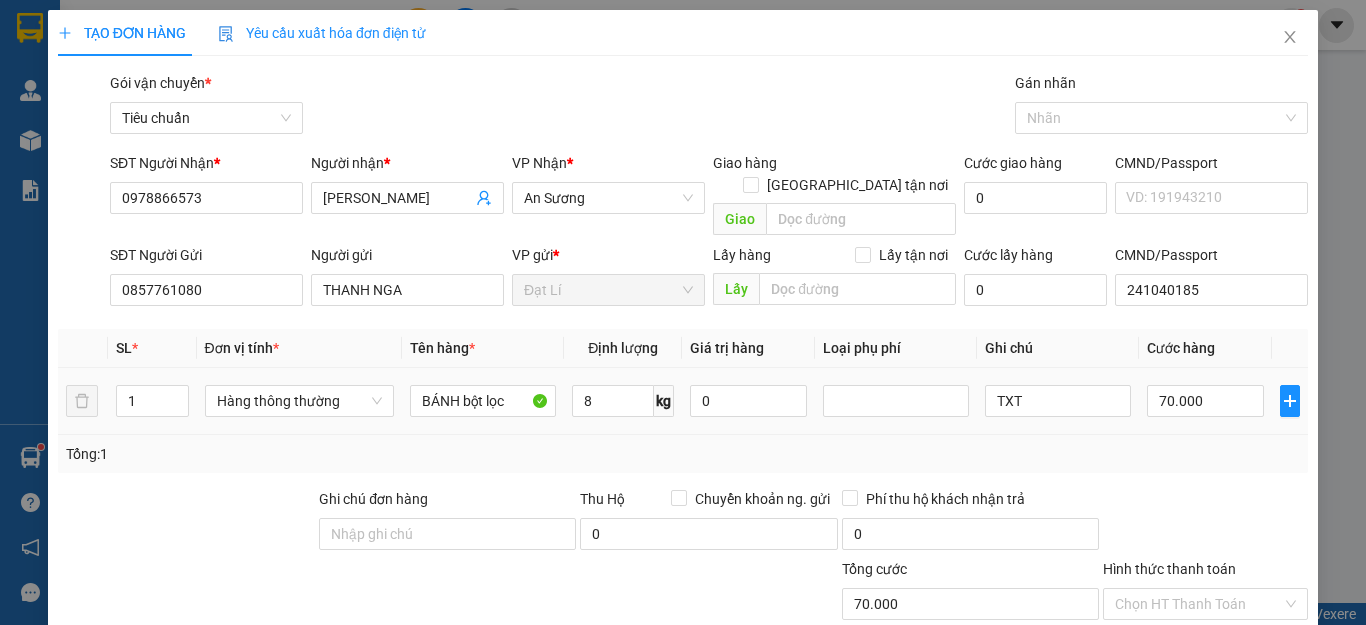 click on "Tổng:  1" at bounding box center (683, 454) 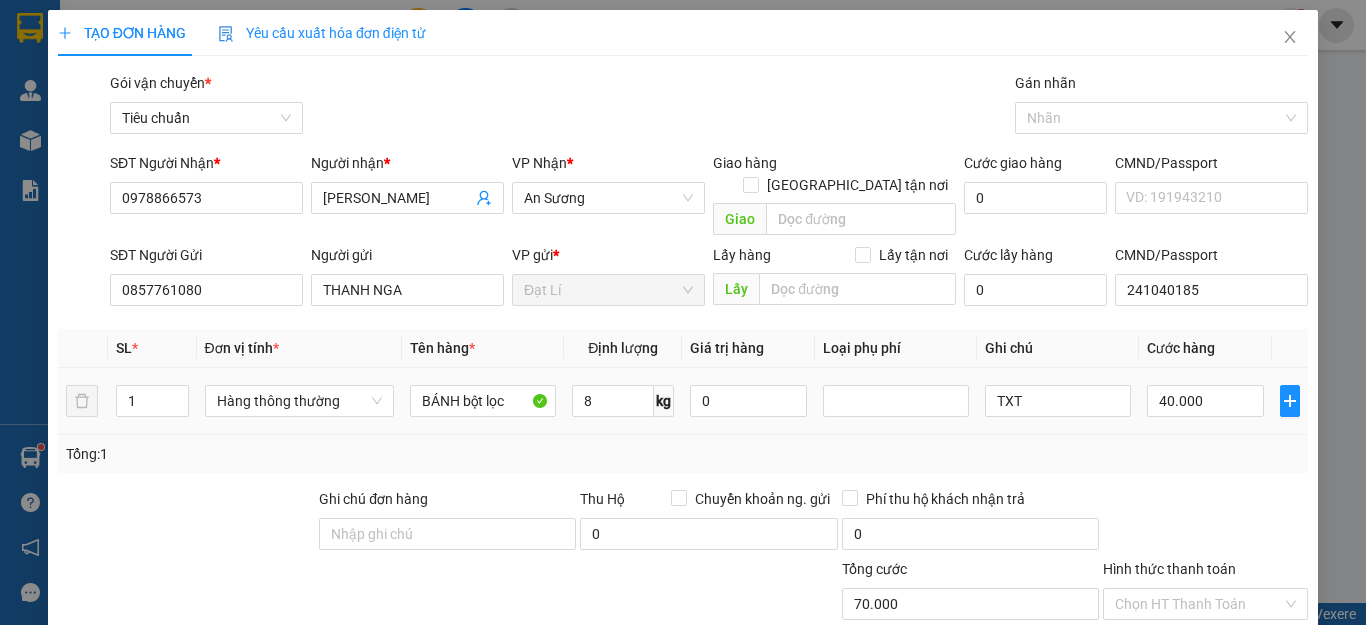 type on "40.000" 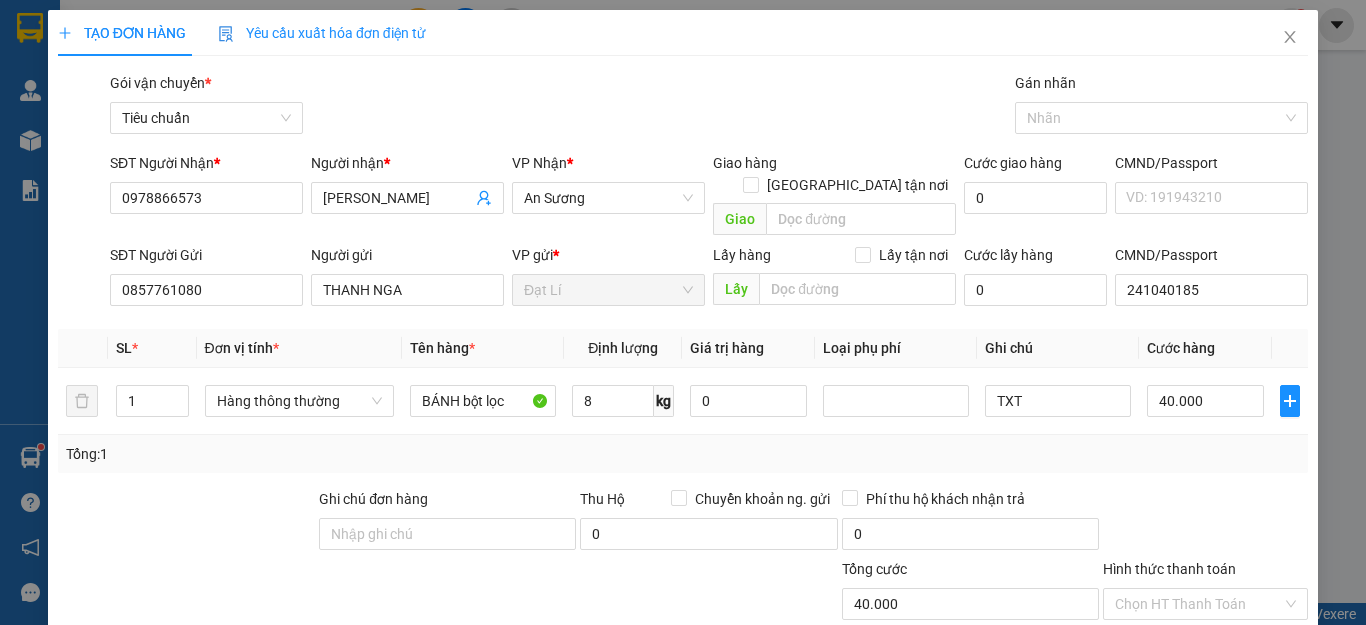 scroll, scrollTop: 200, scrollLeft: 0, axis: vertical 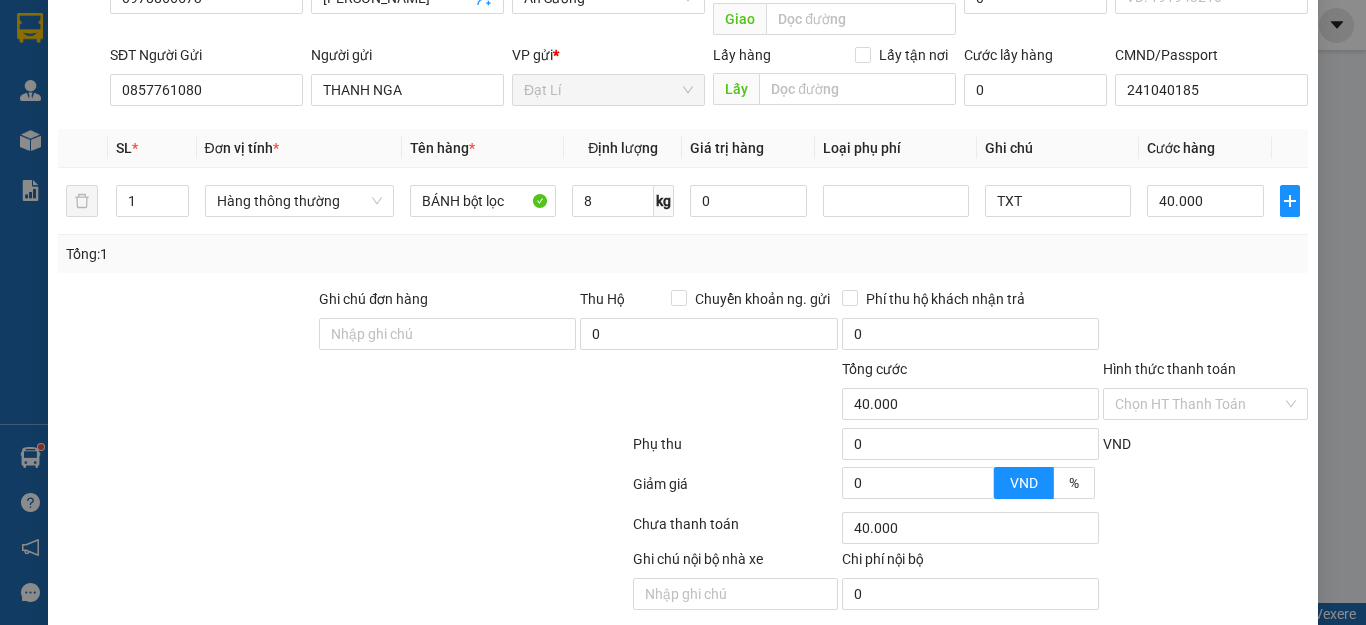 click on "Hình thức thanh toán Chọn HT Thanh Toán" at bounding box center [1205, 393] 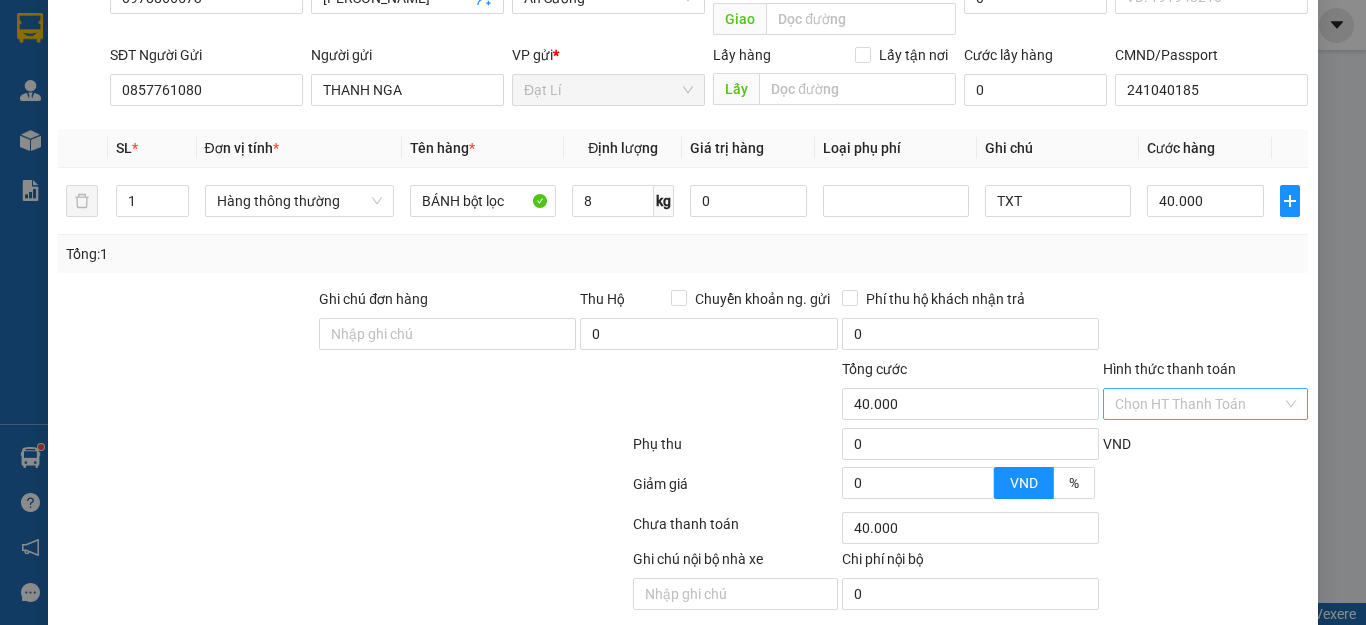 click on "Hình thức thanh toán" at bounding box center (1198, 404) 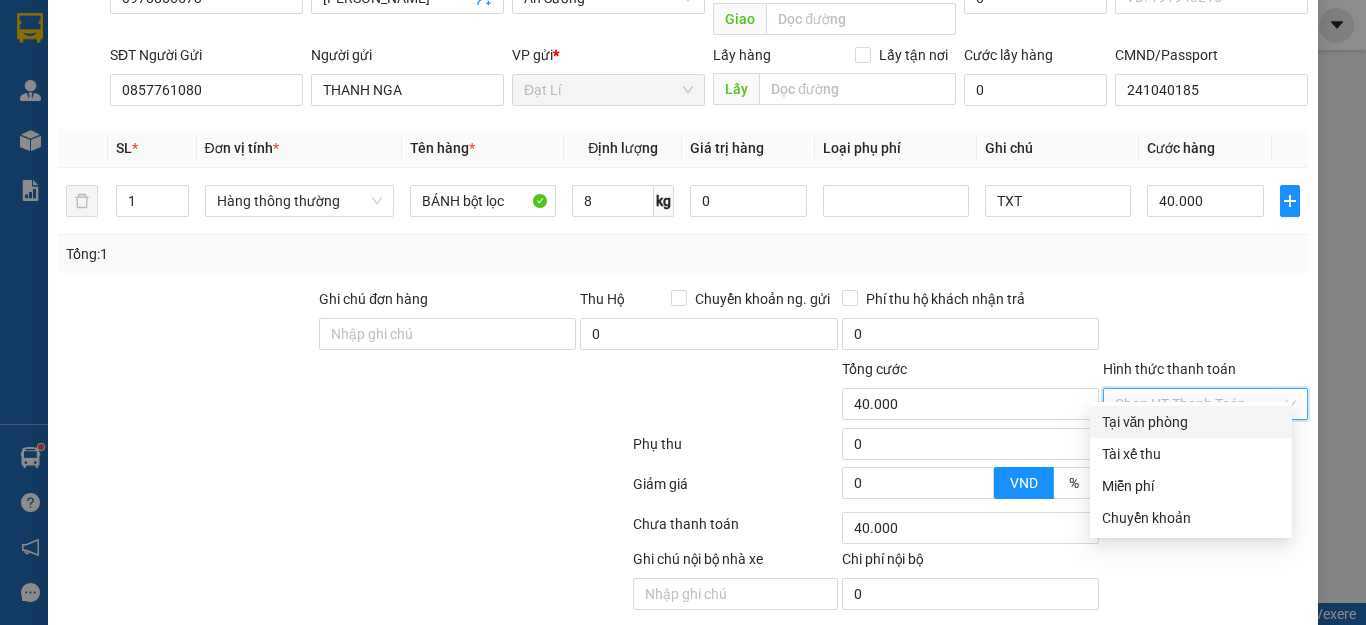 click on "Tại văn phòng" at bounding box center [1191, 422] 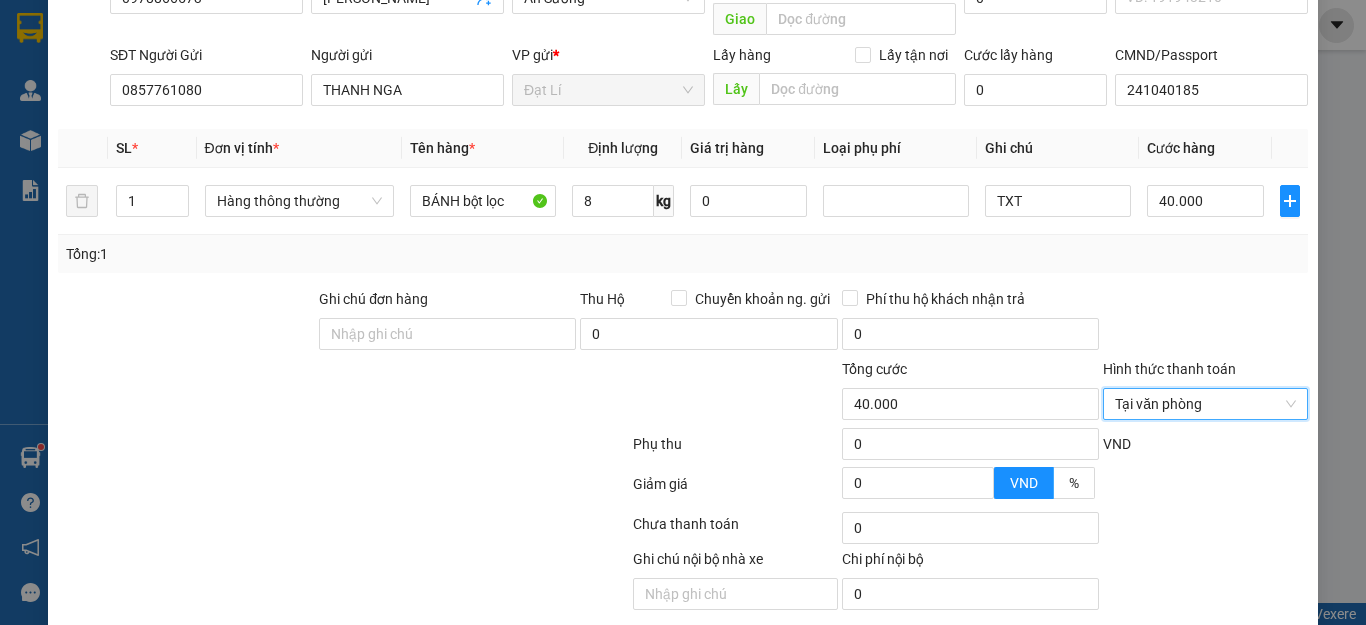scroll, scrollTop: 249, scrollLeft: 0, axis: vertical 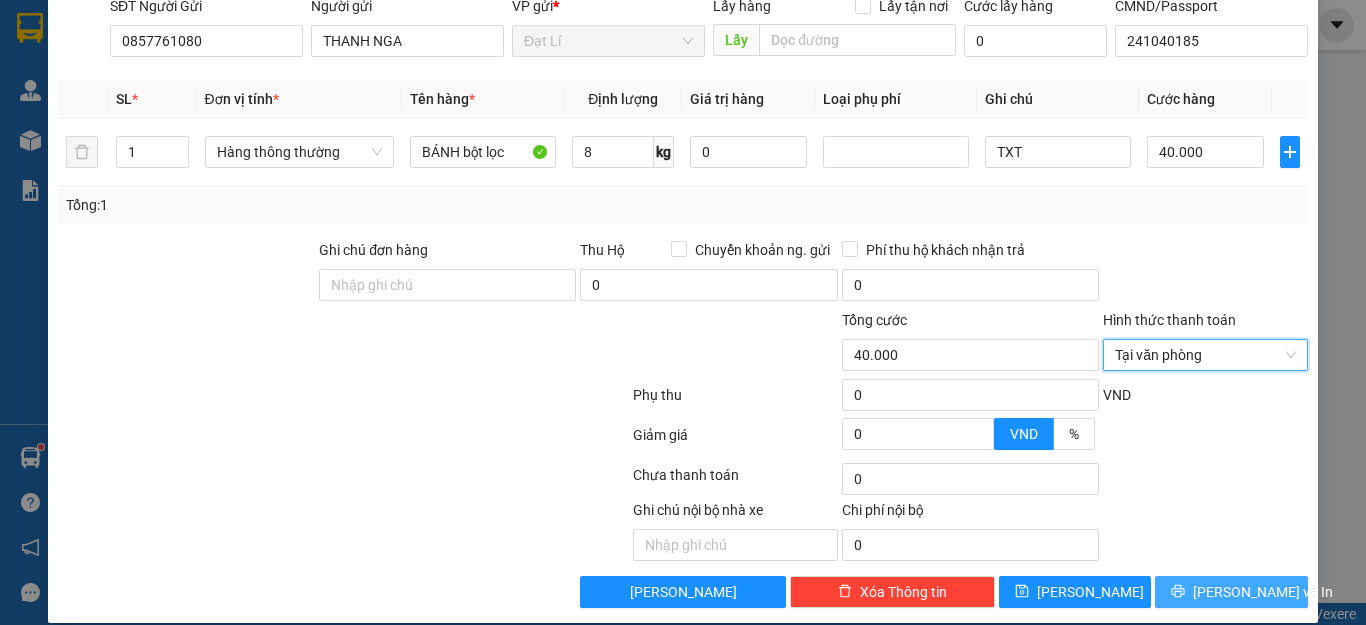 click on "[PERSON_NAME] và In" at bounding box center (1231, 592) 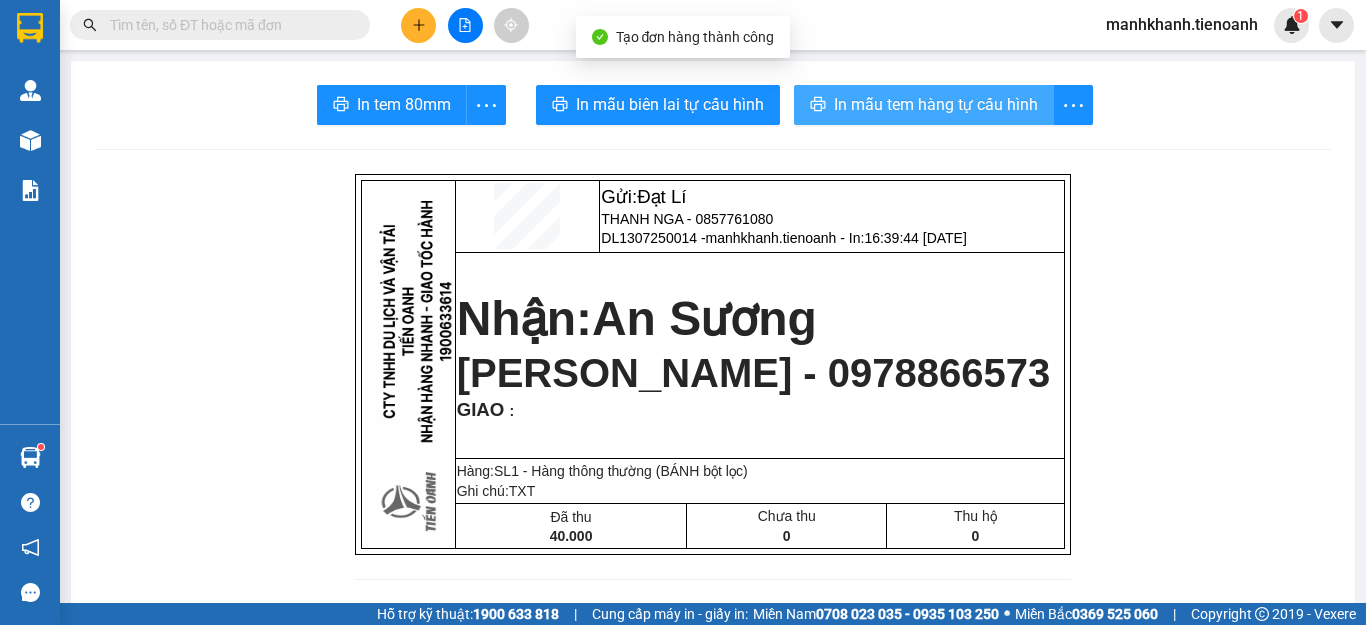 click on "In mẫu tem hàng tự cấu hình" at bounding box center (936, 104) 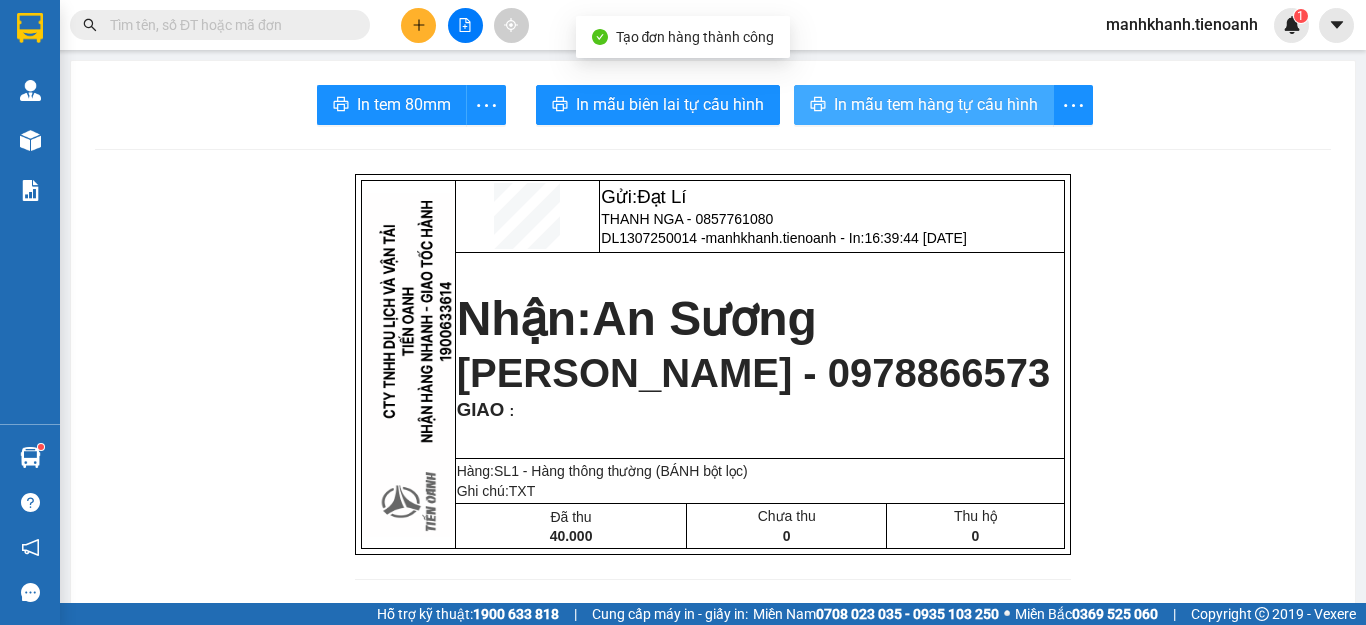 scroll, scrollTop: 0, scrollLeft: 0, axis: both 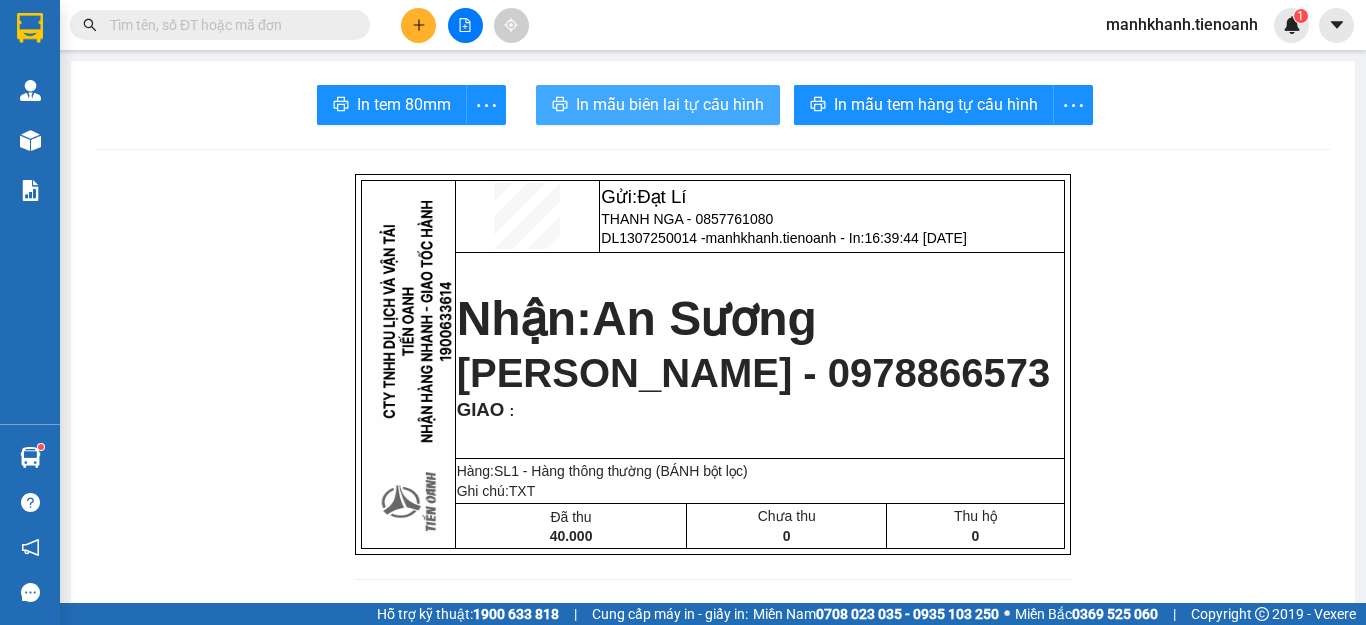 click on "In mẫu biên lai tự cấu hình" at bounding box center [658, 105] 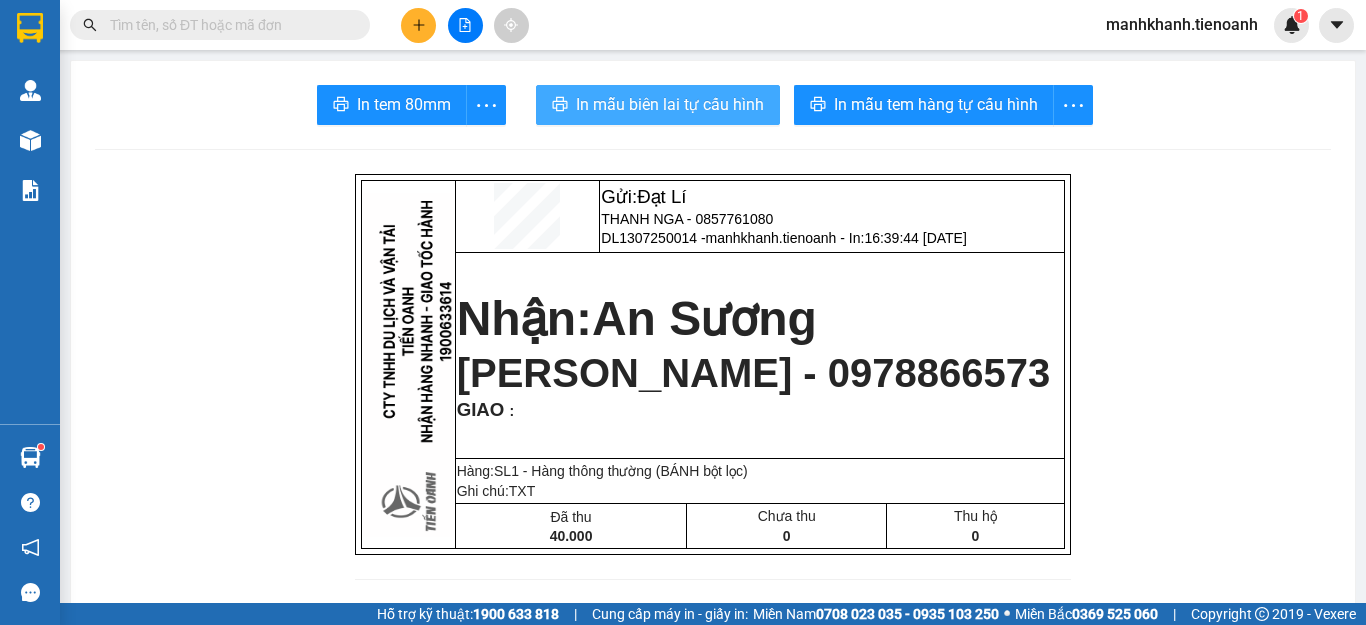 scroll, scrollTop: 0, scrollLeft: 0, axis: both 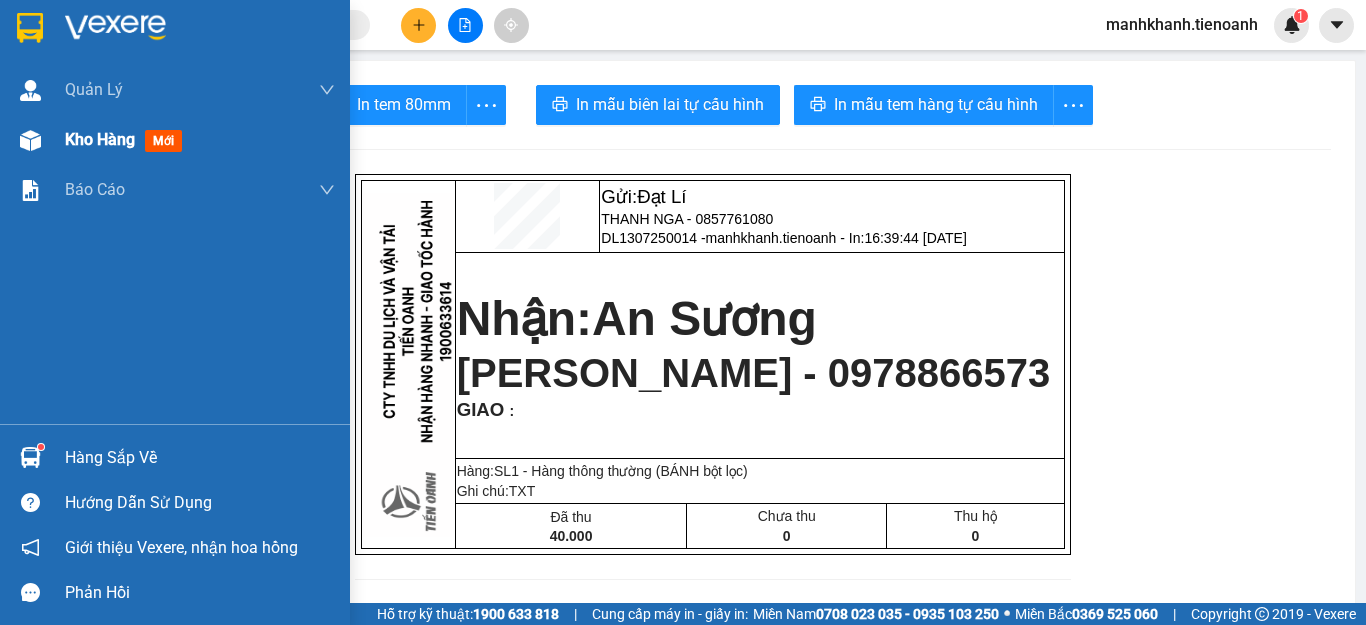 click on "Kho hàng" at bounding box center [100, 139] 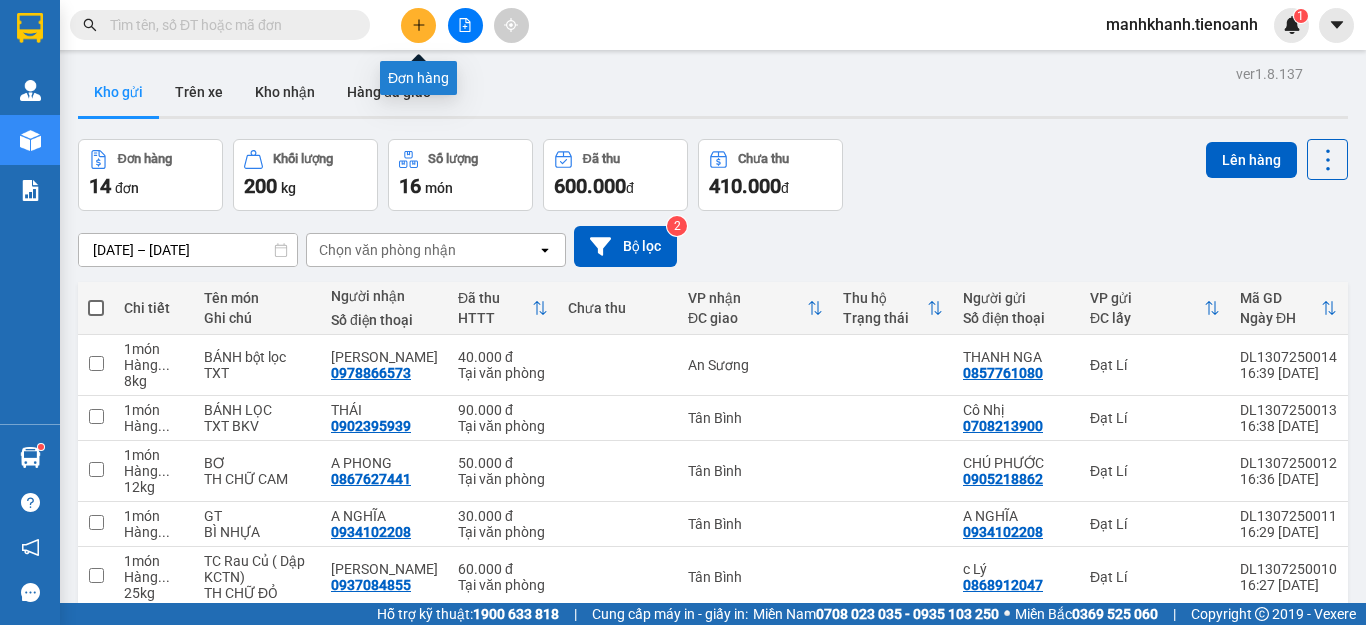 click at bounding box center [418, 25] 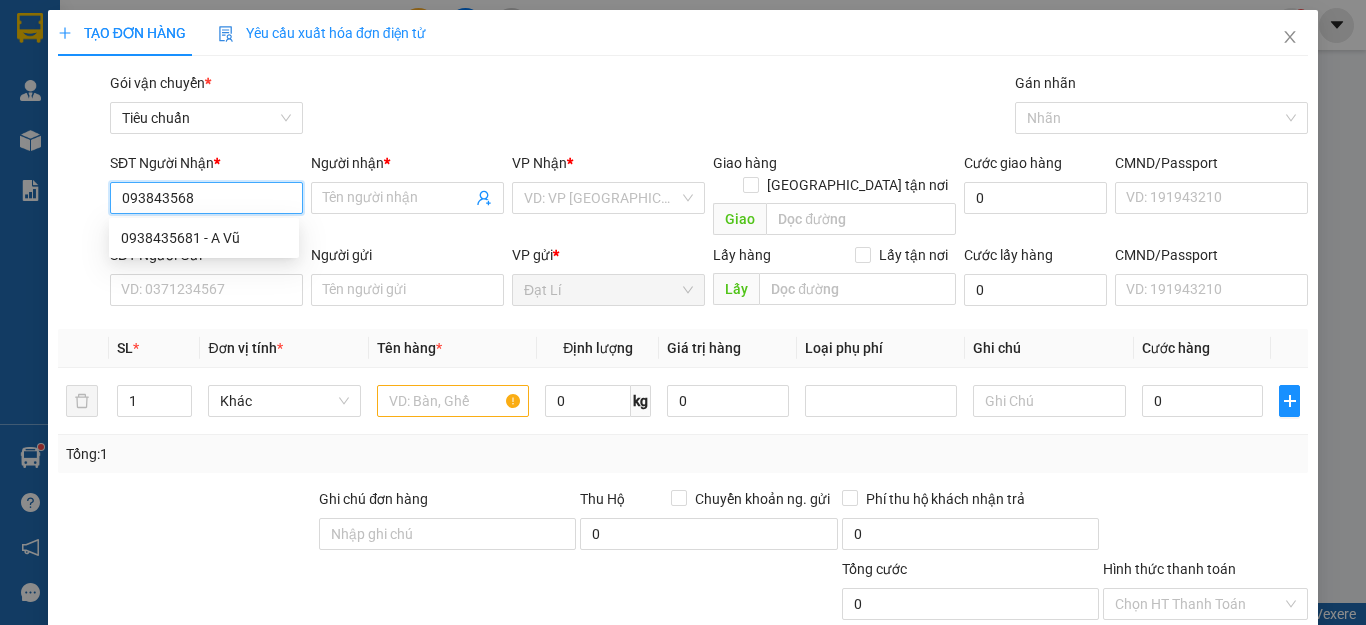 type on "0938435681" 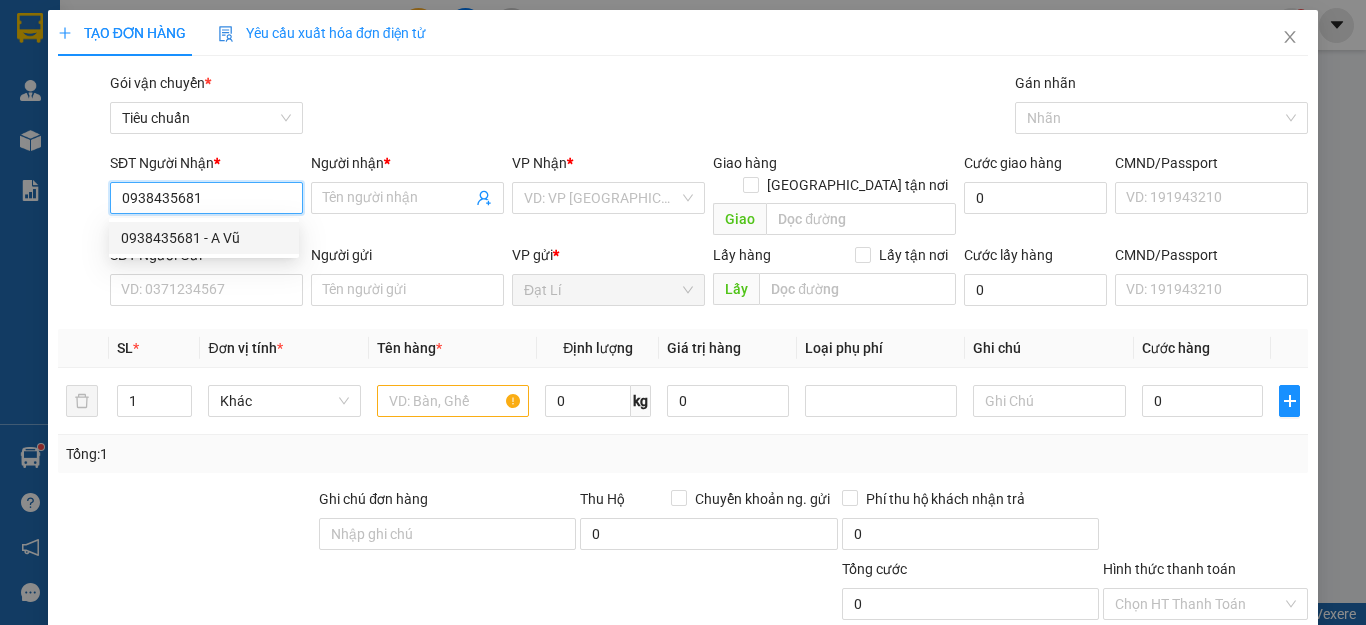 click on "0938435681 - A Vũ" at bounding box center (204, 238) 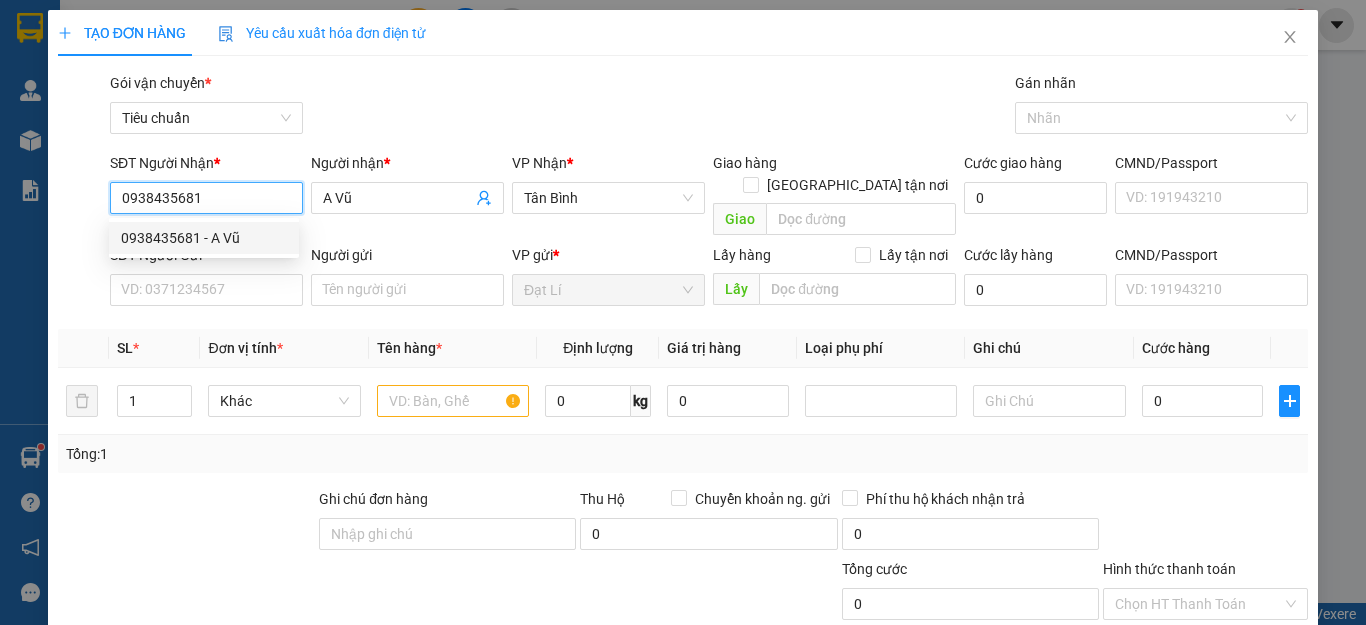 type on "60.000" 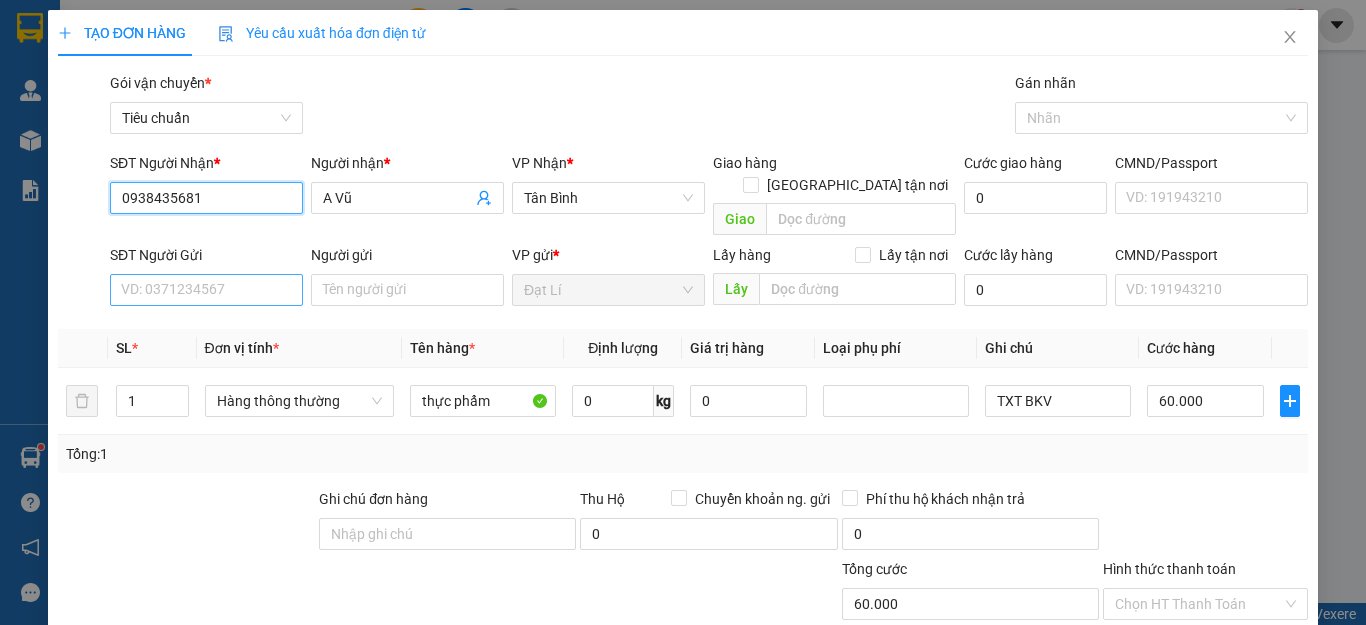 type on "0938435681" 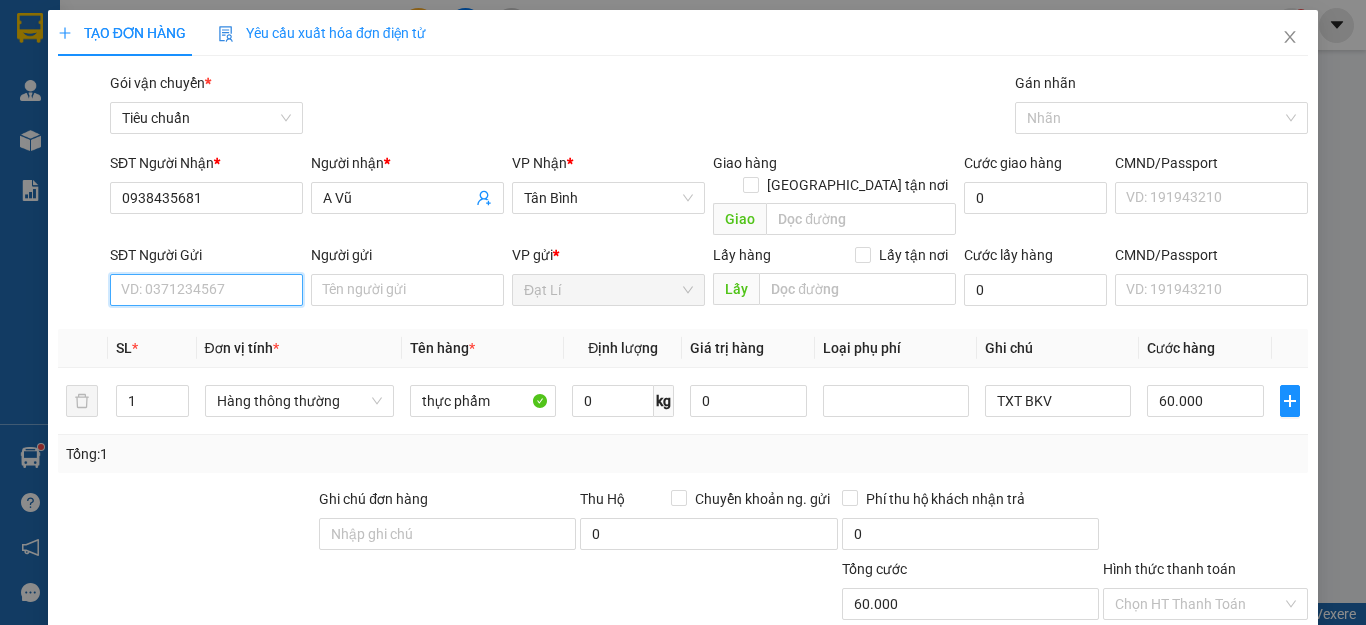 click on "SĐT Người Gửi" at bounding box center (206, 290) 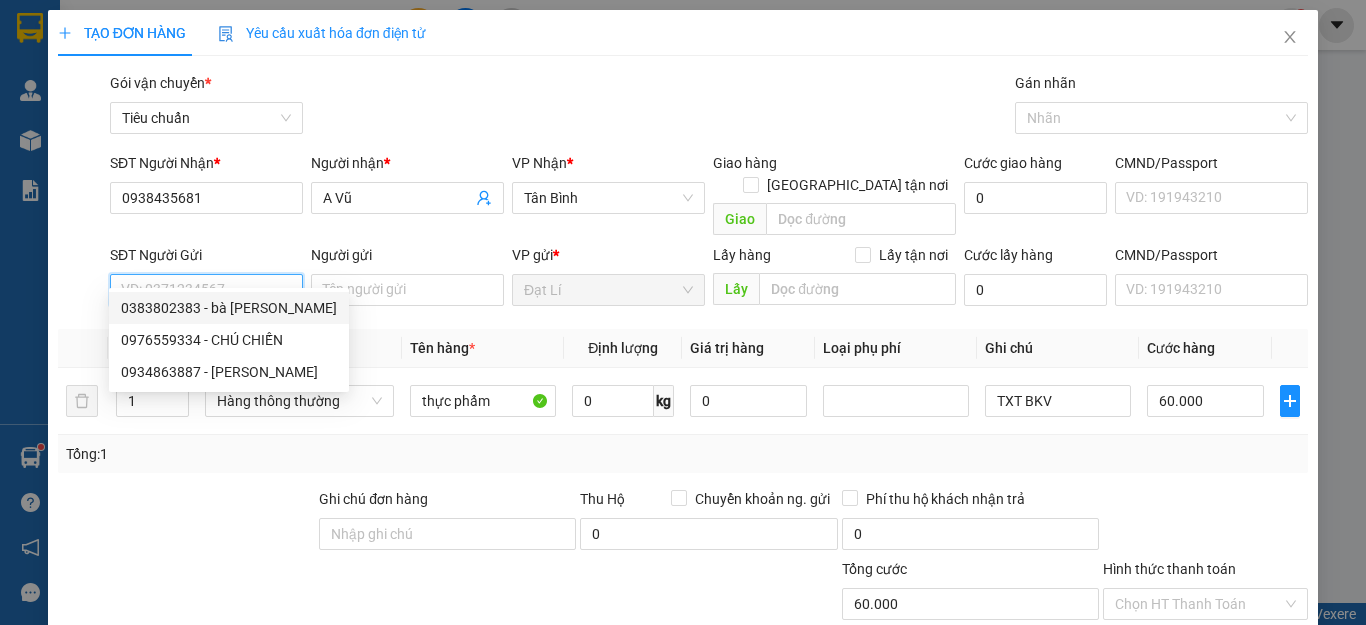 click on "0383802383 - bà [PERSON_NAME]" at bounding box center (229, 308) 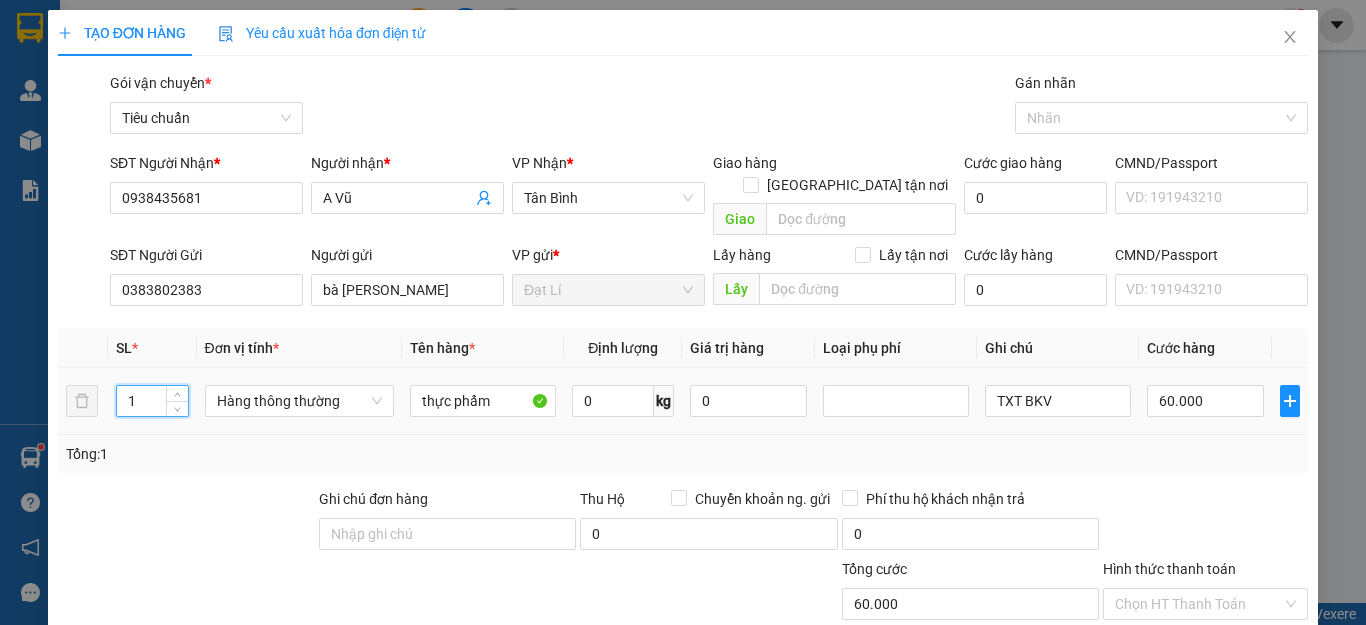 click on "1" at bounding box center [152, 401] 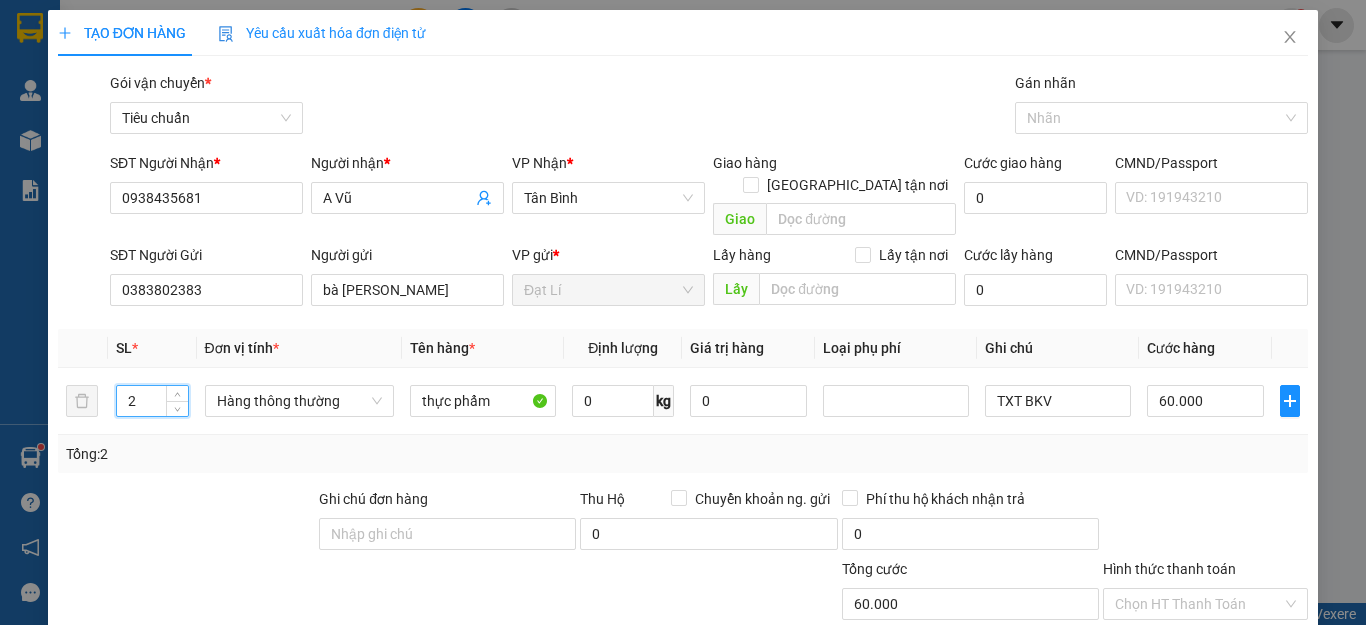 type on "2" 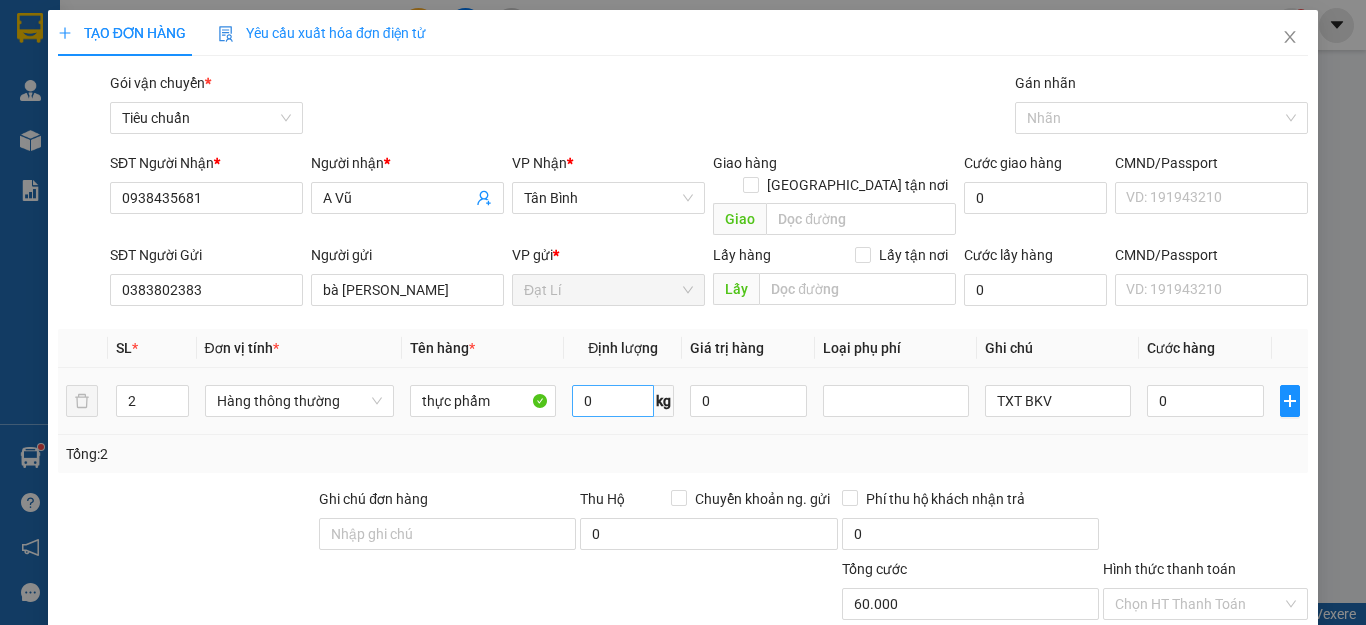 type on "0" 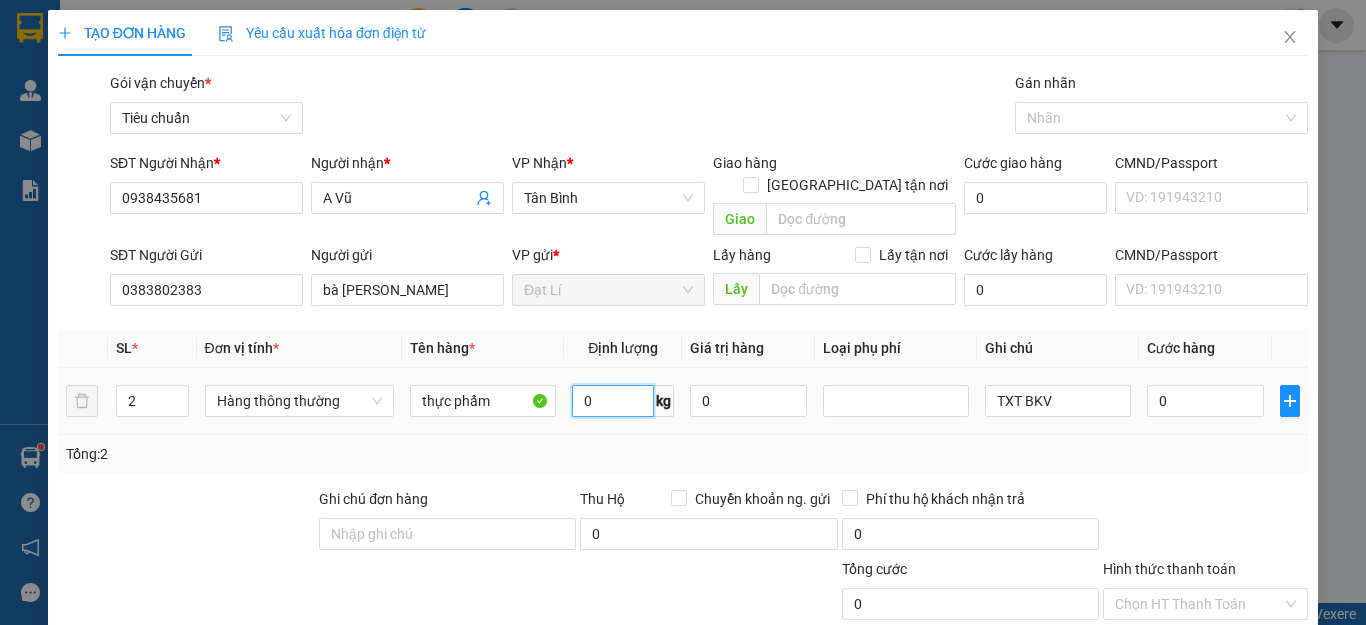 click on "0" at bounding box center [613, 401] 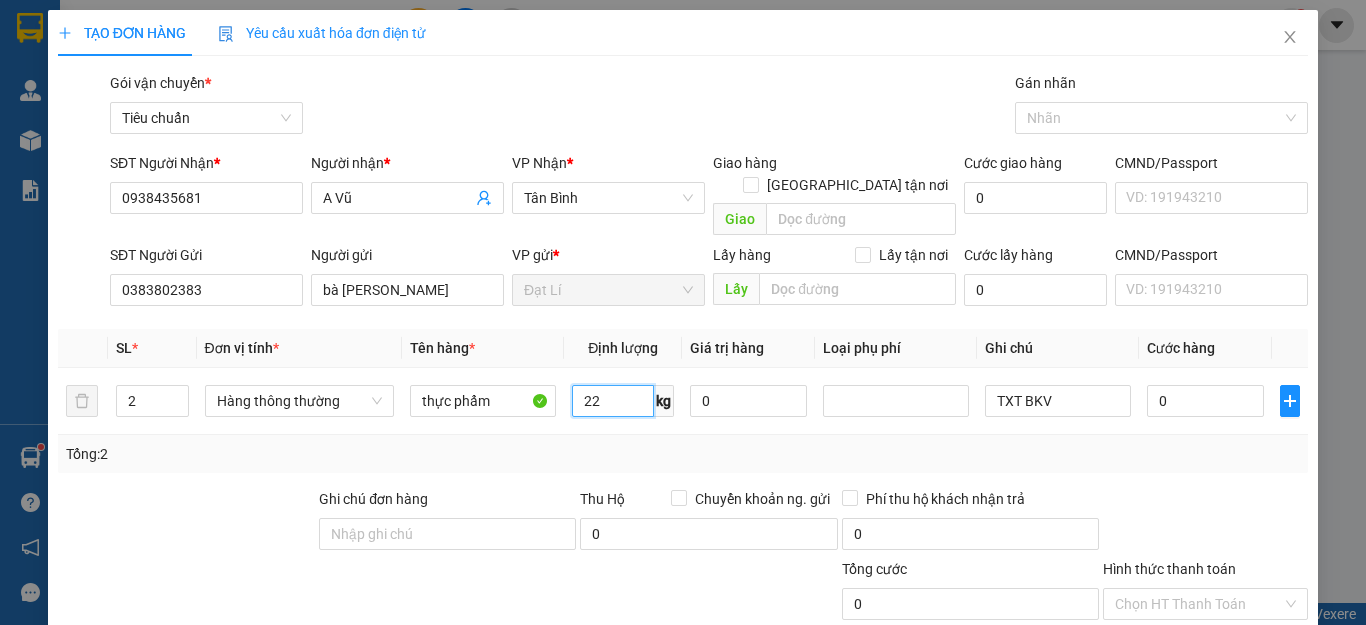 type on "22" 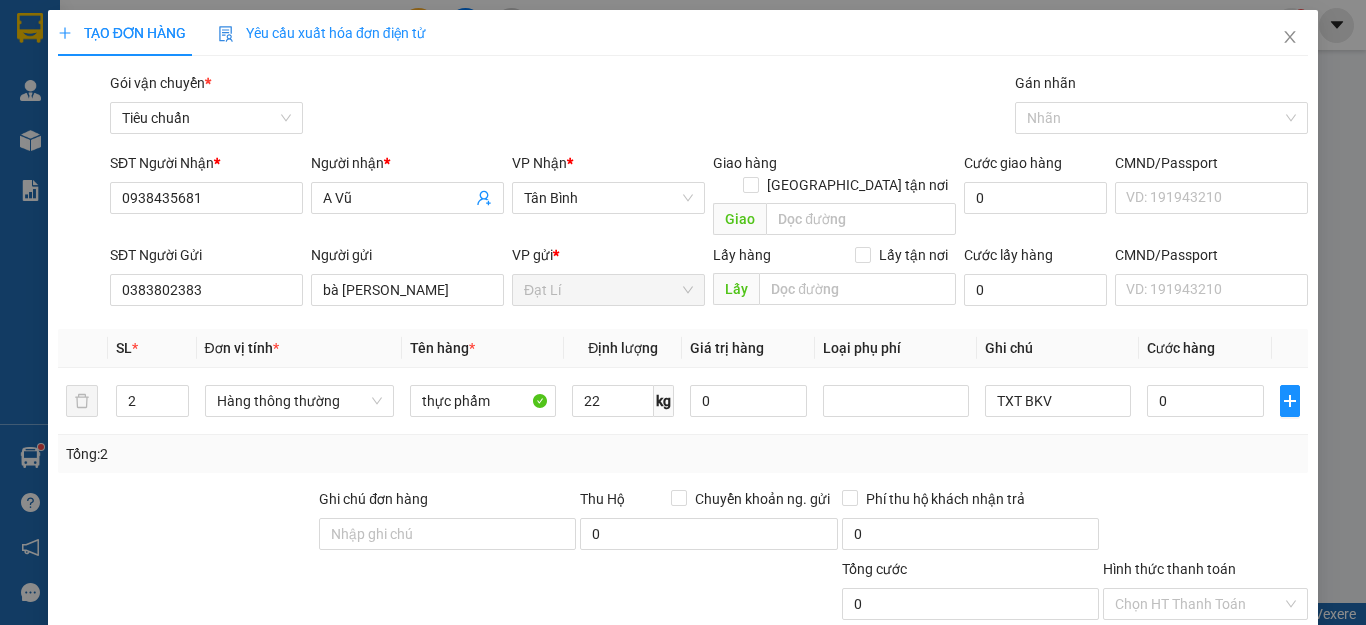 click on "Tổng:  2" at bounding box center (683, 454) 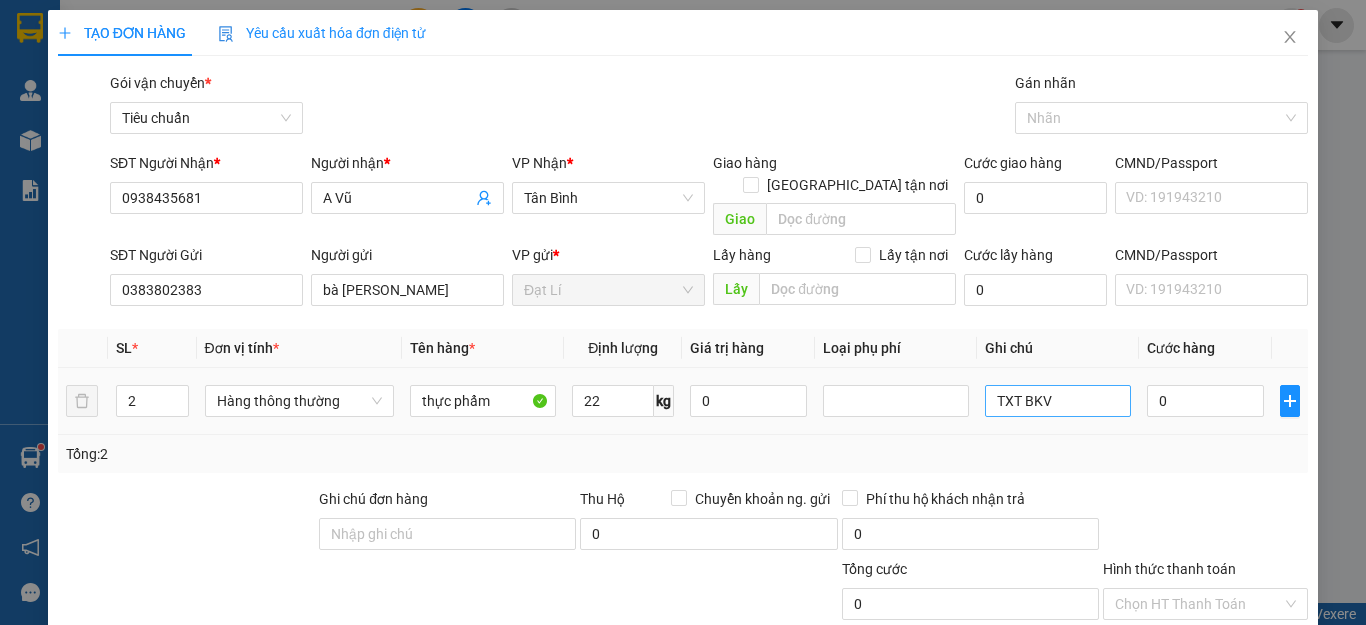 type on "60.000" 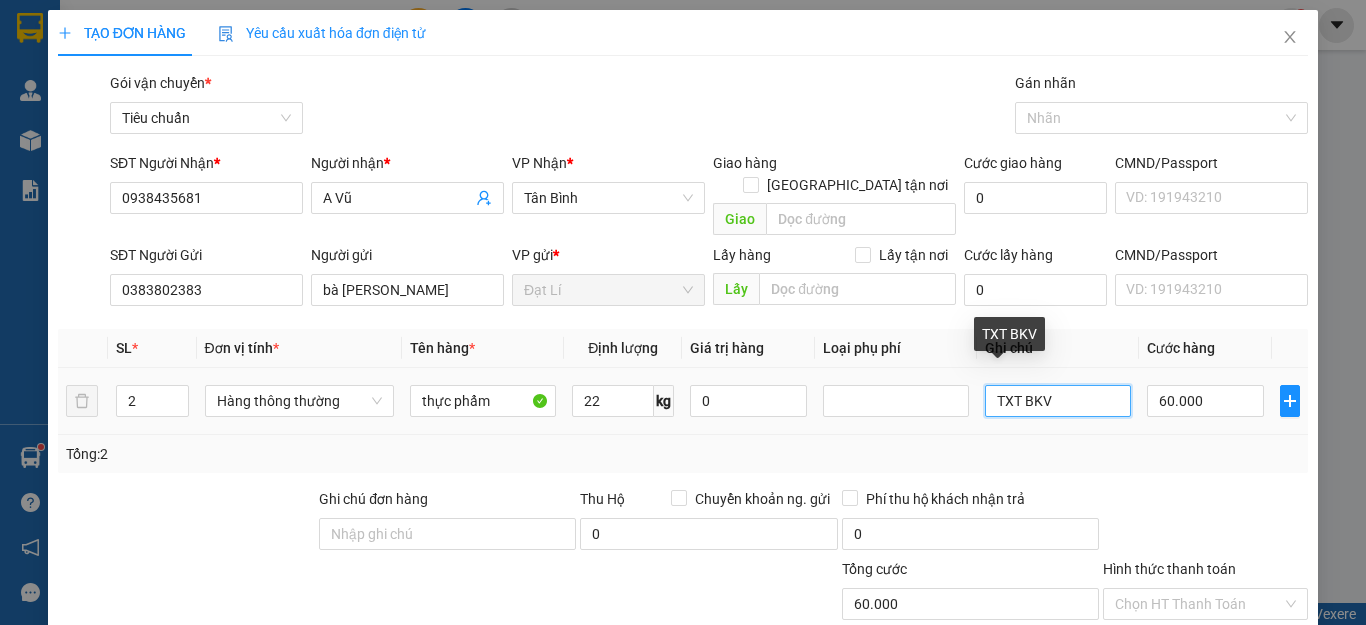 click on "TXT BKV" at bounding box center [1058, 401] 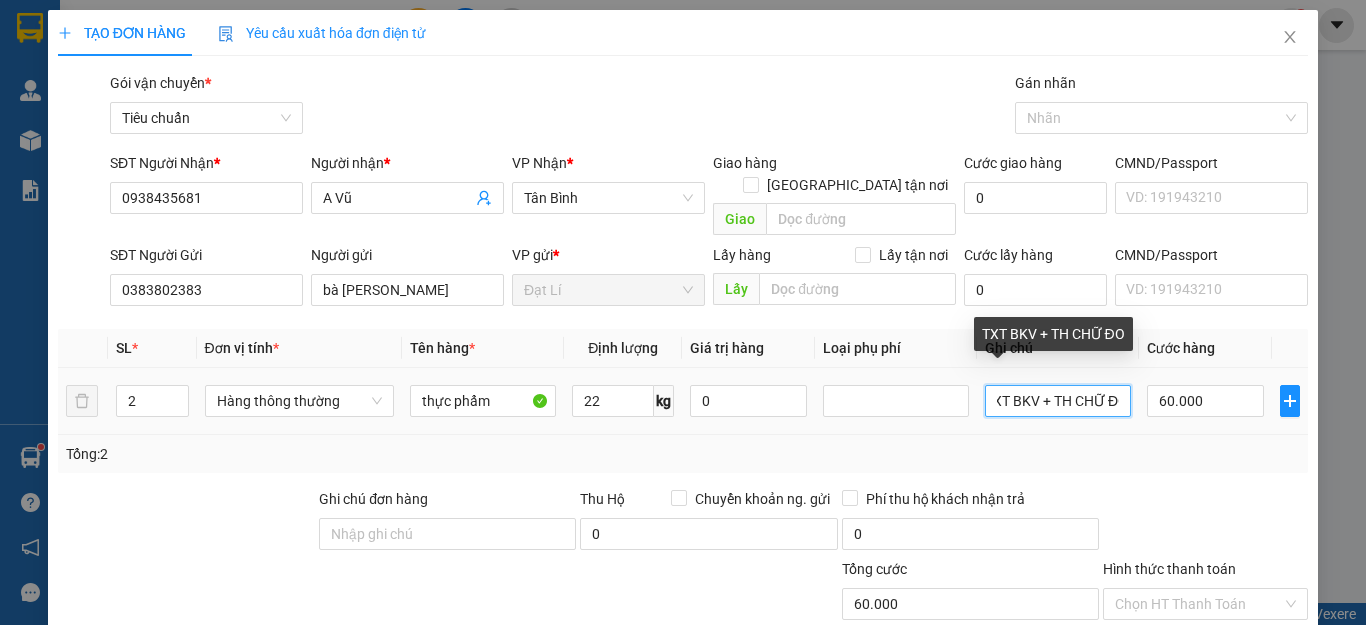scroll, scrollTop: 0, scrollLeft: 23, axis: horizontal 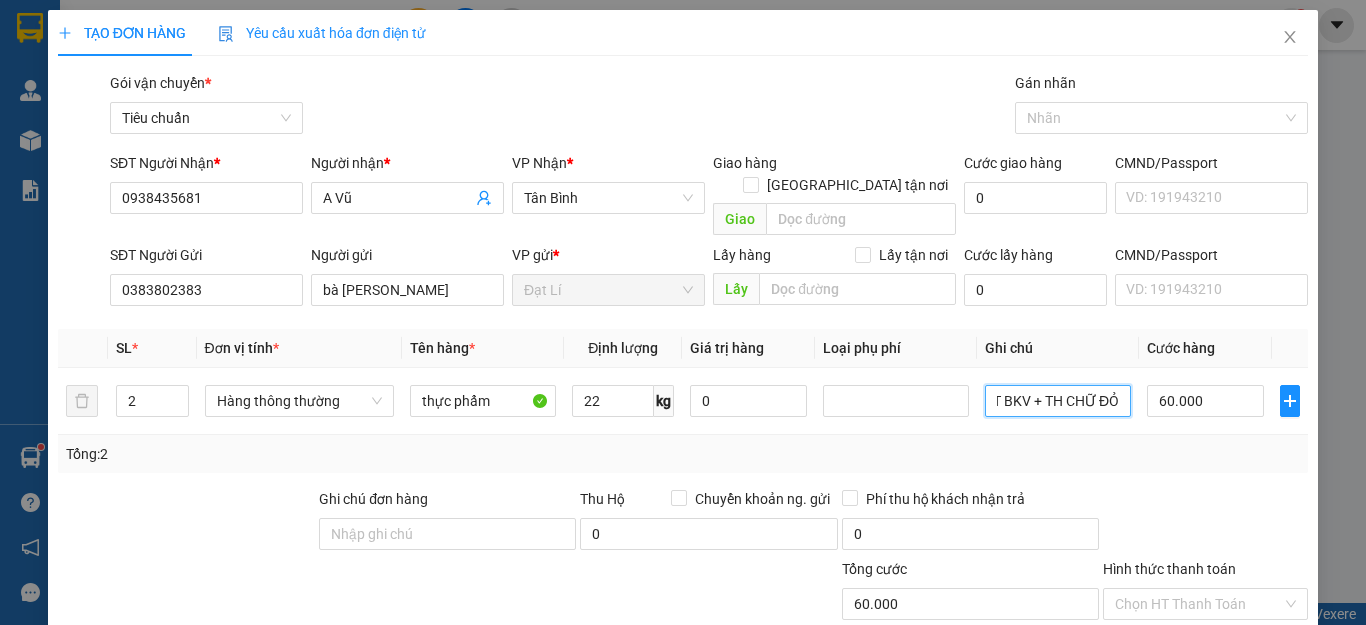 type on "TXT BKV + TH CHỮ ĐỎ" 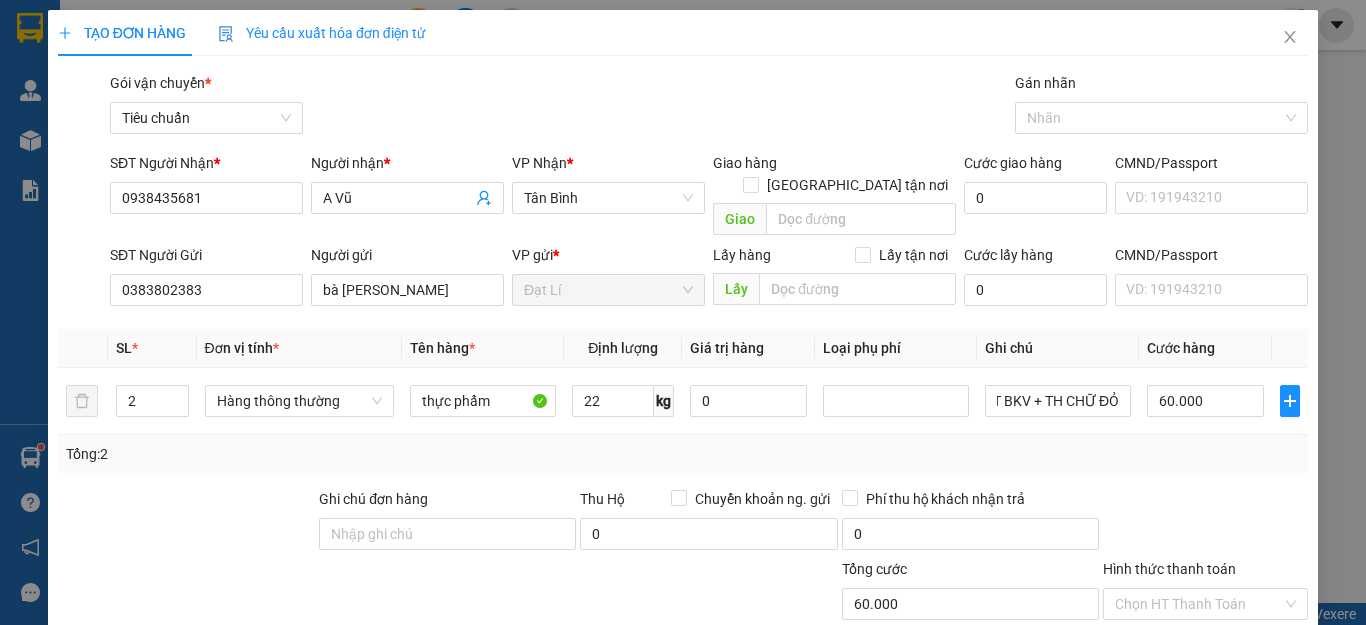 click at bounding box center (1205, 523) 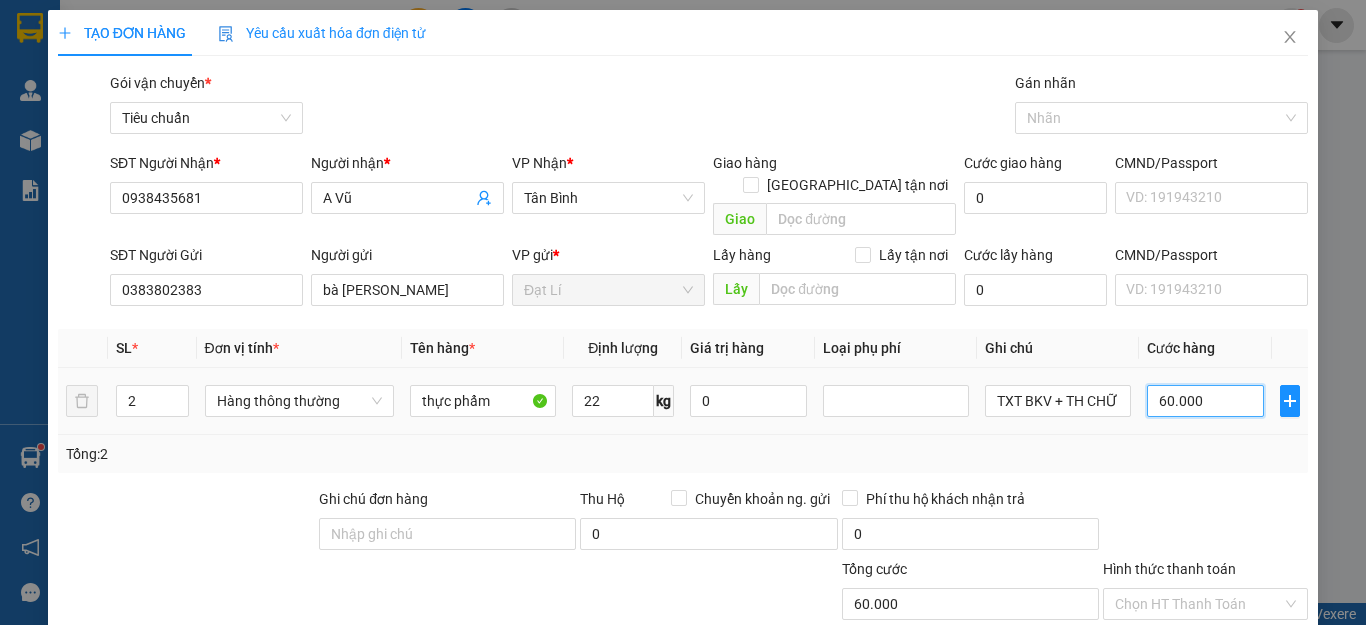 click on "60.000" at bounding box center [1205, 401] 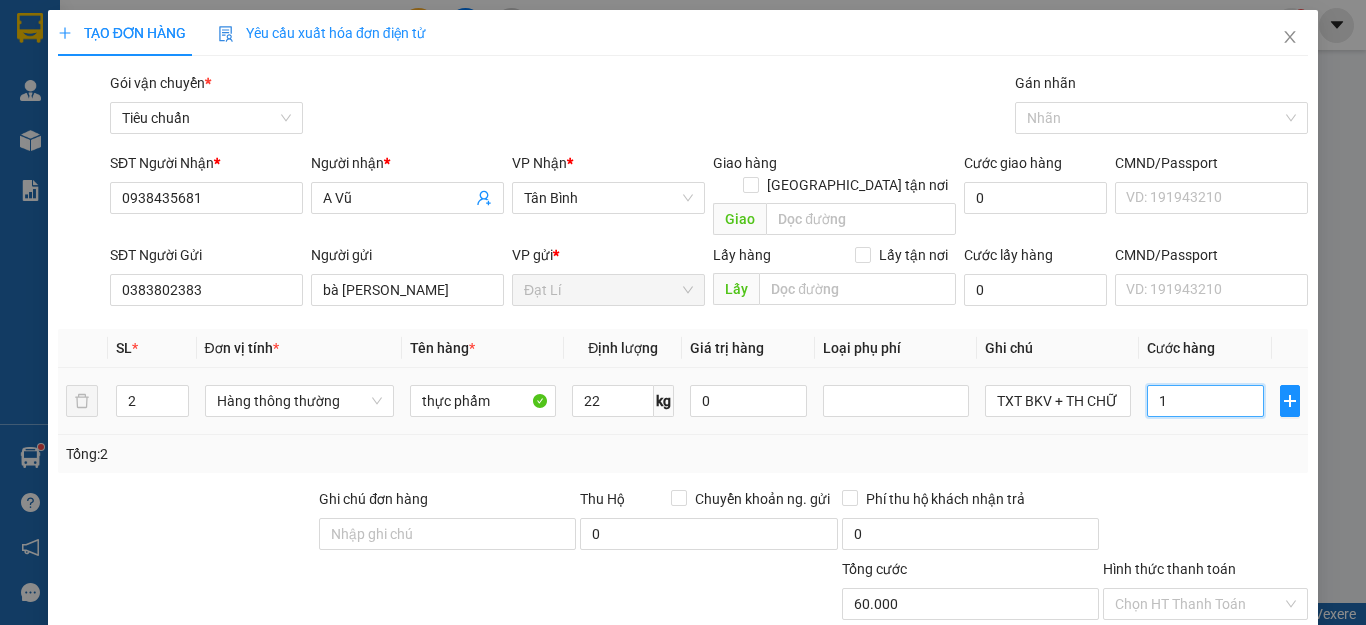 type on "1" 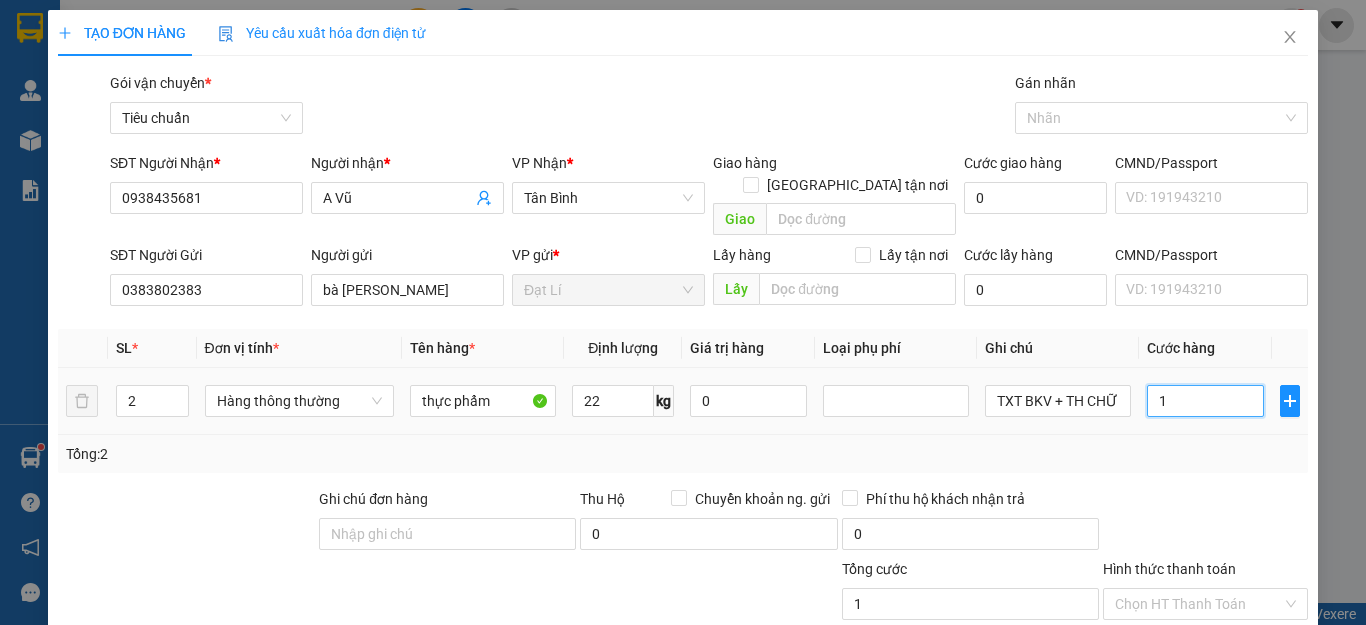 type on "12" 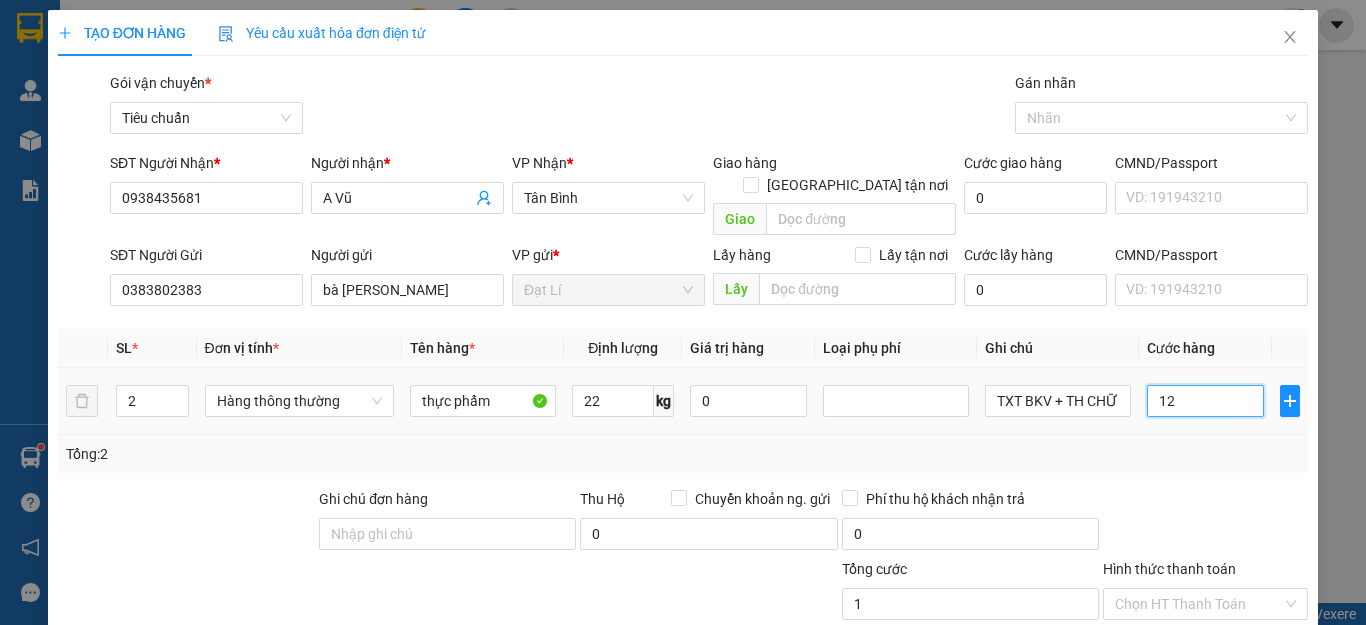 type on "12" 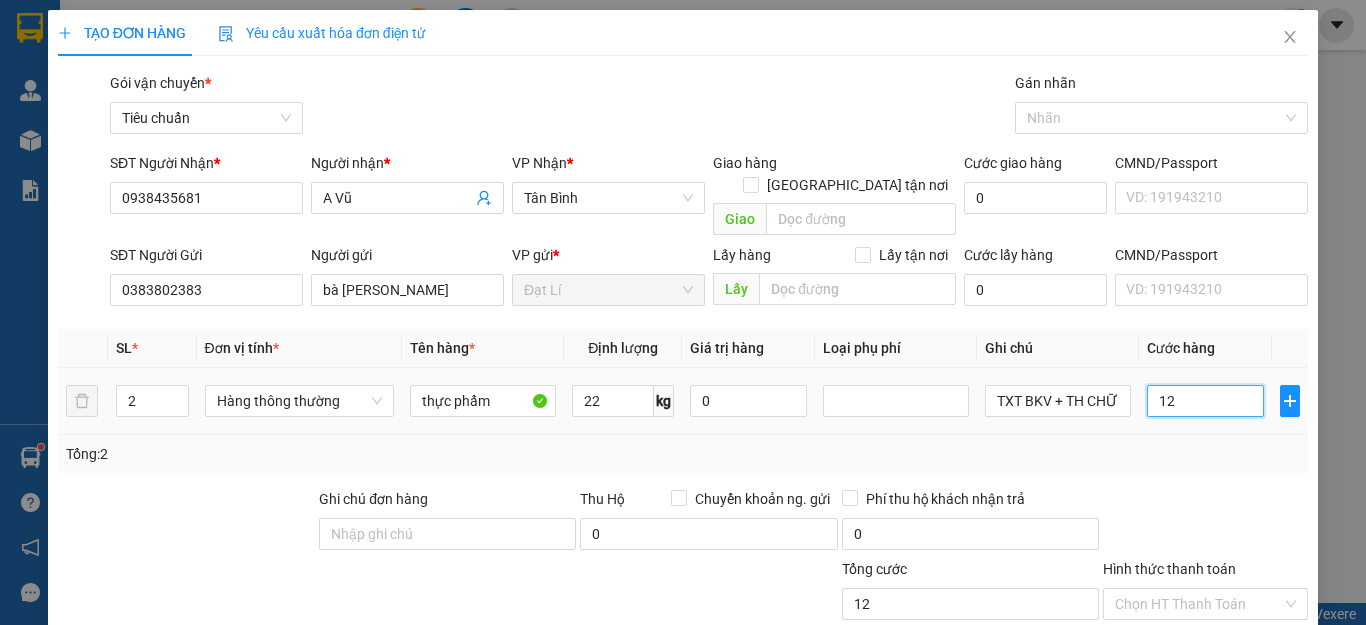 type on "120" 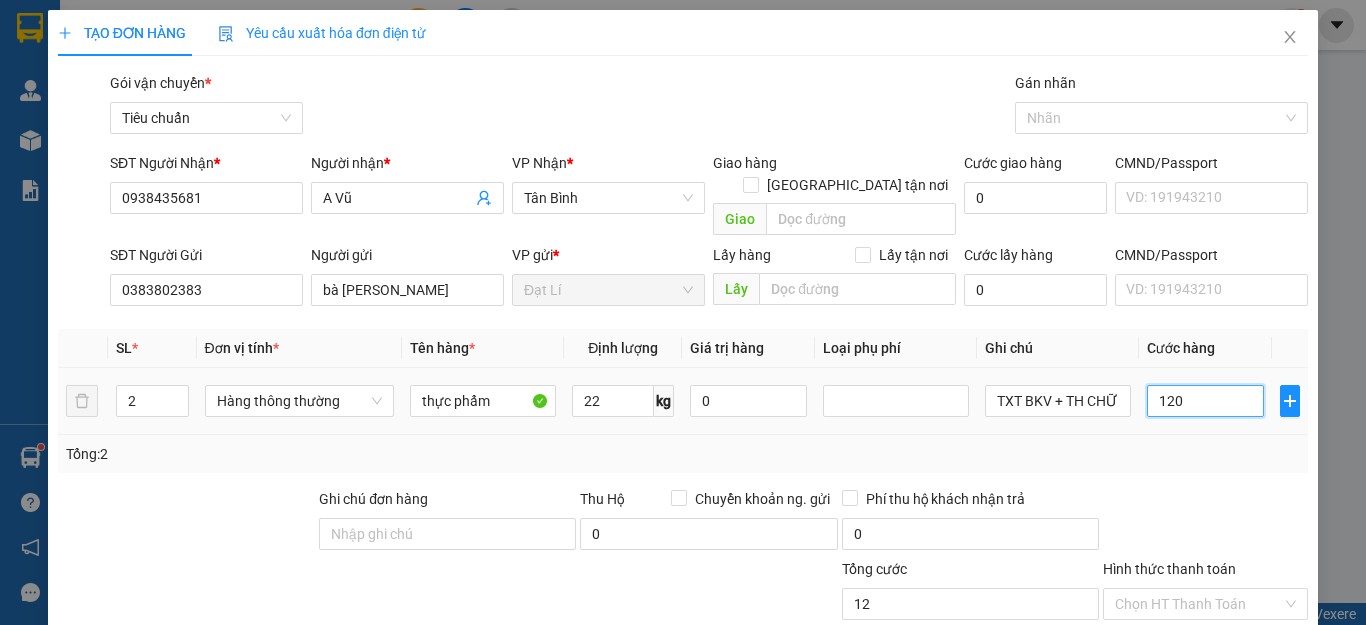type on "120" 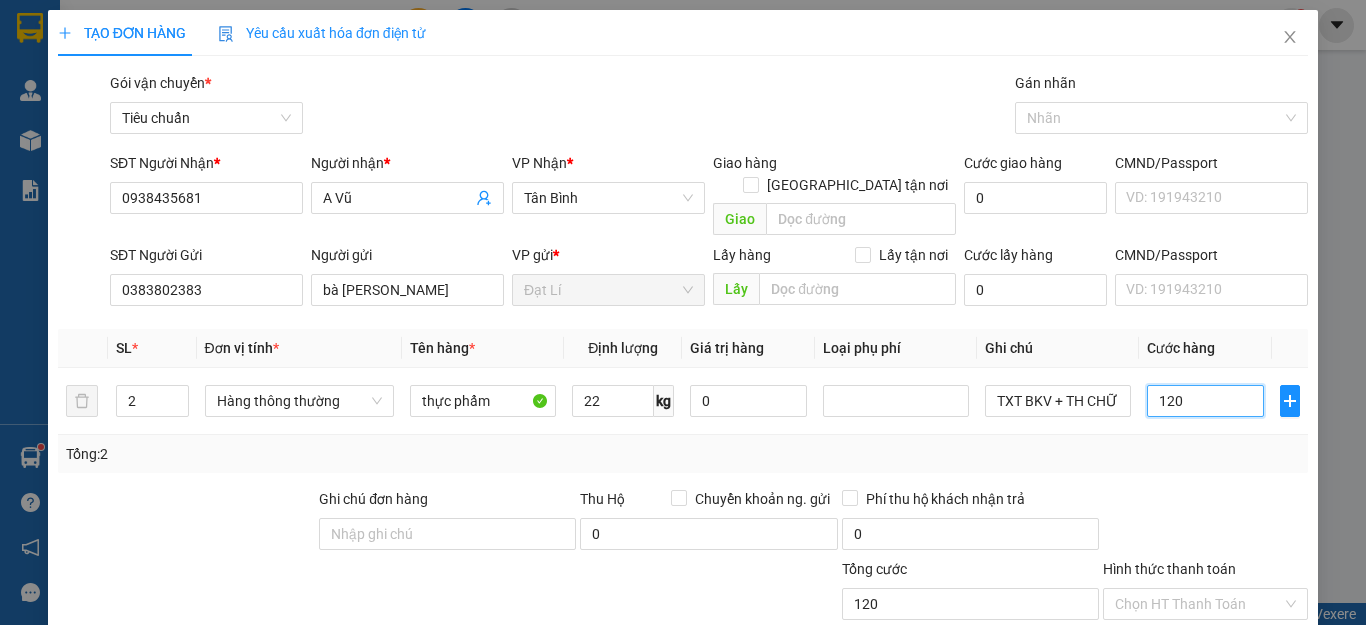 type on "120" 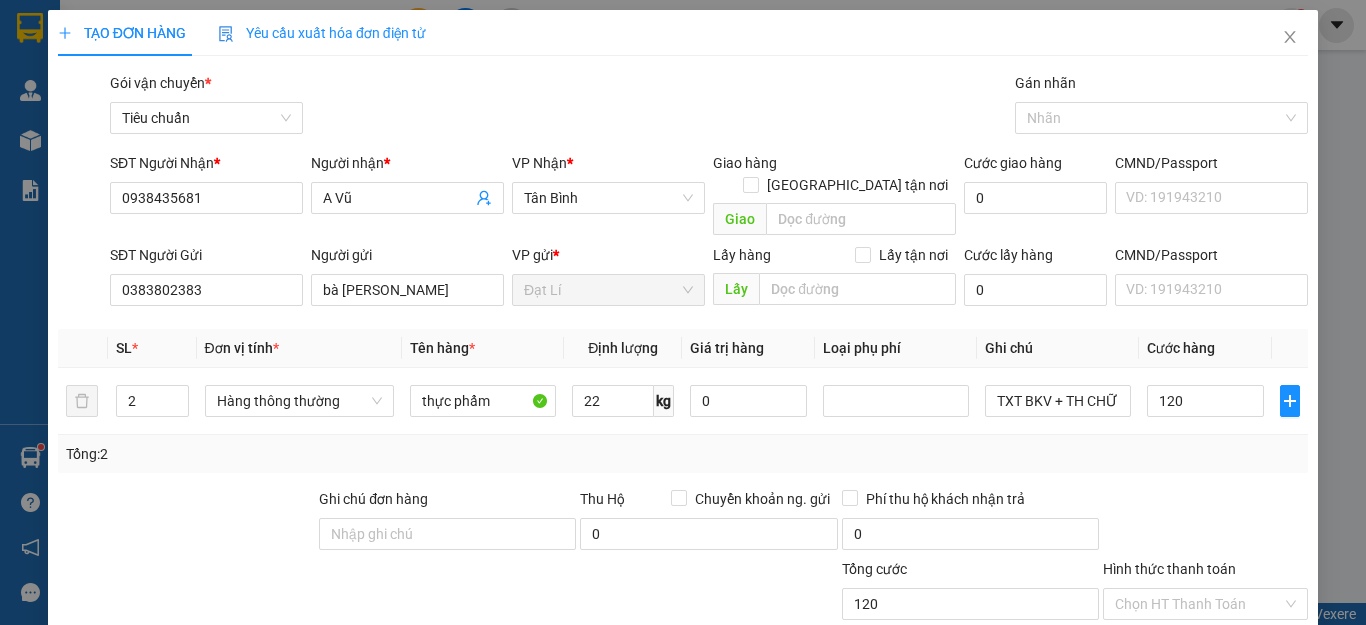 type on "120.000" 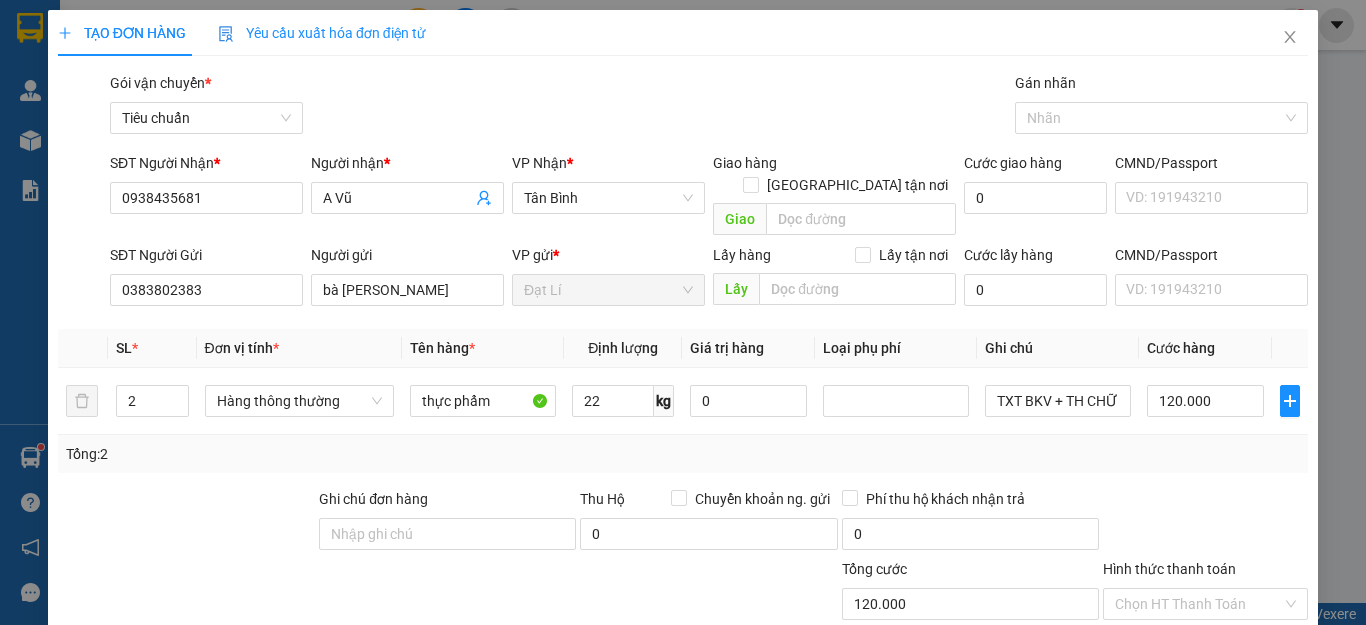 click at bounding box center (1205, 523) 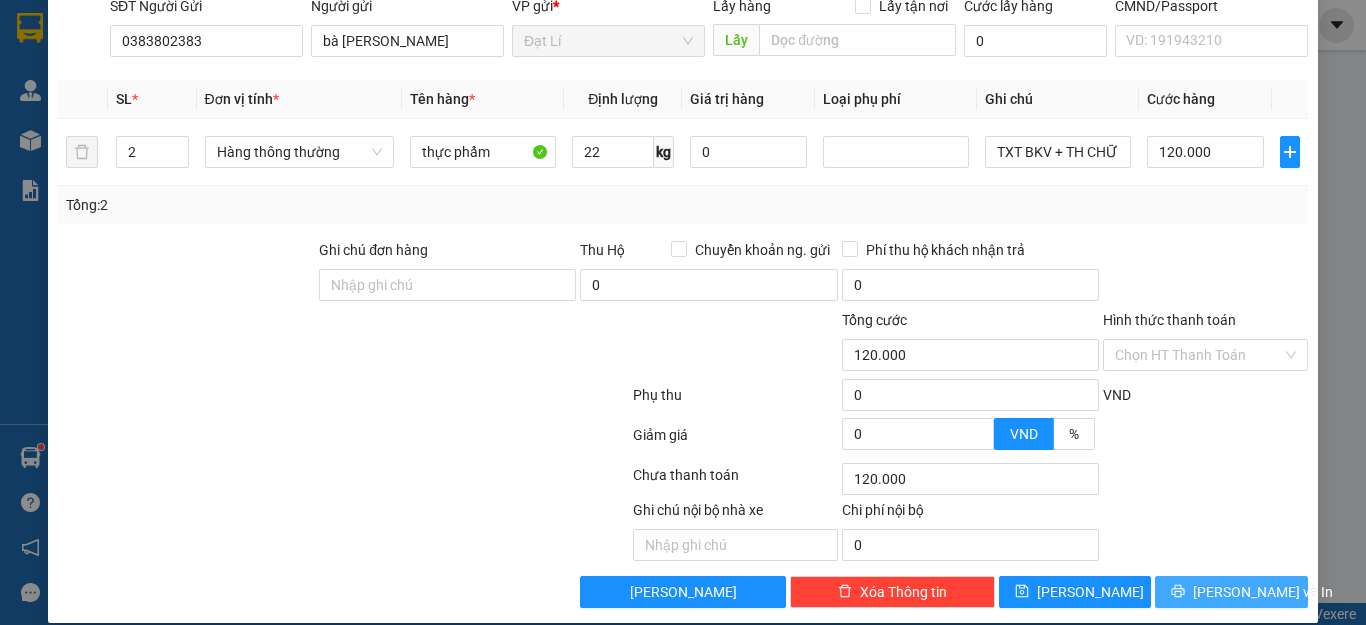 click on "[PERSON_NAME] và In" at bounding box center [1231, 592] 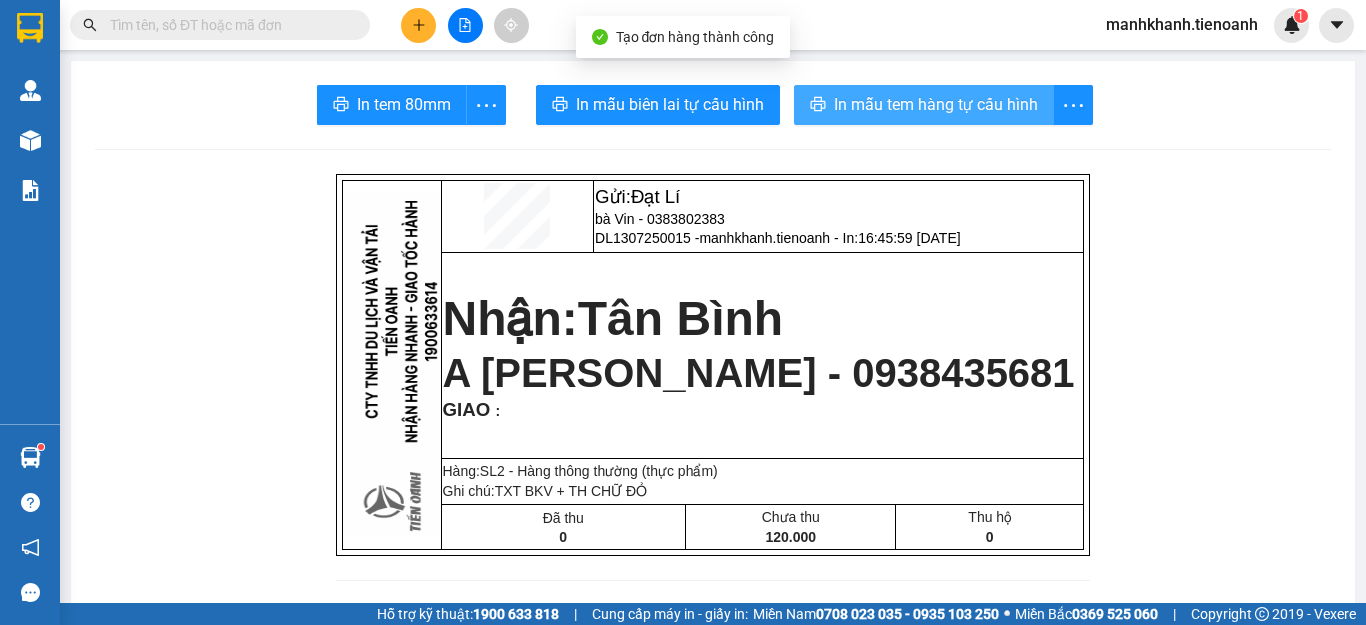 click on "In mẫu tem hàng tự cấu hình" at bounding box center [936, 104] 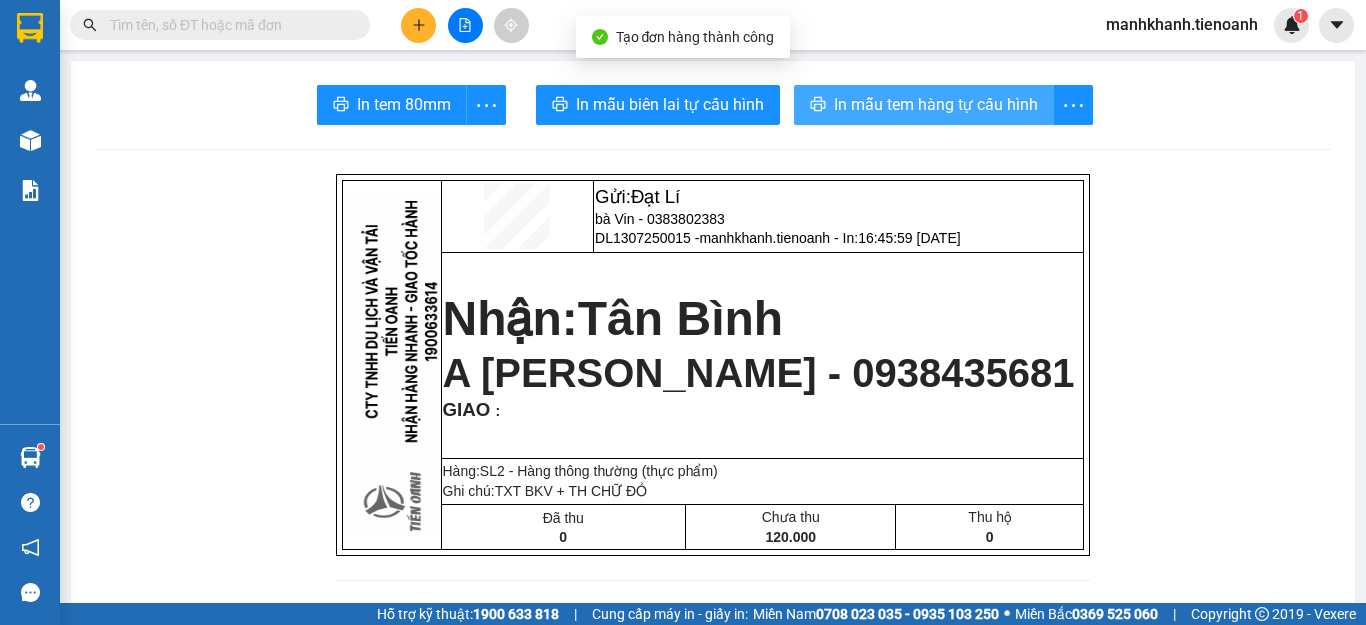 scroll, scrollTop: 0, scrollLeft: 0, axis: both 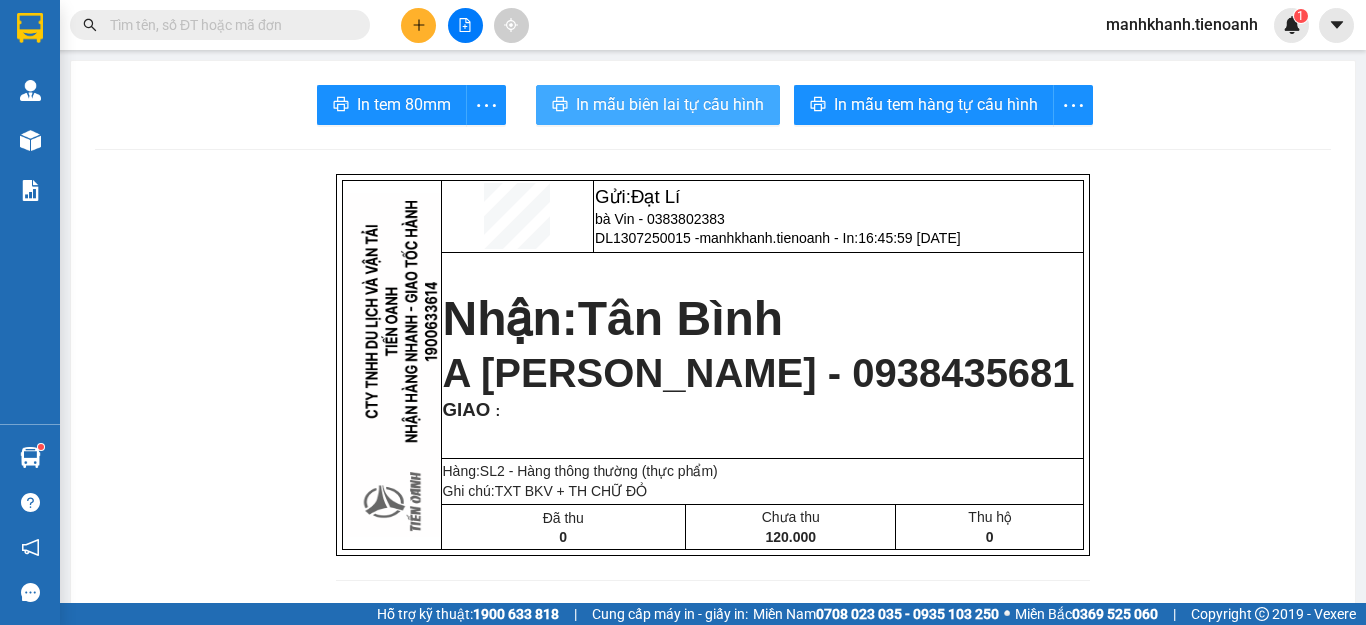click on "In mẫu biên lai tự cấu hình" at bounding box center [670, 104] 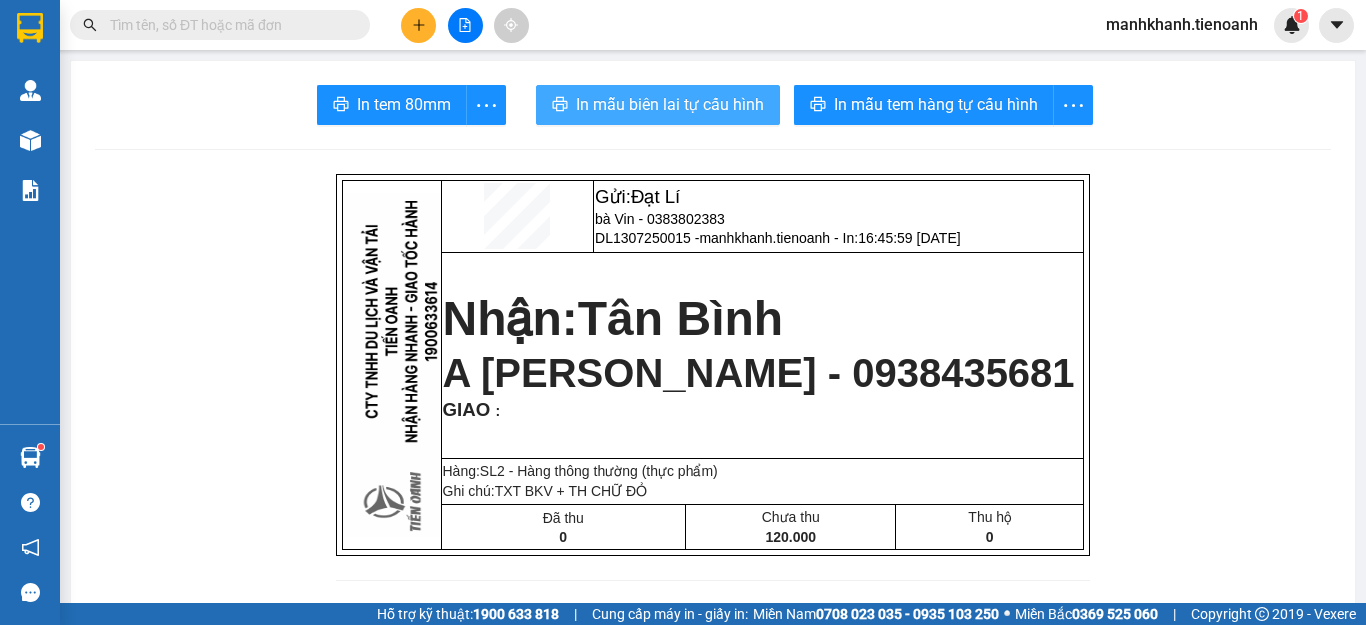 scroll, scrollTop: 0, scrollLeft: 0, axis: both 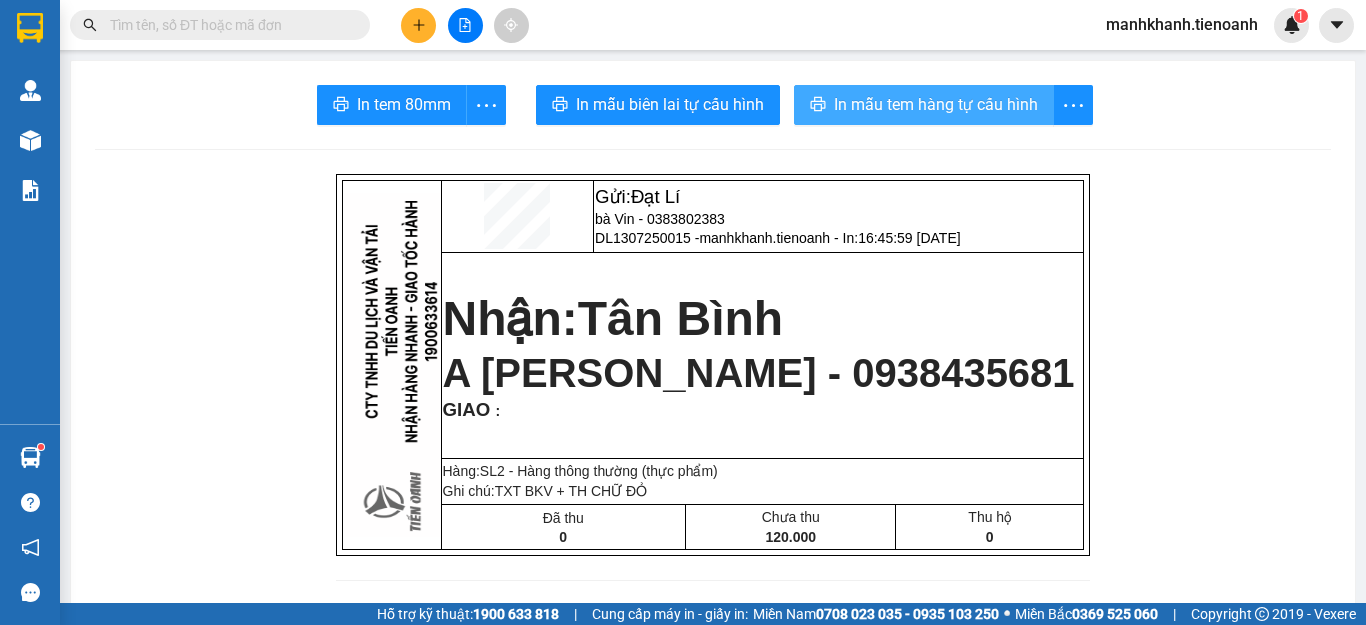 click on "In mẫu tem hàng tự cấu hình" at bounding box center (936, 104) 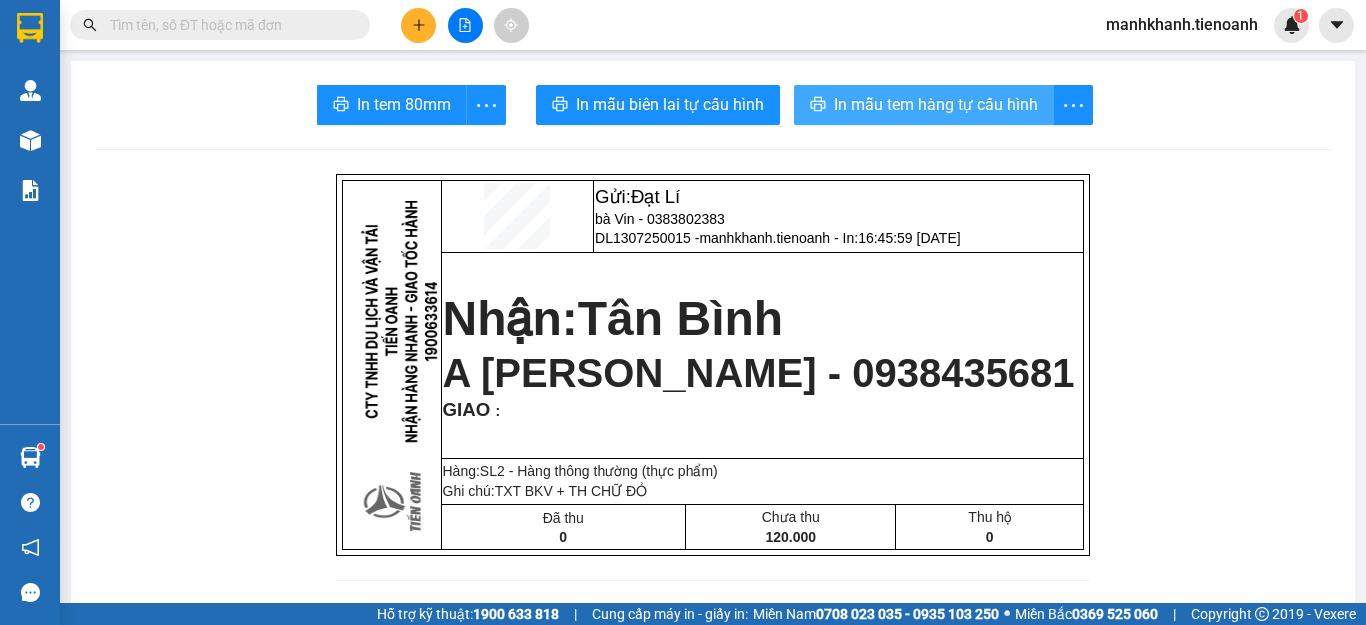 scroll, scrollTop: 0, scrollLeft: 0, axis: both 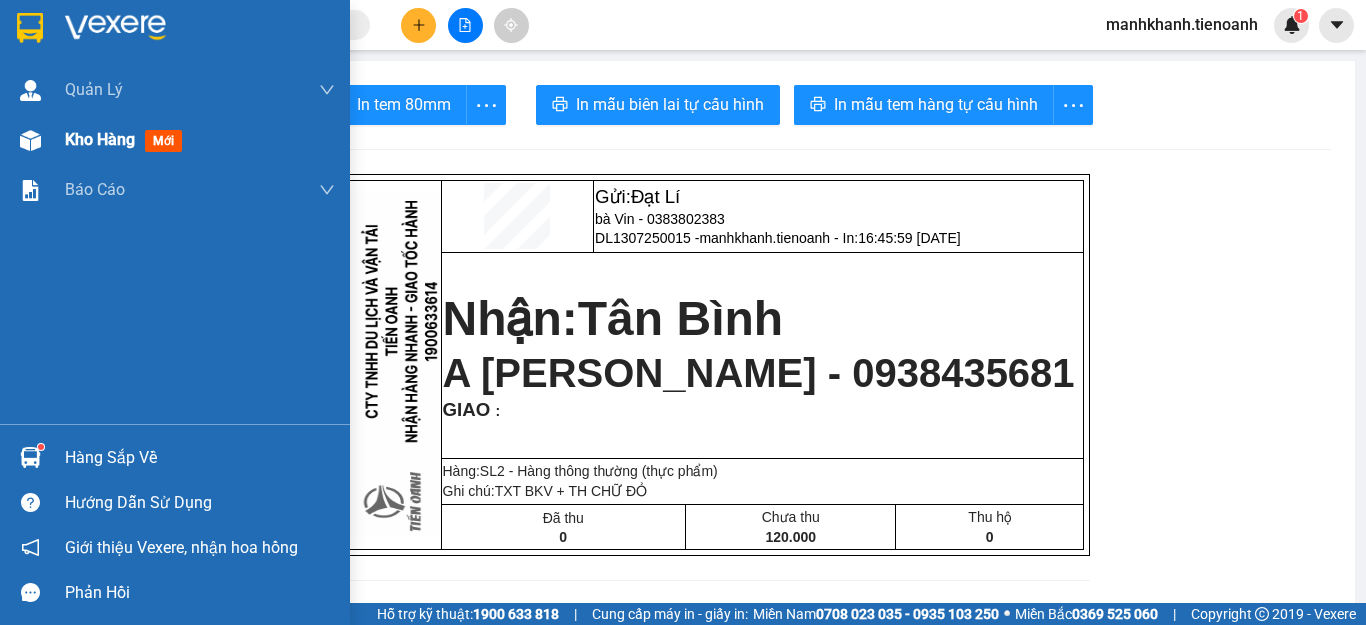 click on "Kho hàng" at bounding box center [100, 139] 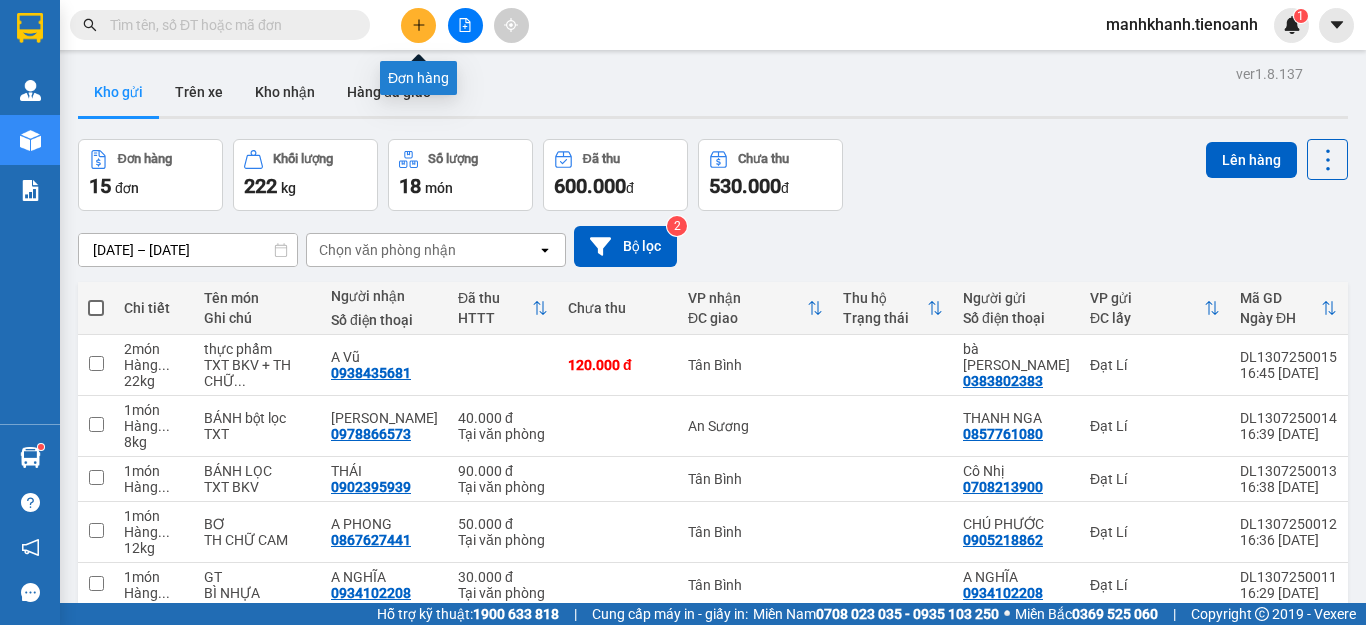 click 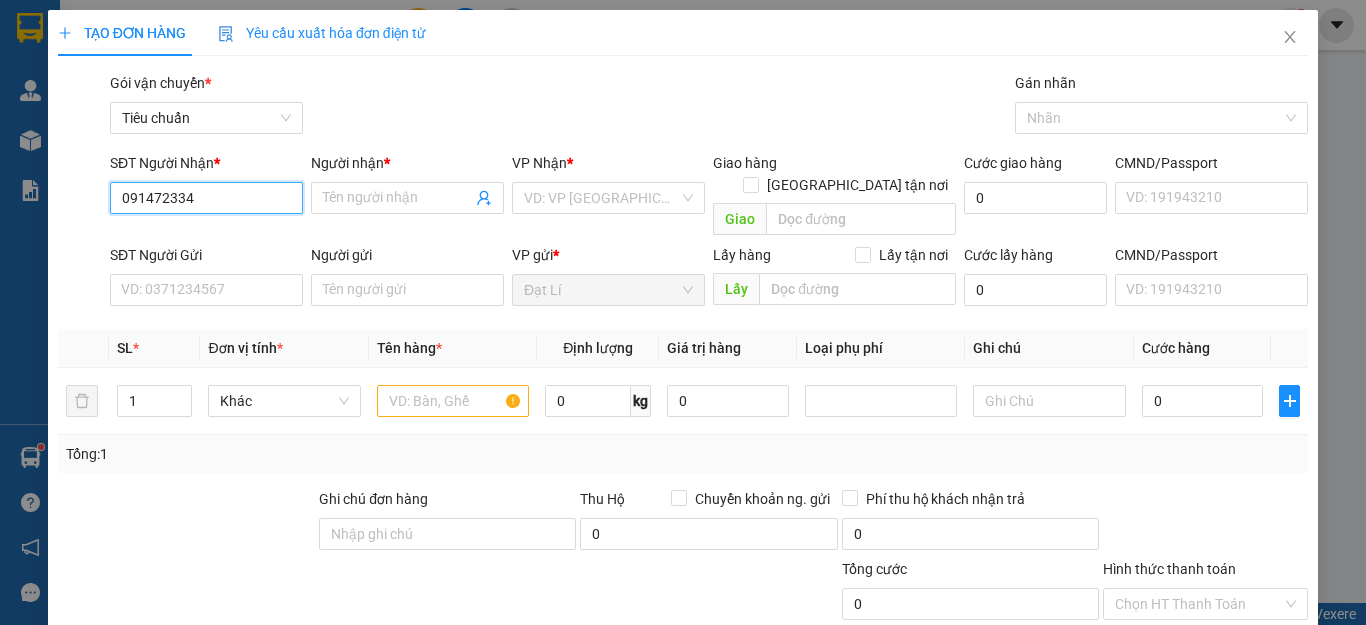 click on "091472334" at bounding box center (206, 198) 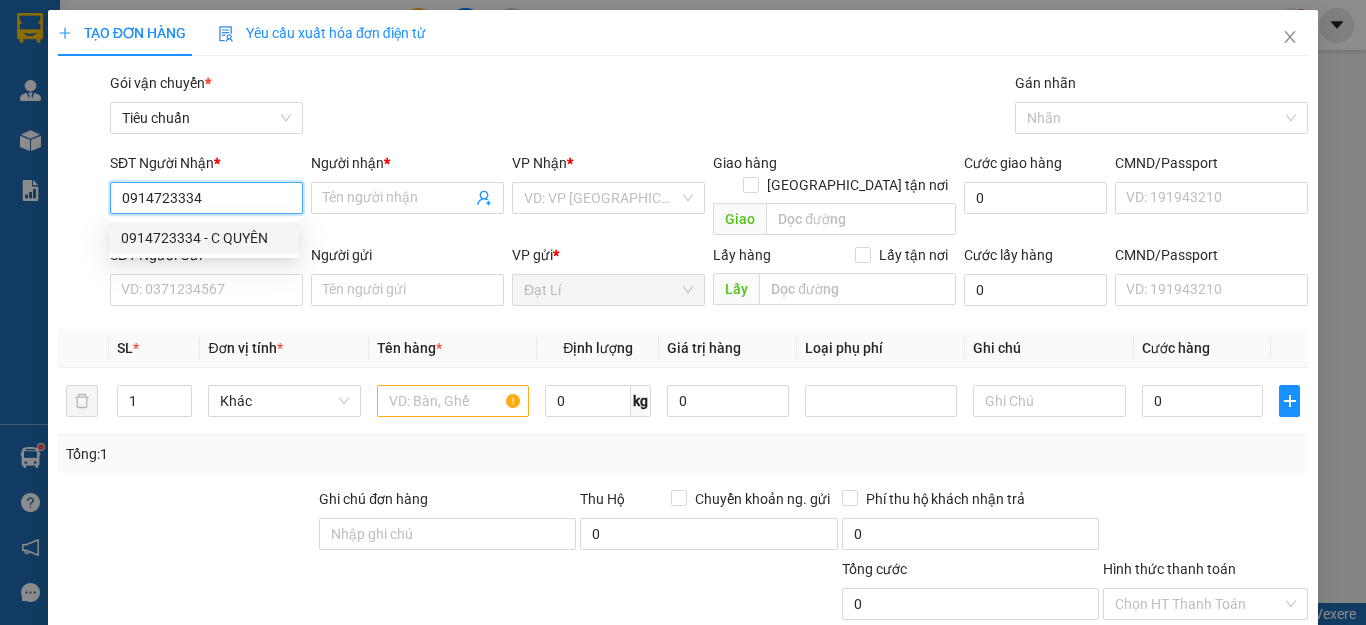 click on "0914723334 - C QUYÊN" at bounding box center [204, 238] 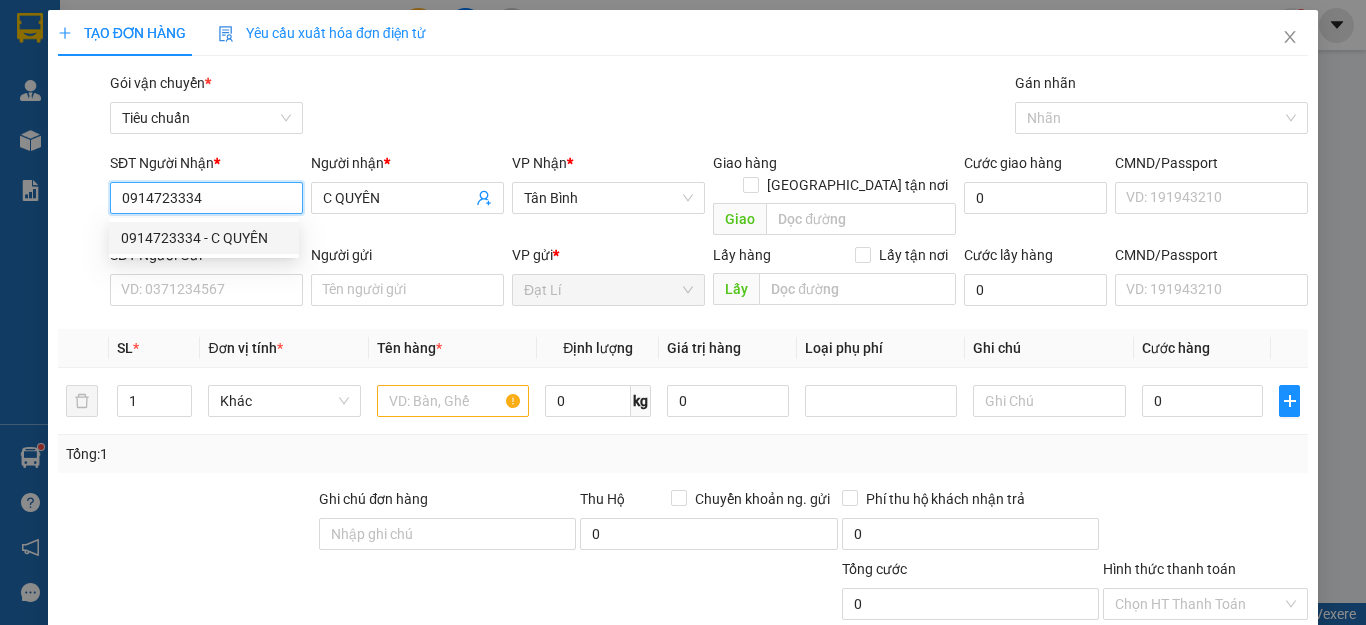 type on "60.000" 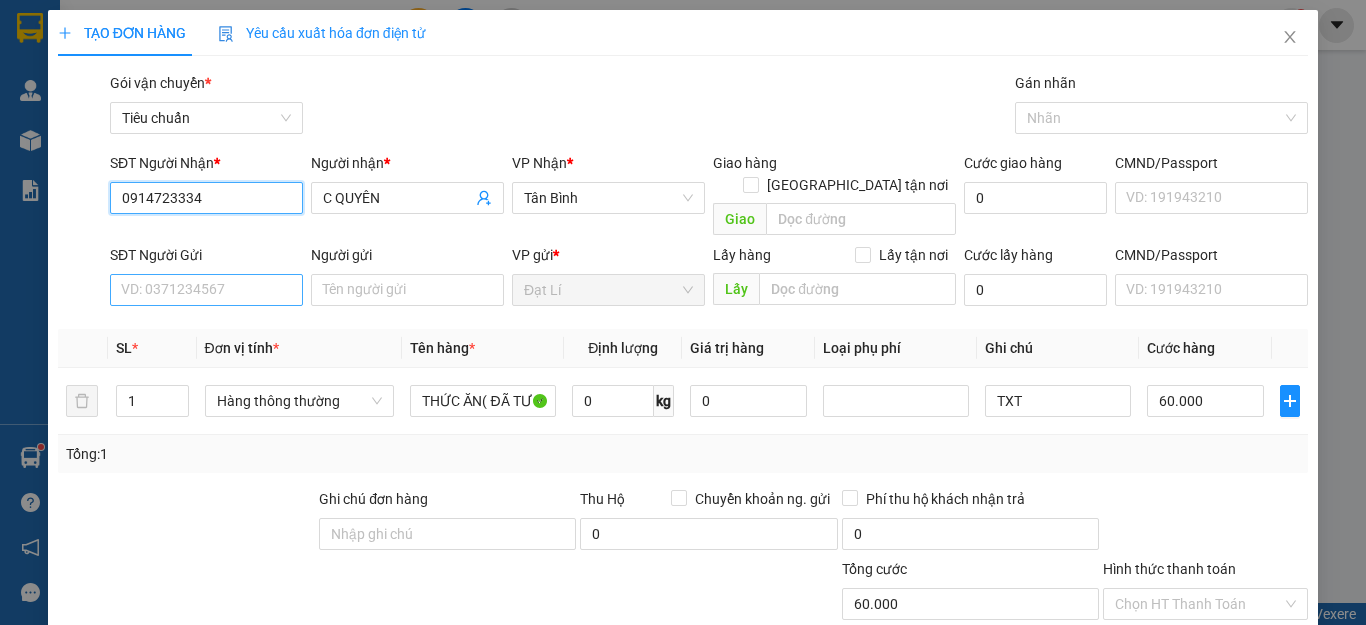 type 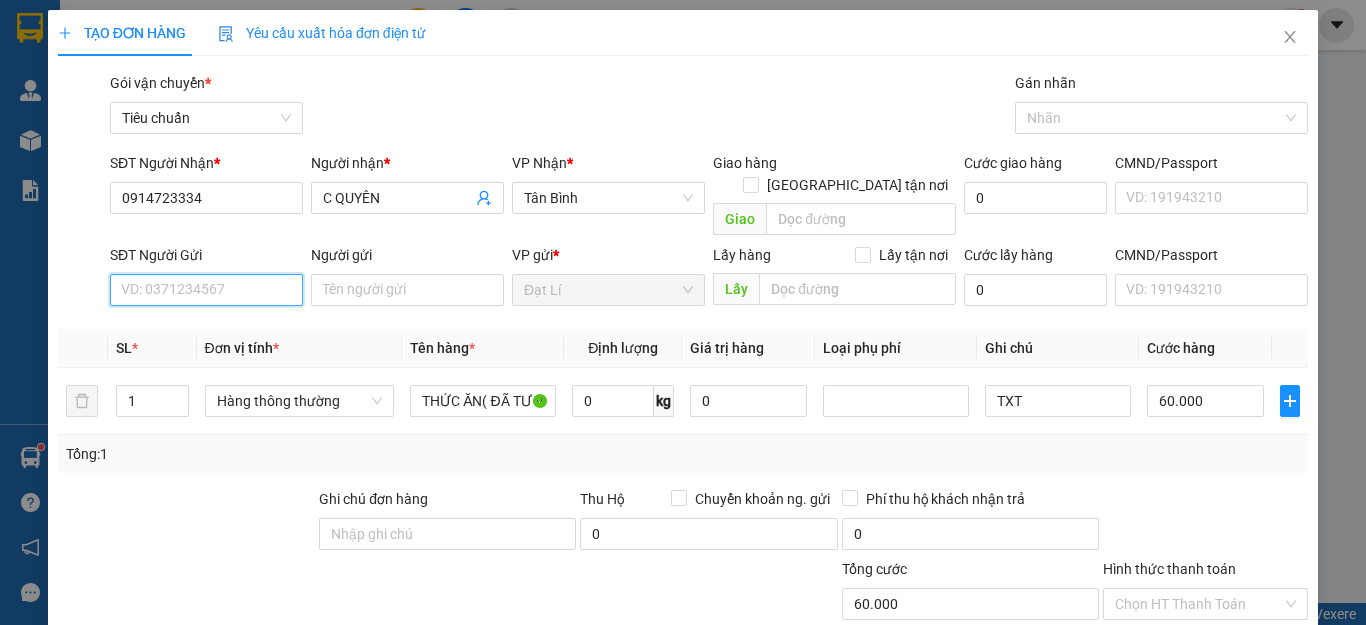 click on "SĐT Người Gửi" at bounding box center (206, 290) 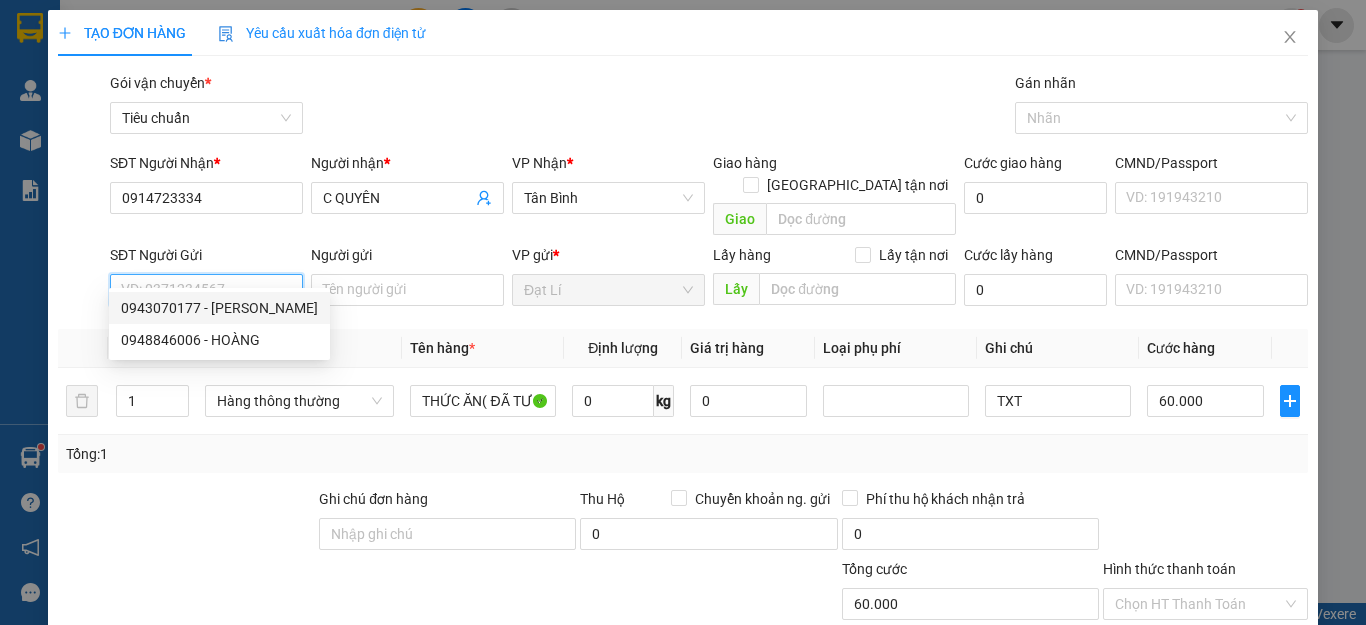 click on "0943070177 -  [PERSON_NAME]" at bounding box center [219, 308] 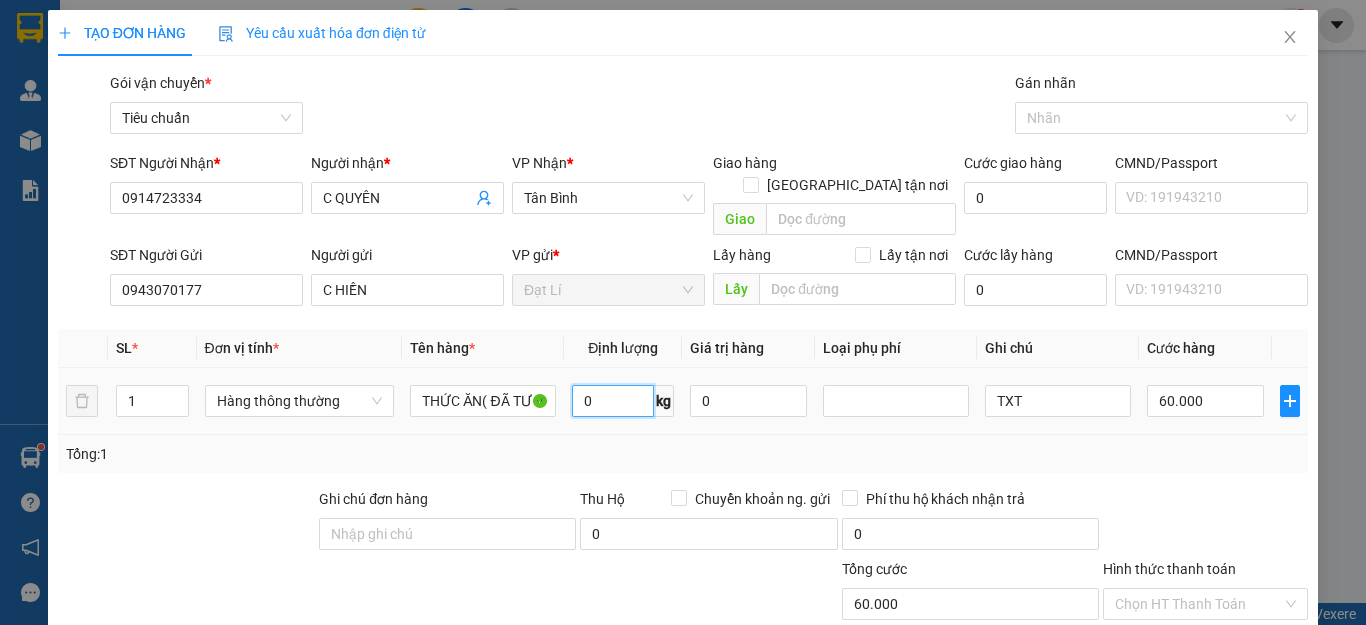 click on "0" at bounding box center [613, 401] 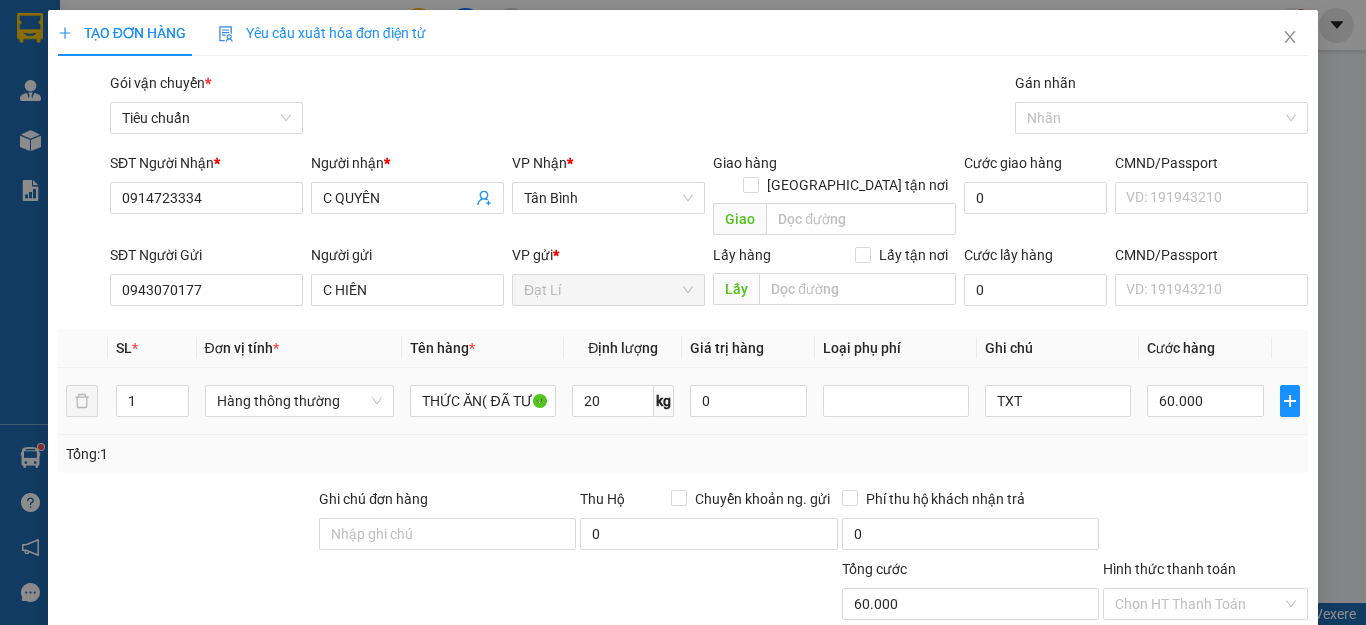 click on "20 kg" at bounding box center (623, 401) 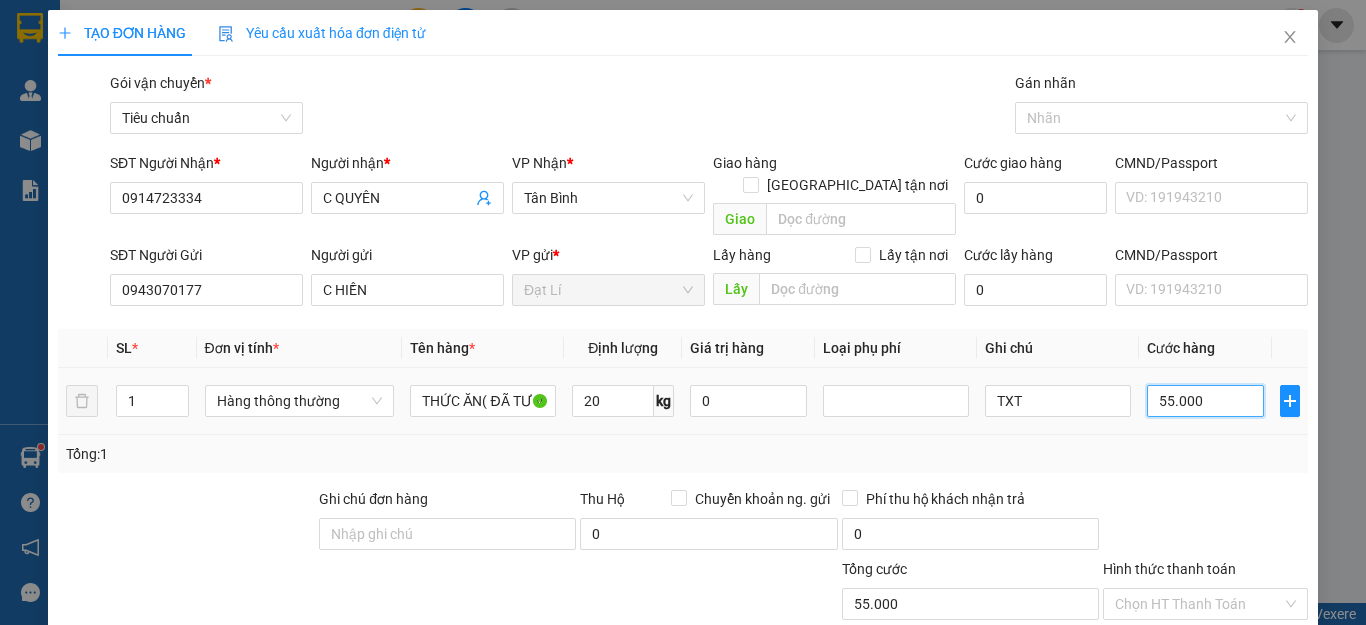 click on "55.000" at bounding box center [1205, 401] 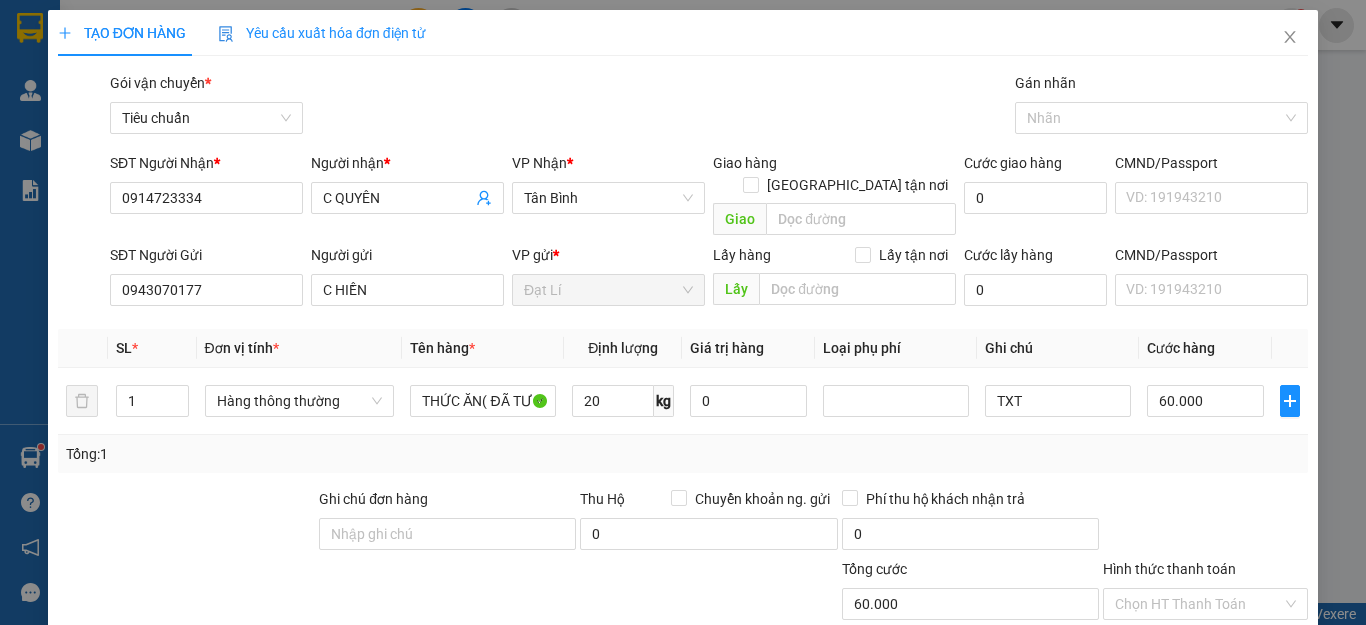 click on "Transit Pickup Surcharge Ids Transit Deliver Surcharge Ids Transit Deliver Surcharge Transit Deliver Surcharge Gói vận chuyển  * Tiêu chuẩn Gán nhãn   Nhãn SĐT Người Nhận  * 0914723334 Người nhận  * C QUYÊN VP Nhận  * [GEOGRAPHIC_DATA] hàng Giao tận nơi Giao Cước giao hàng 0 CMND/Passport VD: [PASSPORT] SĐT Người Gửi 0943070177 Người gửi C HIỀN VP gửi  * Đạt Lí Lấy hàng Lấy tận nơi Lấy Cước lấy hàng 0 CMND/Passport VD: [PASSPORT] SL  * Đơn vị tính  * Tên hàng  * Định lượng Giá trị hàng Loại phụ phí Ghi chú Cước hàng                     1 Hàng thông thường THỨC ĂN( ĐÃ TƯ VẤN CSVC) 20 kg 0   TXT 60.000 Tổng:  1 Ghi chú đơn hàng Thu Hộ Chuyển khoản ng. gửi 0 Phí thu hộ khách nhận trả 0 Tổng cước 60.000 Hình thức thanh toán Chọn HT Thanh Toán Phụ thu 0 VND Giảm giá 0 VND % Discount 0 Số tiền thu trước 0 Chưa thanh toán 60.000 Chọn HT Thanh Toán 0" at bounding box center [683, 464] 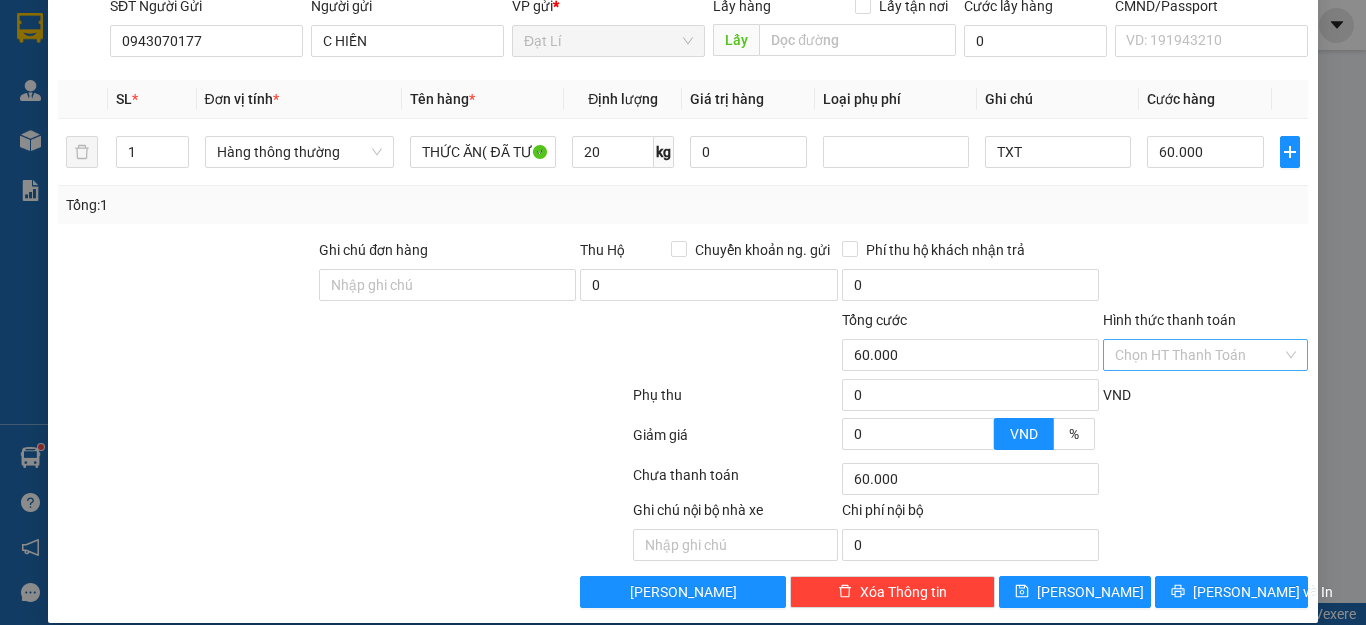 click on "Hình thức thanh toán" at bounding box center [1198, 355] 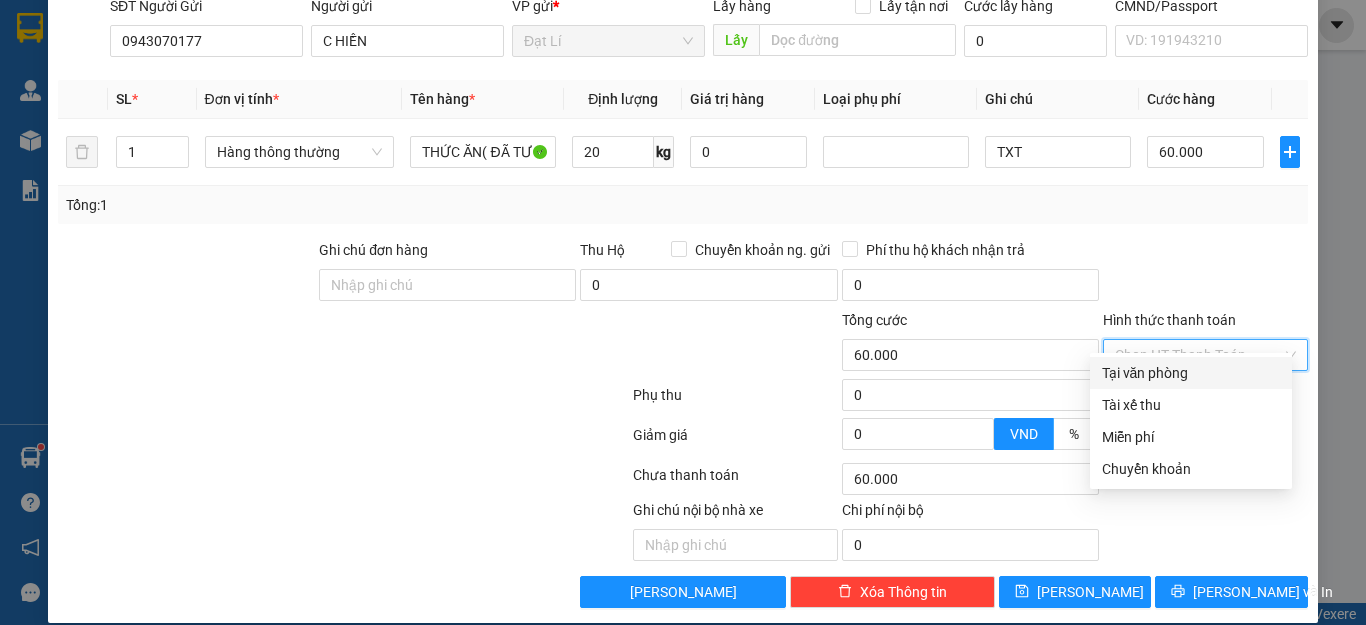 click on "Tại văn phòng" at bounding box center [1191, 373] 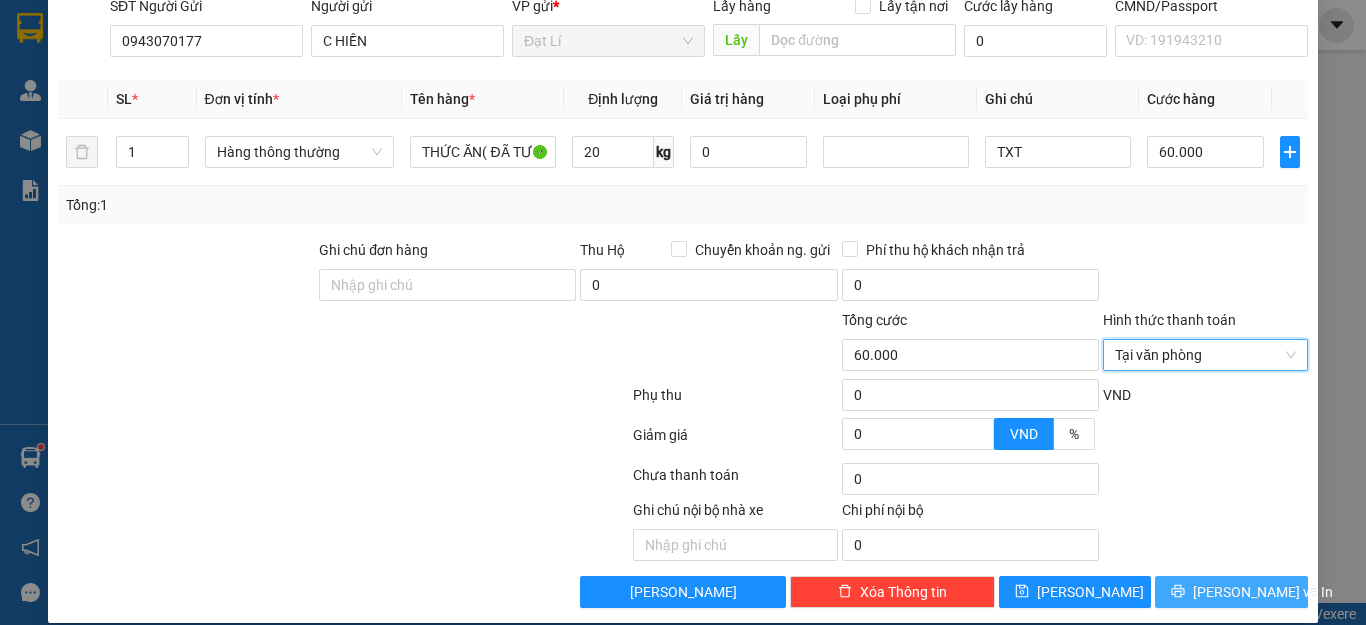 click on "[PERSON_NAME] và In" at bounding box center [1263, 592] 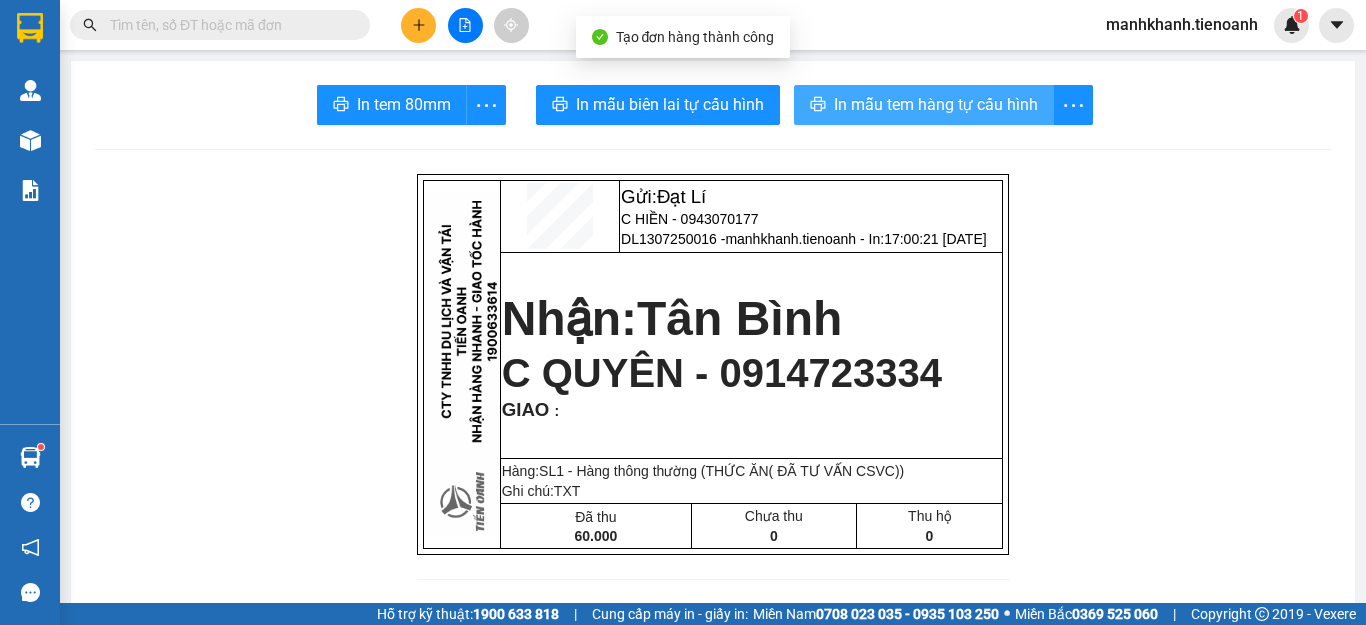 click on "In mẫu tem hàng tự cấu hình" at bounding box center [936, 104] 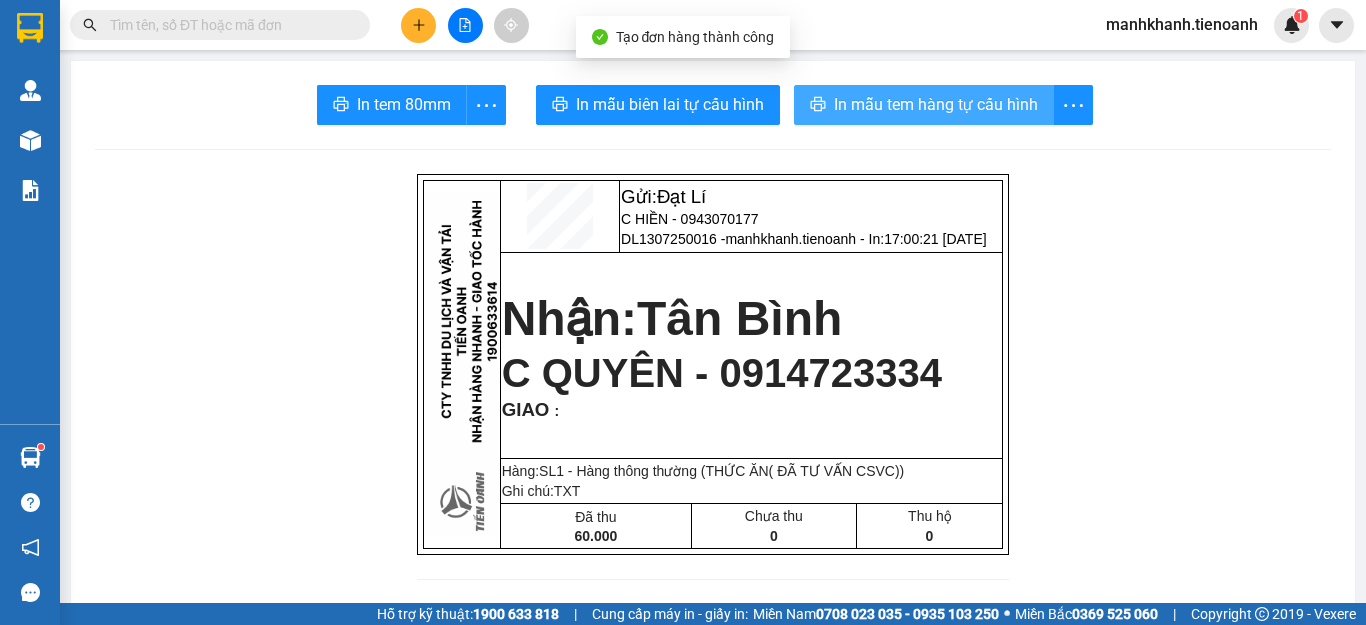 scroll, scrollTop: 0, scrollLeft: 0, axis: both 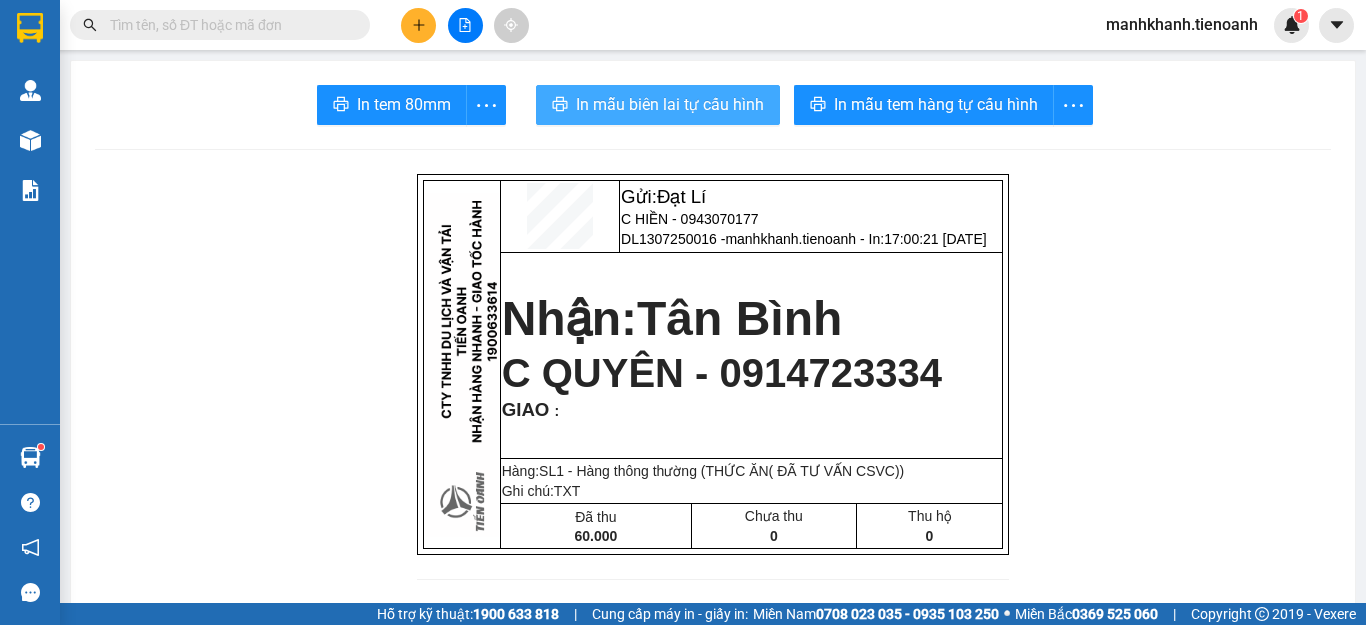 click on "In mẫu biên lai tự cấu hình" at bounding box center [658, 105] 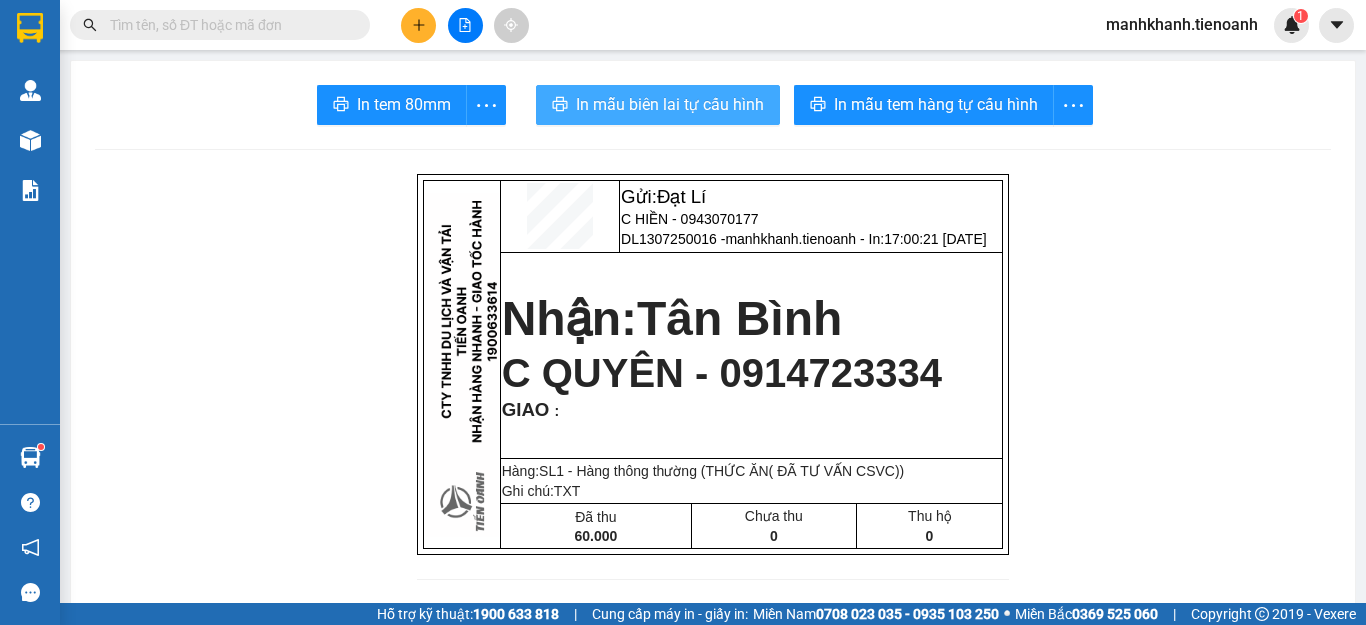 scroll, scrollTop: 0, scrollLeft: 0, axis: both 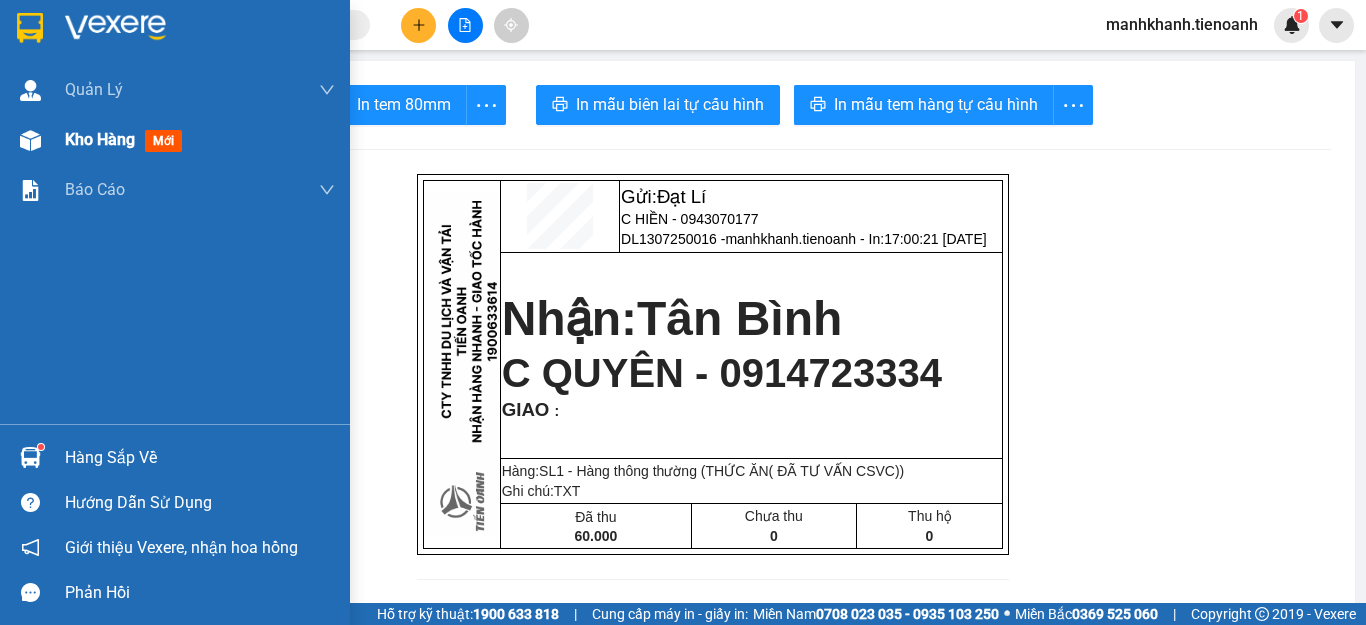 click on "Kho hàng" at bounding box center [100, 139] 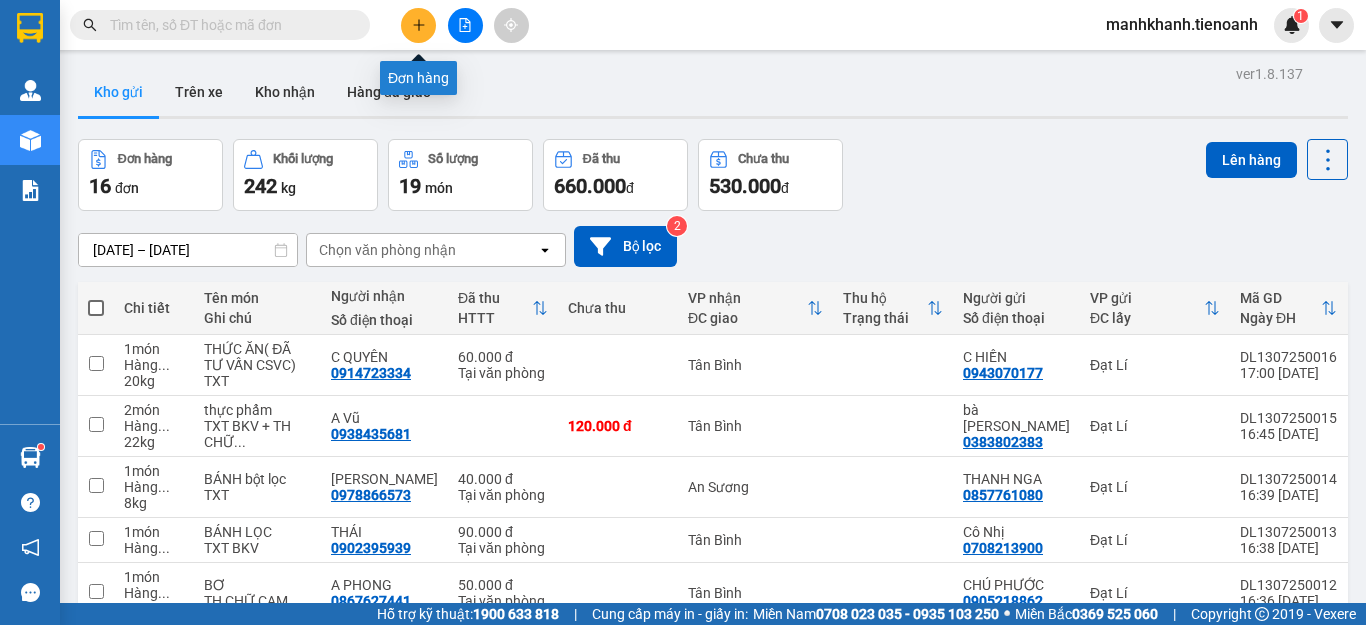 click at bounding box center [418, 25] 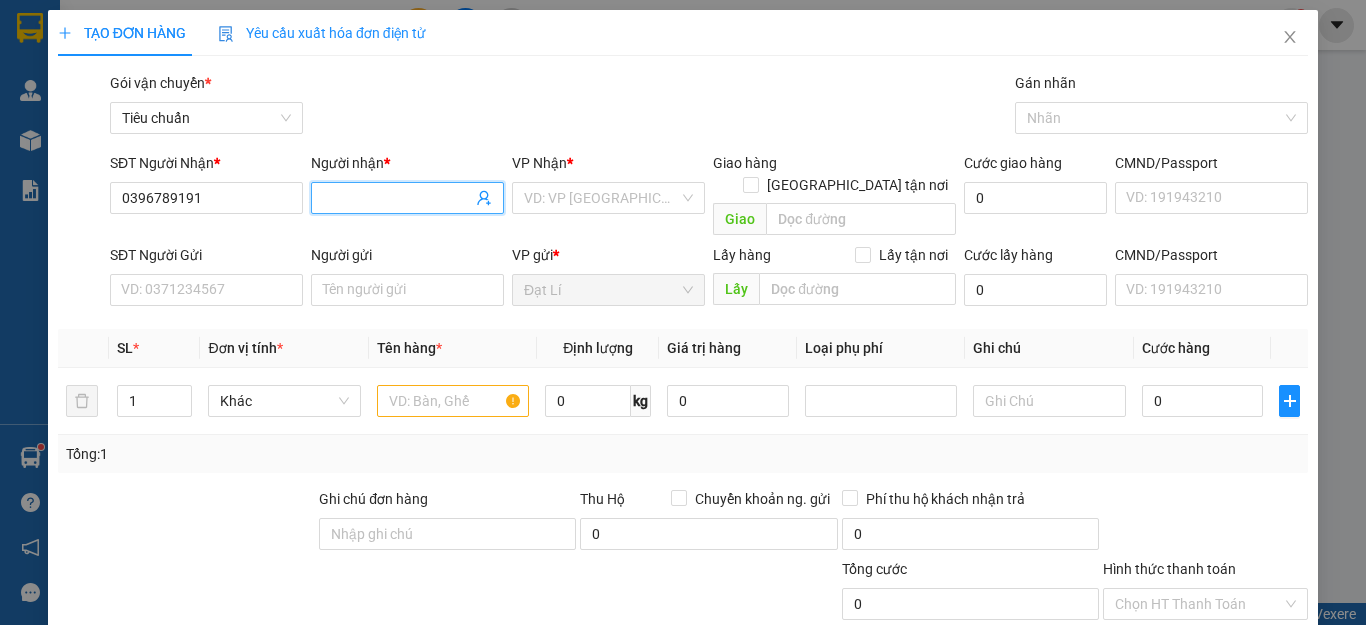 click on "Người nhận  *" at bounding box center [397, 198] 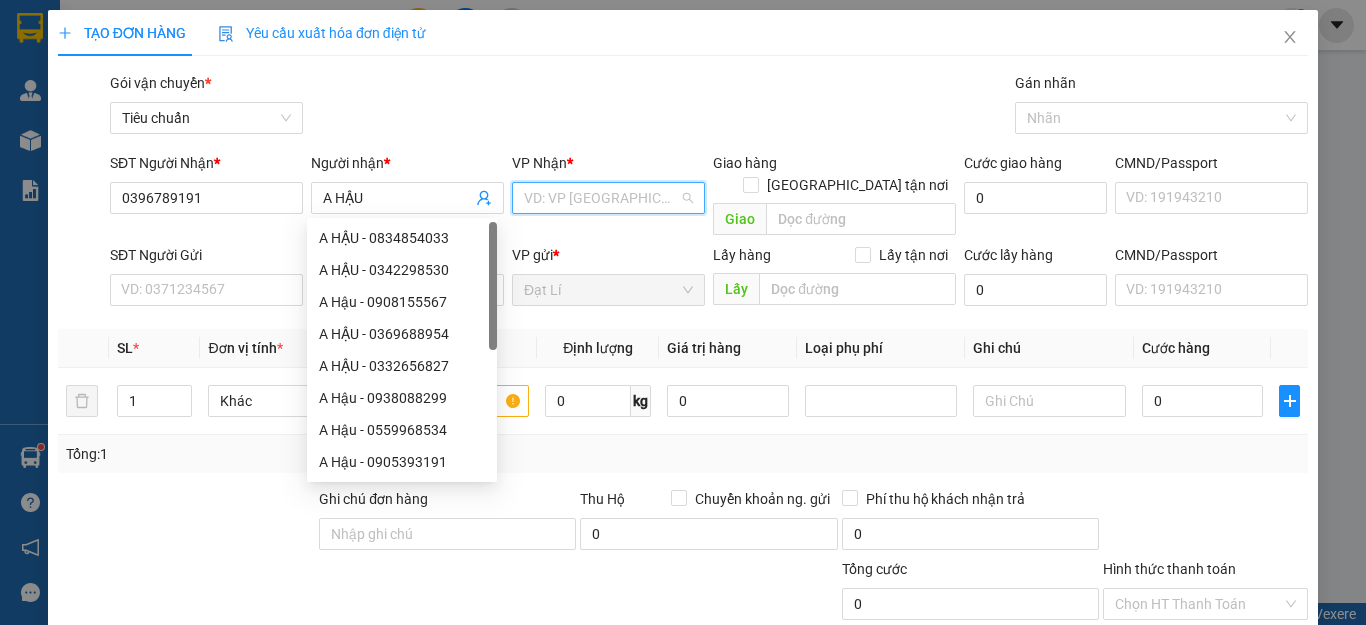 click at bounding box center (601, 198) 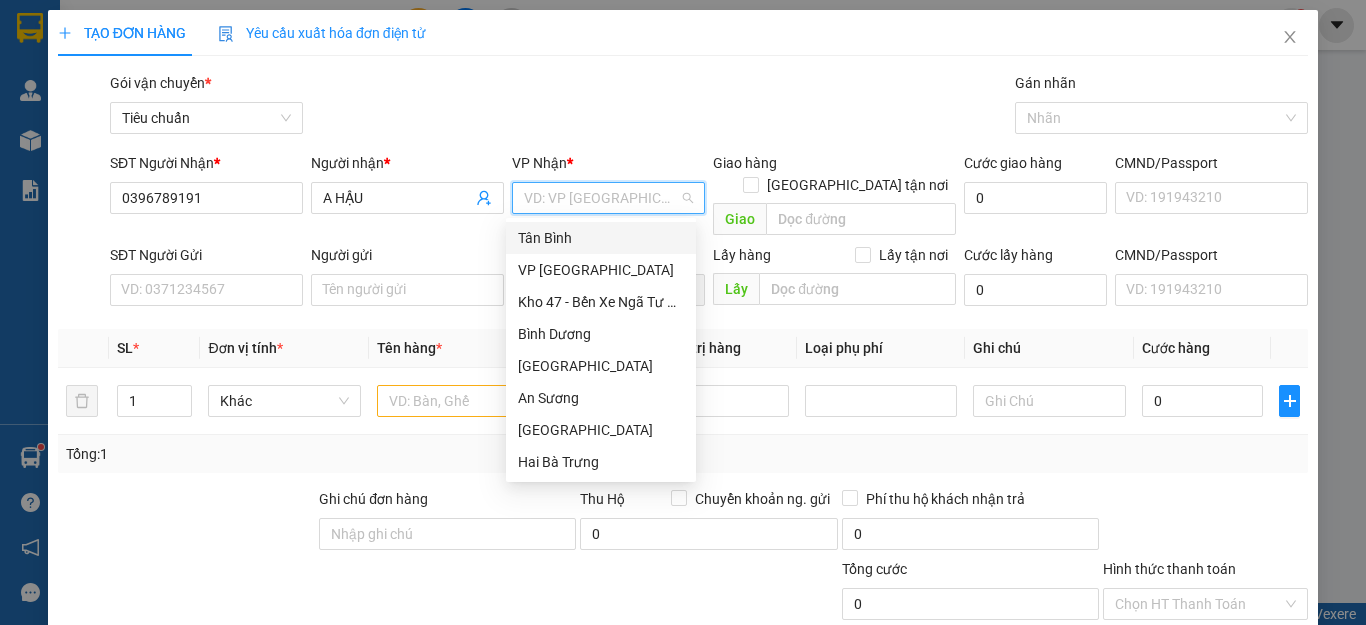 click on "Tân Bình" at bounding box center [601, 238] 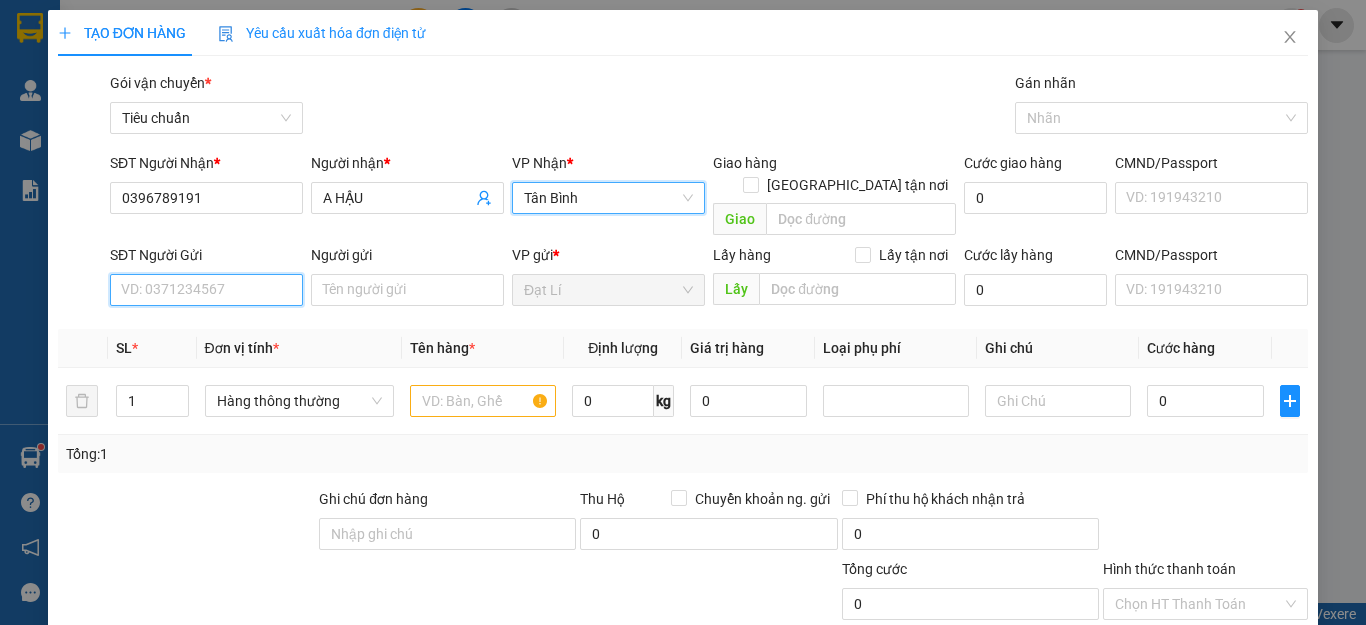 click on "SĐT Người Gửi" at bounding box center (206, 290) 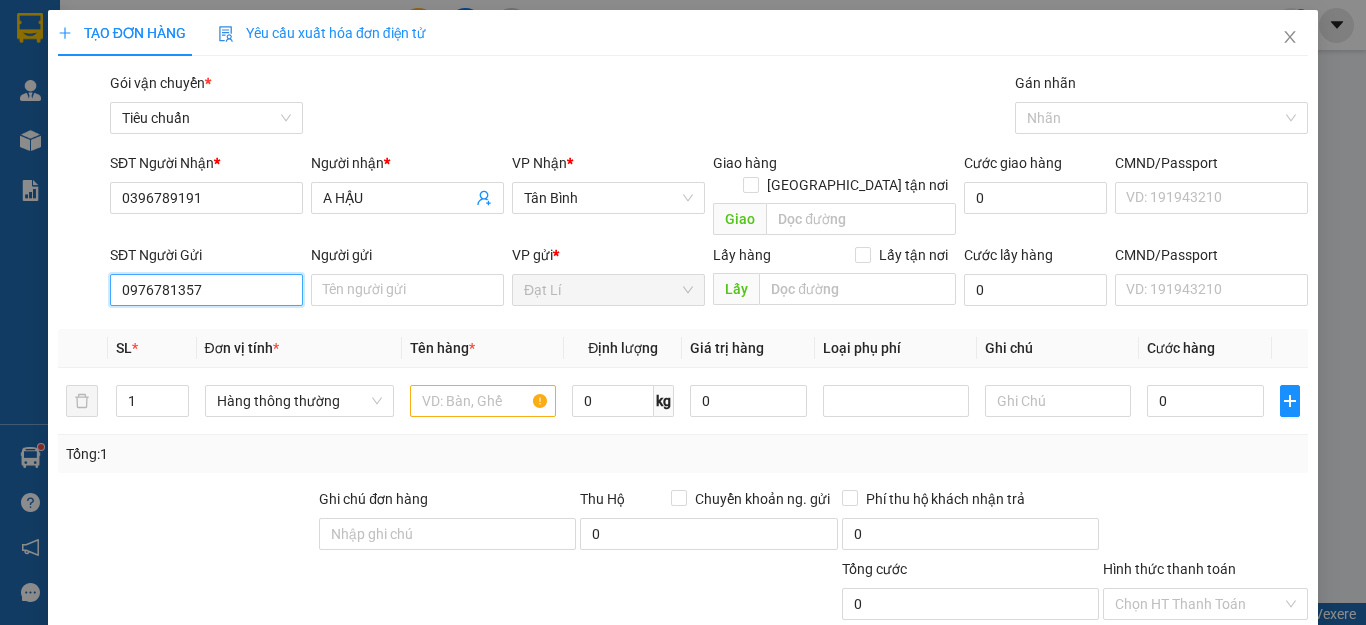 click on "0976781357" at bounding box center (206, 290) 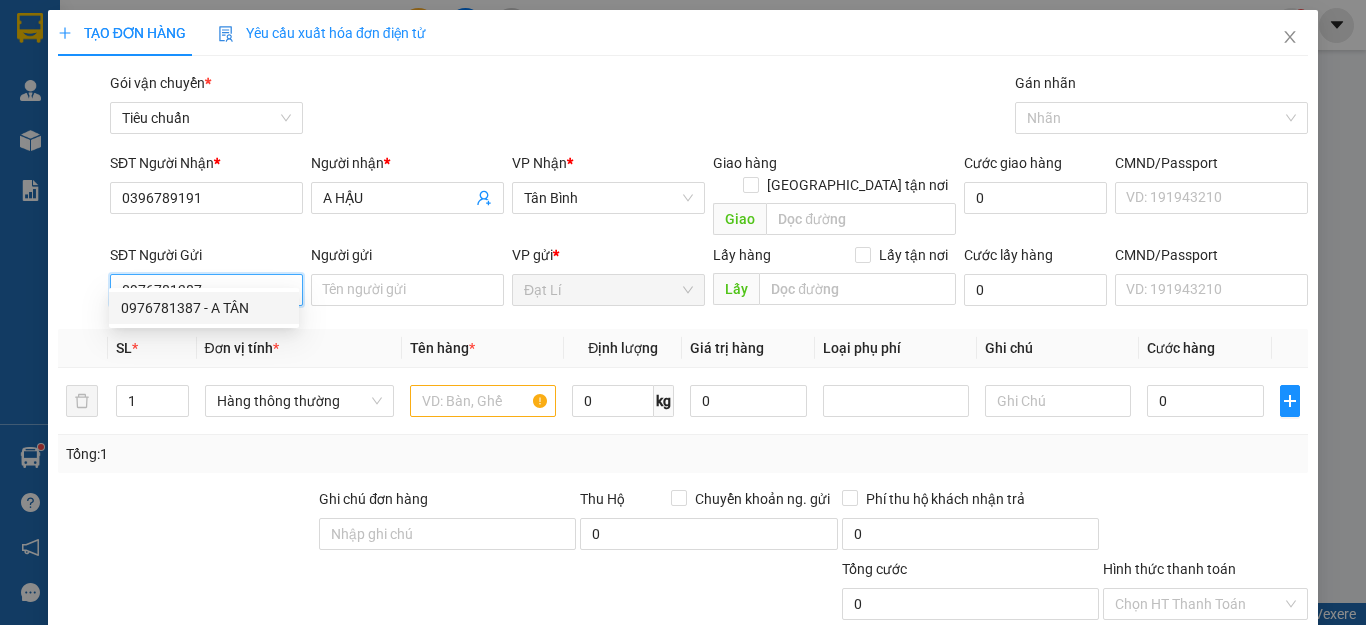 click on "0976781387 - A TÂN" at bounding box center [204, 308] 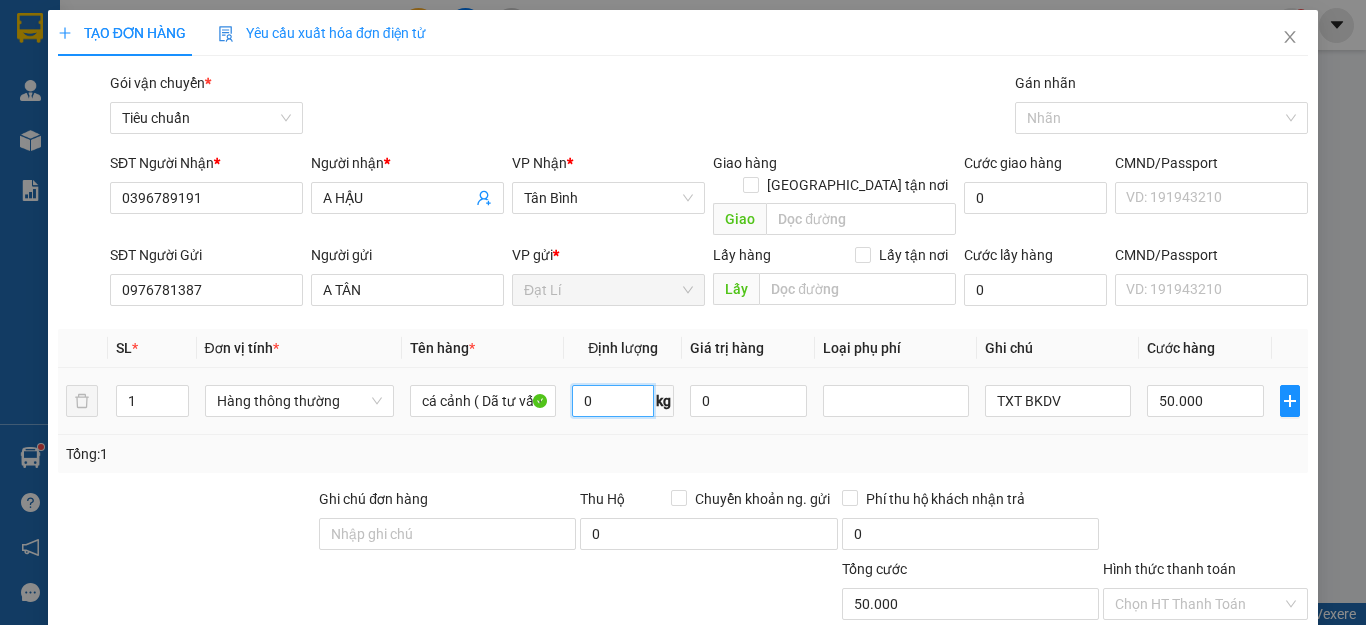 click on "0" at bounding box center [613, 401] 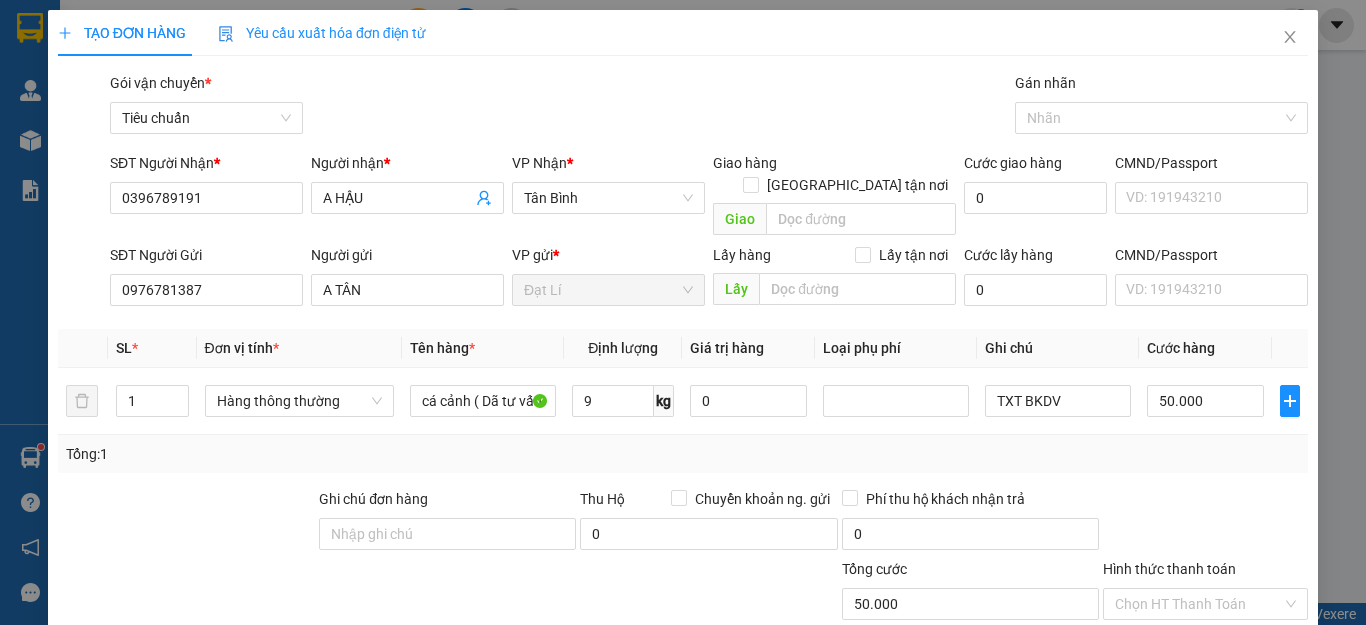 click on "Tổng:  1" at bounding box center [683, 454] 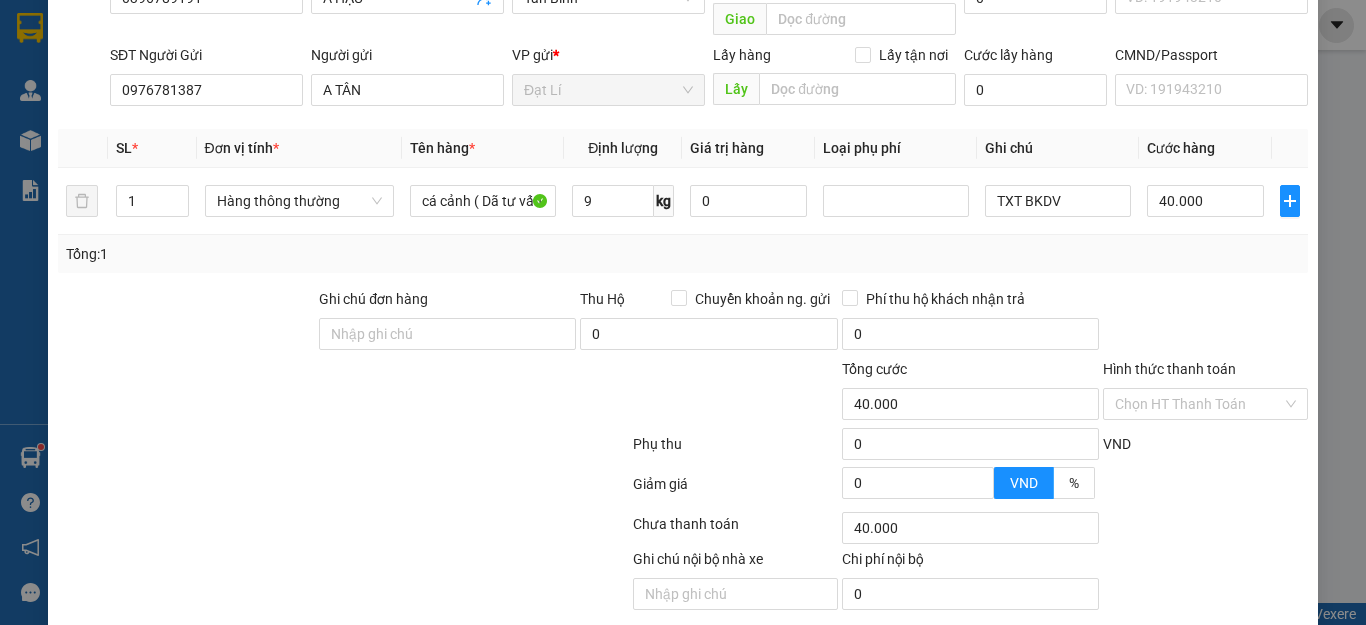 scroll, scrollTop: 249, scrollLeft: 0, axis: vertical 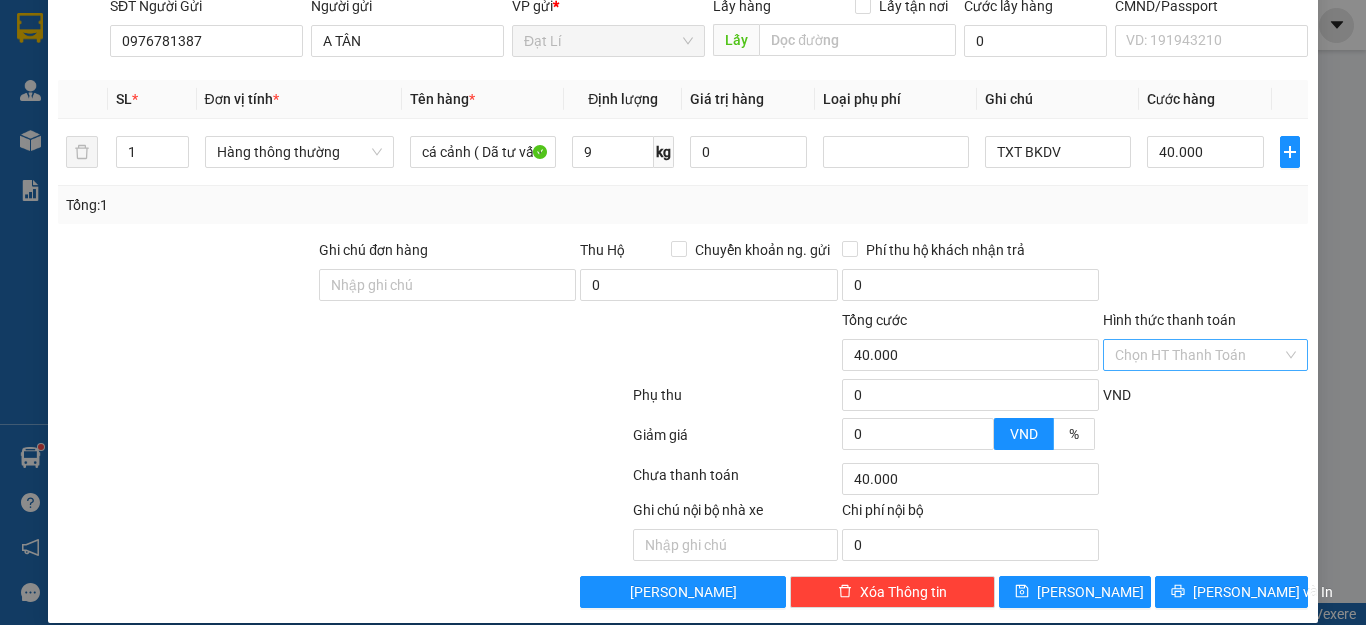 click on "Hình thức thanh toán" at bounding box center (1198, 355) 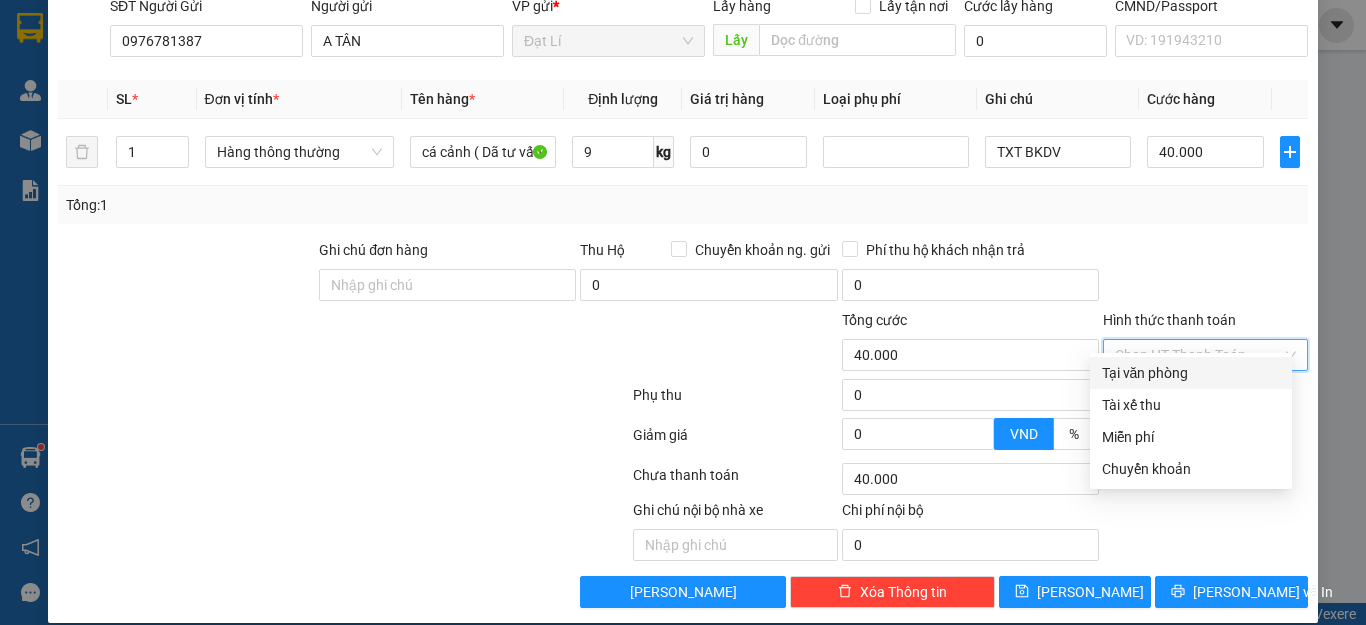 click on "Tại văn phòng" at bounding box center (1191, 373) 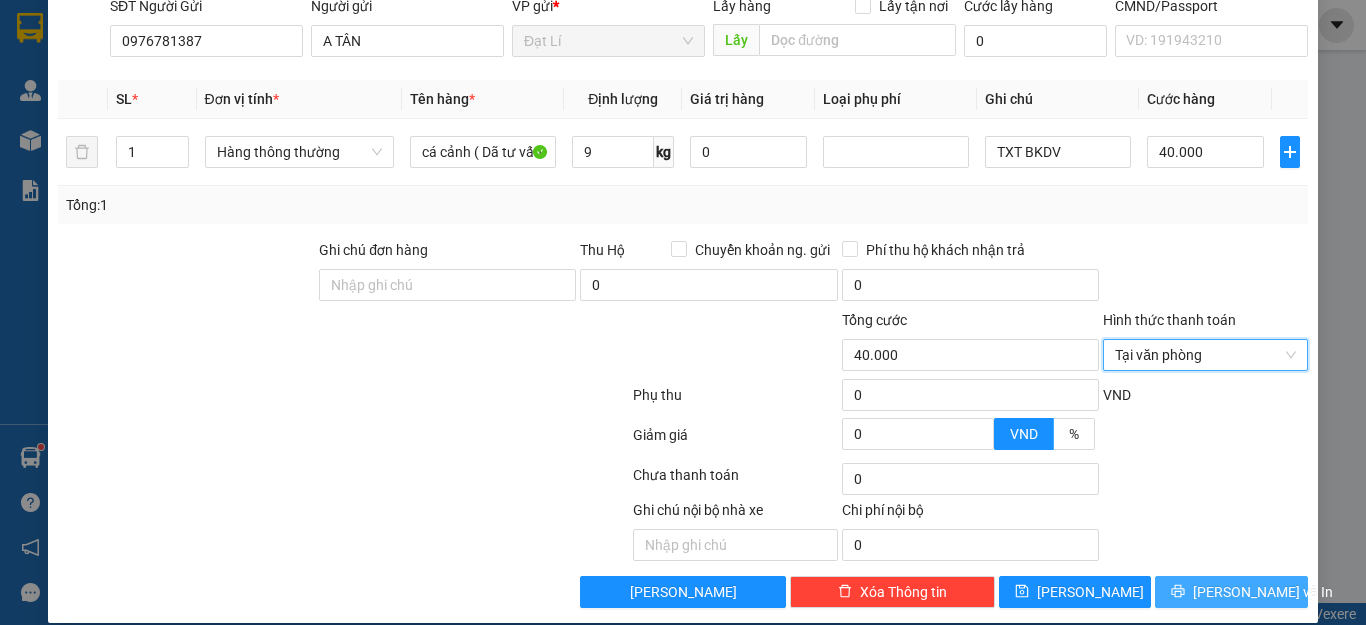 click on "[PERSON_NAME] và In" at bounding box center (1263, 592) 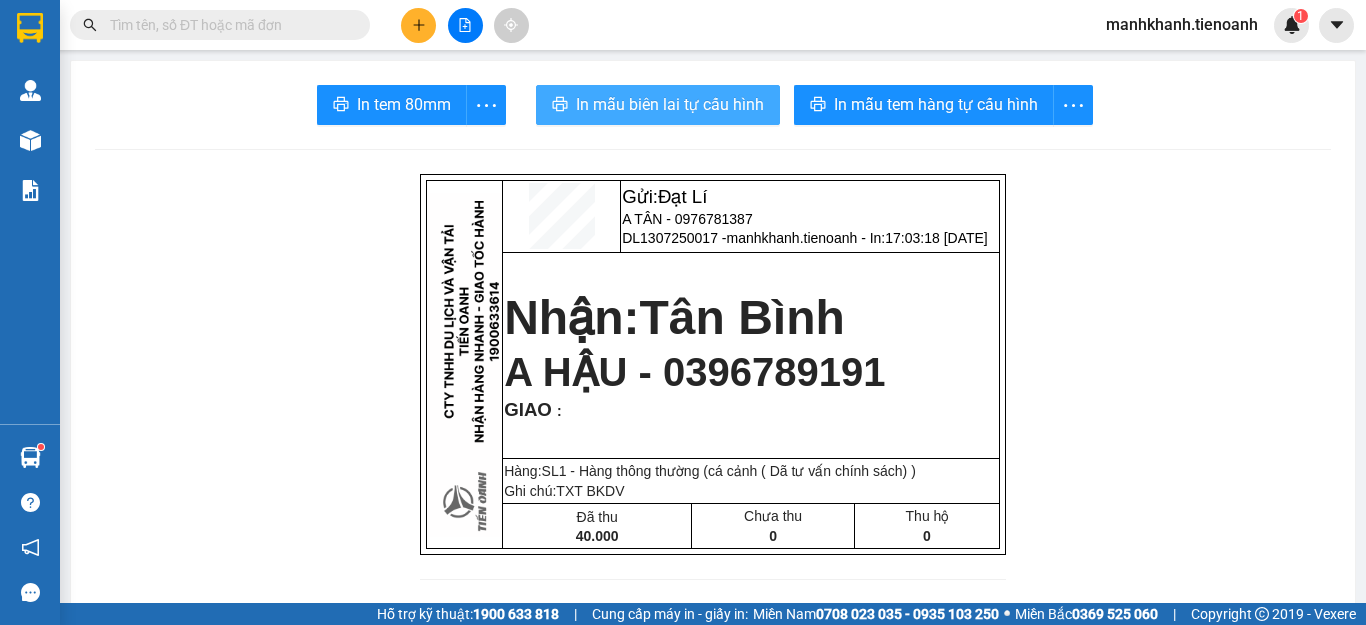 click on "In mẫu biên lai tự cấu hình" at bounding box center (670, 104) 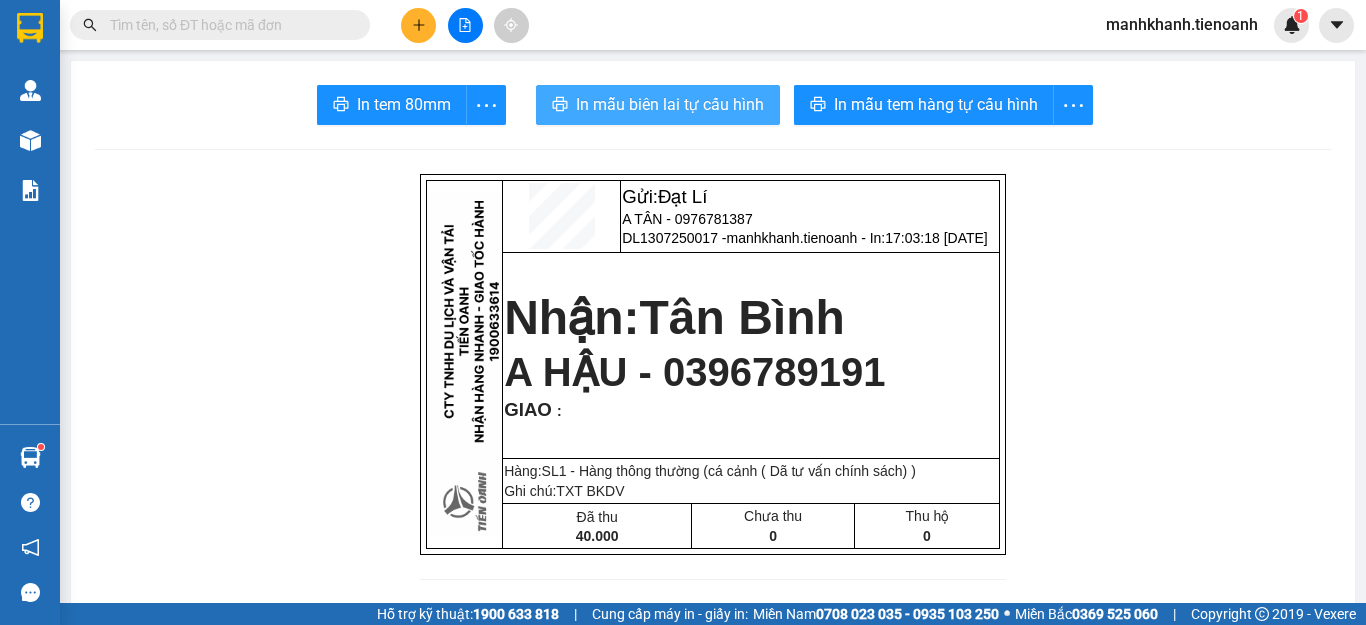 scroll, scrollTop: 0, scrollLeft: 0, axis: both 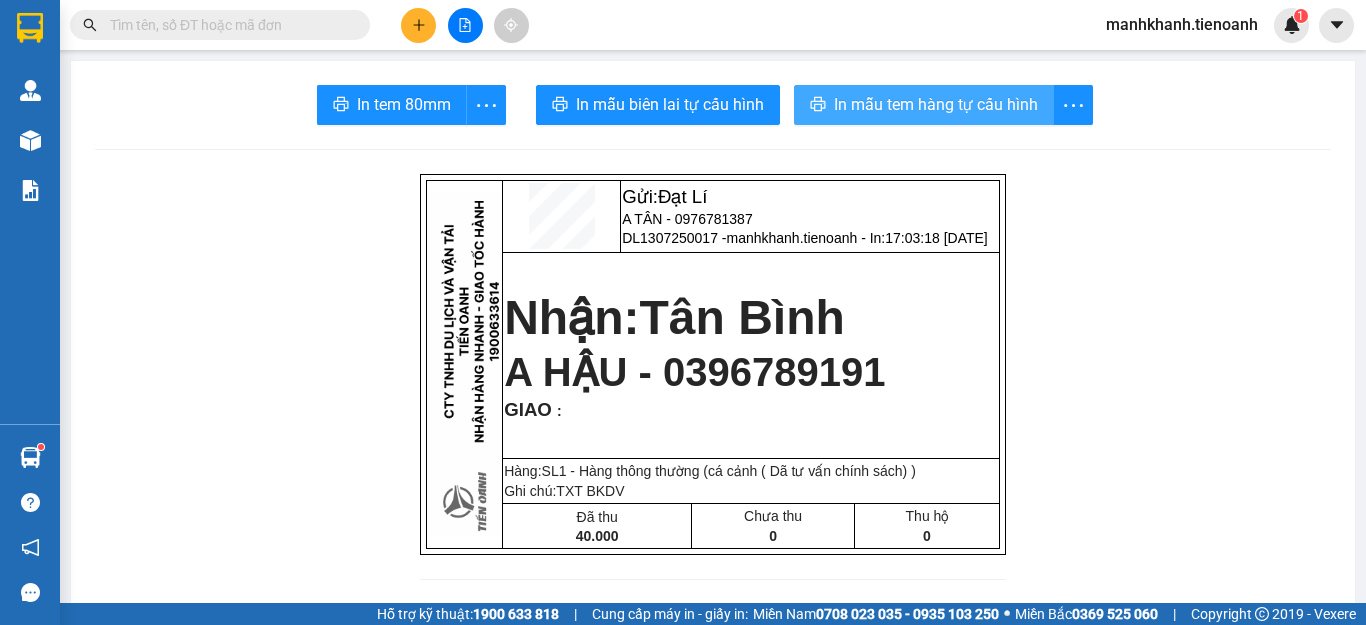 click on "In mẫu tem hàng tự cấu hình" at bounding box center (936, 104) 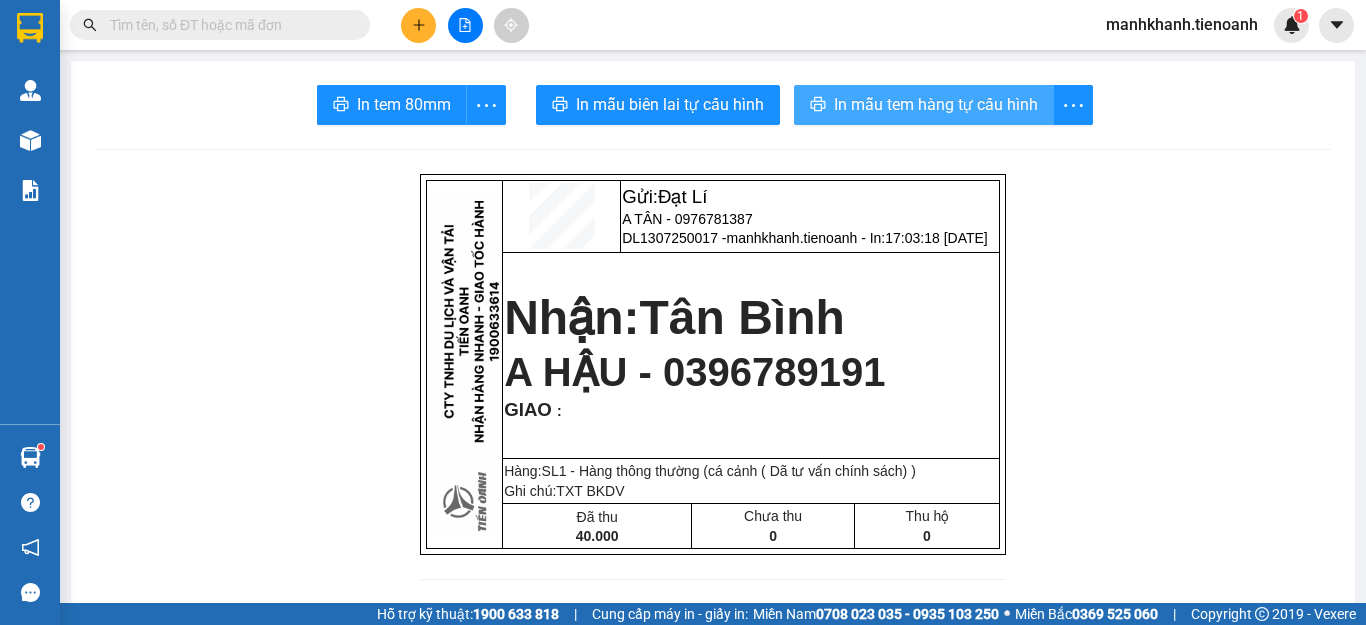 scroll, scrollTop: 0, scrollLeft: 0, axis: both 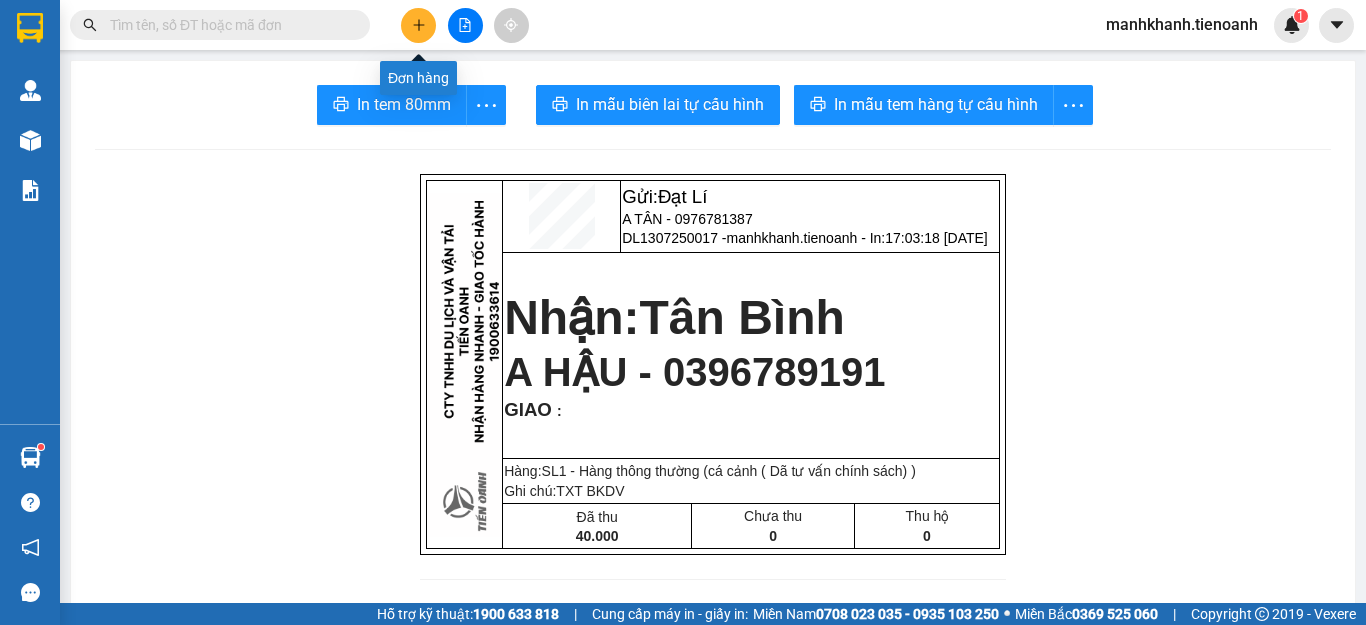 click 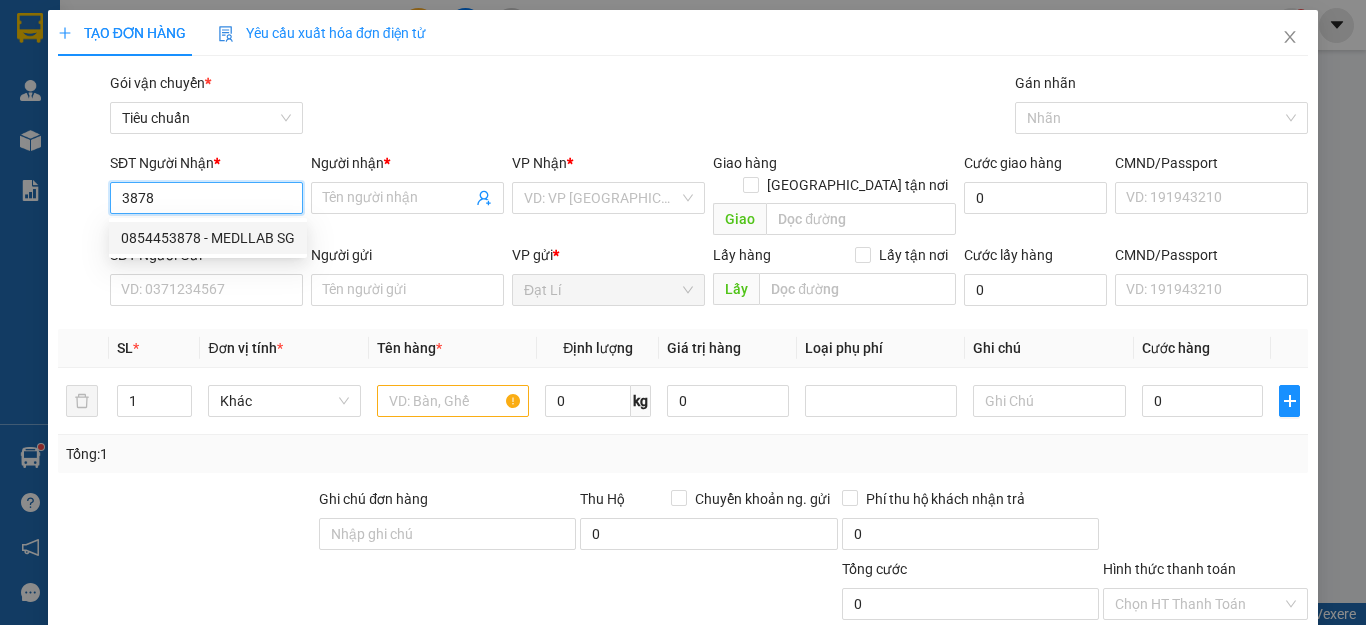click on "0854453878 - MEDLLAB SG" at bounding box center [208, 238] 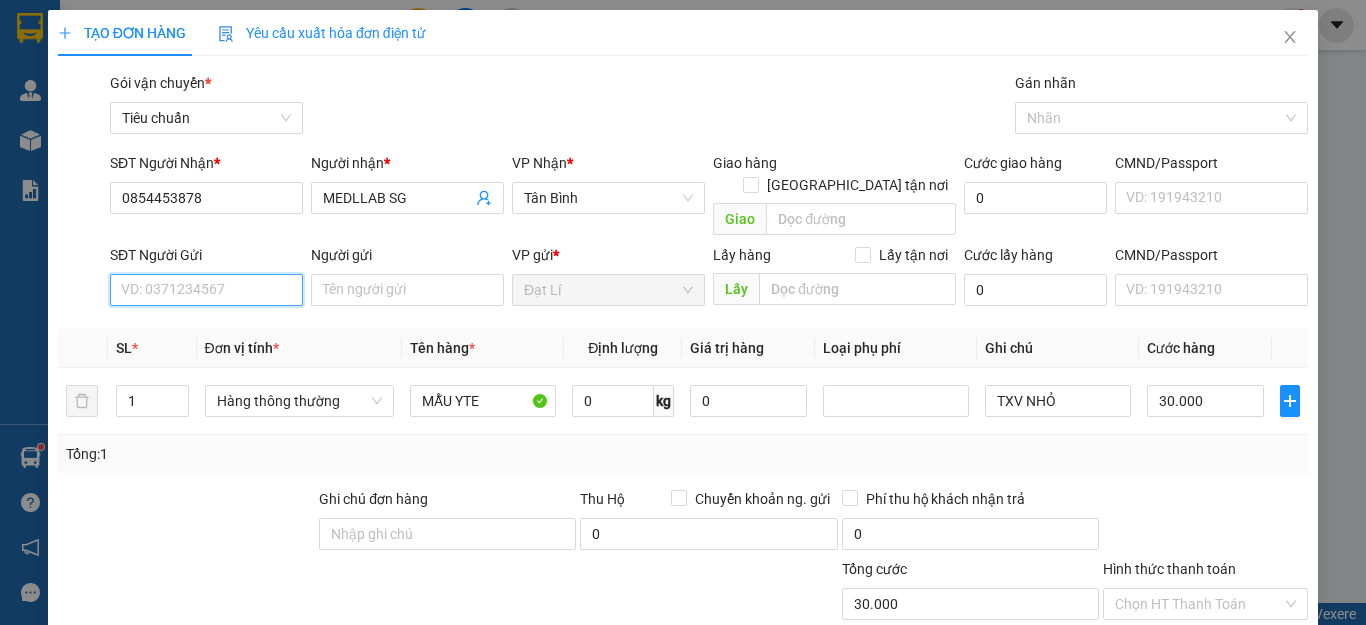 click on "SĐT Người Gửi" at bounding box center (206, 290) 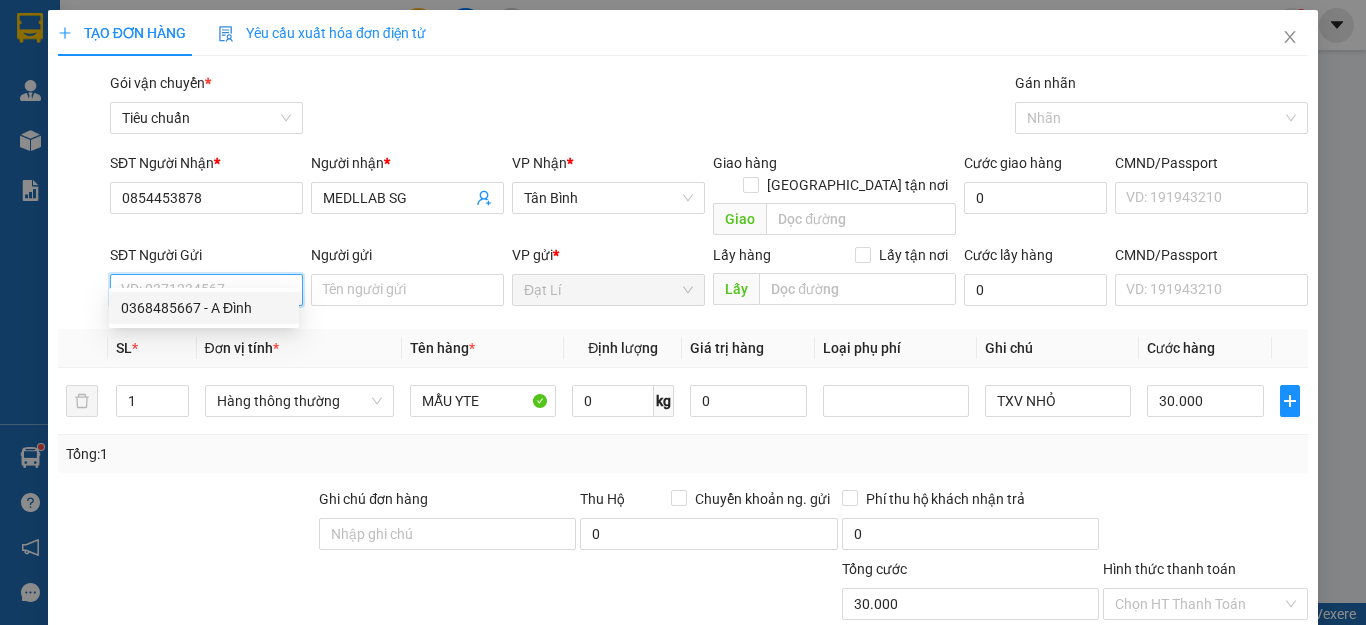 click on "0368485667 - A Đình" at bounding box center [204, 308] 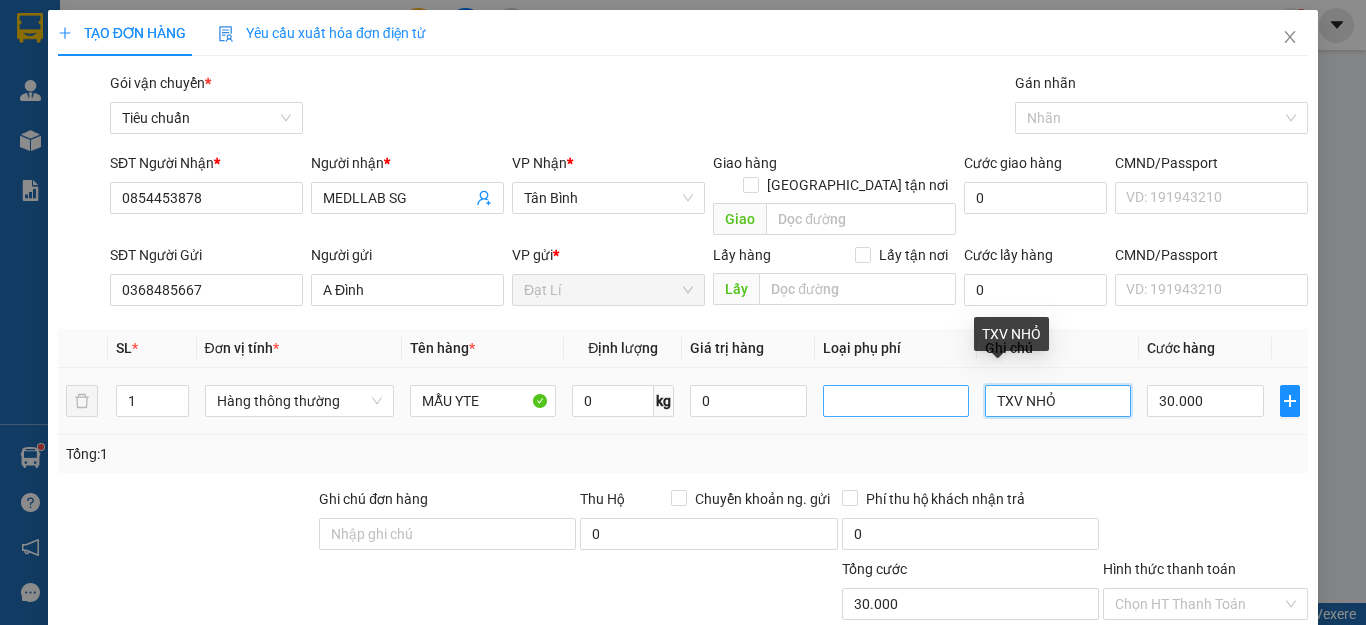 drag, startPoint x: 1063, startPoint y: 377, endPoint x: 875, endPoint y: 376, distance: 188.00266 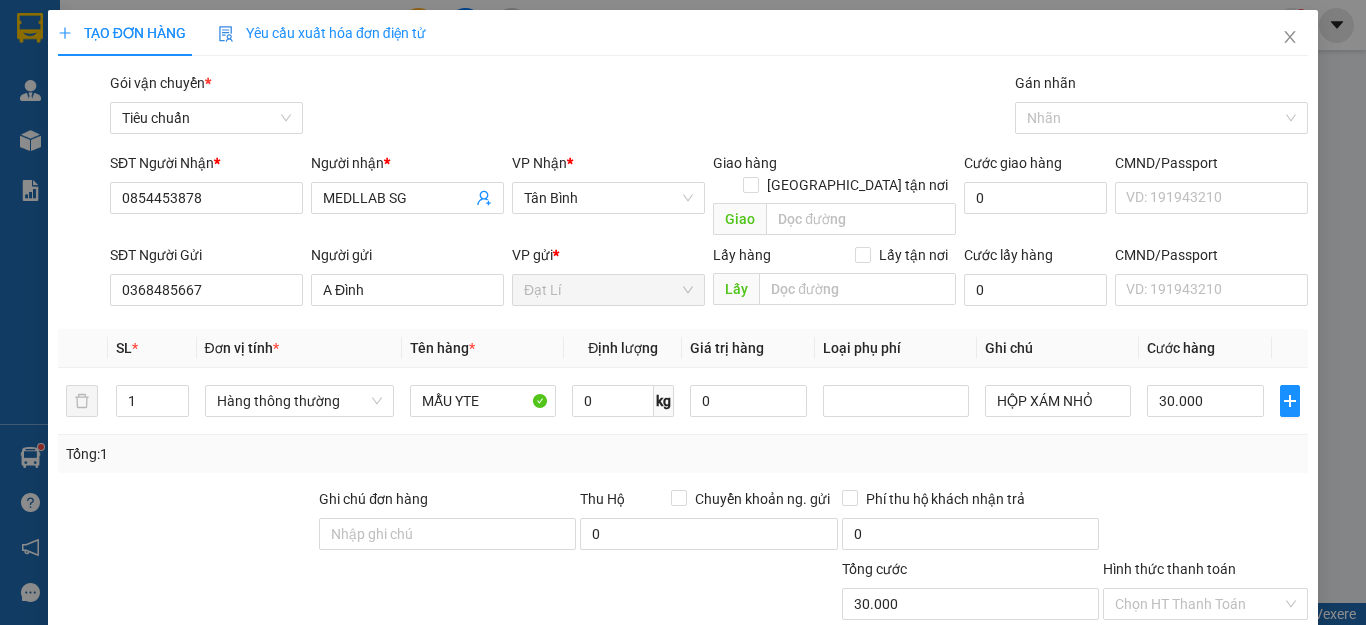 click on "Tổng:  1" at bounding box center [683, 454] 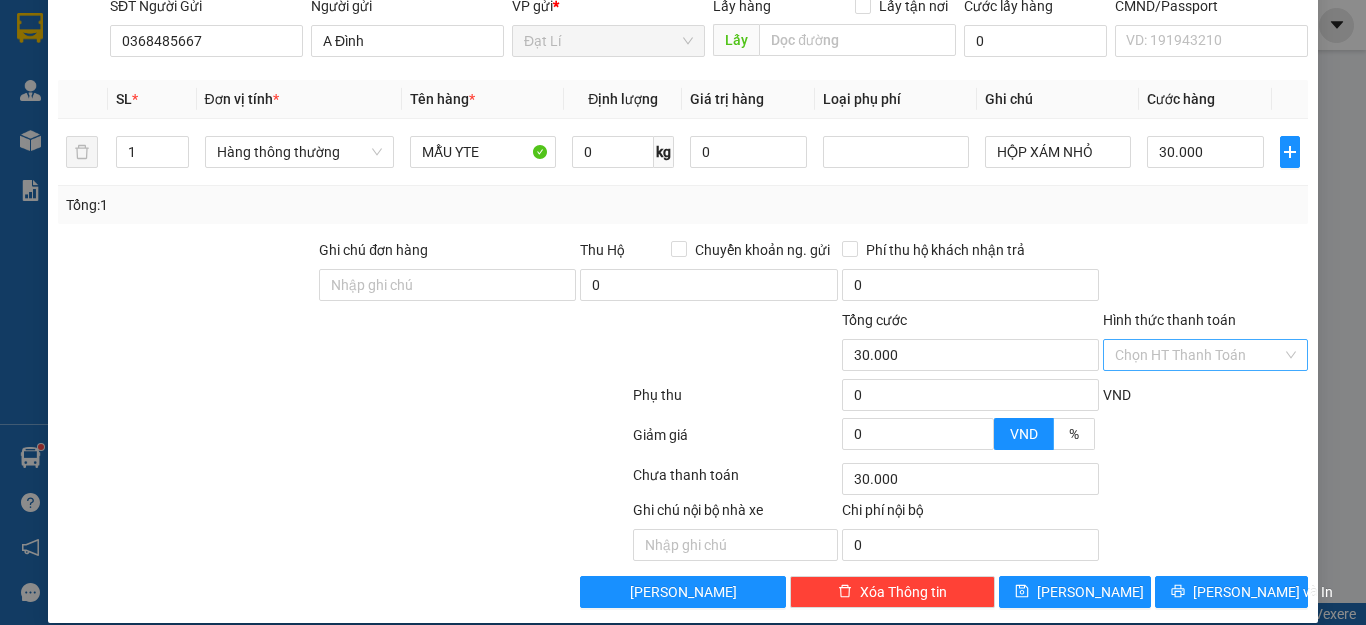 click on "Hình thức thanh toán" at bounding box center (1198, 355) 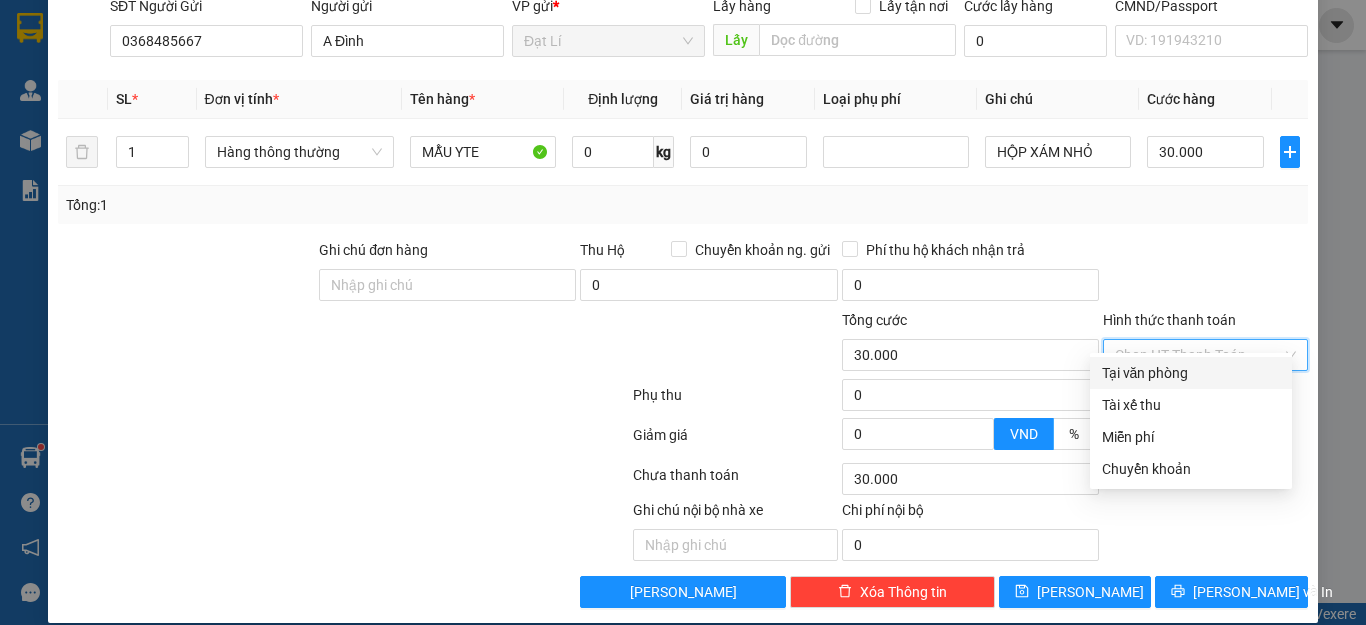 click on "Tại văn phòng" at bounding box center [1191, 373] 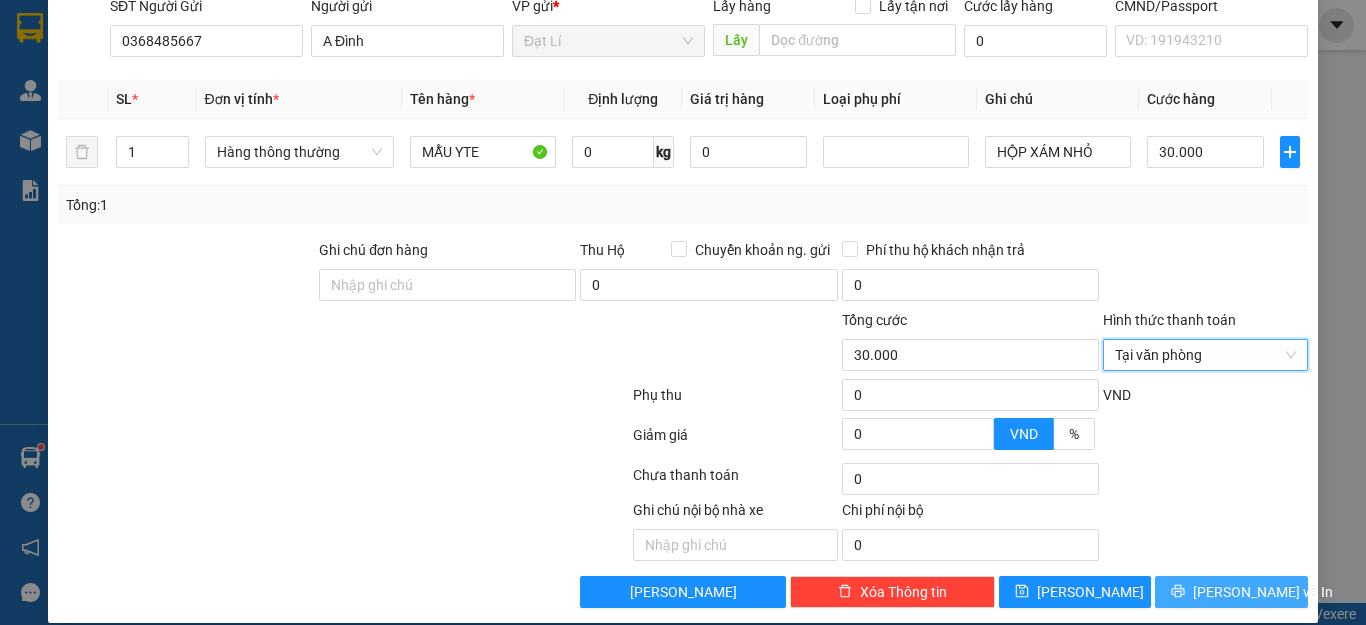 click on "[PERSON_NAME] và In" at bounding box center [1263, 592] 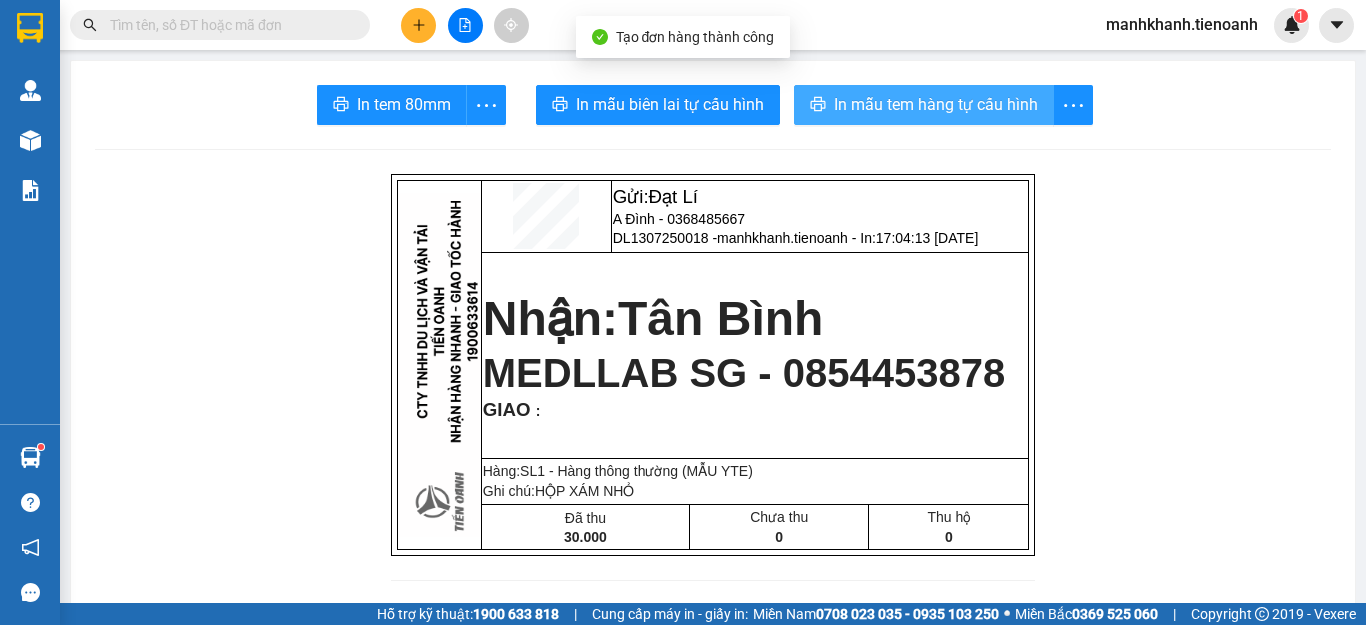 click on "In mẫu tem hàng tự cấu hình" at bounding box center (936, 104) 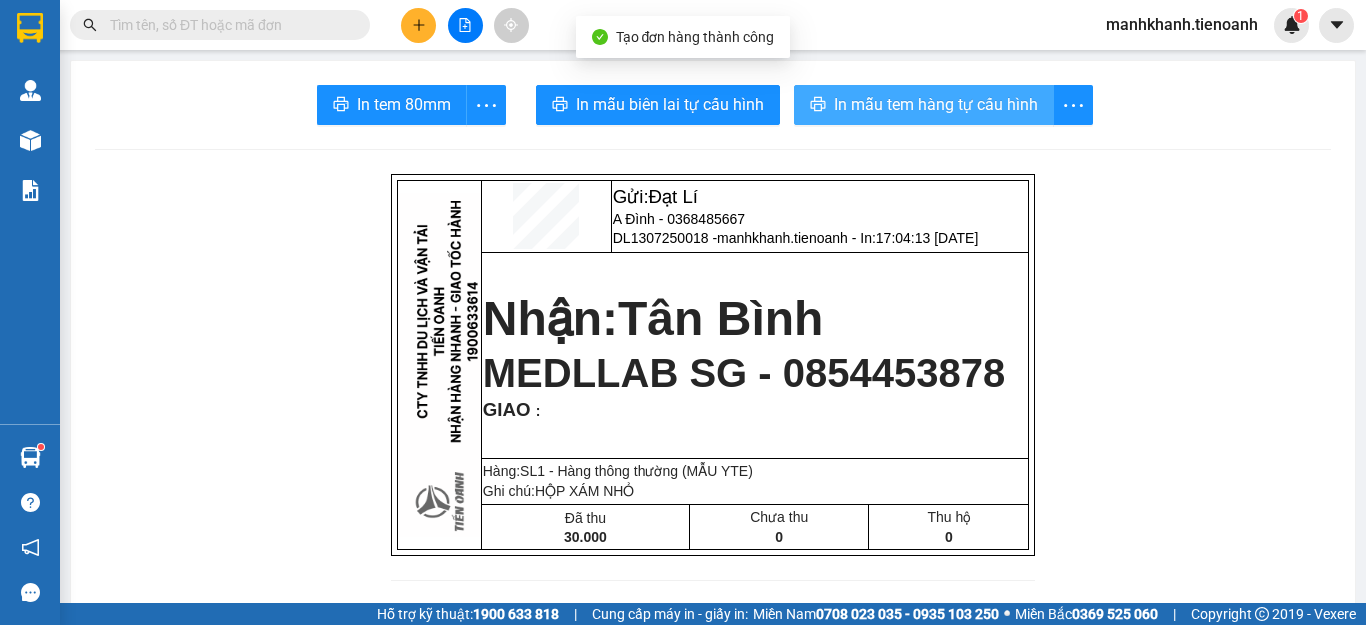 scroll, scrollTop: 0, scrollLeft: 0, axis: both 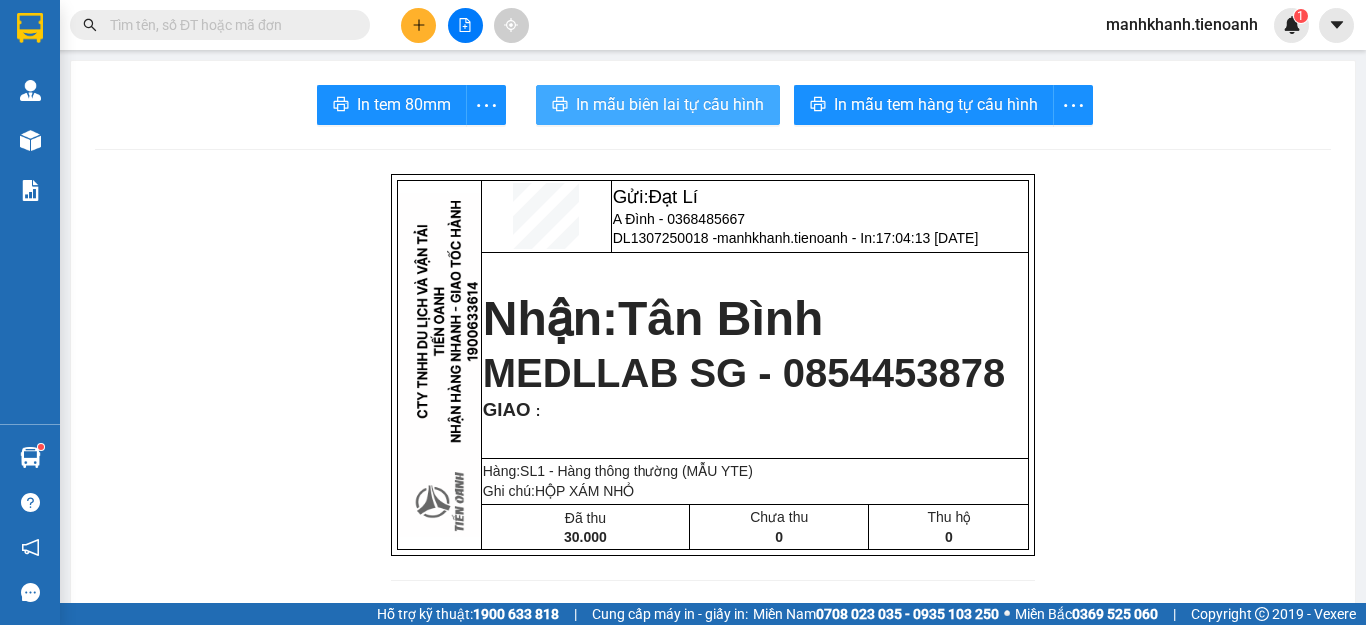click on "In mẫu biên lai tự cấu hình" at bounding box center [670, 104] 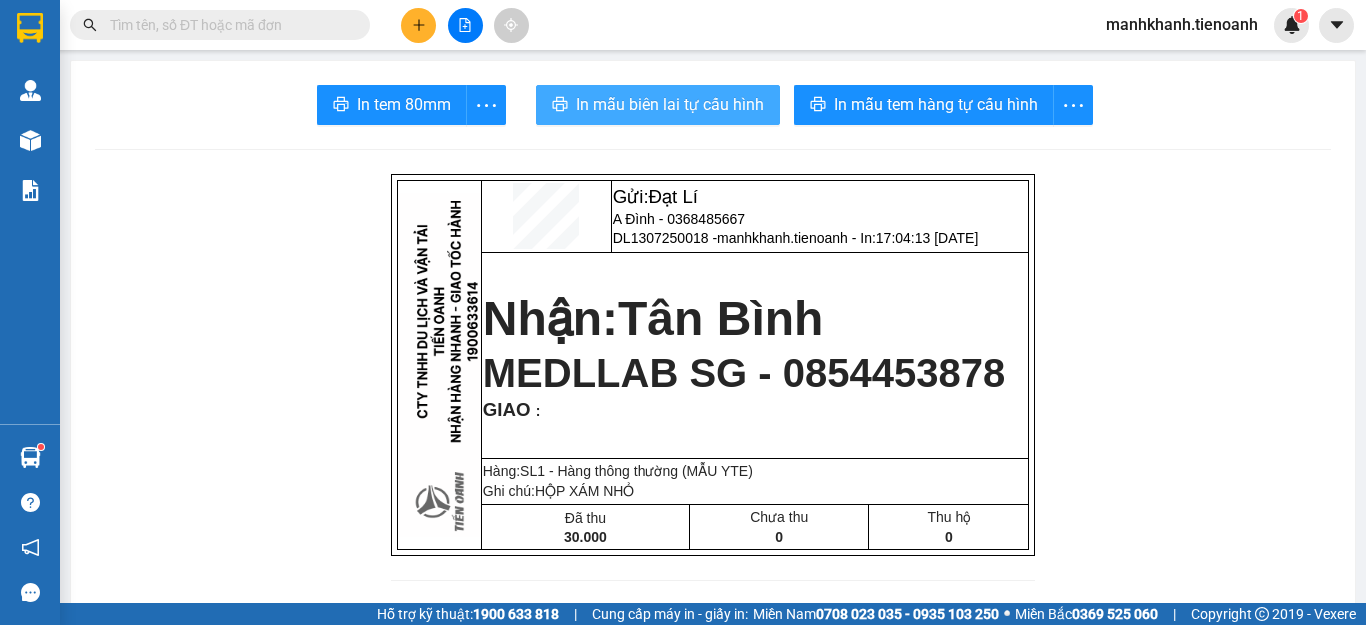 scroll, scrollTop: 0, scrollLeft: 0, axis: both 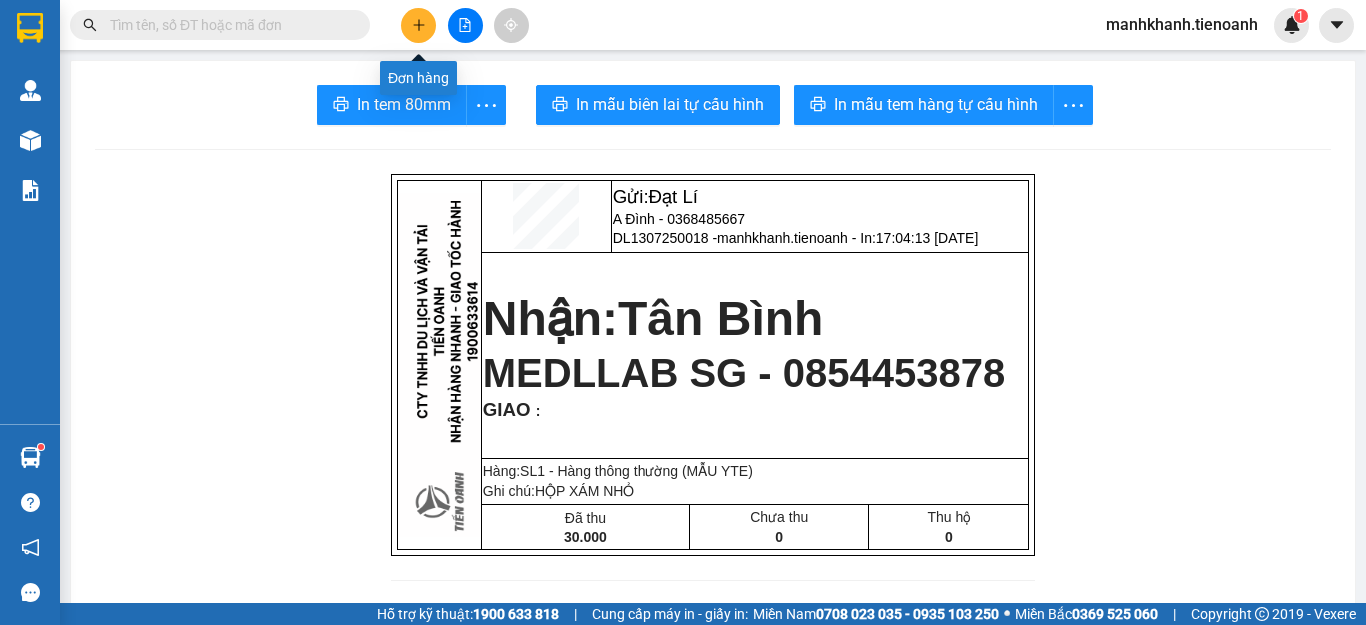click 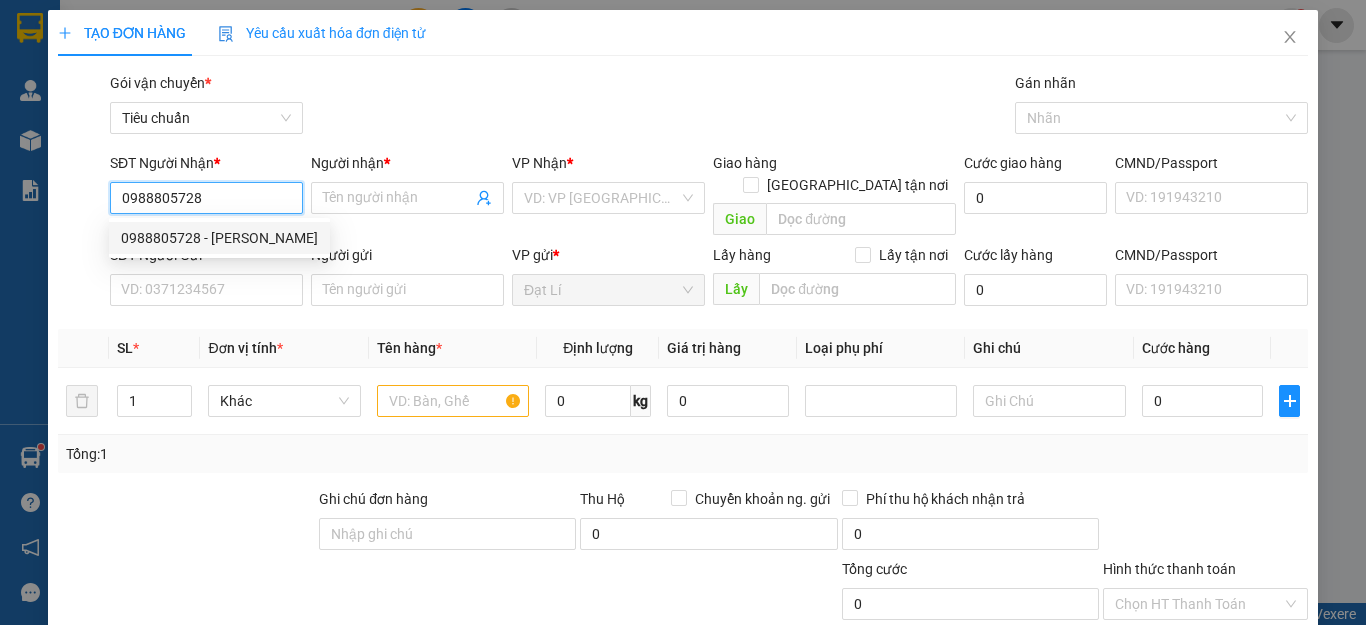 click on "0988805728 - [PERSON_NAME]" at bounding box center [219, 238] 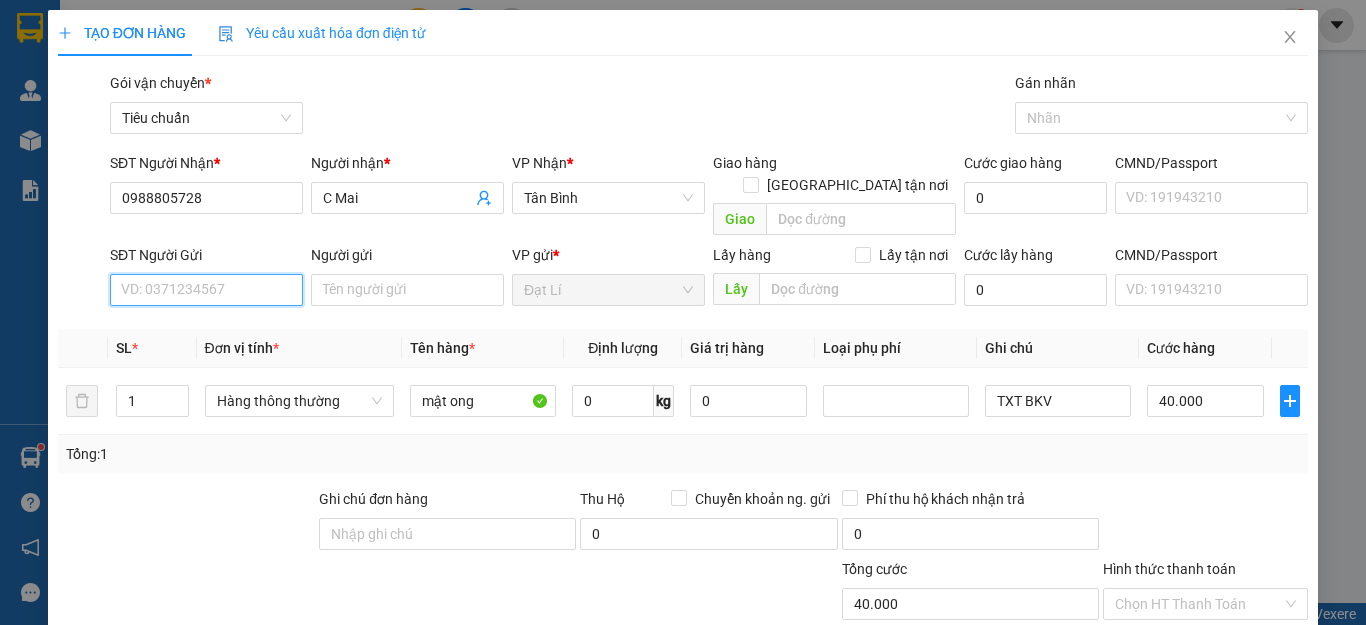 click on "SĐT Người Gửi" at bounding box center (206, 290) 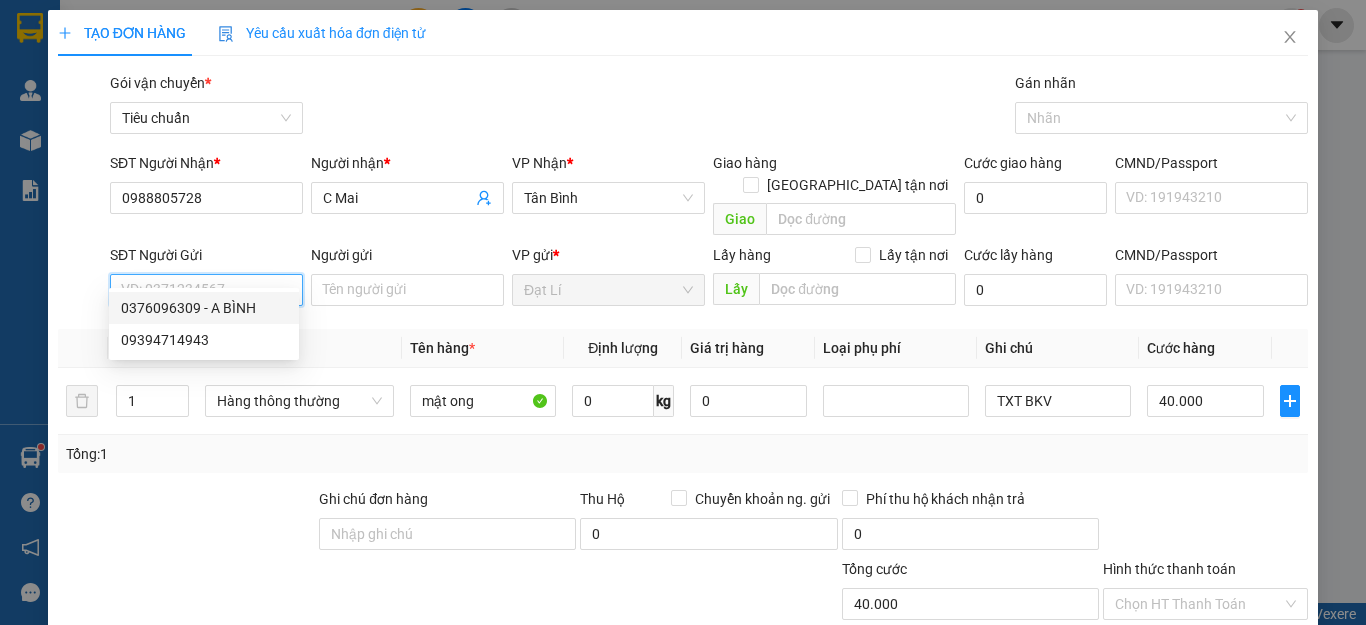 click on "0376096309 - A BÌNH" at bounding box center [204, 308] 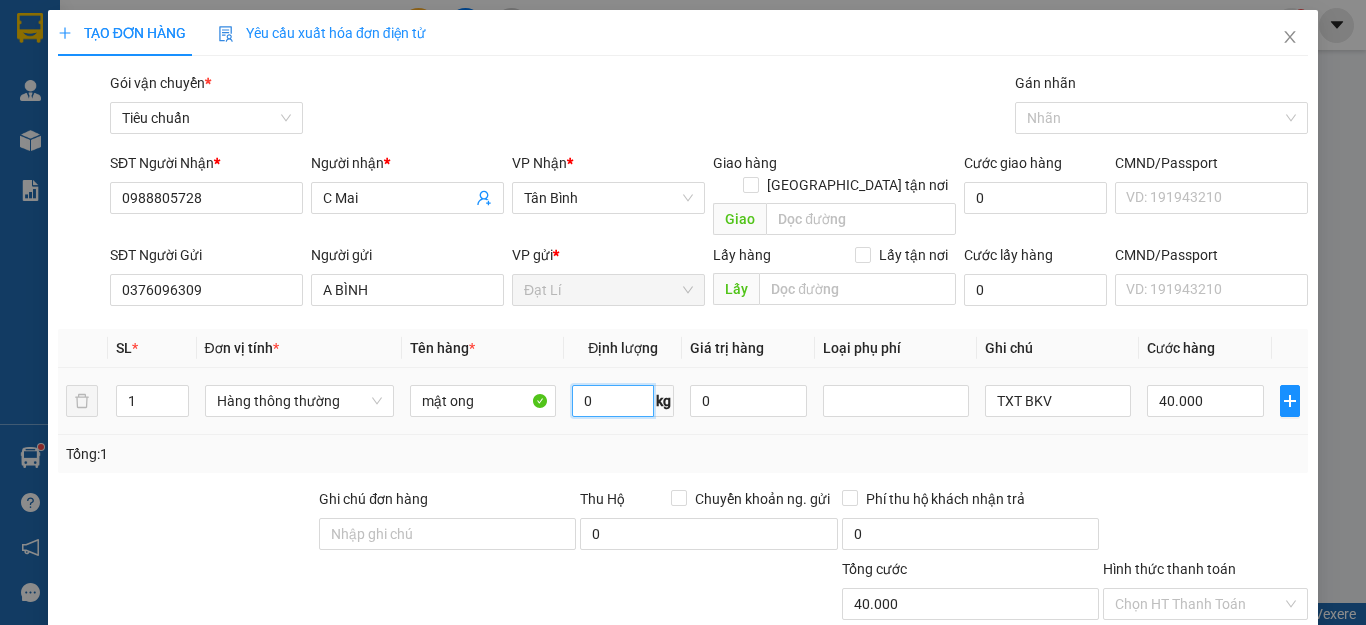 click on "0" at bounding box center [613, 401] 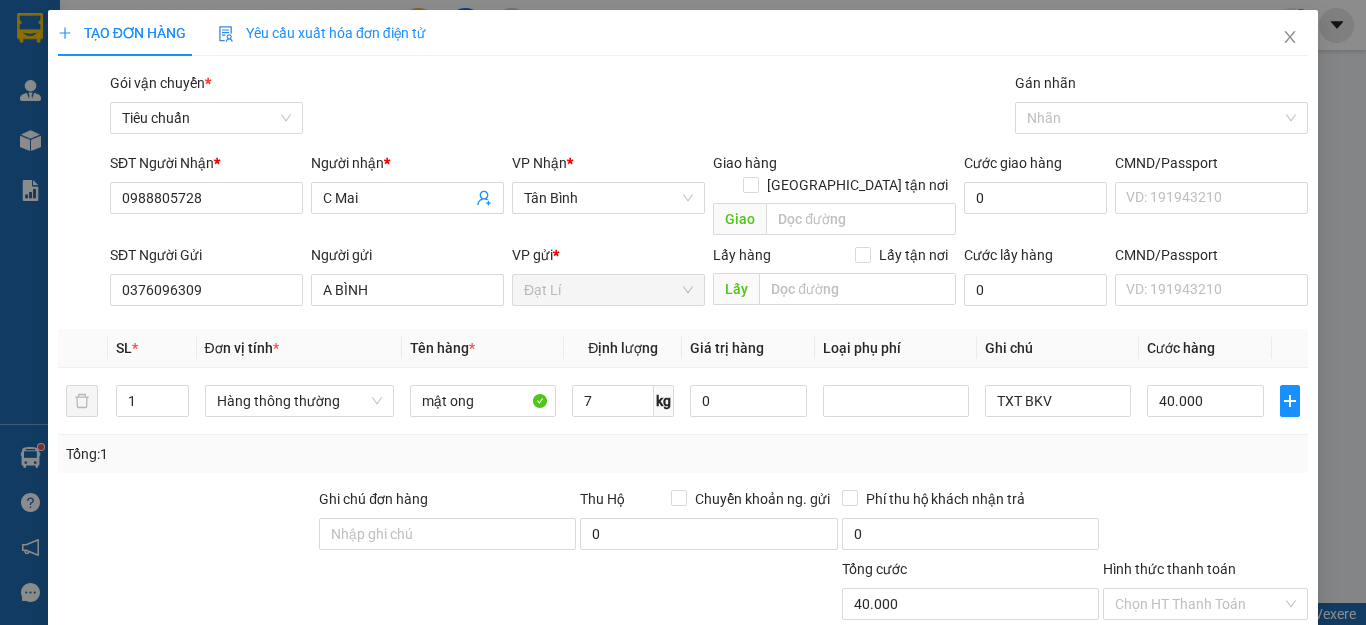 click on "Transit Pickup Surcharge Ids Transit Deliver Surcharge Ids Transit Deliver Surcharge Transit Deliver Surcharge Gói vận chuyển  * Tiêu chuẩn Gán nhãn   Nhãn SĐT Người Nhận  * 0988805728 Người nhận  * C Mai VP Nhận  * [GEOGRAPHIC_DATA] Giao hàng Giao tận nơi Giao Cước giao hàng 0 CMND/Passport VD: [PASSPORT] SĐT Người Gửi 0376096309 Người gửi A BÌNH VP gửi  * Đạt Lí Lấy hàng Lấy tận nơi Lấy Cước lấy hàng 0 CMND/Passport VD: [PASSPORT] SL  * Đơn vị tính  * Tên hàng  * Định lượng Giá trị hàng Loại phụ phí Ghi chú Cước hàng                     1 Hàng thông thường mật ong 7 kg 0   TXT BKV 40.000 Tổng:  1 Ghi chú đơn hàng Thu Hộ Chuyển khoản ng. gửi 0 Phí thu hộ khách nhận trả 0 Tổng cước 40.000 Hình thức thanh toán Chọn HT Thanh Toán Phụ thu 0 VND Giảm giá 0 VND % Discount 0 Số tiền thu trước 0 Chưa thanh toán 40.000 Chọn HT Thanh Toán Chi phí nội bộ 0" at bounding box center (683, 464) 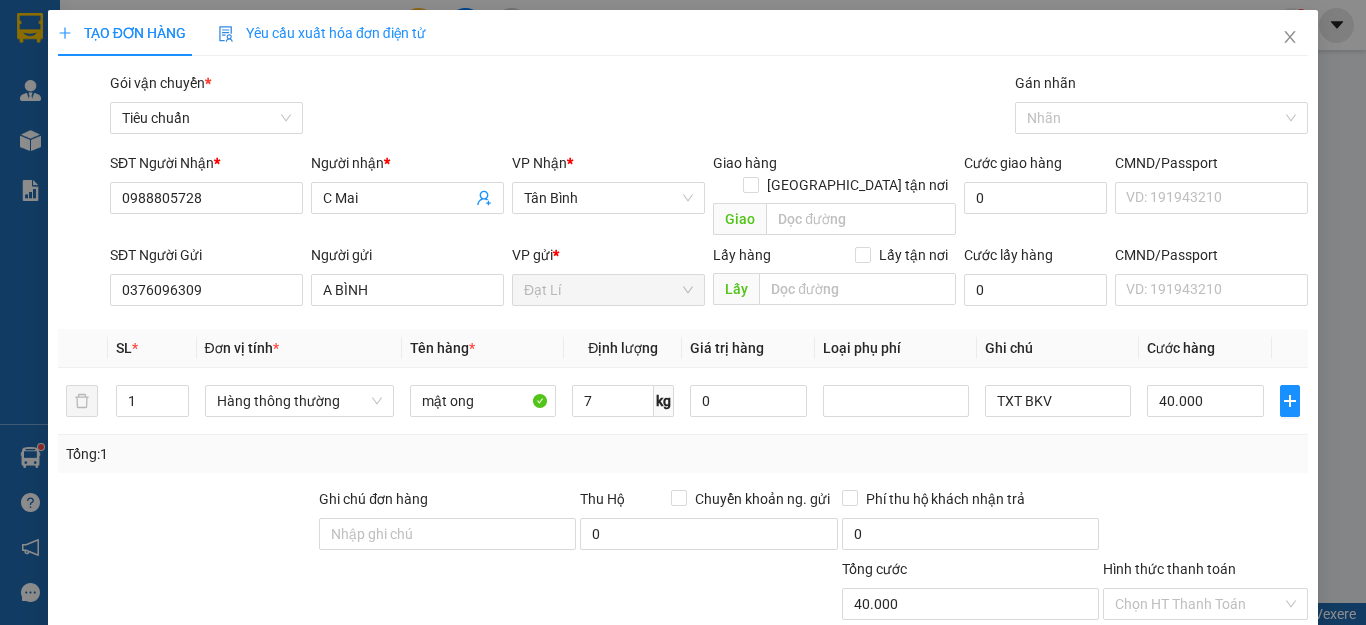 scroll, scrollTop: 200, scrollLeft: 0, axis: vertical 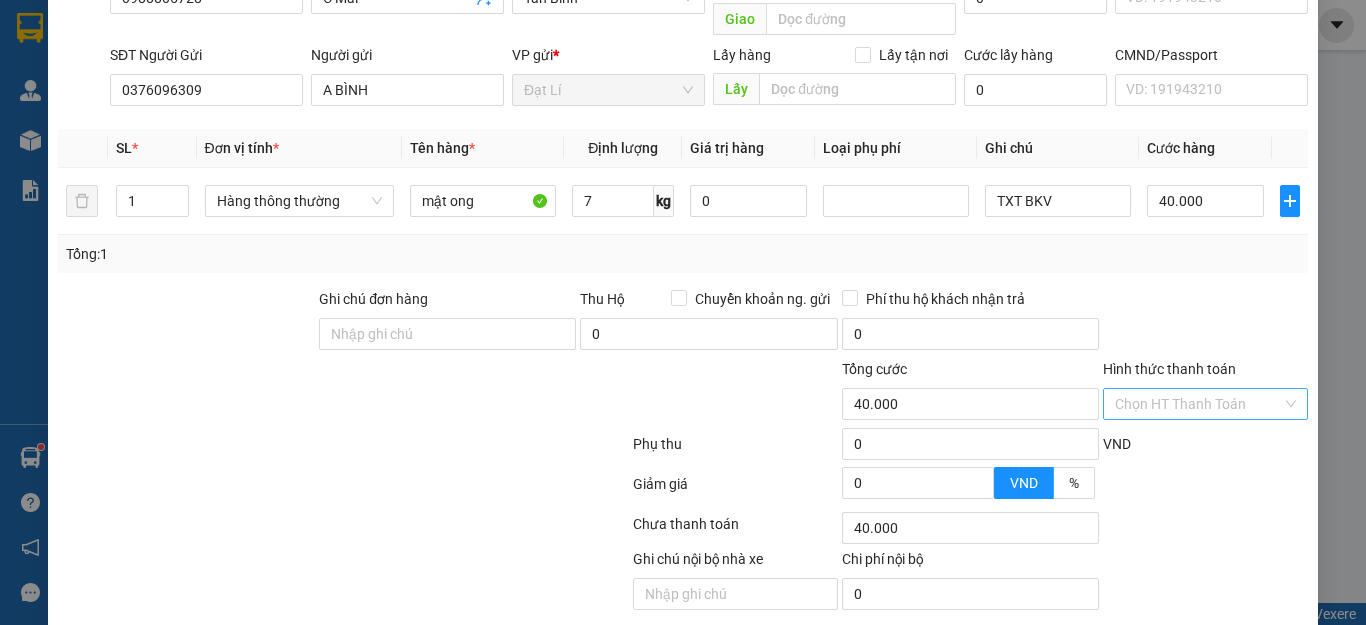 click on "Hình thức thanh toán" at bounding box center (1198, 404) 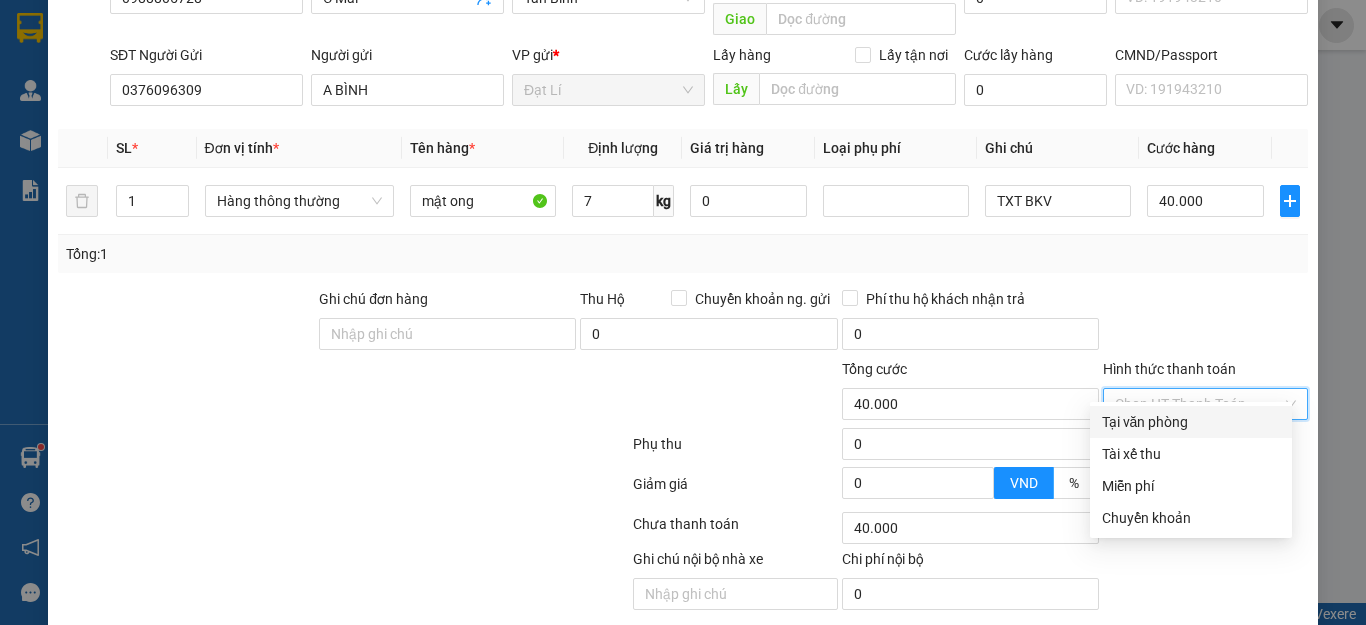 click on "Tại văn phòng" at bounding box center [1191, 422] 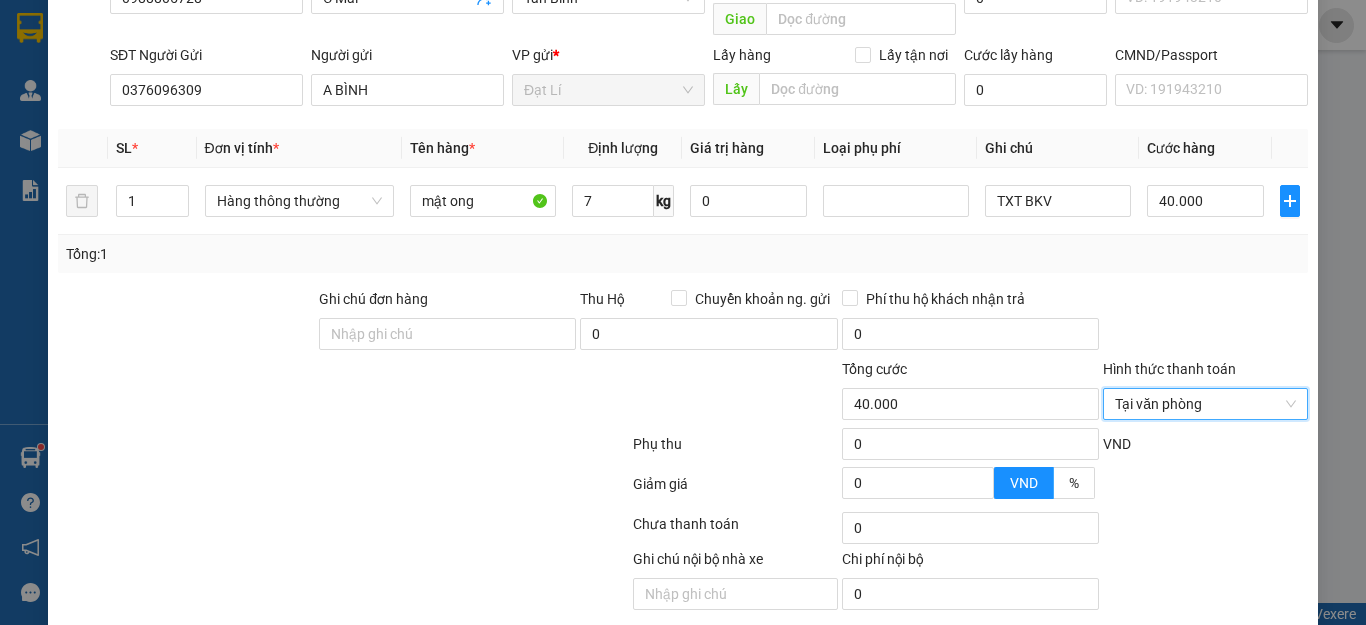 scroll, scrollTop: 249, scrollLeft: 0, axis: vertical 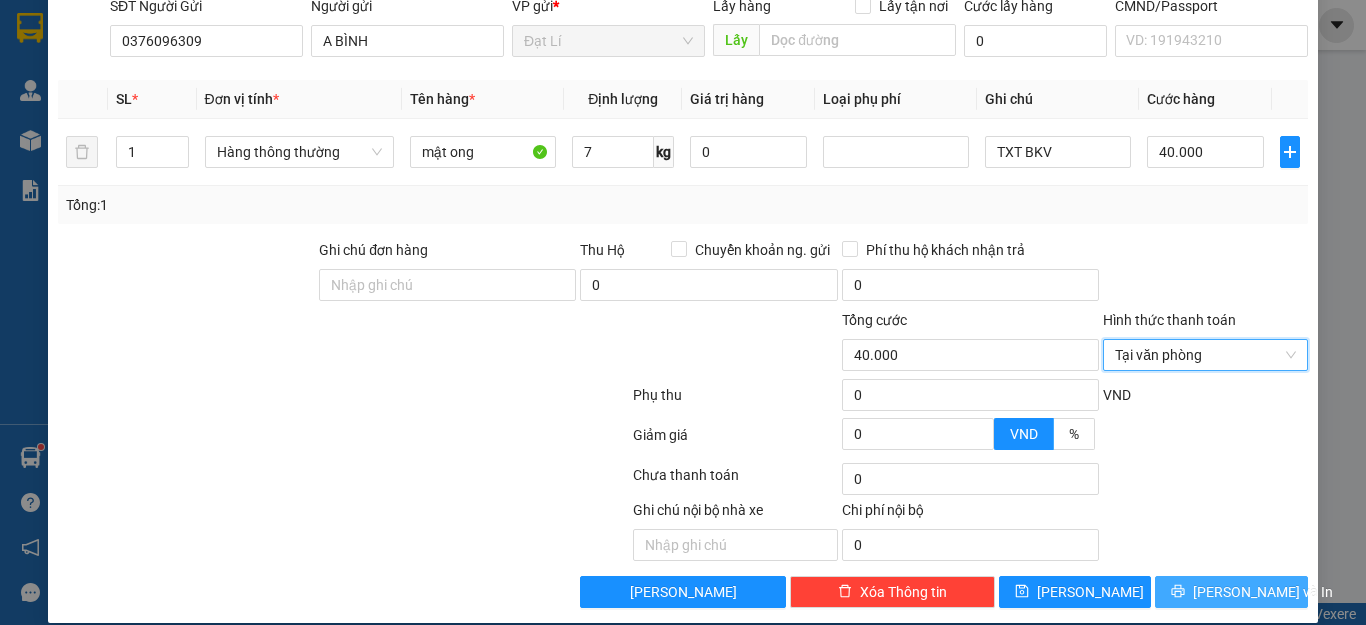 click on "[PERSON_NAME] và In" at bounding box center (1231, 592) 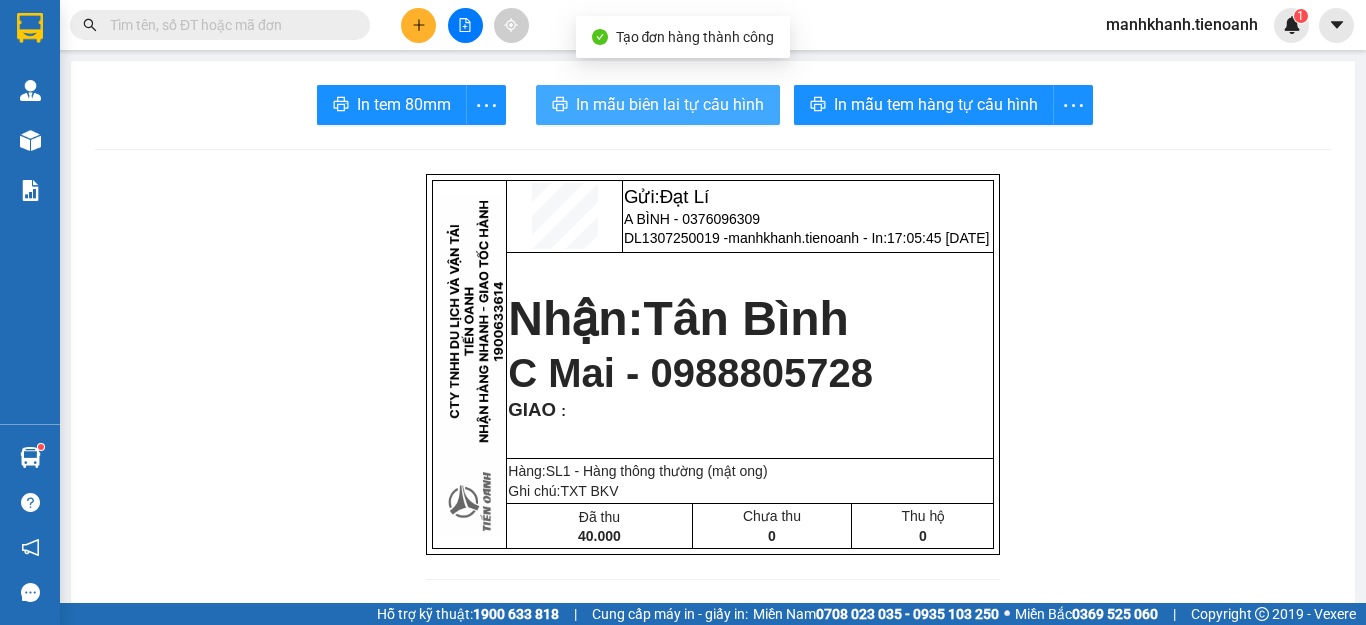 click on "In mẫu biên lai tự cấu hình" at bounding box center (658, 105) 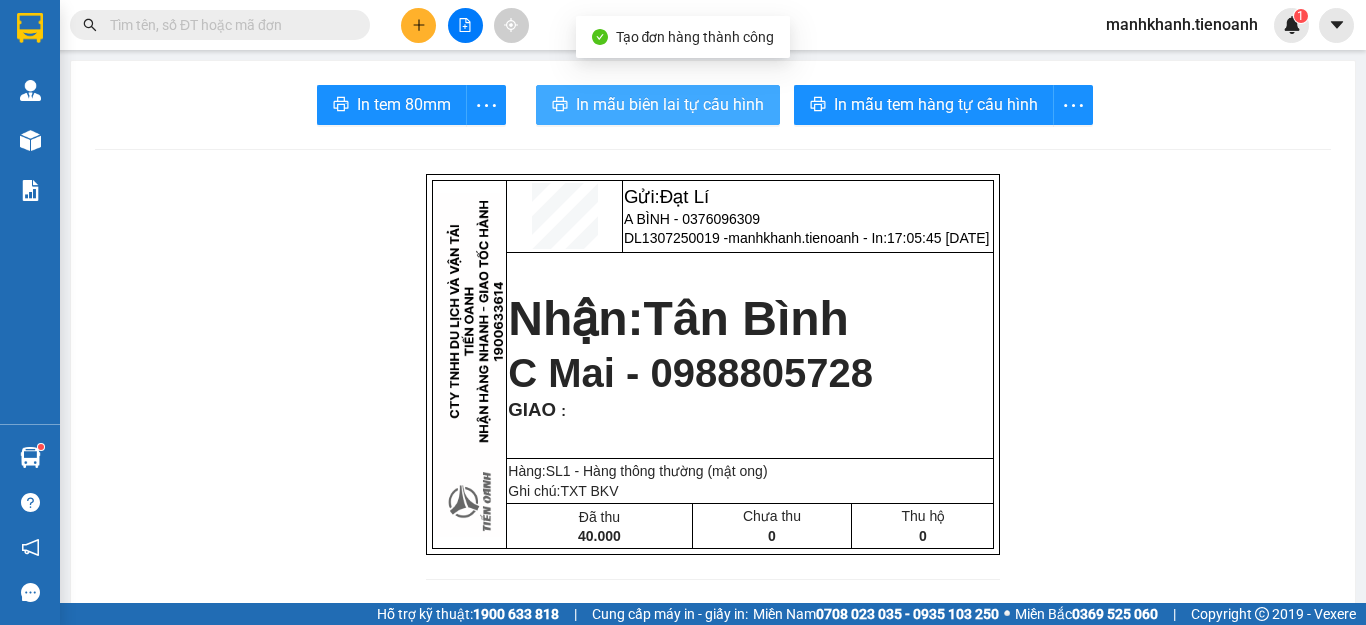 scroll, scrollTop: 0, scrollLeft: 0, axis: both 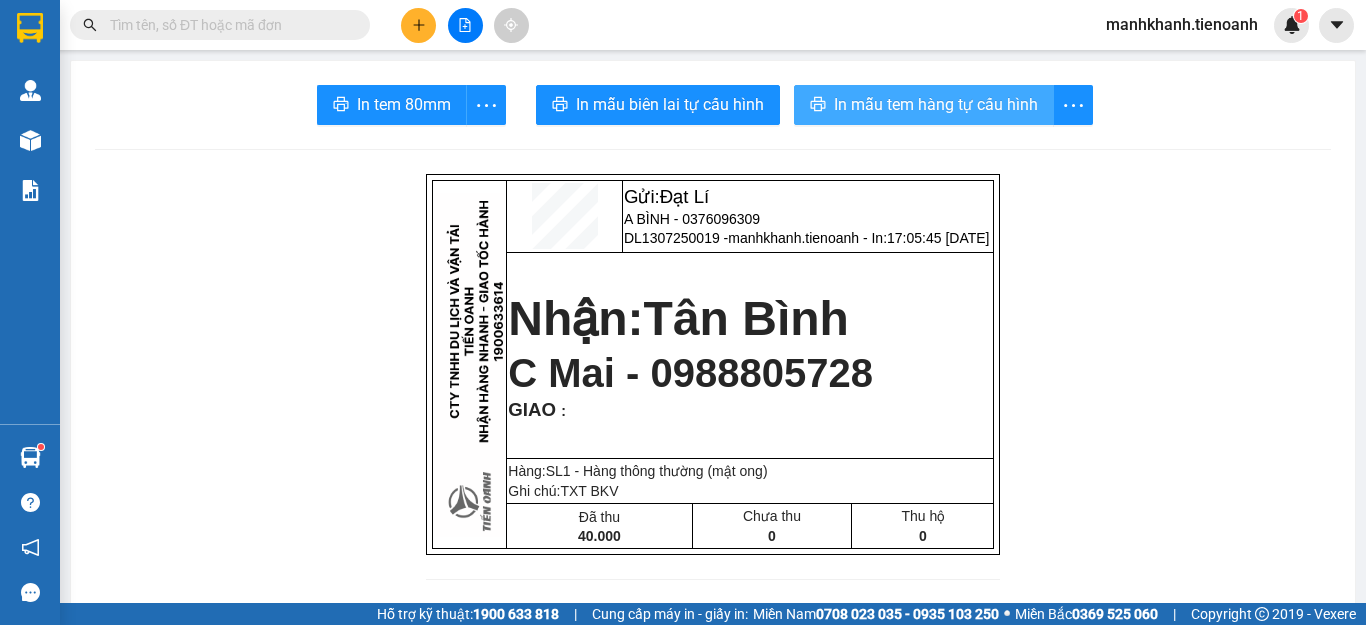 click on "In mẫu tem hàng tự cấu hình" at bounding box center [936, 104] 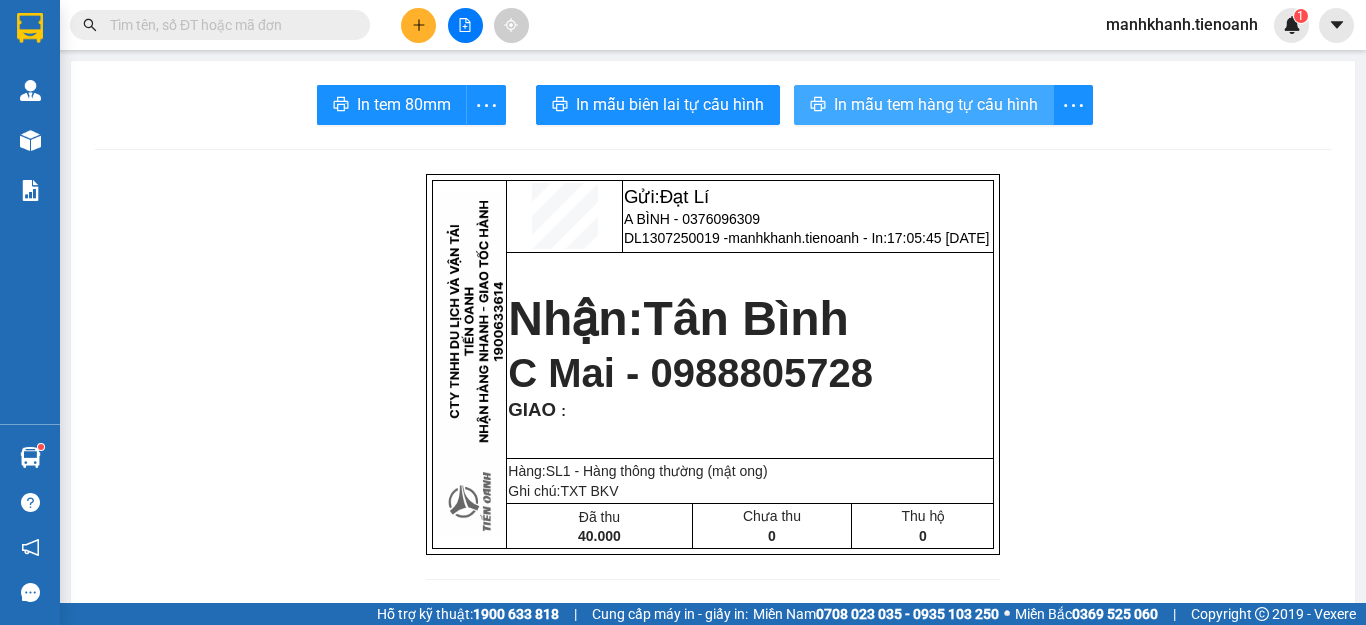 scroll, scrollTop: 0, scrollLeft: 0, axis: both 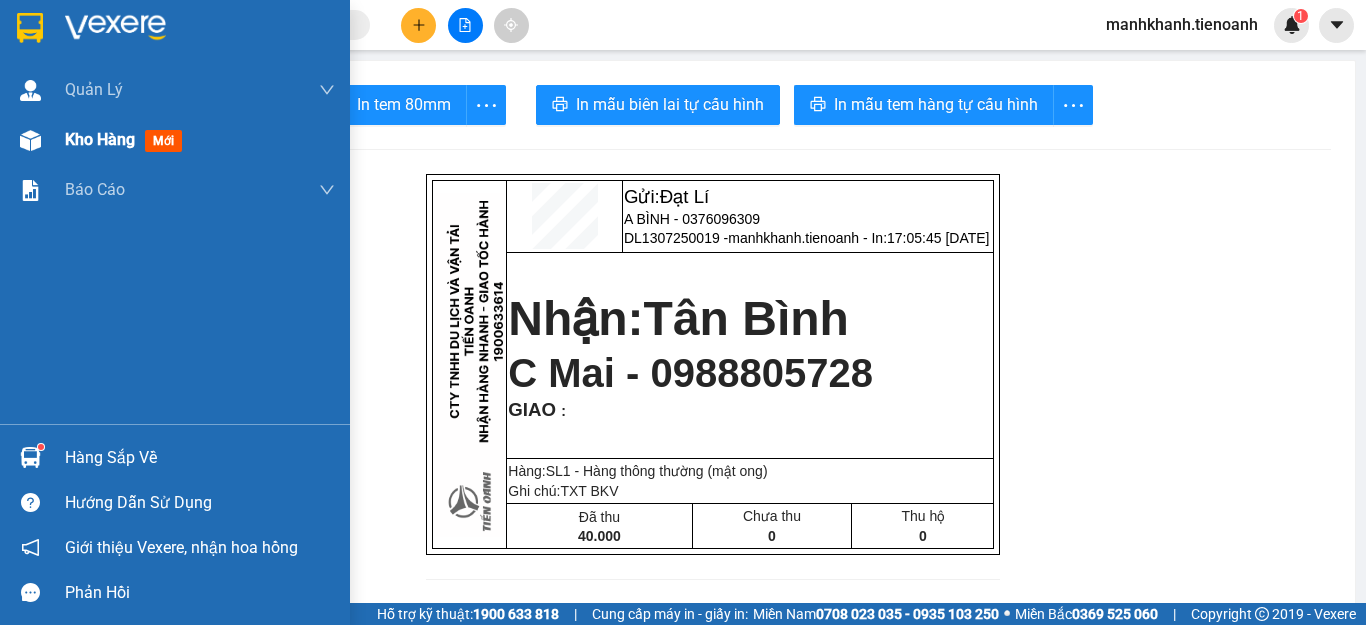 click on "Kho hàng" at bounding box center (100, 139) 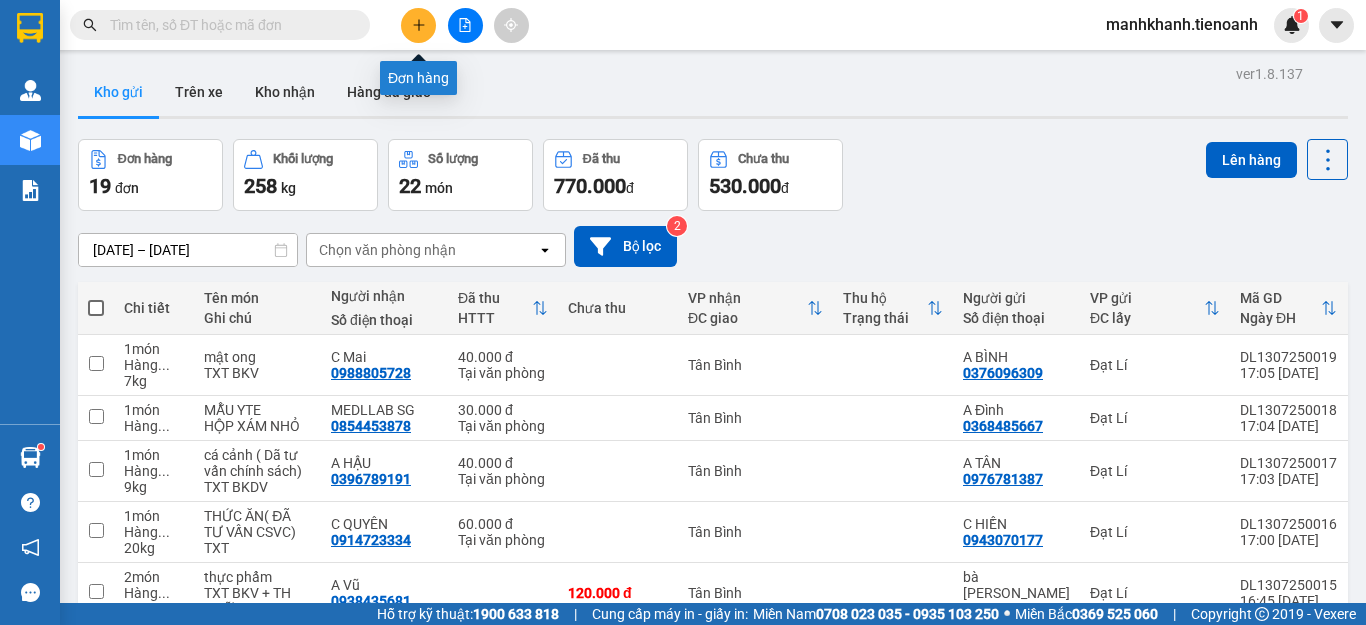 click 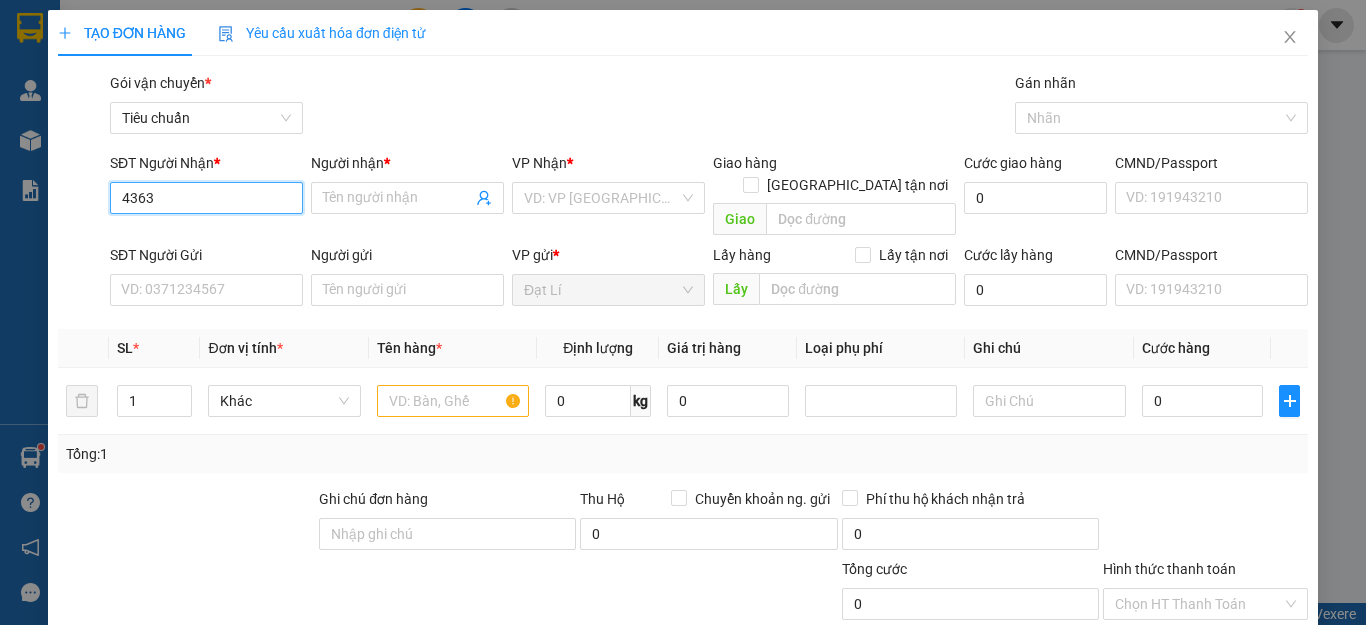 drag, startPoint x: 156, startPoint y: 197, endPoint x: 44, endPoint y: 198, distance: 112.00446 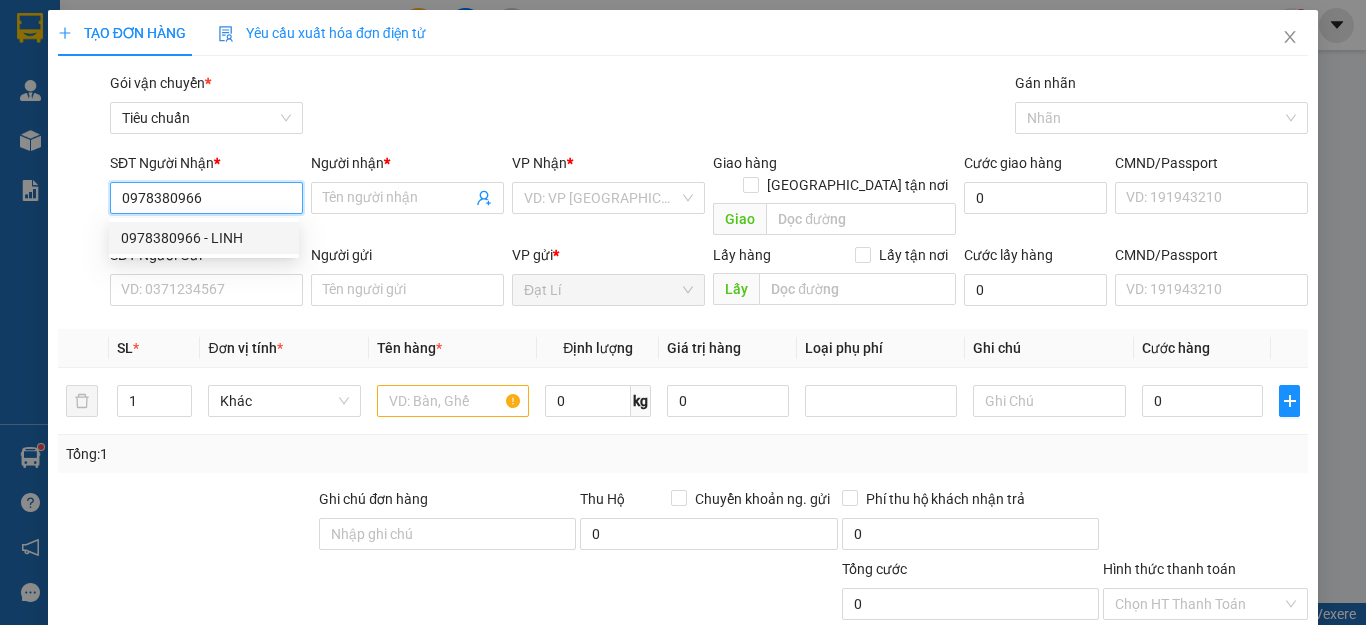 click on "0978380966 - LINH" at bounding box center [204, 238] 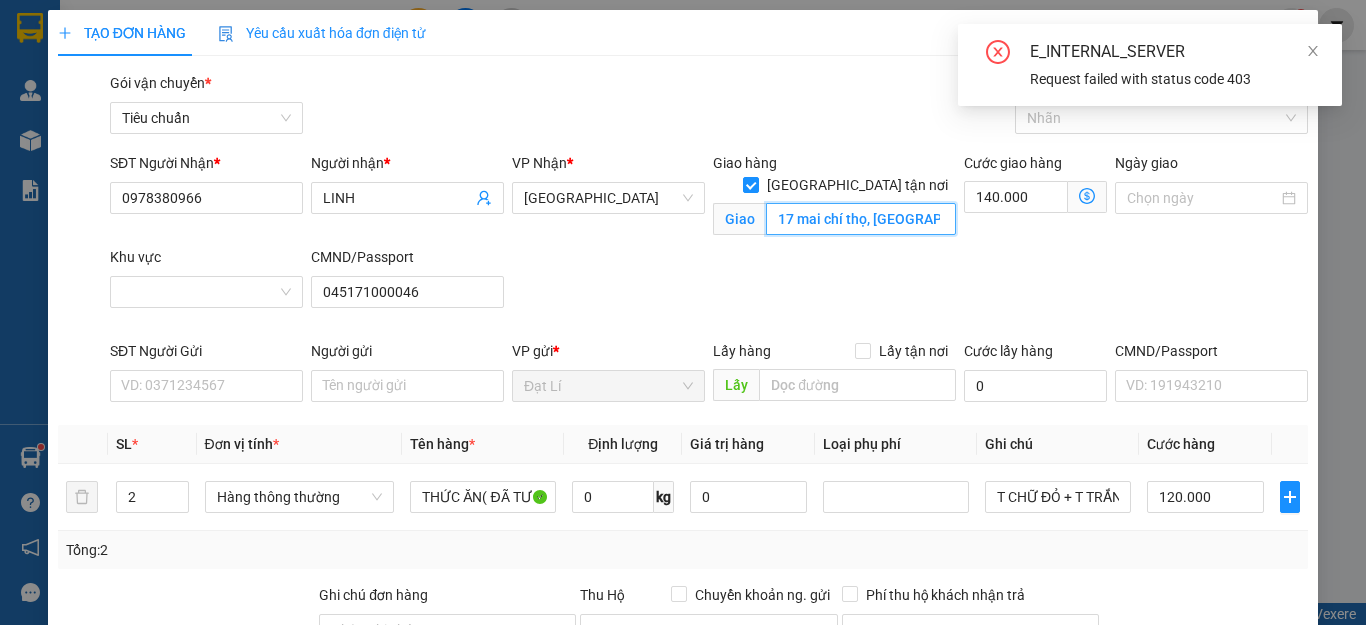click on "17 mai chí thọ, [GEOGRAPHIC_DATA], [GEOGRAPHIC_DATA], [GEOGRAPHIC_DATA], [GEOGRAPHIC_DATA], [GEOGRAPHIC_DATA], [GEOGRAPHIC_DATA]" at bounding box center (861, 219) 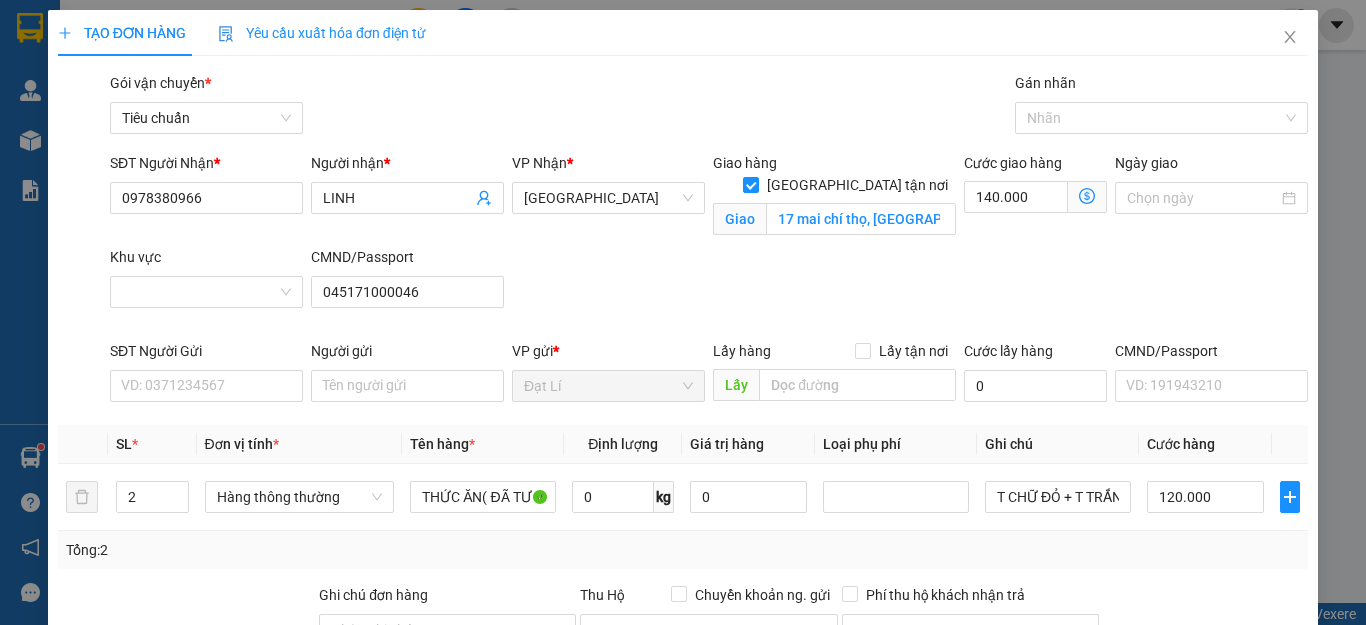click on "SĐT Người Nhận  * 0978380966 Người nhận  * LINH VP Nhận  * [GEOGRAPHIC_DATA] tận nơi 17 mai [GEOGRAPHIC_DATA], [GEOGRAPHIC_DATA], [GEOGRAPHIC_DATA], [GEOGRAPHIC_DATA], [GEOGRAPHIC_DATA], [GEOGRAPHIC_DATA] 17 mai [GEOGRAPHIC_DATA], [GEOGRAPHIC_DATA], [GEOGRAPHIC_DATA], [GEOGRAPHIC_DATA], [GEOGRAPHIC_DATA], [GEOGRAPHIC_DATA] Cước giao hàng 140.000 Ngày giao Khu vực CMND/Passport 045171000046" at bounding box center (709, 246) 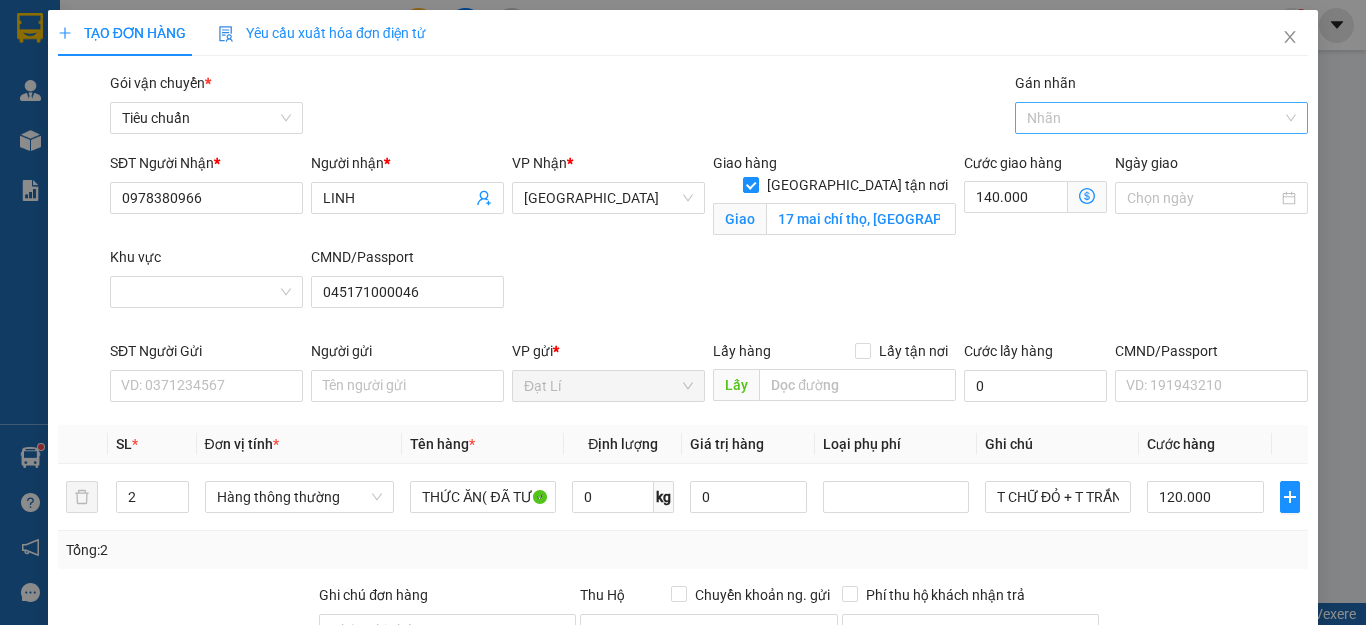 click at bounding box center [1152, 118] 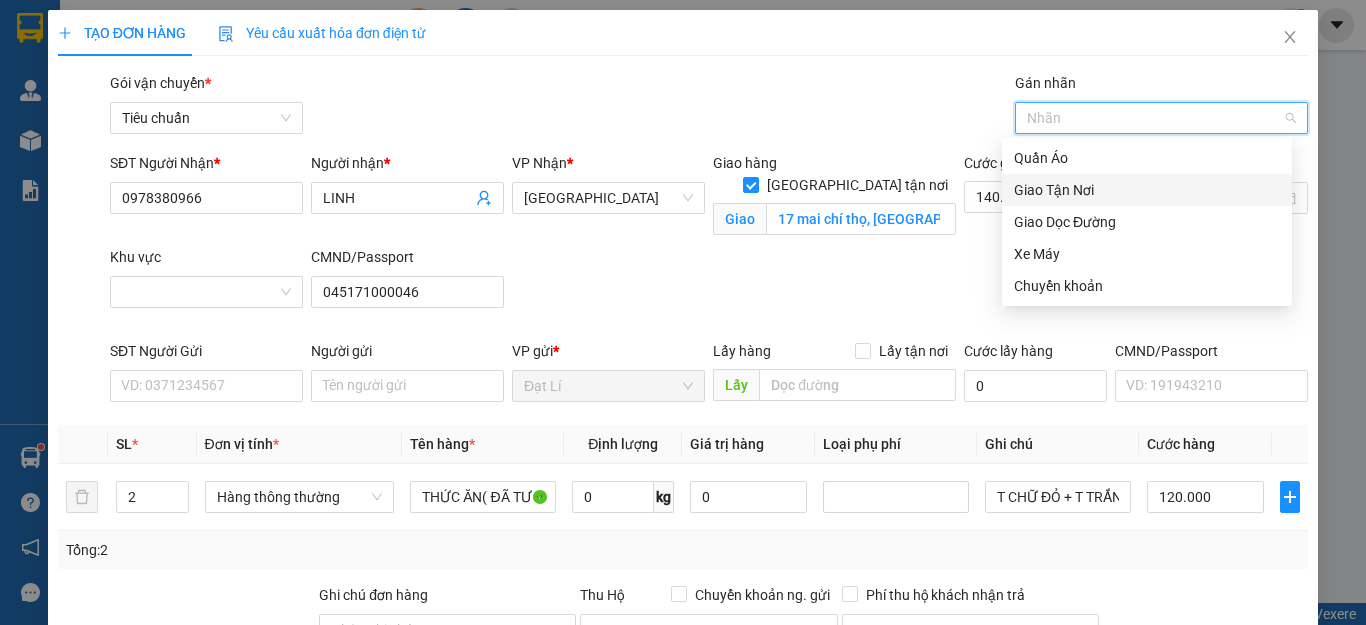 click on "Giao Tận Nơi" at bounding box center (1147, 190) 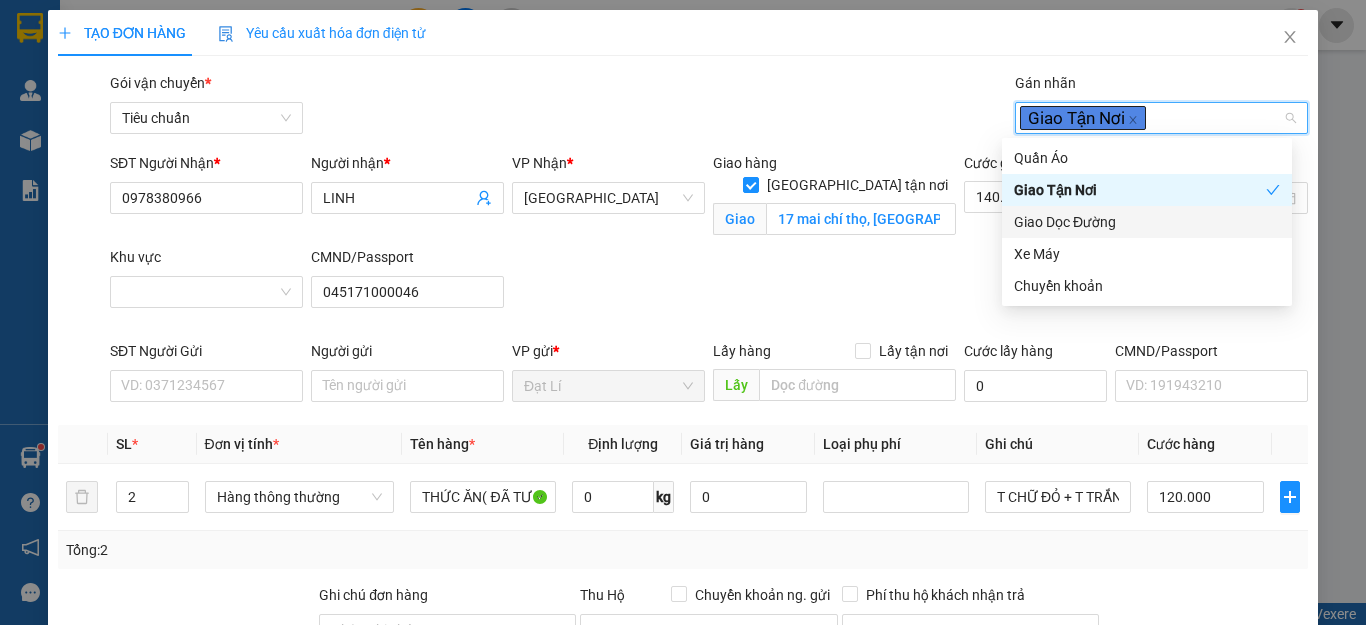 click on "SĐT Người Nhận  * 0978380966 Người nhận  * LINH VP Nhận  * Thủ Đức Giao hàng [GEOGRAPHIC_DATA] tận nơi [GEOGRAPHIC_DATA], [GEOGRAPHIC_DATA], [GEOGRAPHIC_DATA], [GEOGRAPHIC_DATA] Cước giao hàng 140.000 Ngày giao Khu vực CMND/Passport 045171000046" at bounding box center [709, 246] 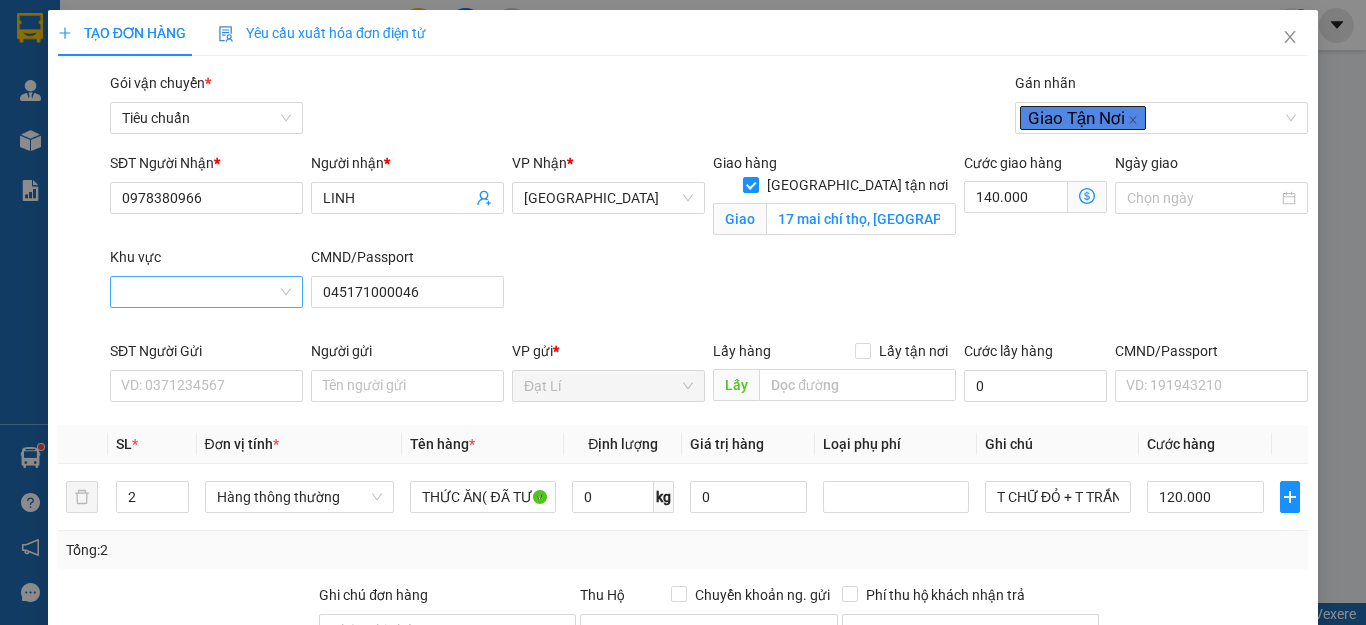 click on "Khu vực" at bounding box center [199, 292] 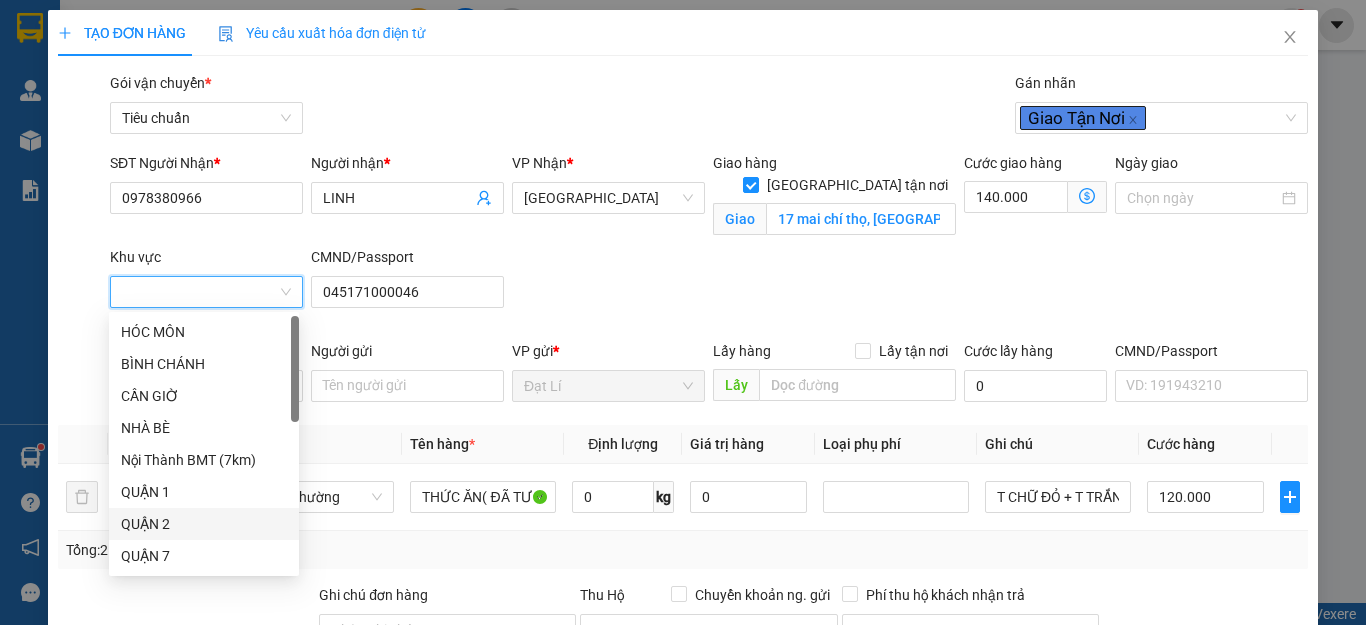 click on "QUẬN 2" at bounding box center [204, 524] 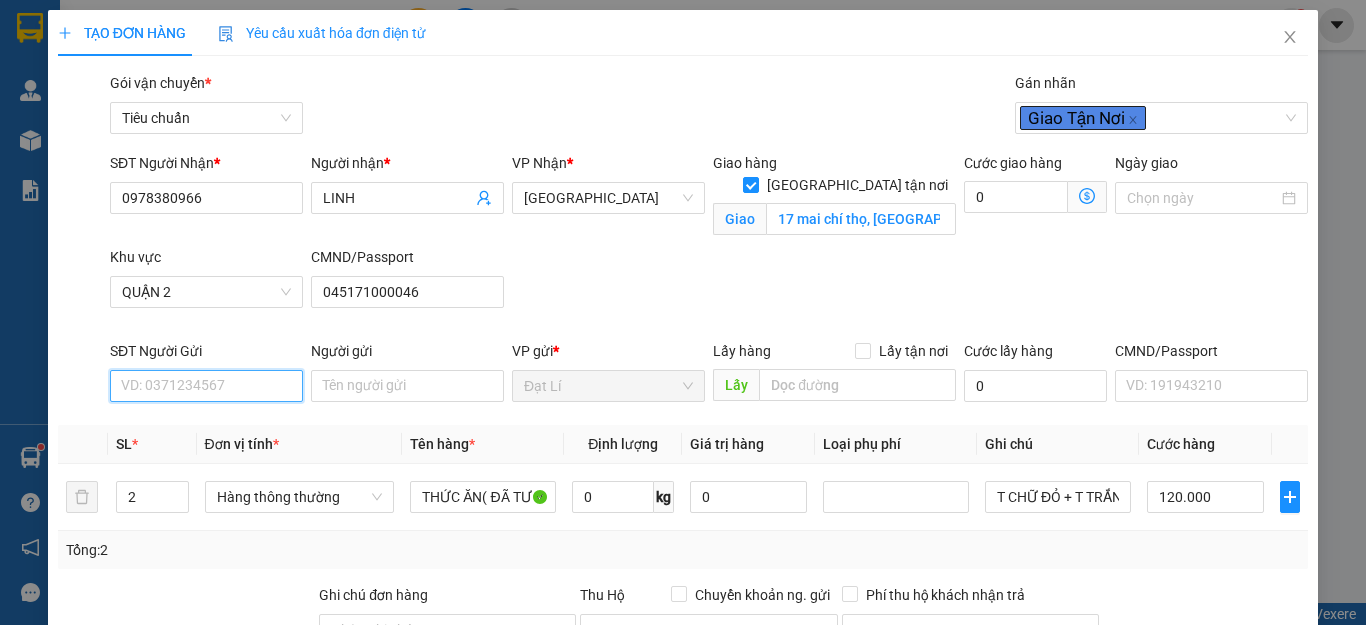 click on "SĐT Người Gửi" at bounding box center [206, 386] 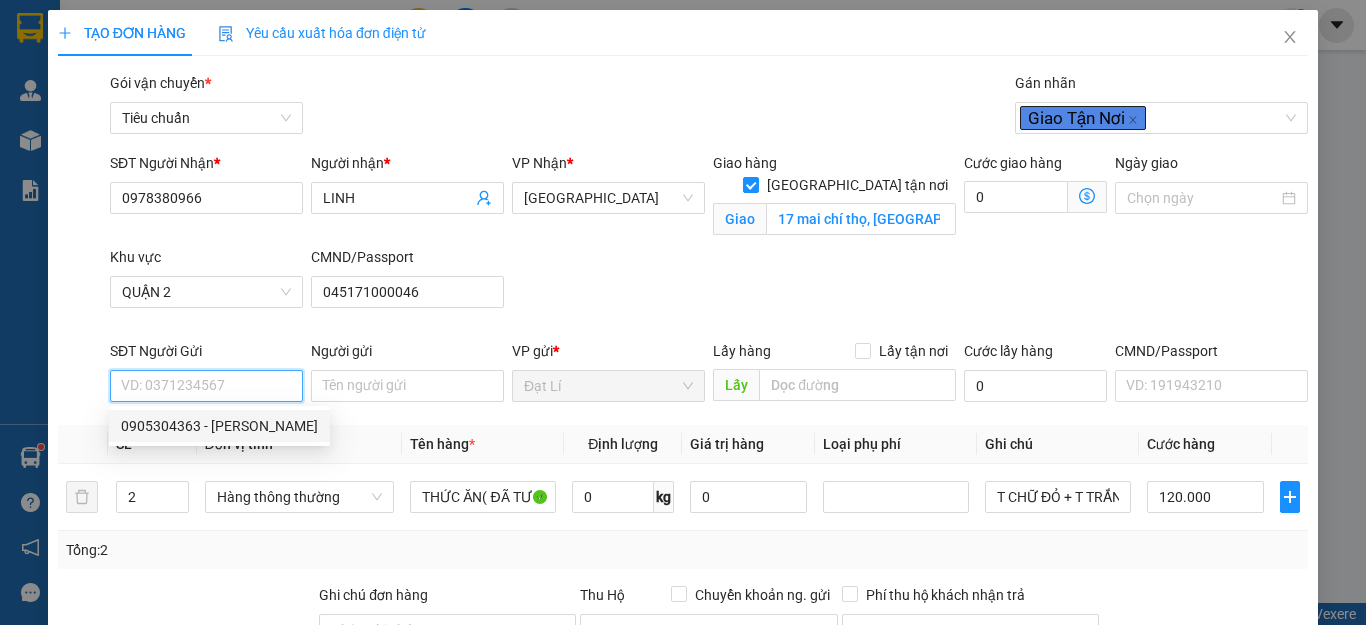 click on "0905304363 - [PERSON_NAME]" at bounding box center (219, 426) 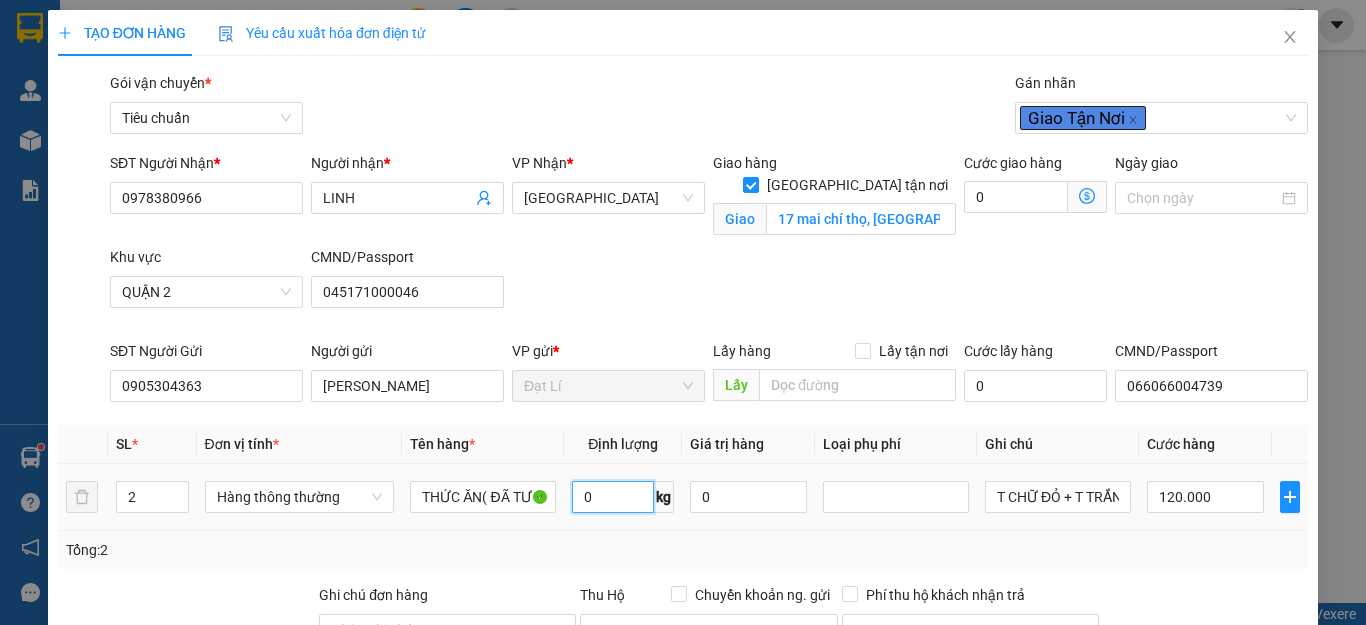 click on "0" at bounding box center [613, 497] 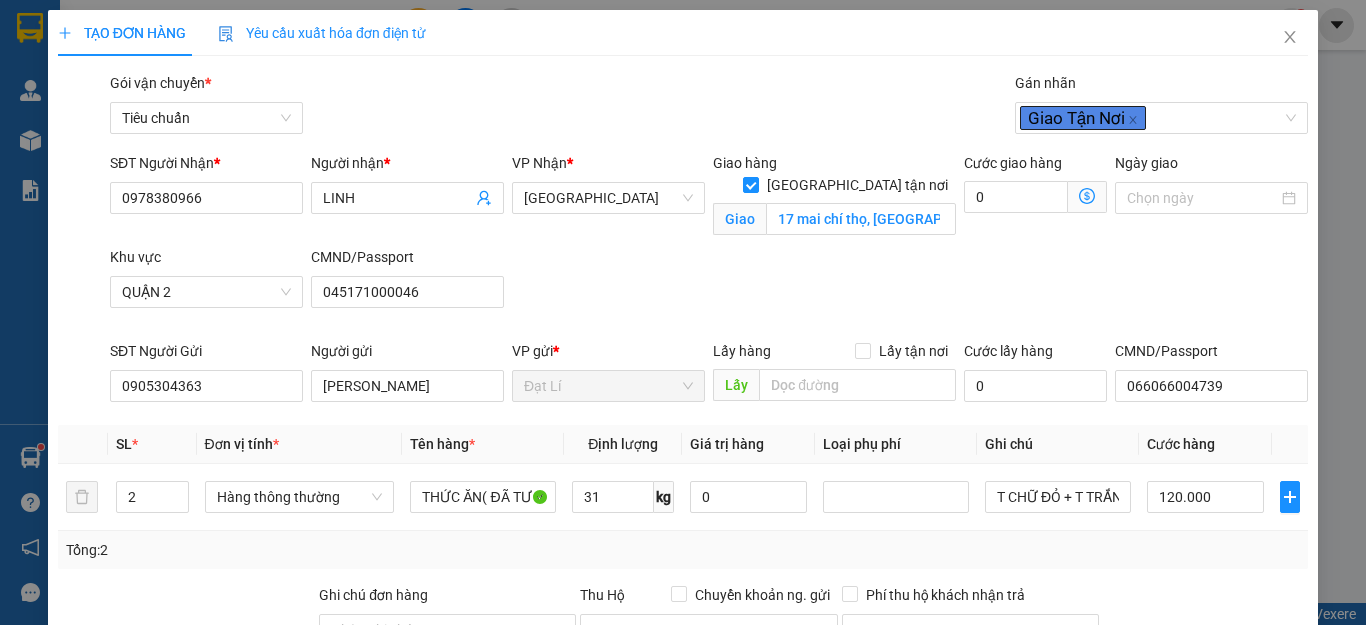 click on "Tổng:  2" at bounding box center [683, 550] 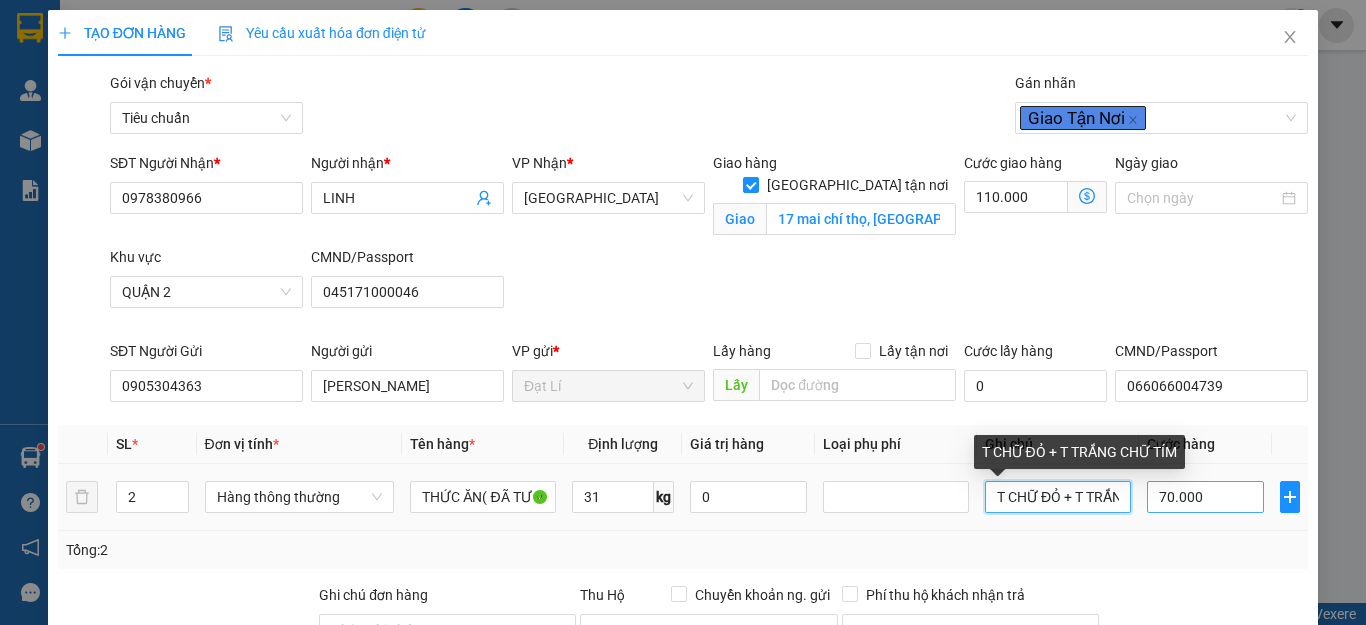 scroll, scrollTop: 0, scrollLeft: 77, axis: horizontal 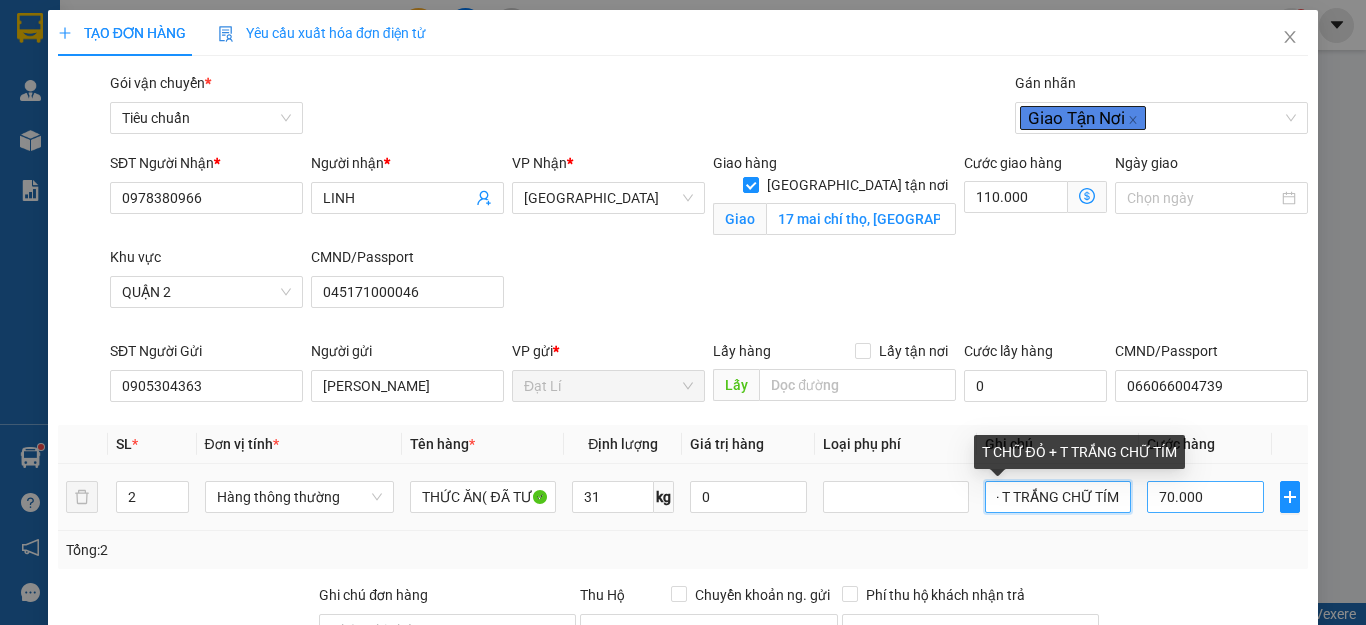 drag, startPoint x: 982, startPoint y: 499, endPoint x: 1165, endPoint y: 485, distance: 183.53474 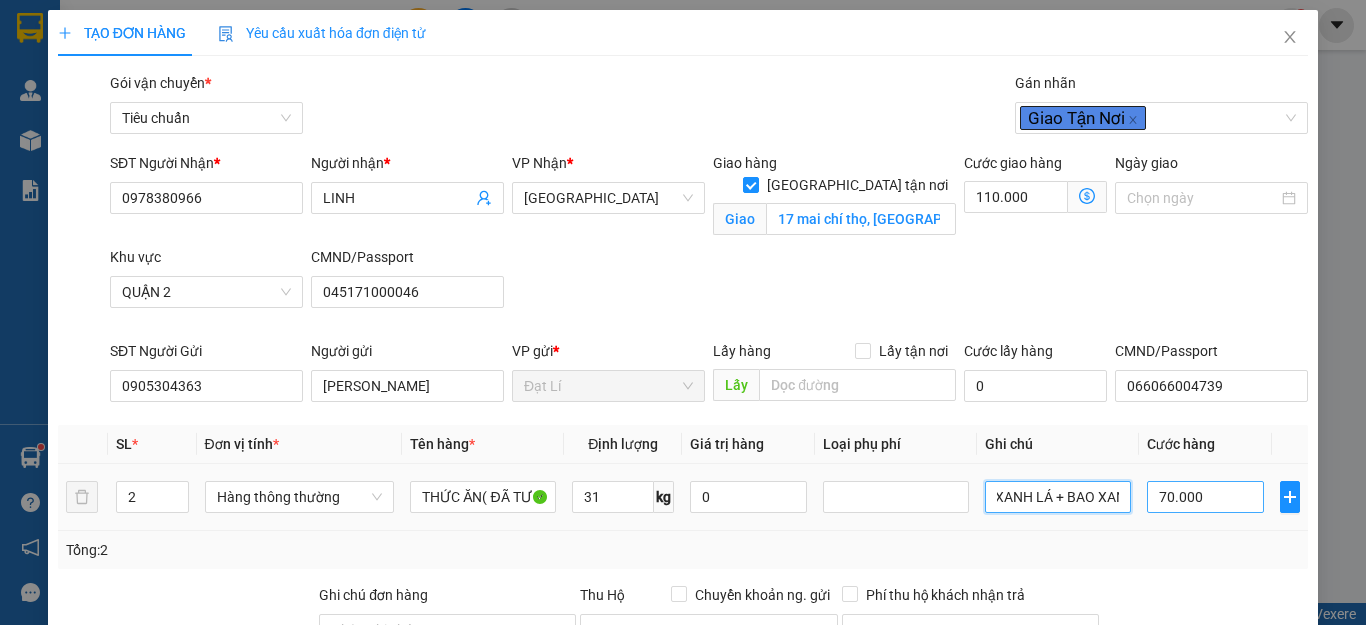 scroll, scrollTop: 0, scrollLeft: 125, axis: horizontal 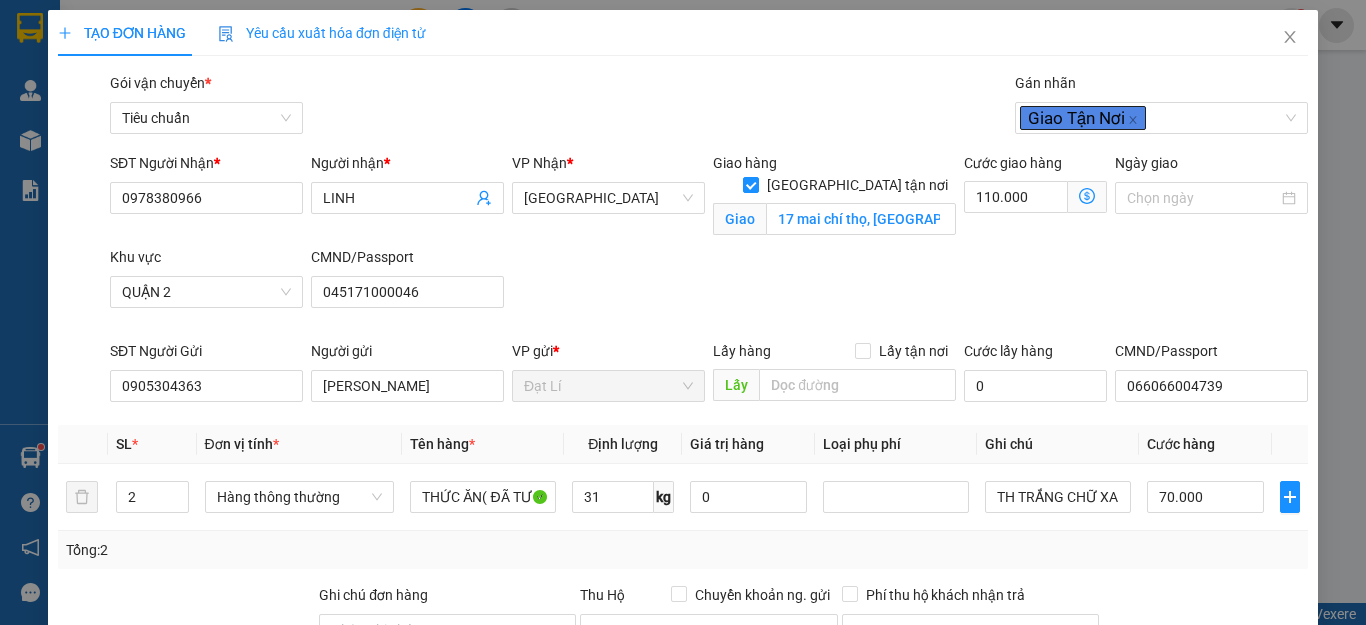 click on "Tổng:  2" at bounding box center [683, 550] 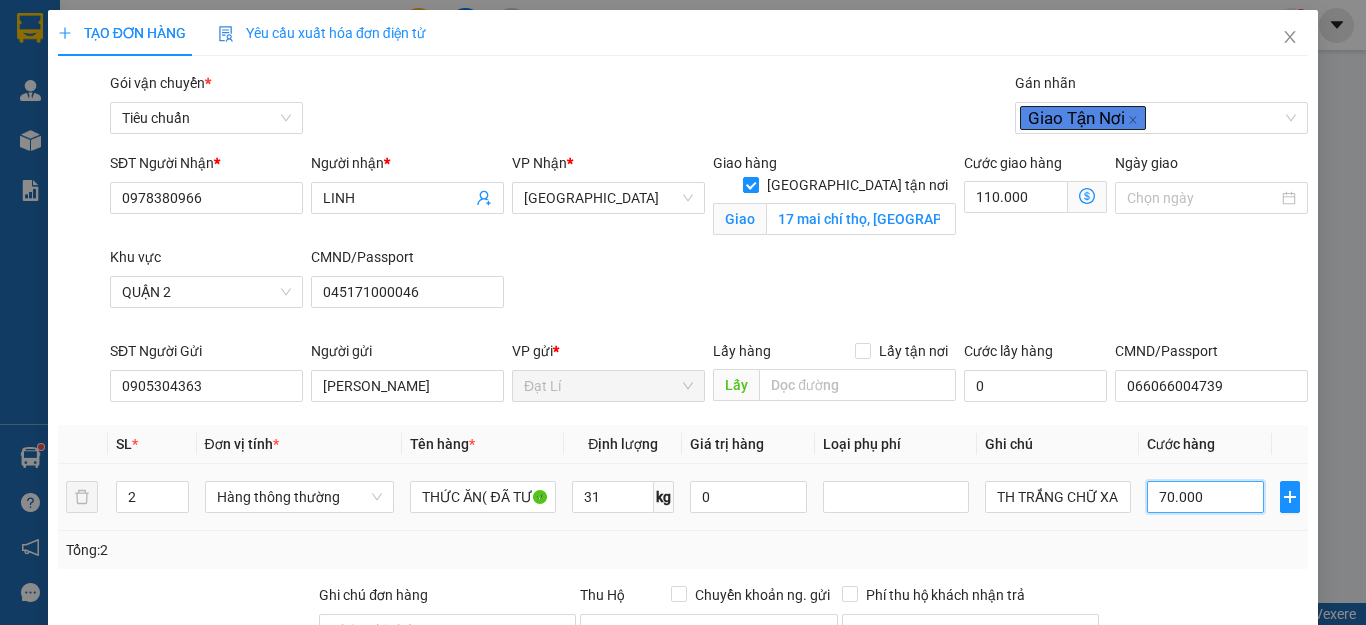 click on "70.000" at bounding box center [1205, 497] 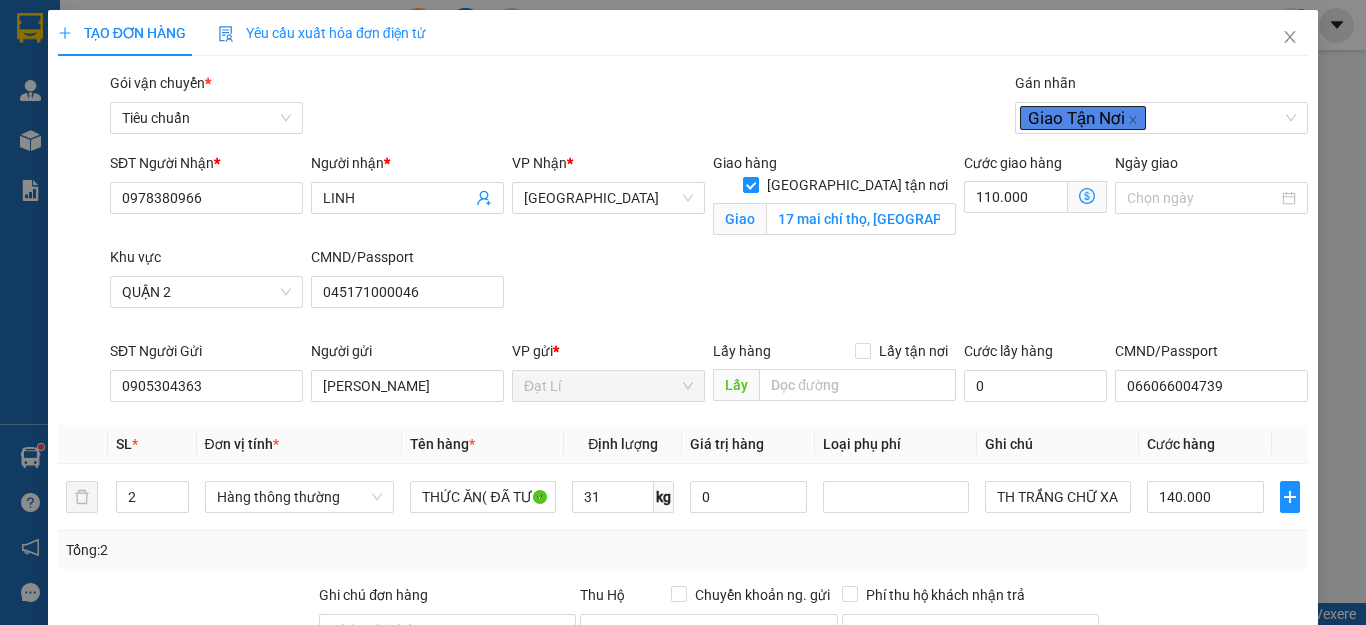 click on "Tổng:  2" at bounding box center [683, 550] 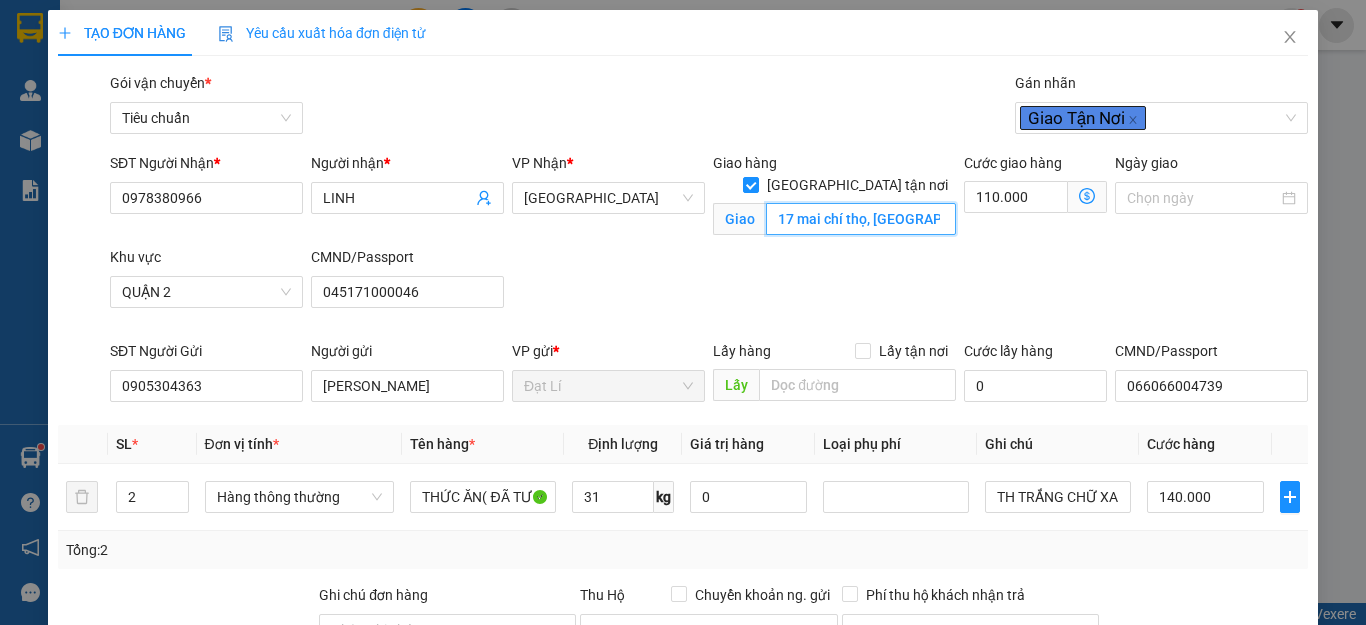 click on "17 mai chí thọ, [GEOGRAPHIC_DATA], [GEOGRAPHIC_DATA], [GEOGRAPHIC_DATA], [GEOGRAPHIC_DATA], [GEOGRAPHIC_DATA], [GEOGRAPHIC_DATA]" at bounding box center [861, 219] 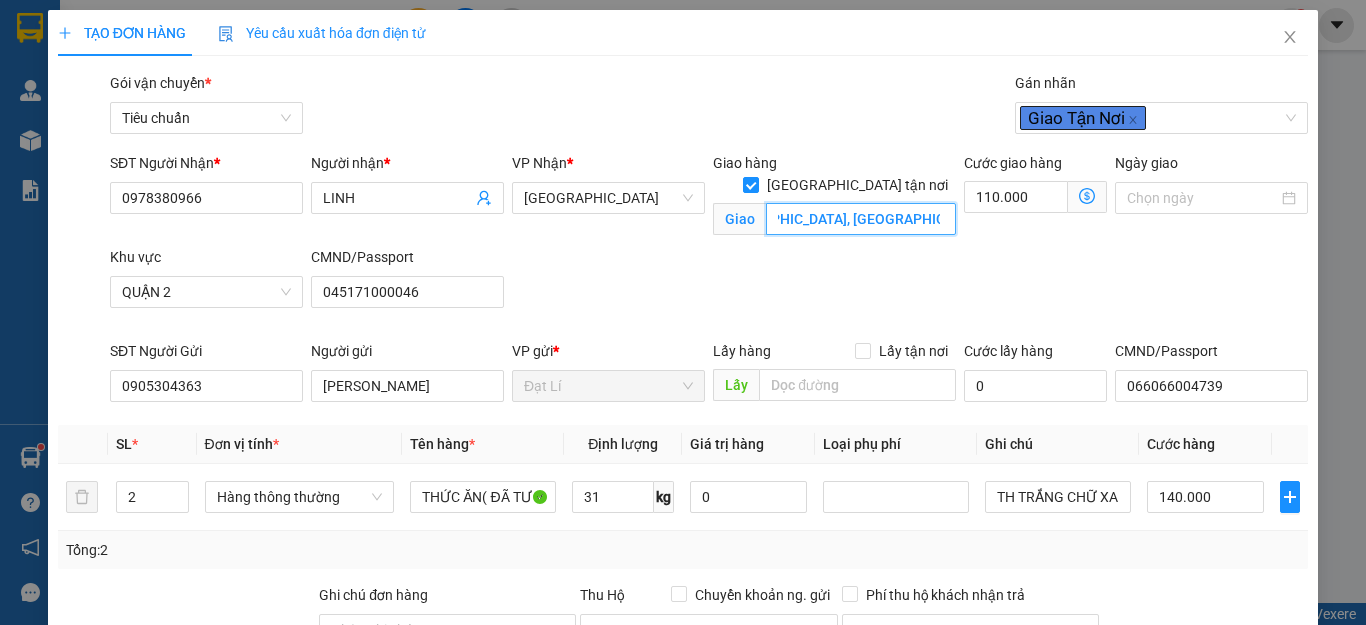 scroll, scrollTop: 0, scrollLeft: 316, axis: horizontal 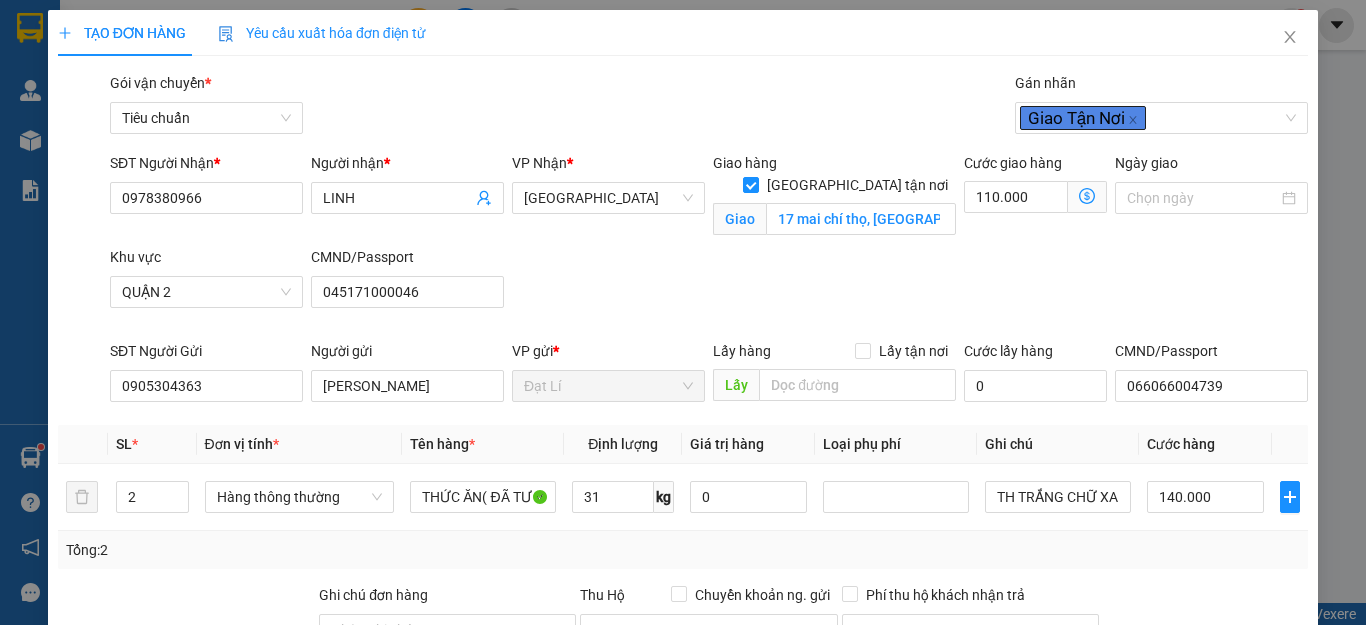 click 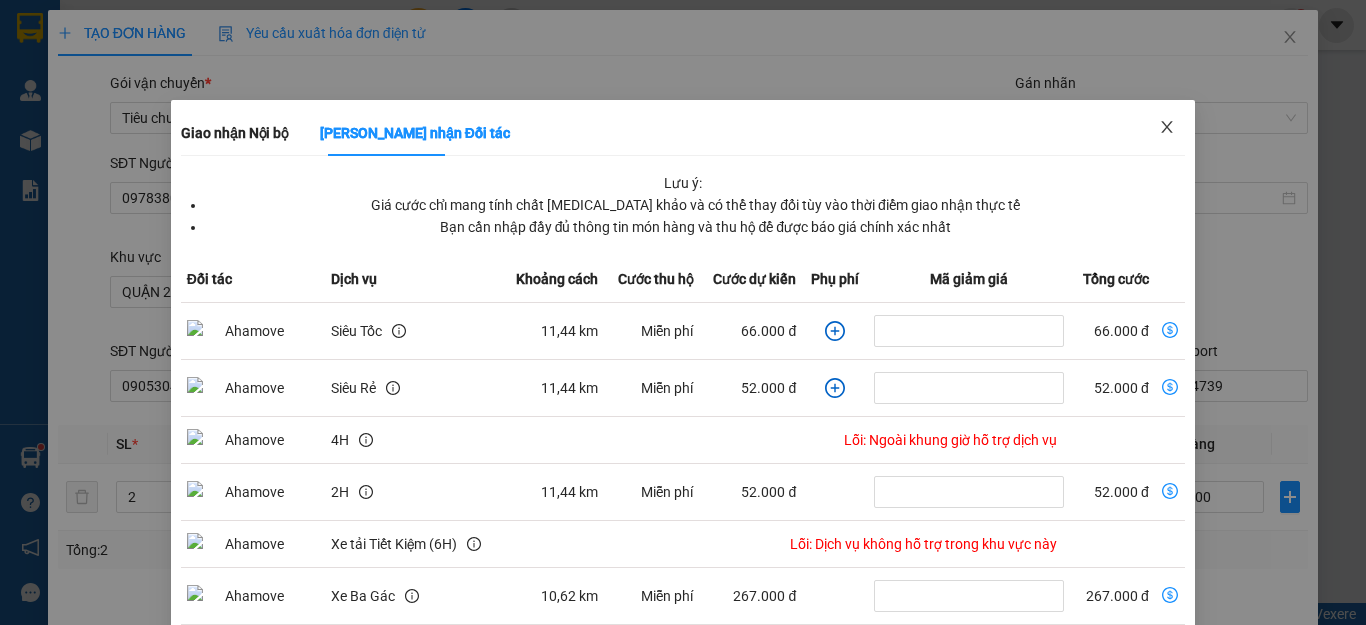 click 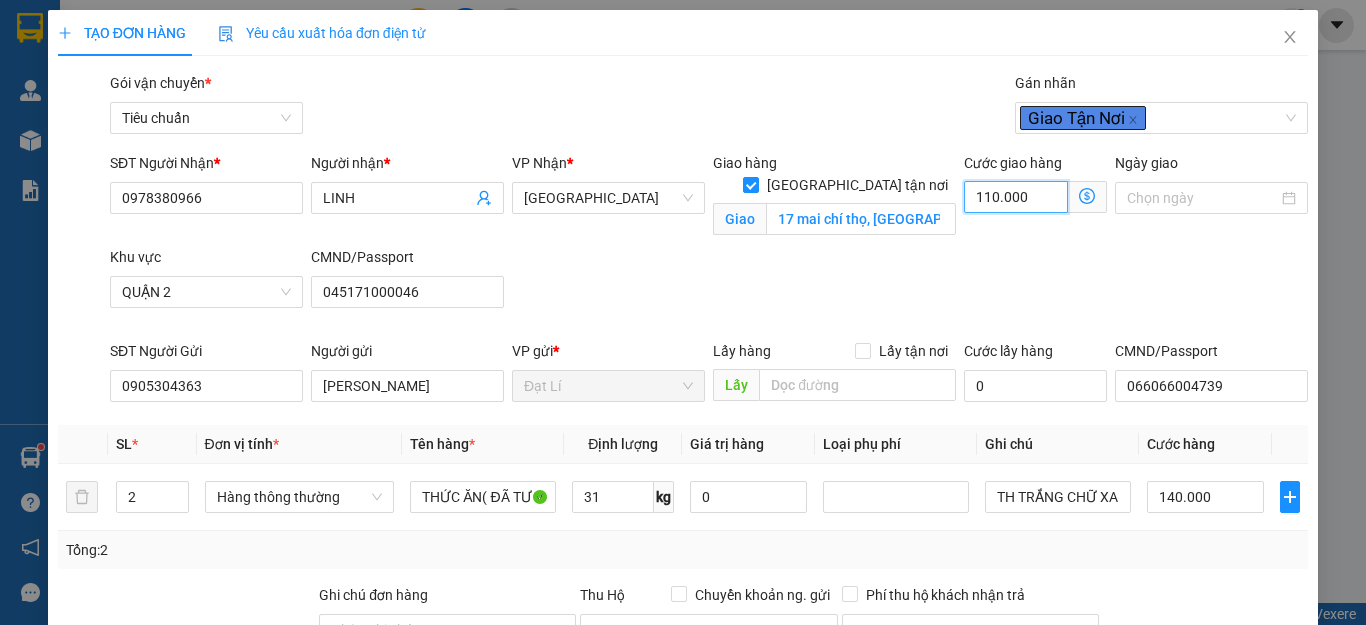 click on "110.000" at bounding box center (1016, 197) 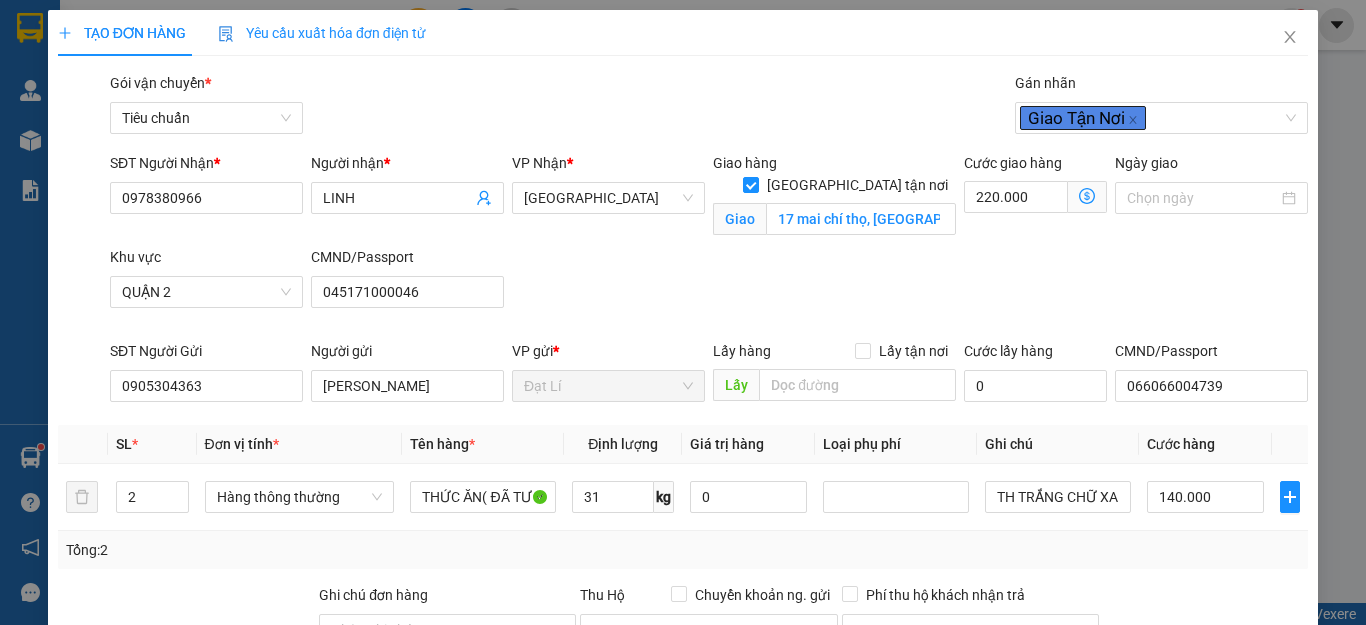 click on "SĐT Người Nhận  * 0978380966 Người nhận  * LINH VP Nhận  * Thủ Đức Giao hàng [GEOGRAPHIC_DATA] tận nơi Giao 17 mai [GEOGRAPHIC_DATA], [GEOGRAPHIC_DATA], [GEOGRAPHIC_DATA], [GEOGRAPHIC_DATA] Cước giao hàng 220.000 Giao nhận Nội bộ Giao nhận Đối tác Lưu ý: Giá cước chỉ mang tính chất [MEDICAL_DATA] khảo và có thể thay đổi tùy vào thời điểm giao nhận thực tế Bạn cần nhập đầy đủ thông tin món hàng và thu hộ để được báo giá chính xác nhất Đối tác Dịch vụ Khoảng cách Cước thu hộ Cước dự kiến Phụ phí Mã giảm giá Tổng cước Siêu Tốc 11,44 km Miễn phí 66.000 đ 66.000 đ Siêu Rẻ 11,44 km Miễn phí 52.000 đ 52.000 đ 4H Lỗi: Ngoài khung giờ hỗ trợ dịch vụ 2H 11,44 km Miễn phí 52.000 đ 52.000 đ Xe tải Tiết Kiệm (6H) Lỗi: Dịch vụ không hỗ trợ trong khu vực này Xe Ba Gác 10,62 km Miễn phí 267.000 đ 267.000 đ 10,58 km" at bounding box center [709, 246] 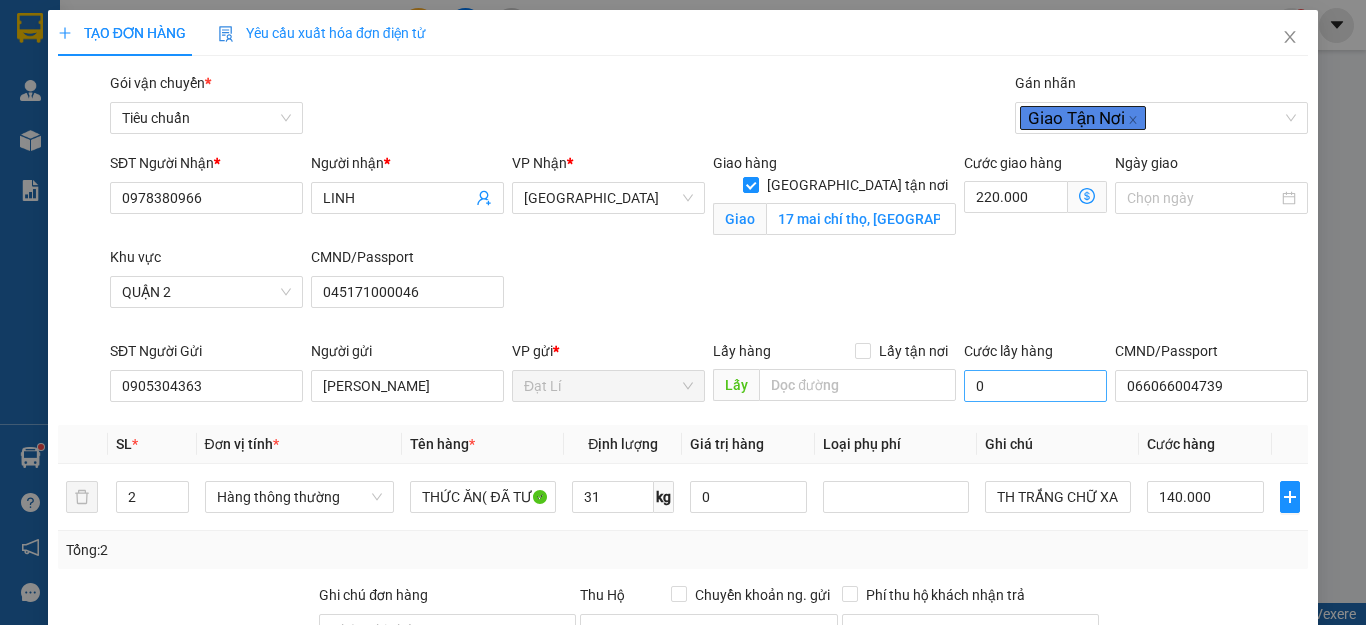 scroll, scrollTop: 300, scrollLeft: 0, axis: vertical 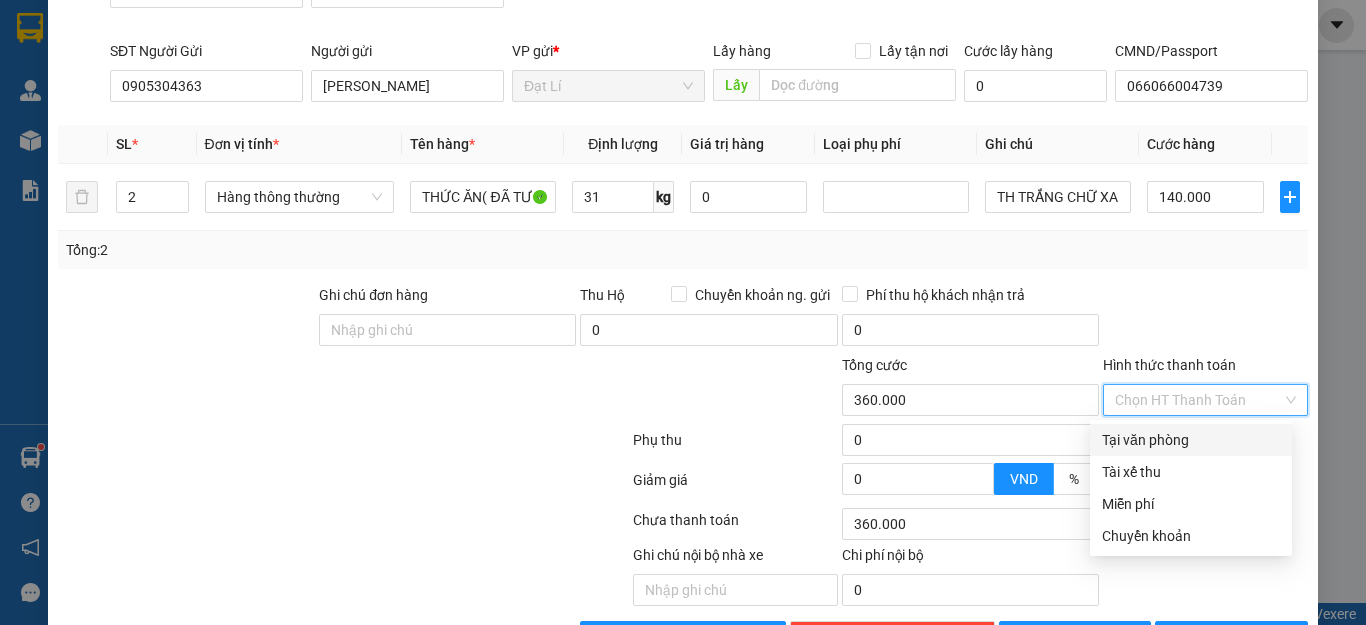 click on "Hình thức thanh toán" at bounding box center (1198, 400) 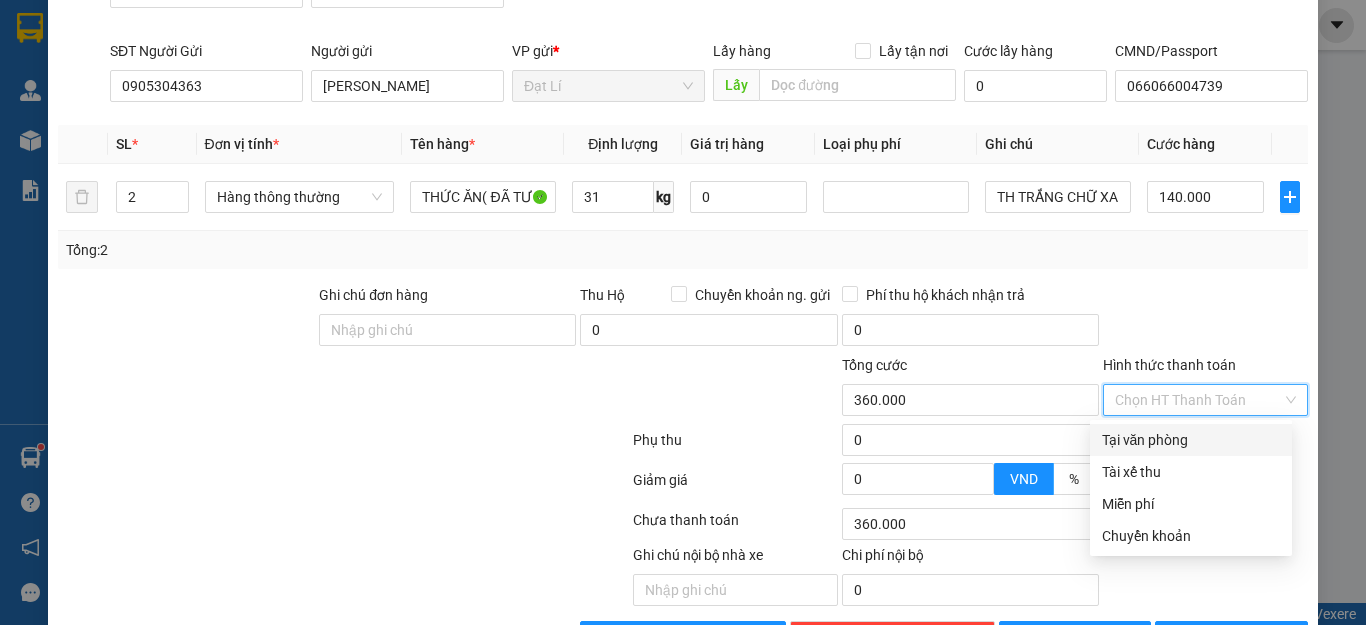 click on "Tại văn phòng" at bounding box center (1191, 440) 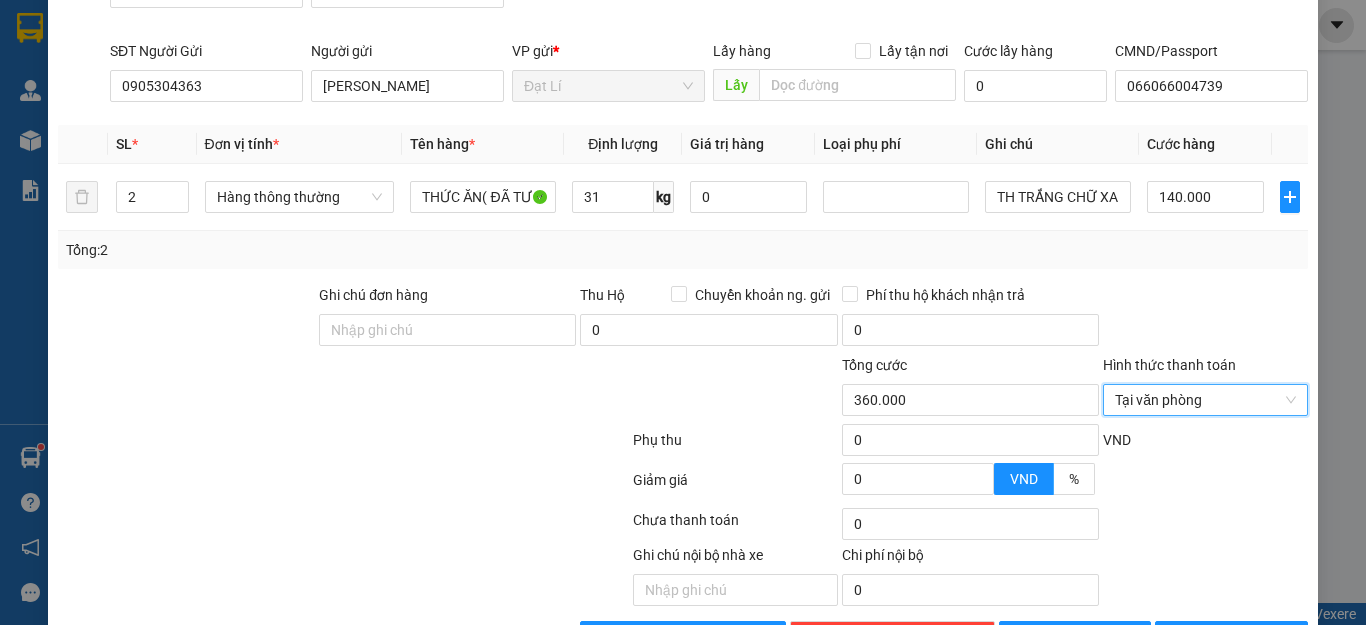 scroll, scrollTop: 367, scrollLeft: 0, axis: vertical 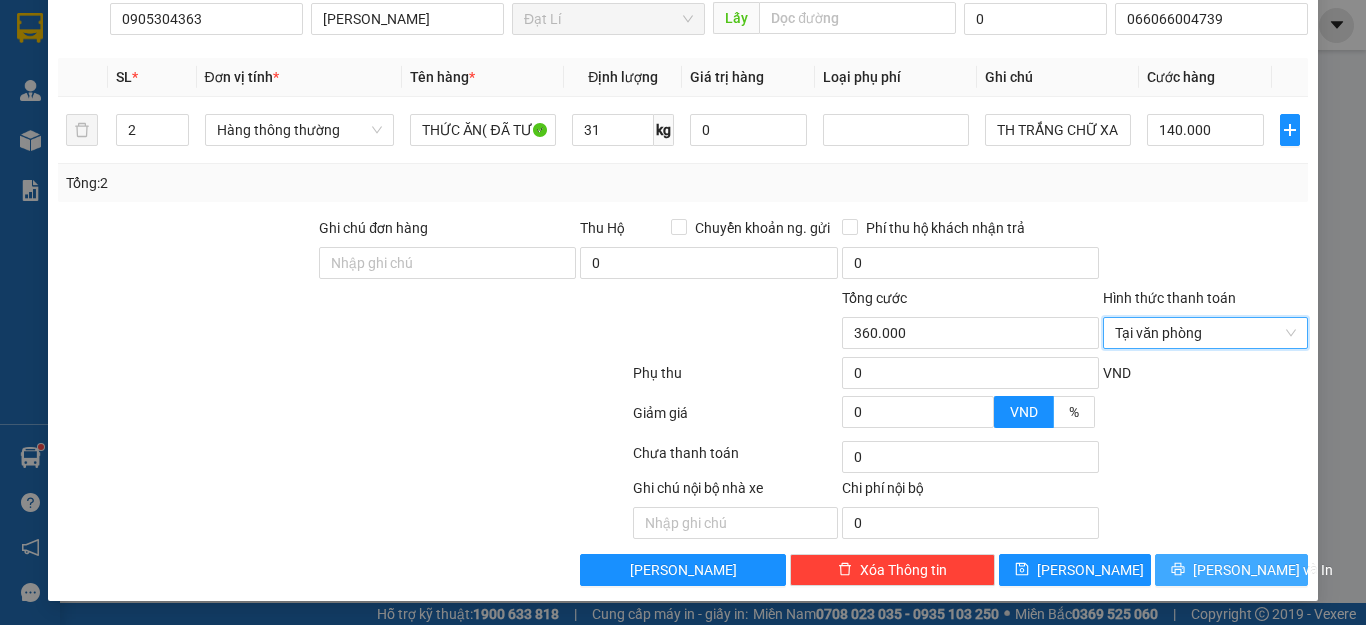 click on "[PERSON_NAME] và In" at bounding box center [1263, 570] 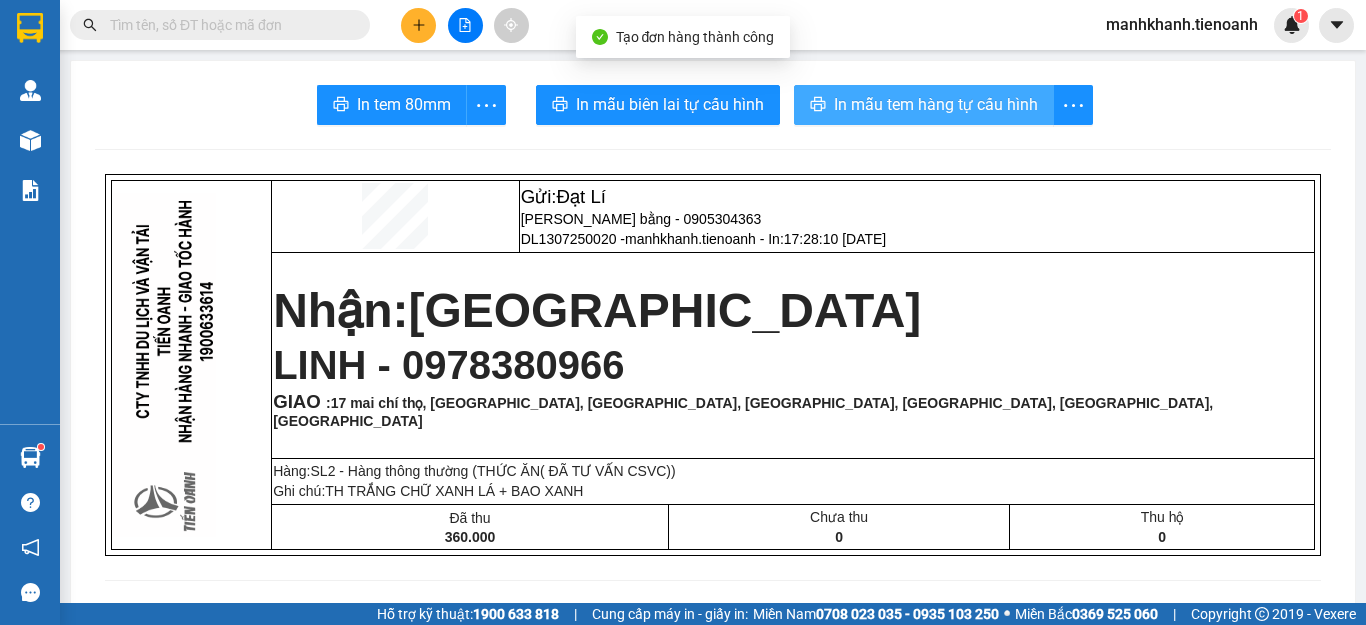 click on "In mẫu tem hàng tự cấu hình" at bounding box center [936, 104] 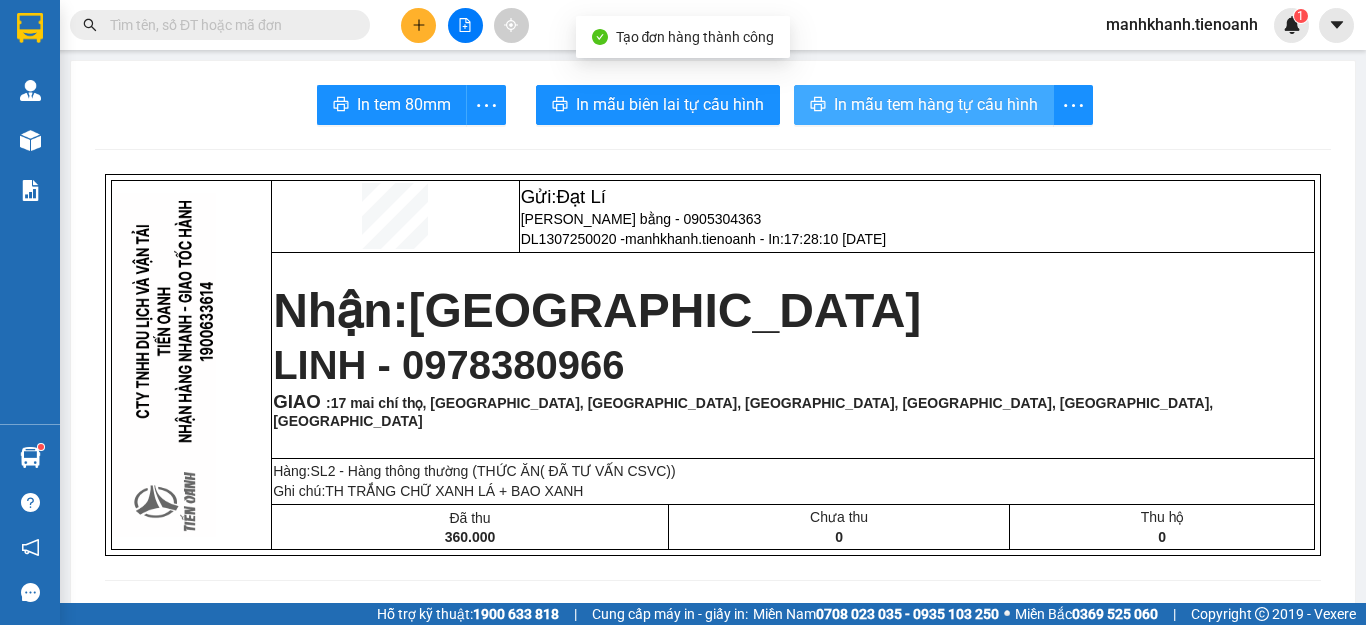 scroll, scrollTop: 0, scrollLeft: 0, axis: both 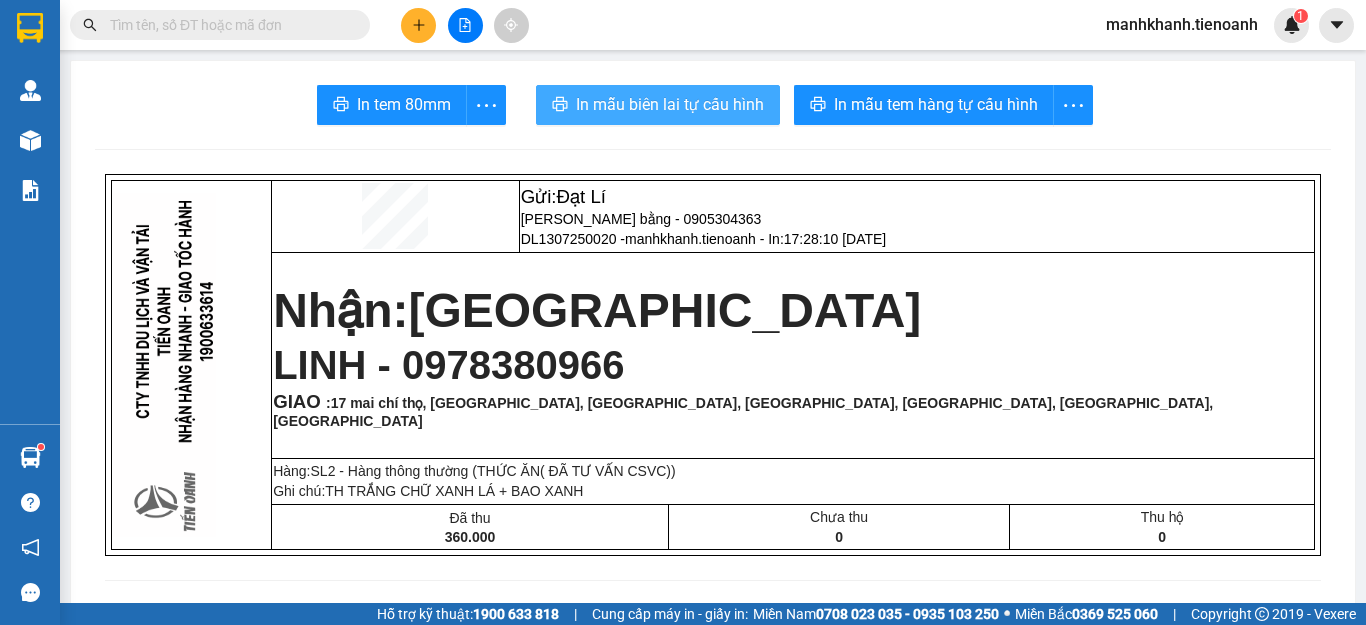 click on "In mẫu biên lai tự cấu hình" at bounding box center [658, 105] 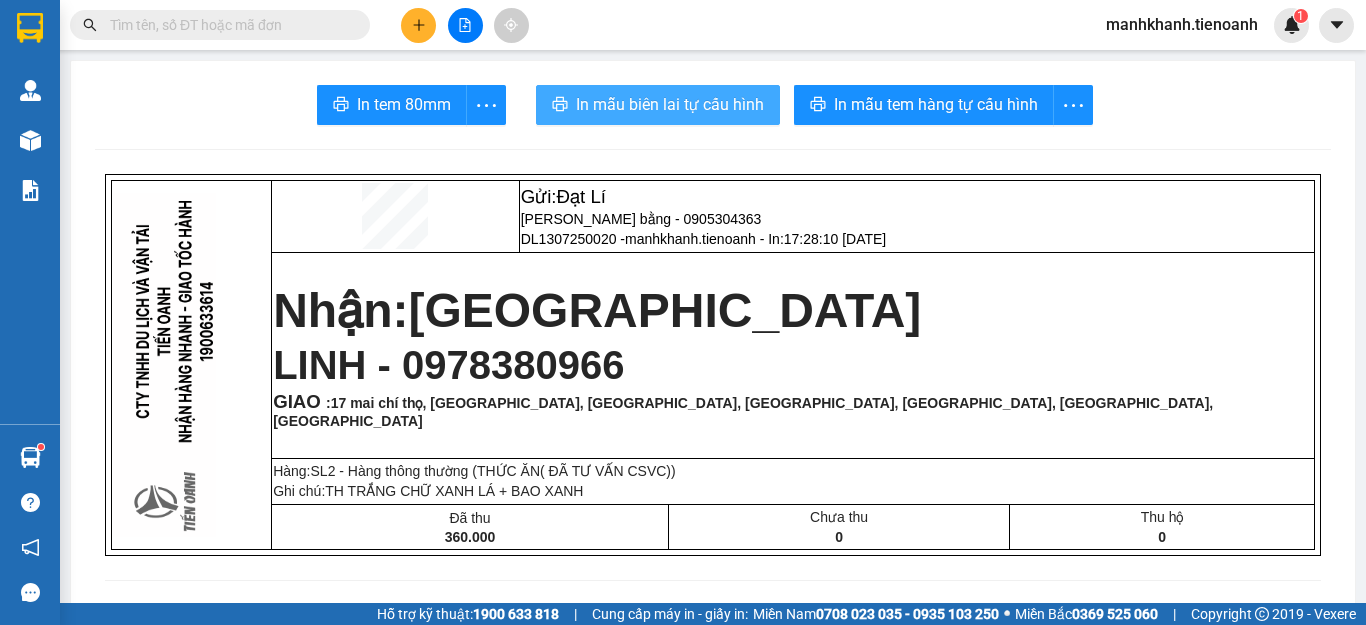 scroll, scrollTop: 0, scrollLeft: 0, axis: both 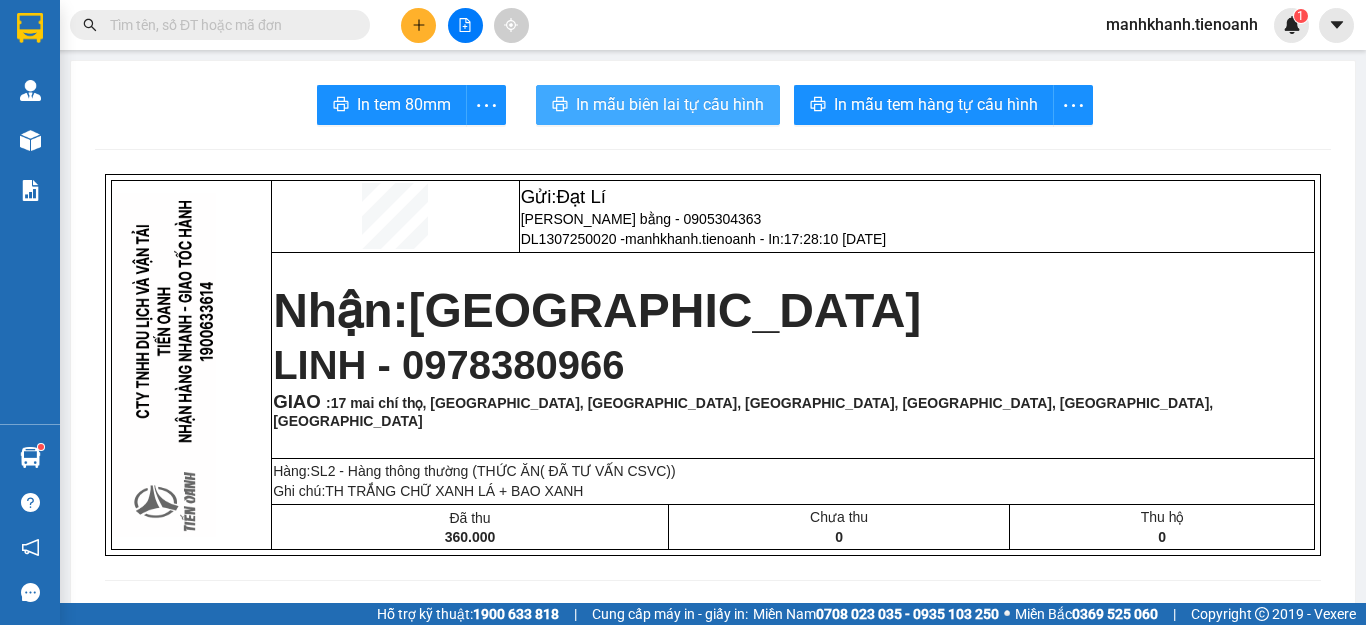 click on "In mẫu biên lai tự cấu hình" at bounding box center [670, 104] 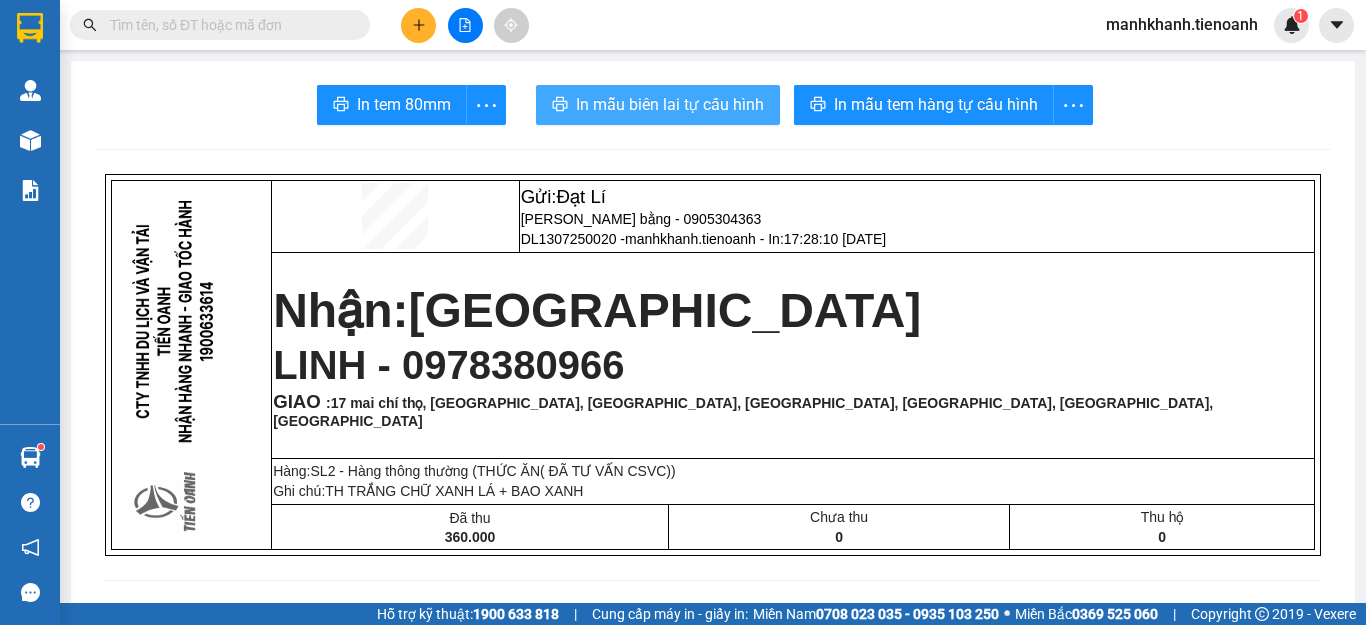scroll, scrollTop: 0, scrollLeft: 0, axis: both 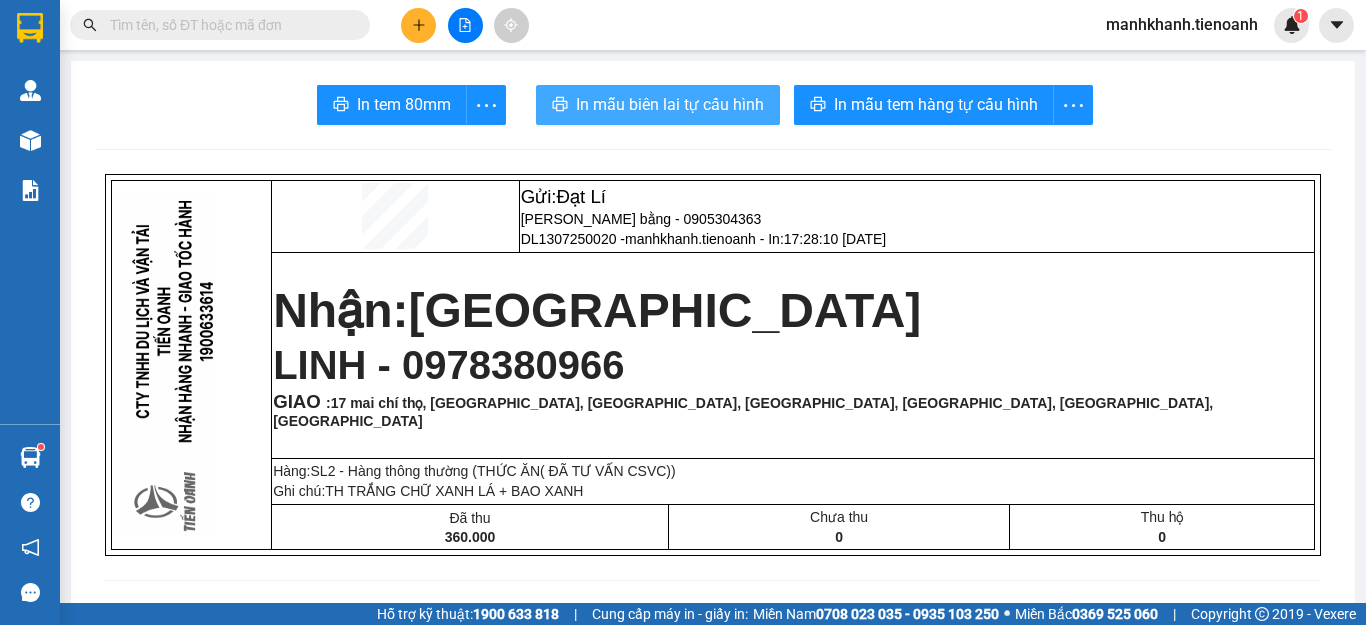 click on "In mẫu biên lai tự cấu hình" at bounding box center [658, 105] 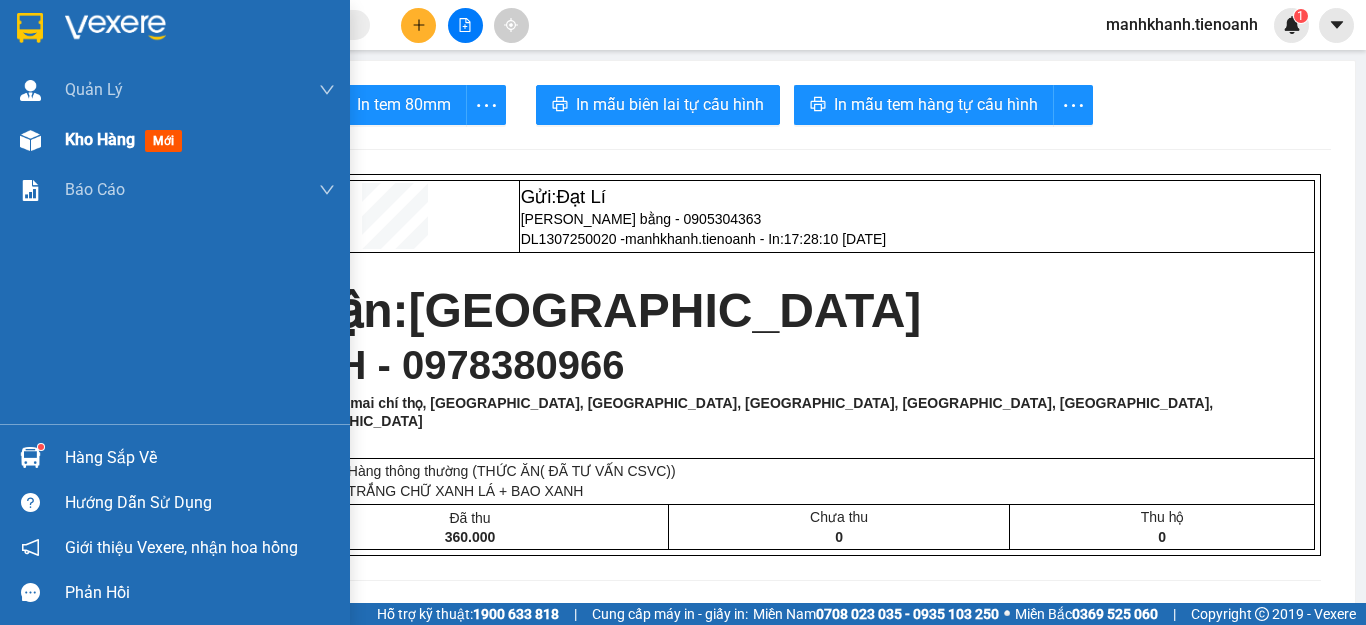click on "Kho hàng" at bounding box center [100, 139] 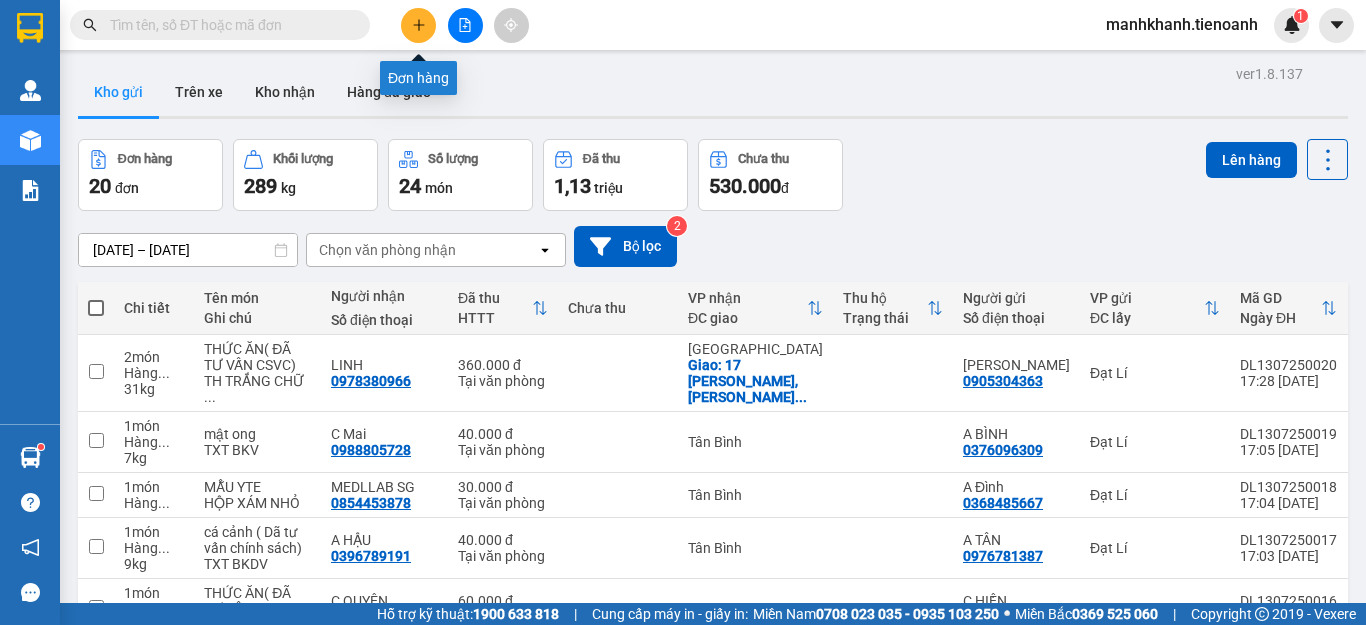 click at bounding box center (418, 25) 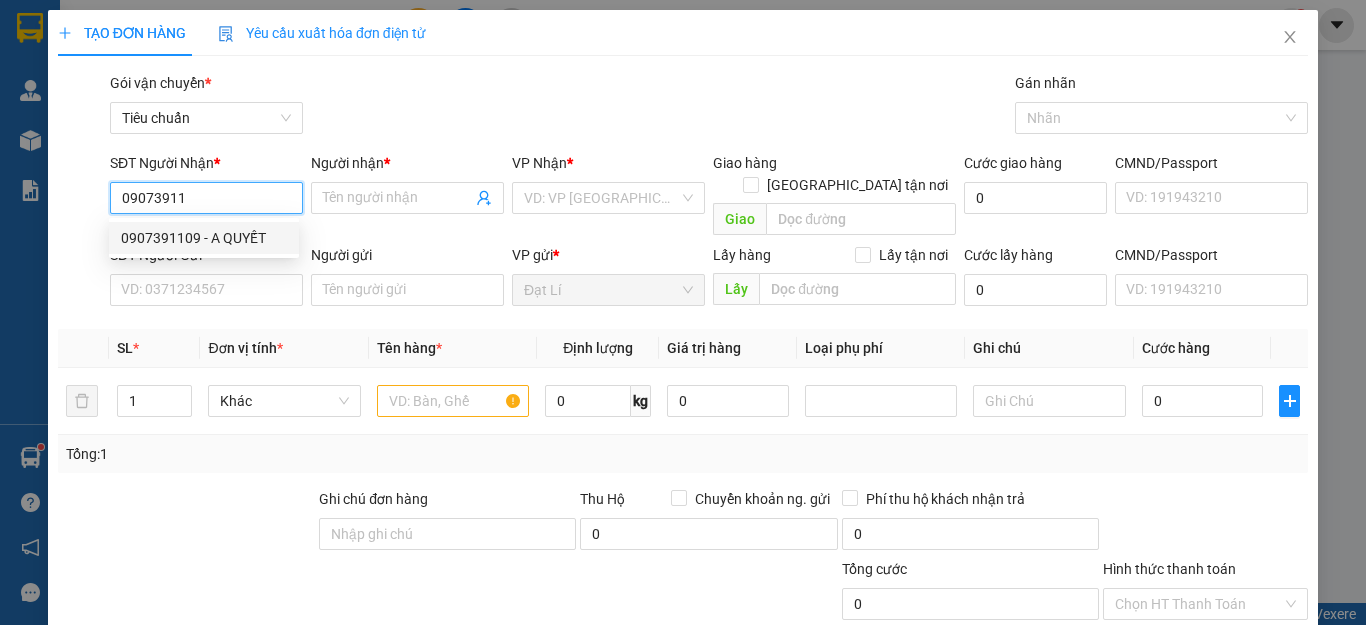click on "0907391109 - A QUYẾT" at bounding box center [204, 238] 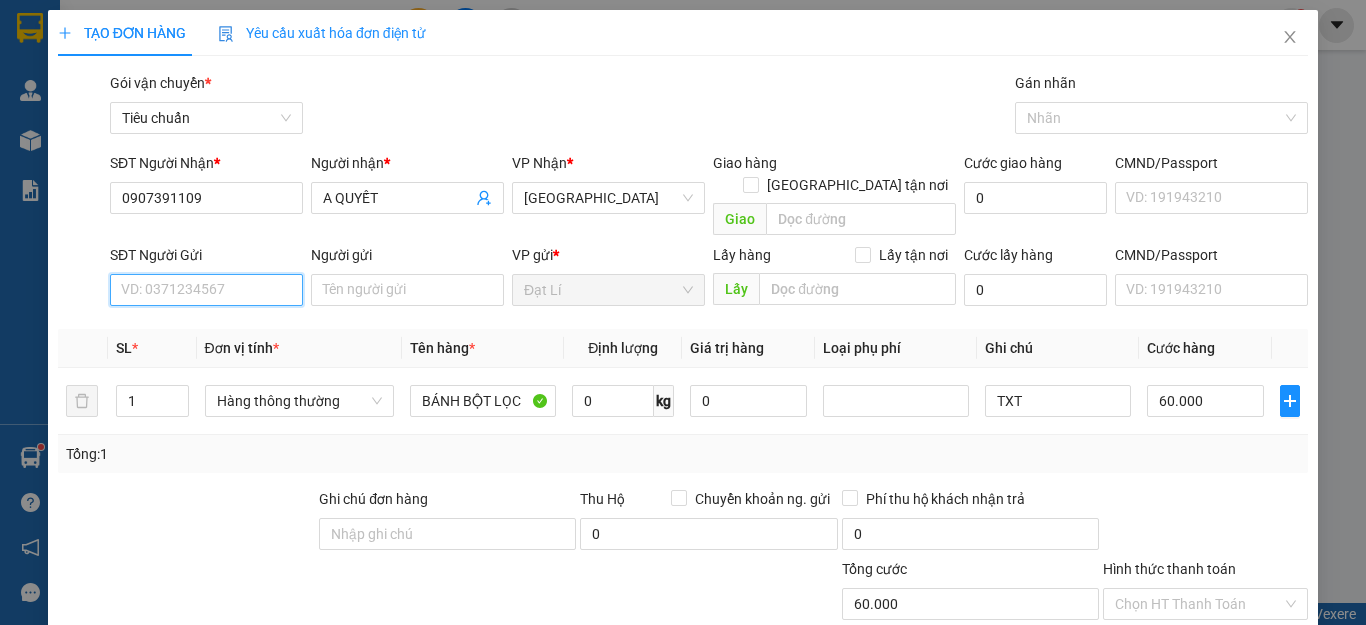 click on "SĐT Người Gửi" at bounding box center [206, 290] 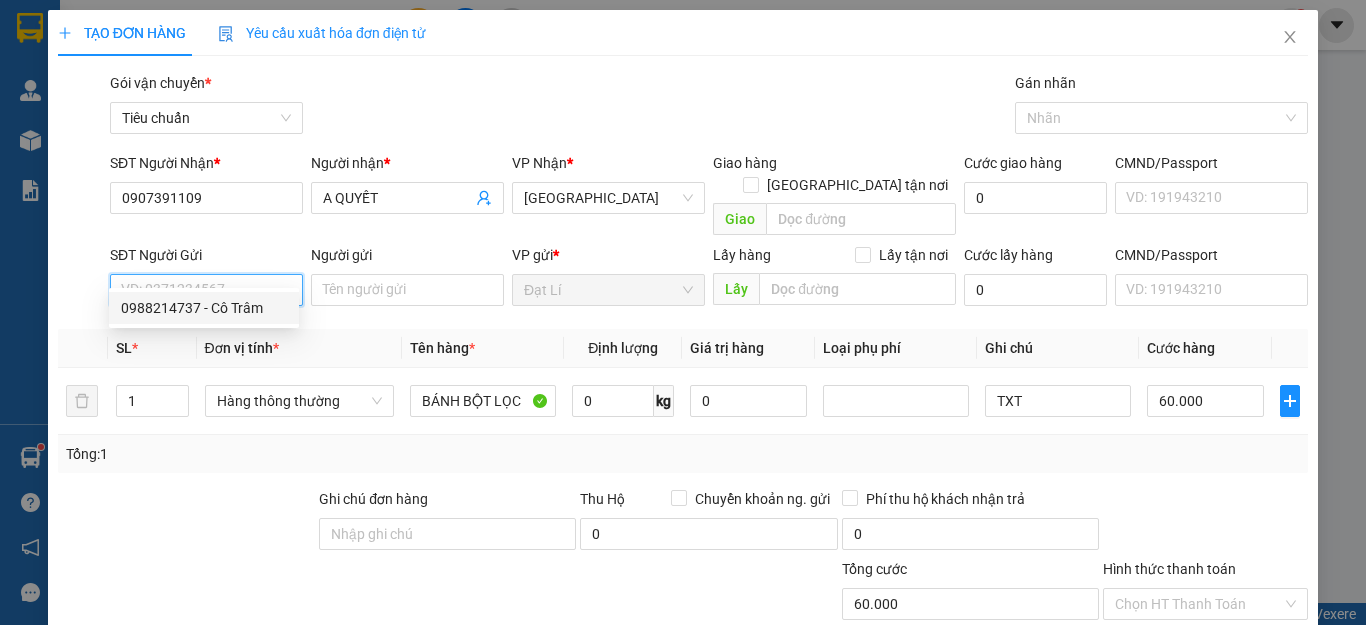 click on "0988214737 - Cô Trâm" at bounding box center [204, 308] 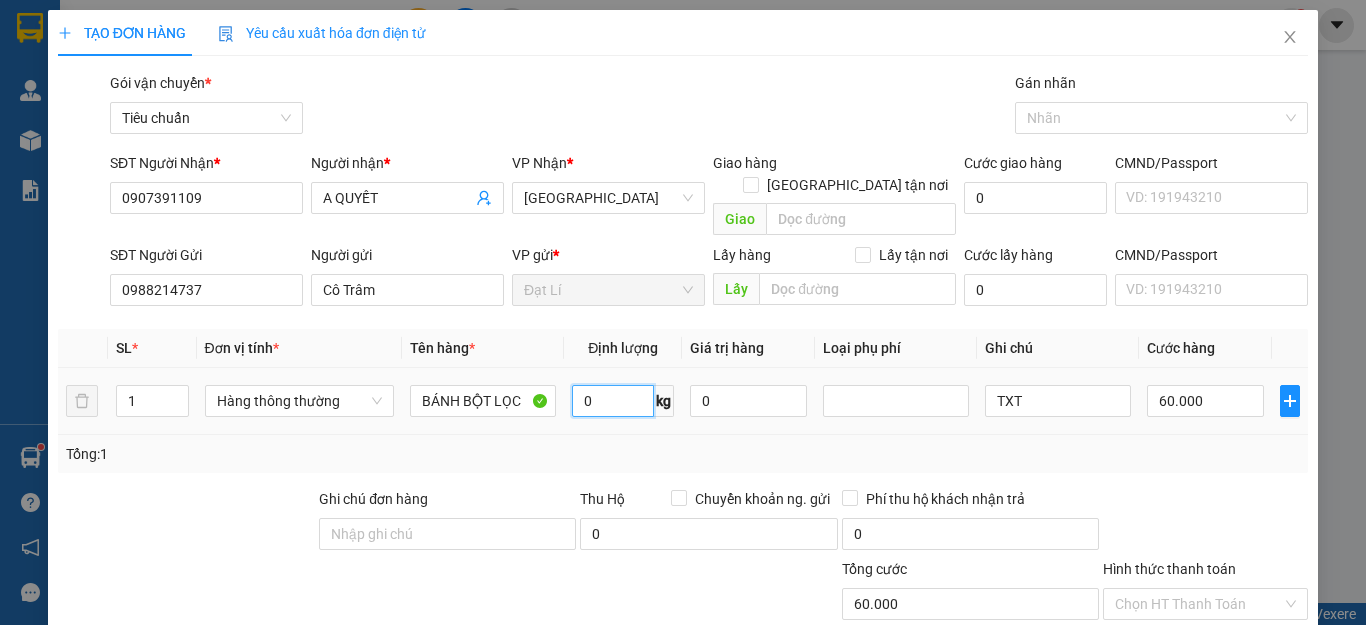 click on "0" at bounding box center (613, 401) 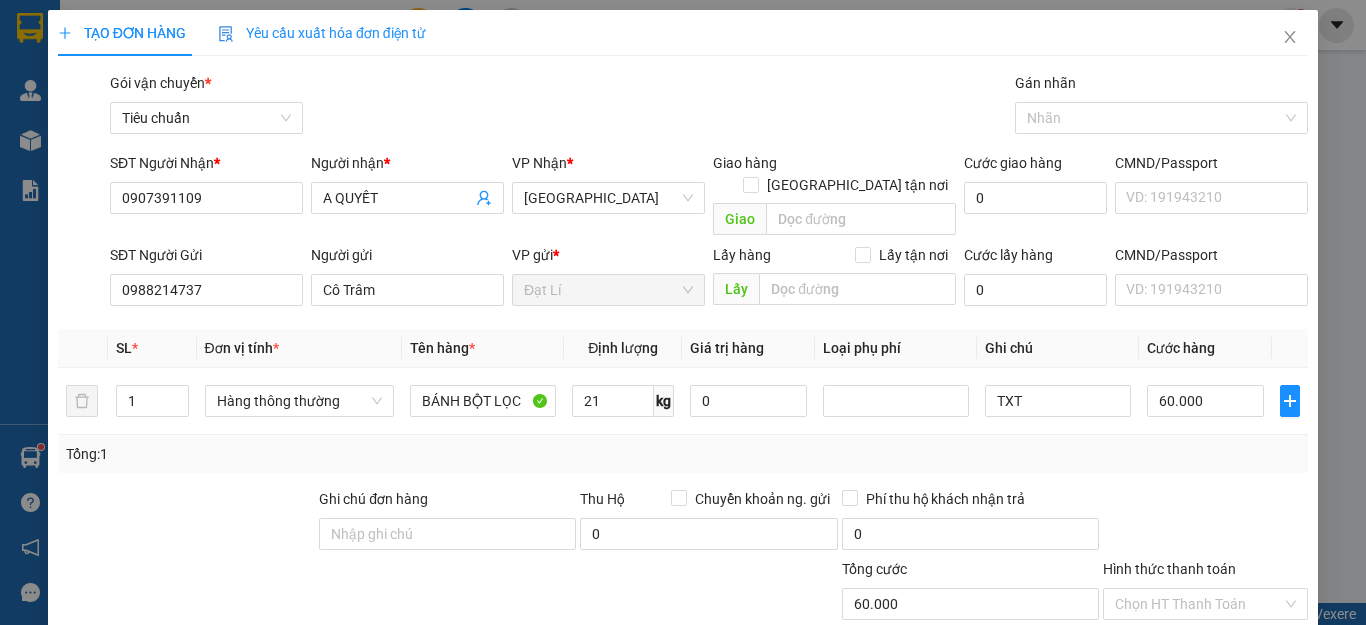 click on "Tổng:  1" at bounding box center [683, 454] 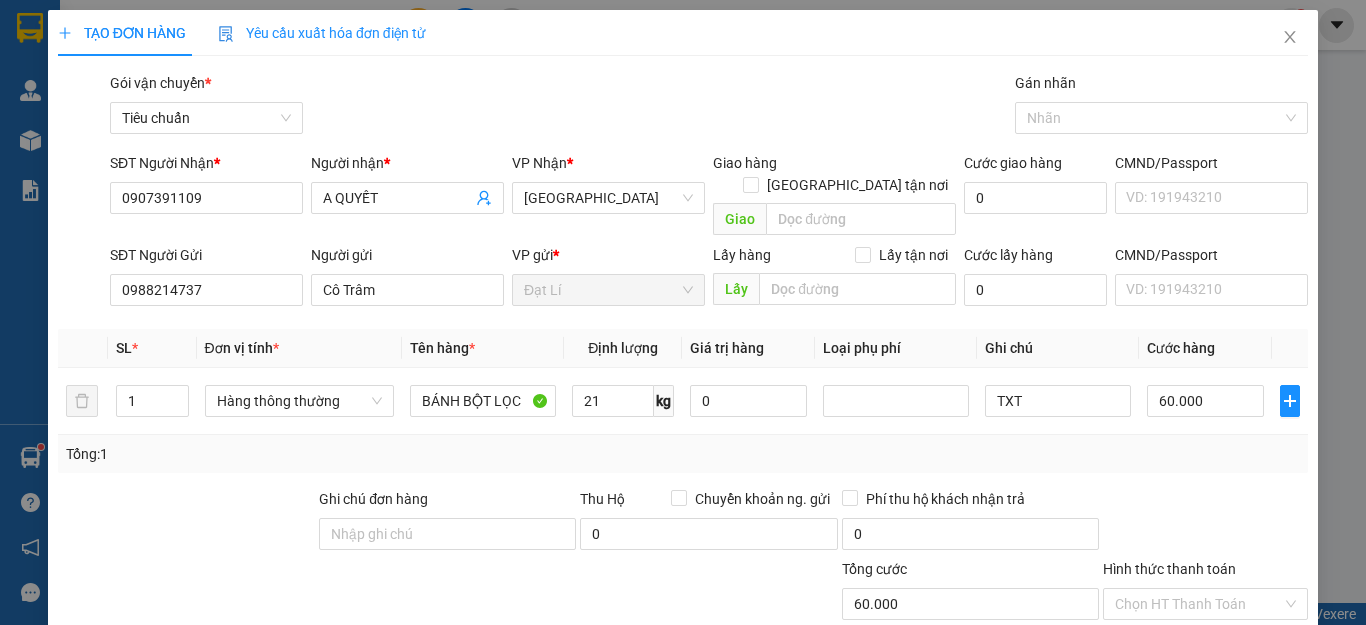 click on "[PERSON_NAME] và In" at bounding box center (1263, 841) 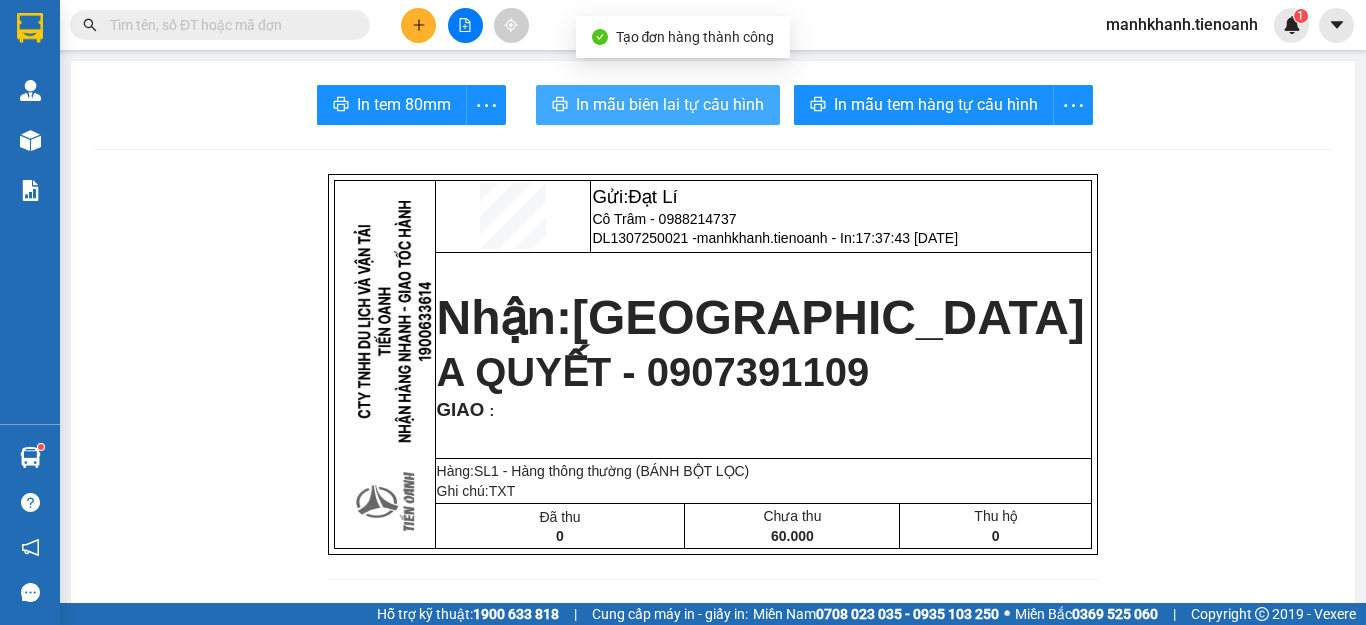 click on "In mẫu biên lai tự cấu hình" at bounding box center [658, 105] 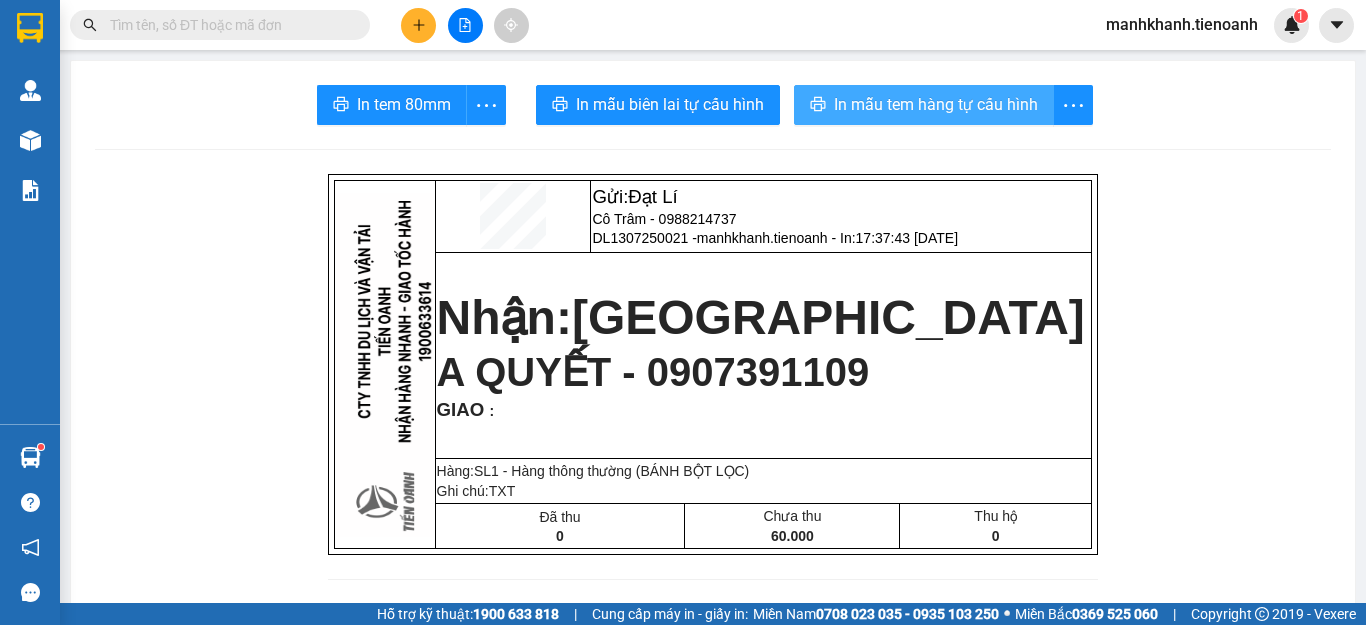 click on "In mẫu tem hàng tự cấu hình" at bounding box center [936, 104] 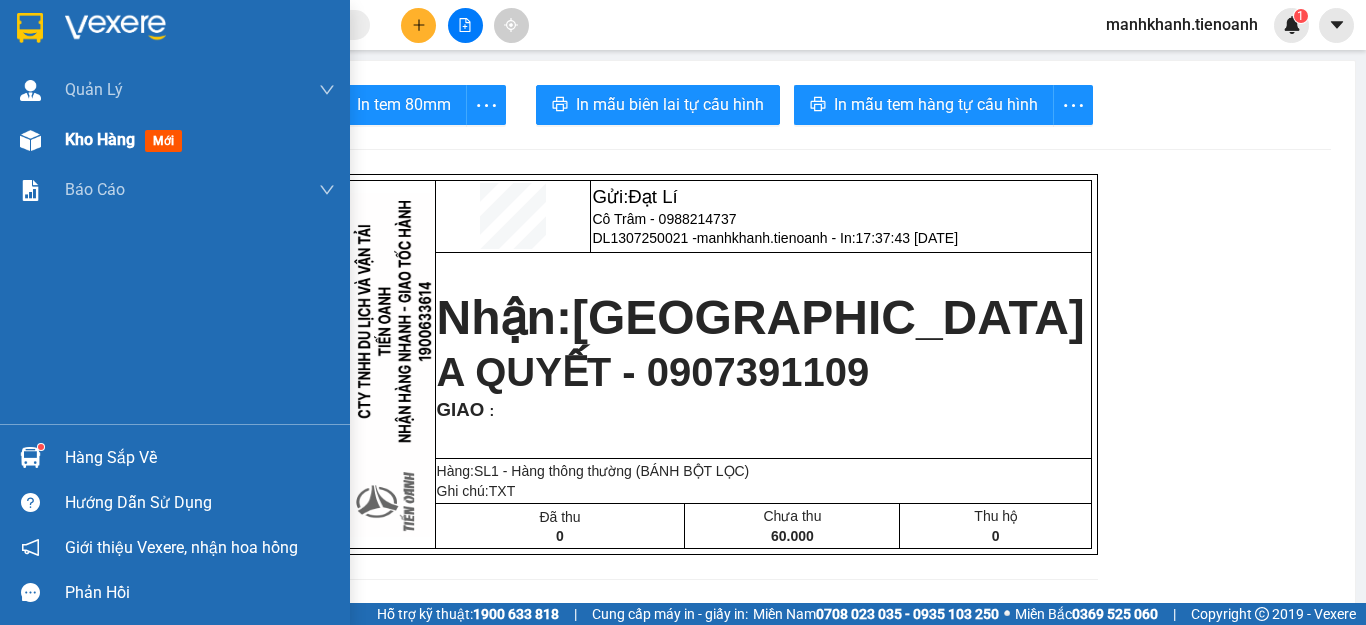 click on "Kho hàng" at bounding box center (100, 139) 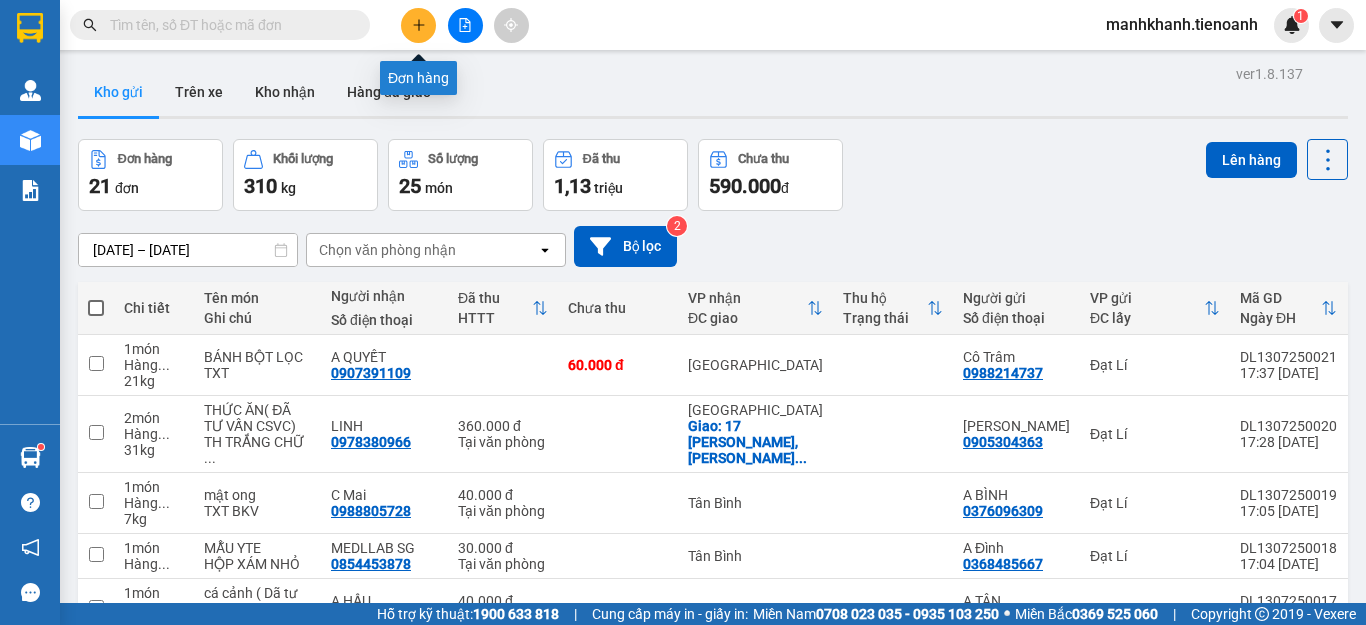 click 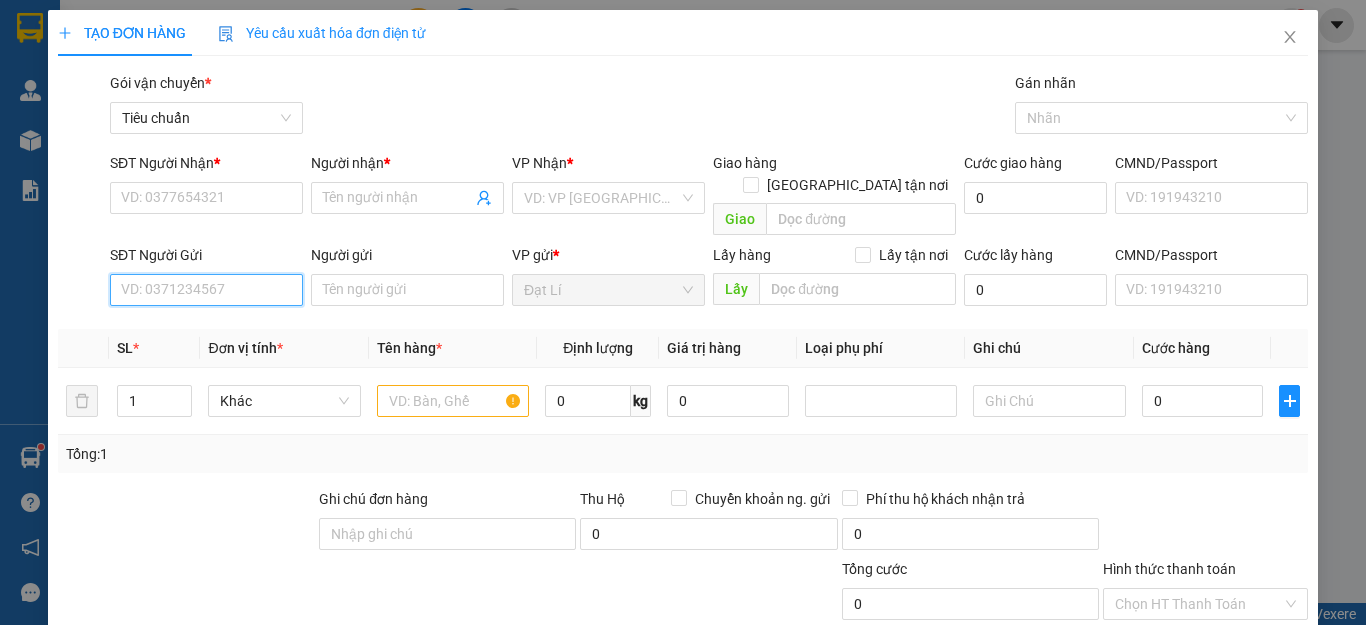click on "SĐT Người Gửi" at bounding box center [206, 290] 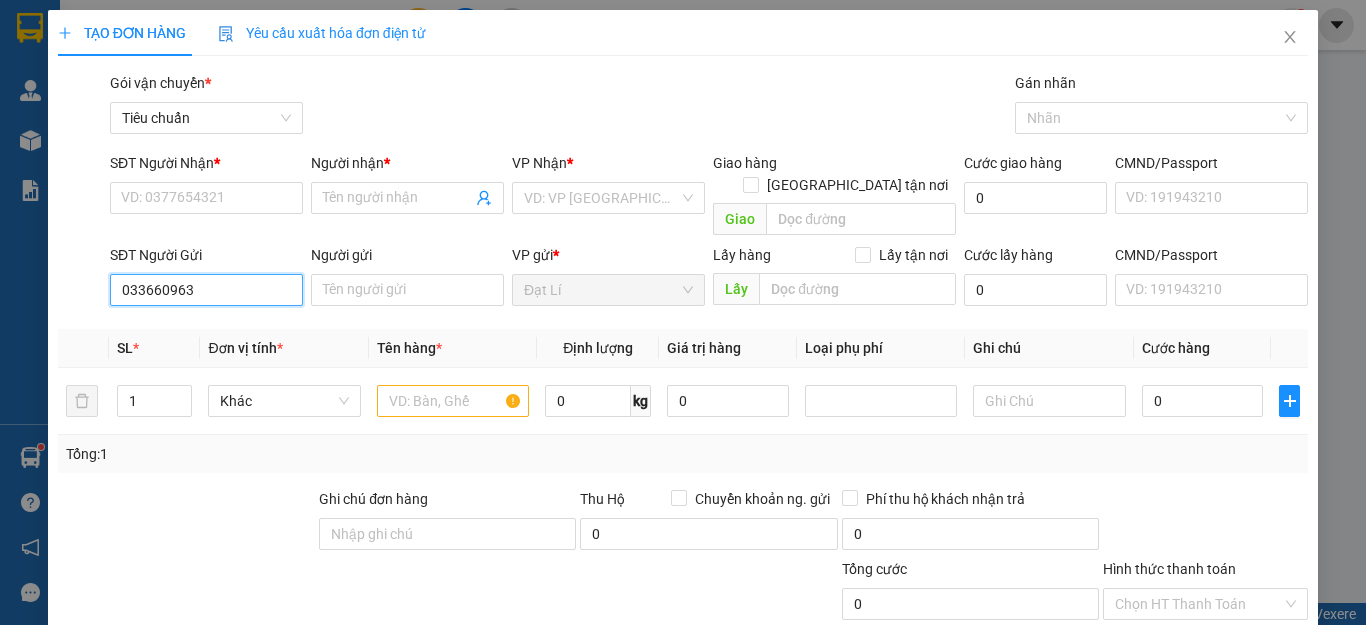 click on "033660963" at bounding box center [206, 290] 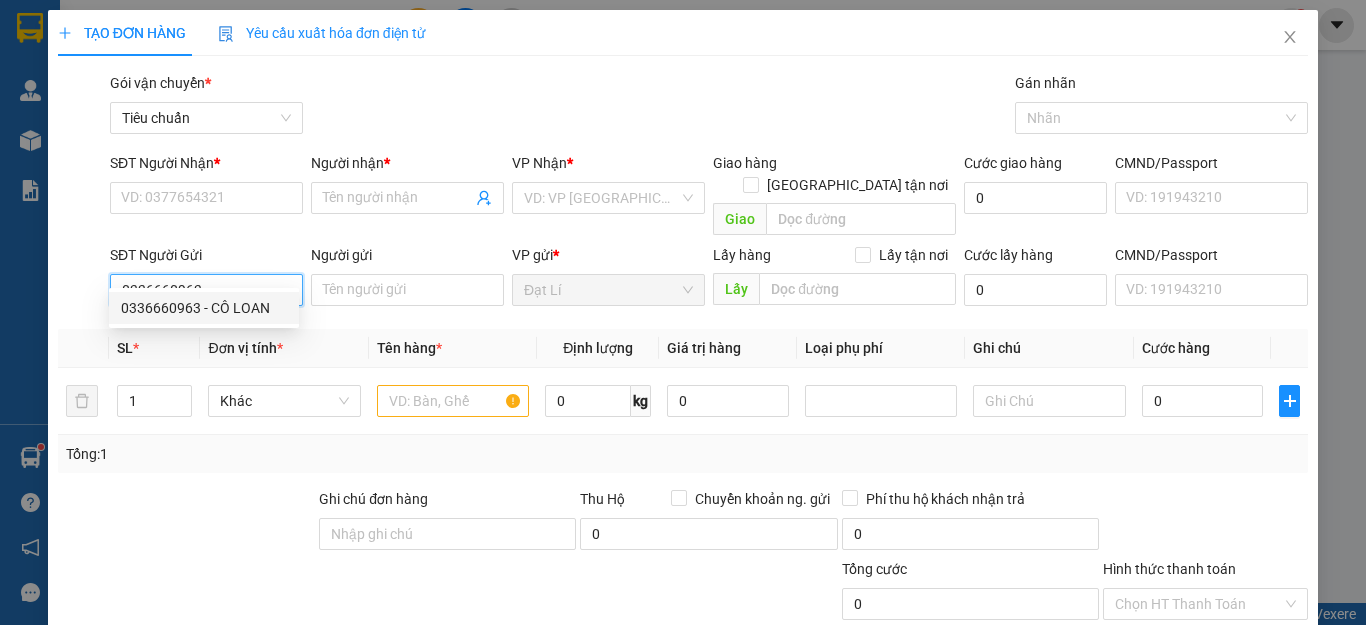click on "0336660963 - CÔ LOAN" at bounding box center (204, 308) 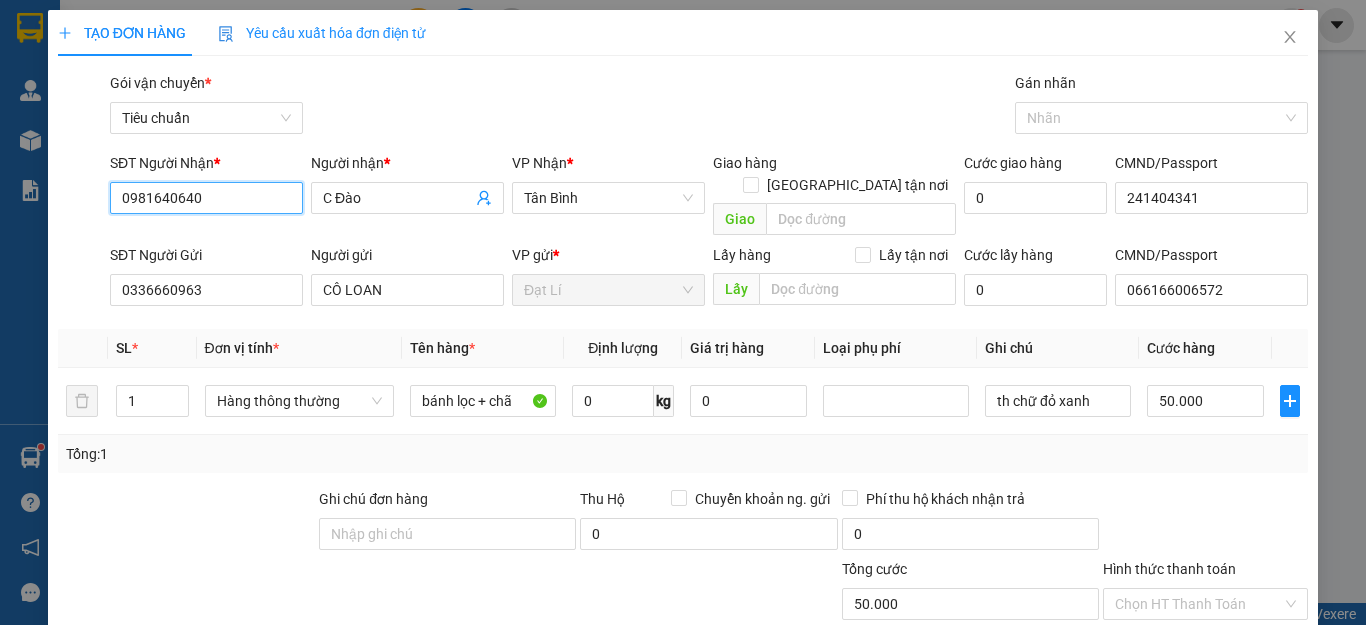 drag, startPoint x: 229, startPoint y: 198, endPoint x: 0, endPoint y: 198, distance: 229 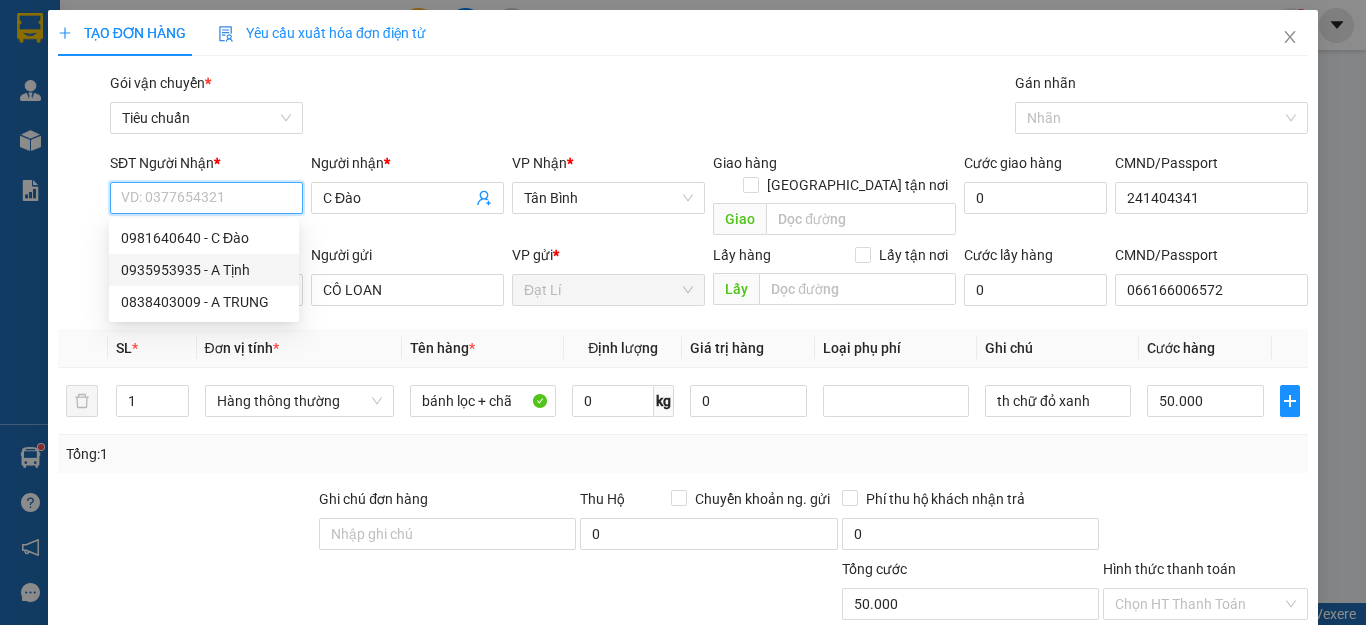 click on "0935953935 - A Tịnh" at bounding box center [204, 270] 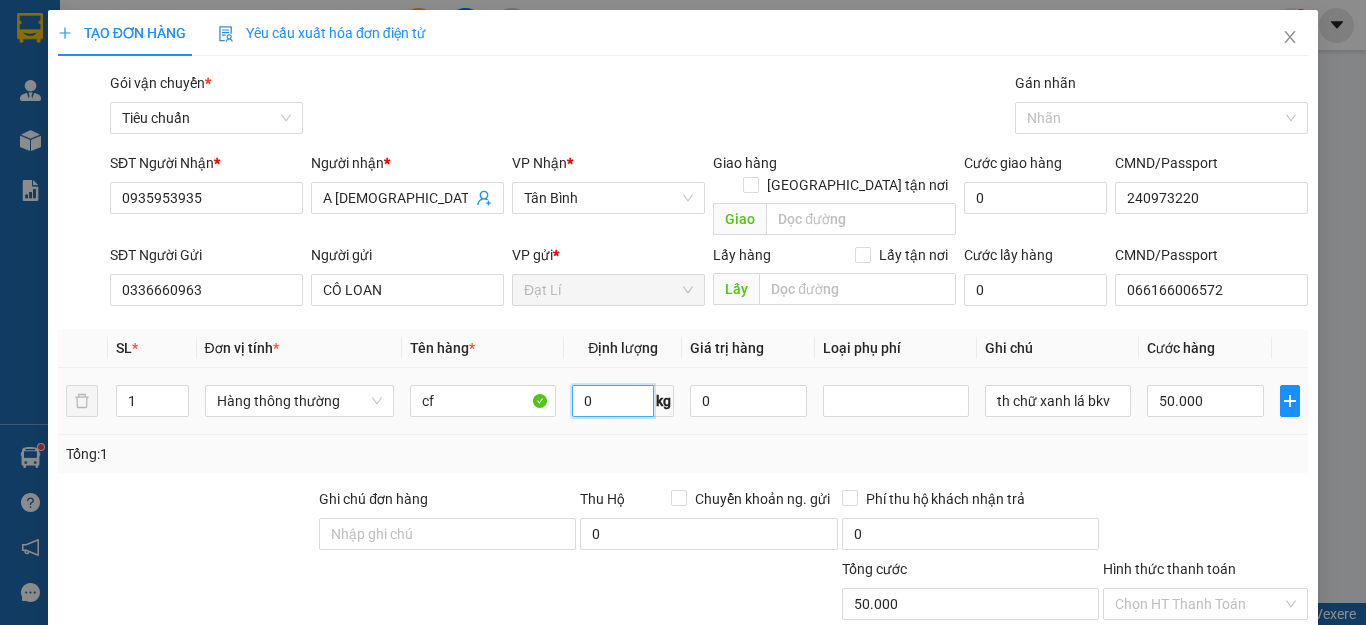 click on "0" at bounding box center (613, 401) 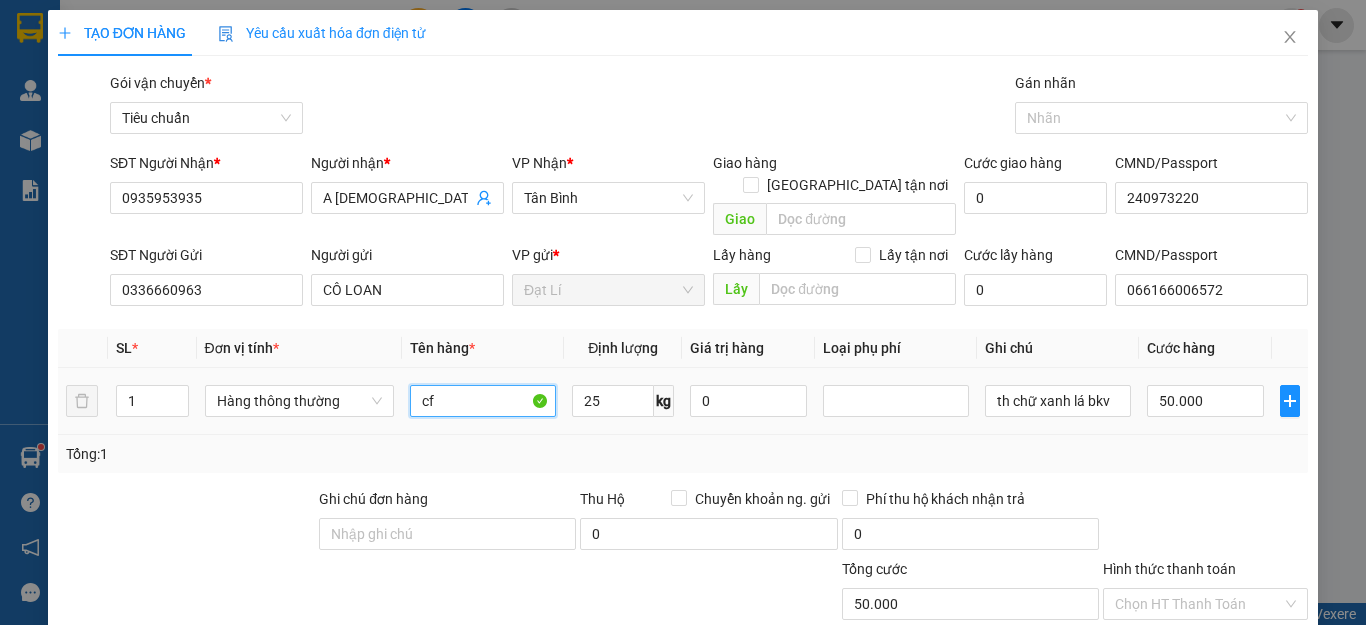 click on "cf" at bounding box center [483, 401] 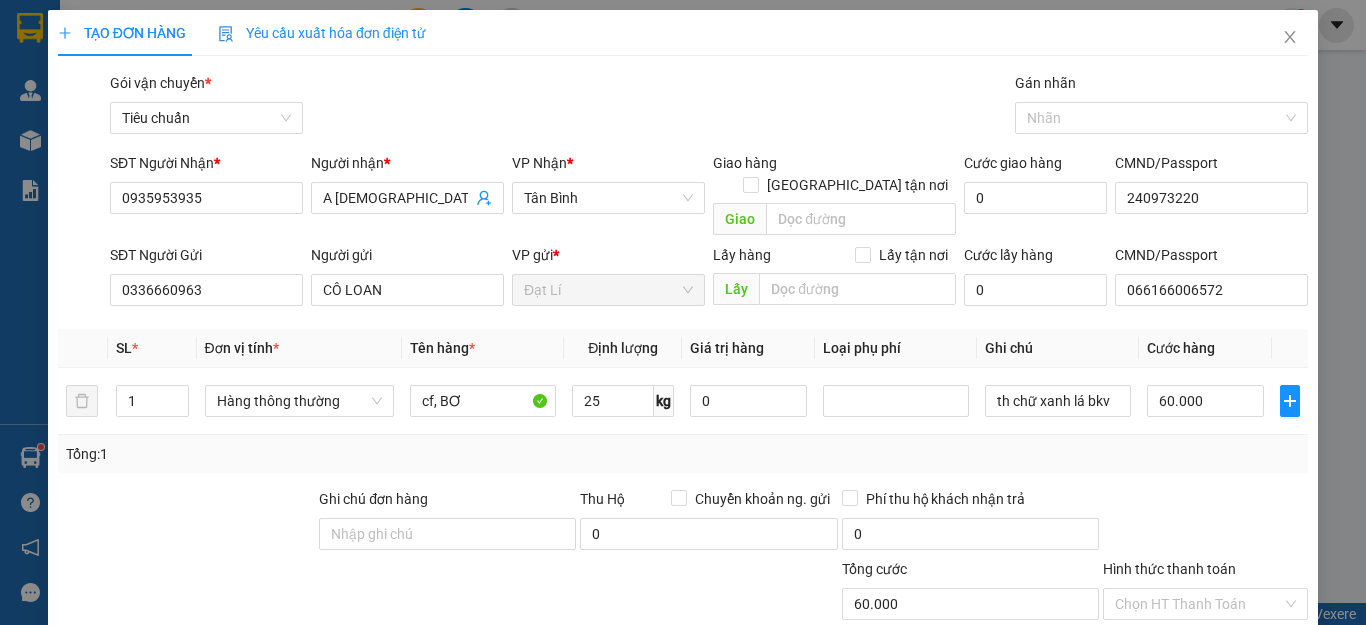 click on "Tổng:  1" at bounding box center [683, 454] 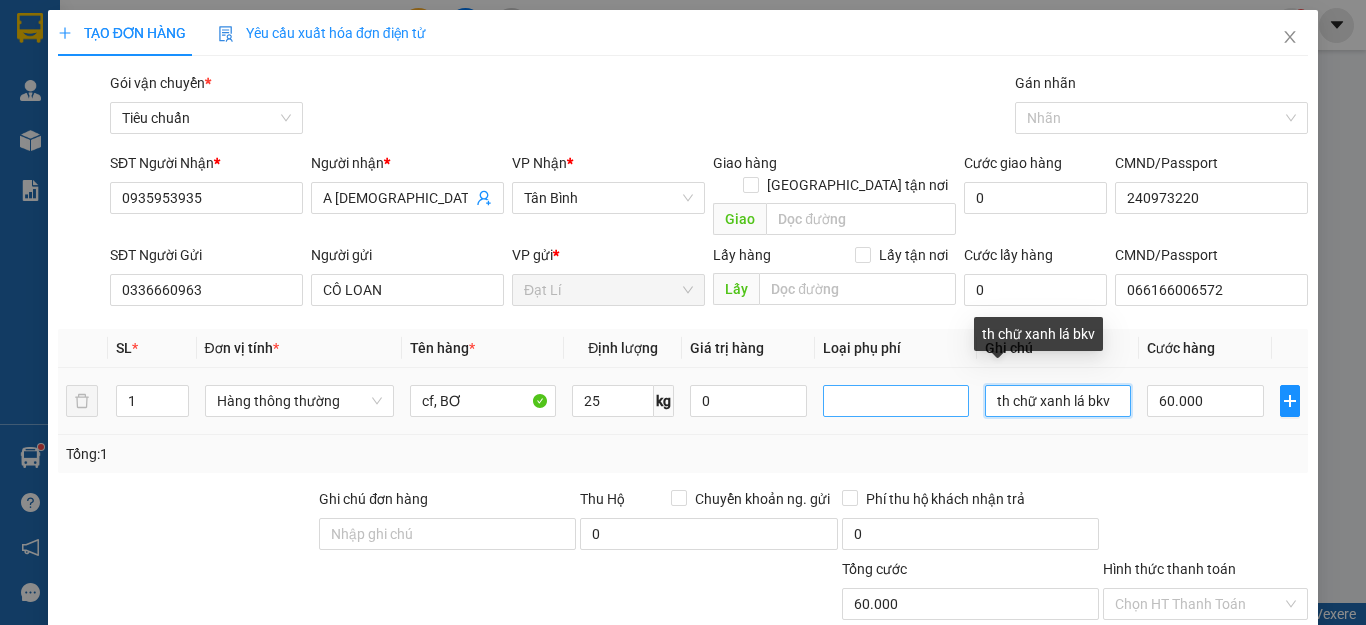 drag, startPoint x: 1109, startPoint y: 375, endPoint x: 831, endPoint y: 388, distance: 278.3038 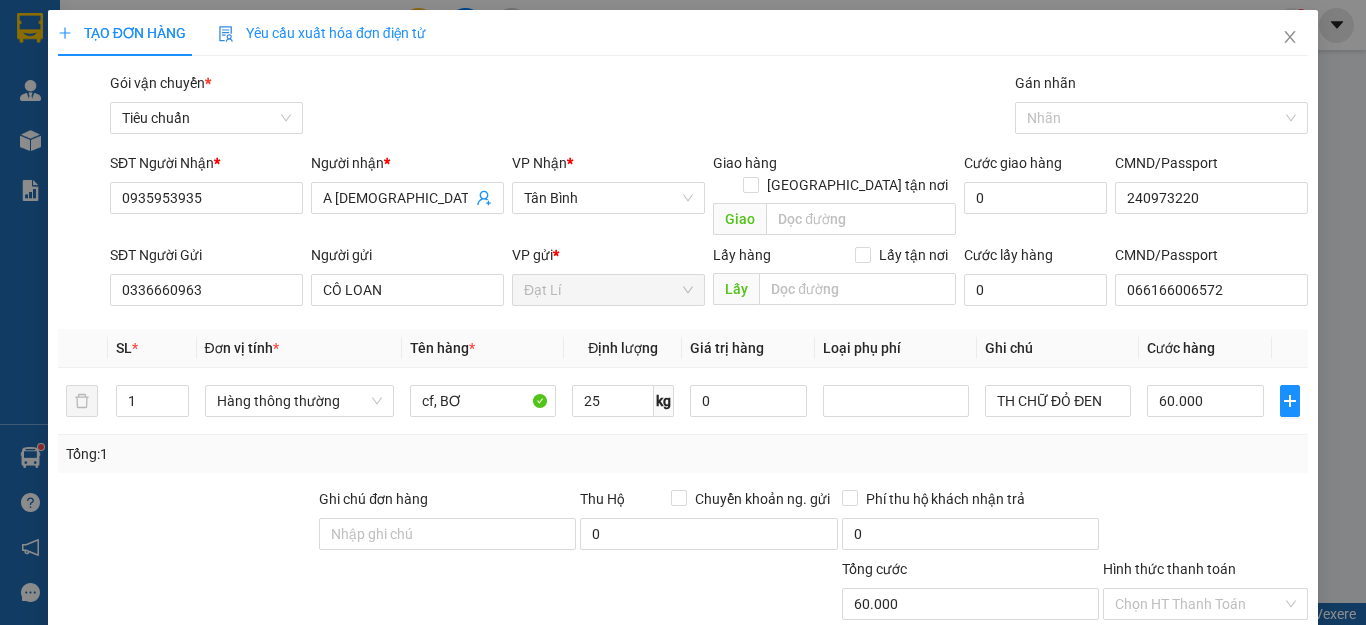 click at bounding box center (1205, 523) 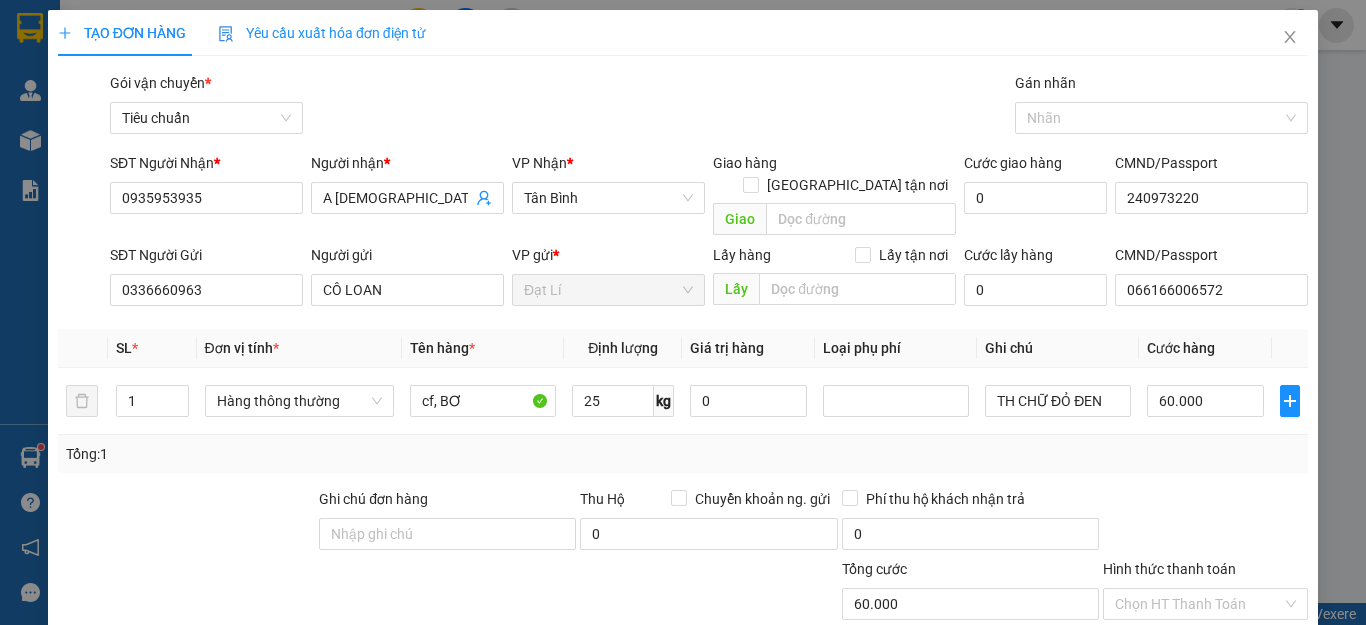 click 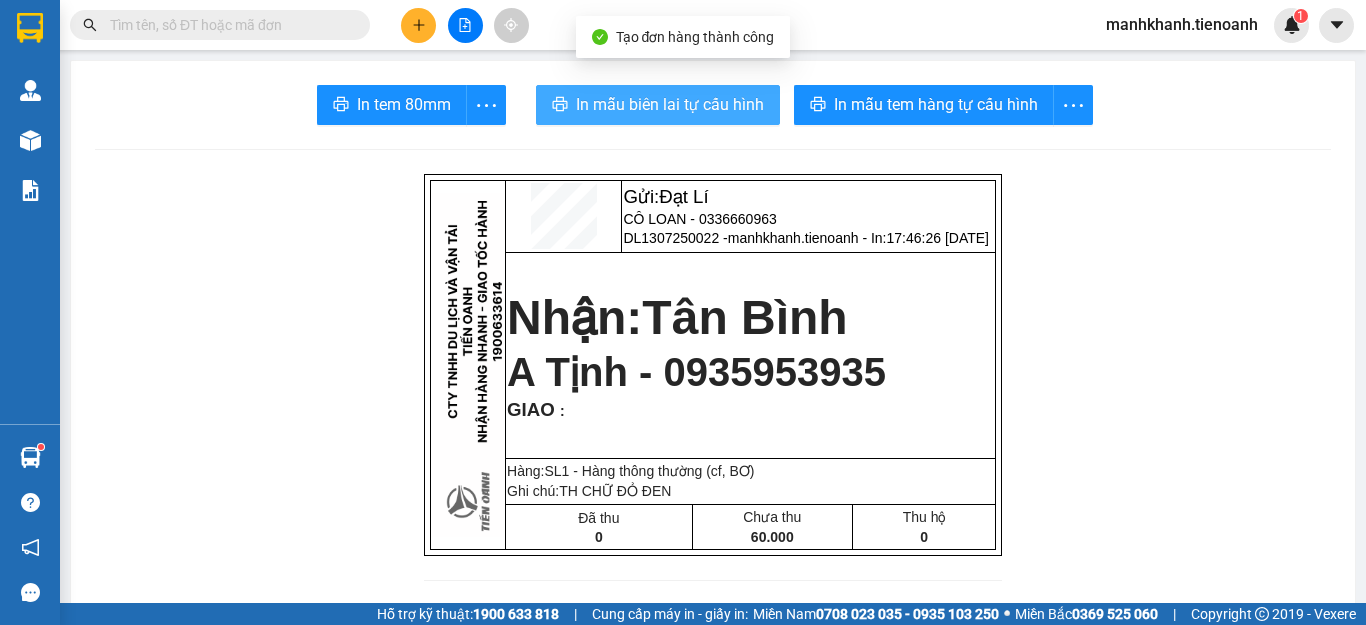 click on "In mẫu biên lai tự cấu hình" at bounding box center (658, 105) 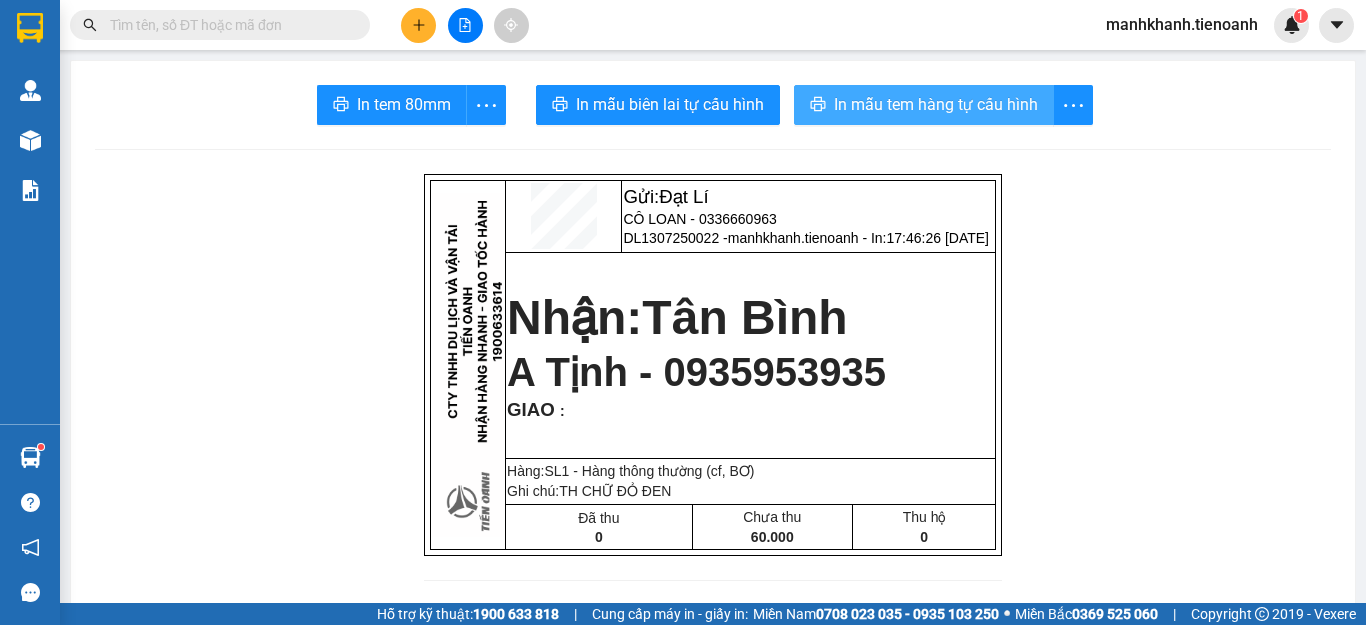 click on "In mẫu tem hàng tự cấu hình" at bounding box center [936, 104] 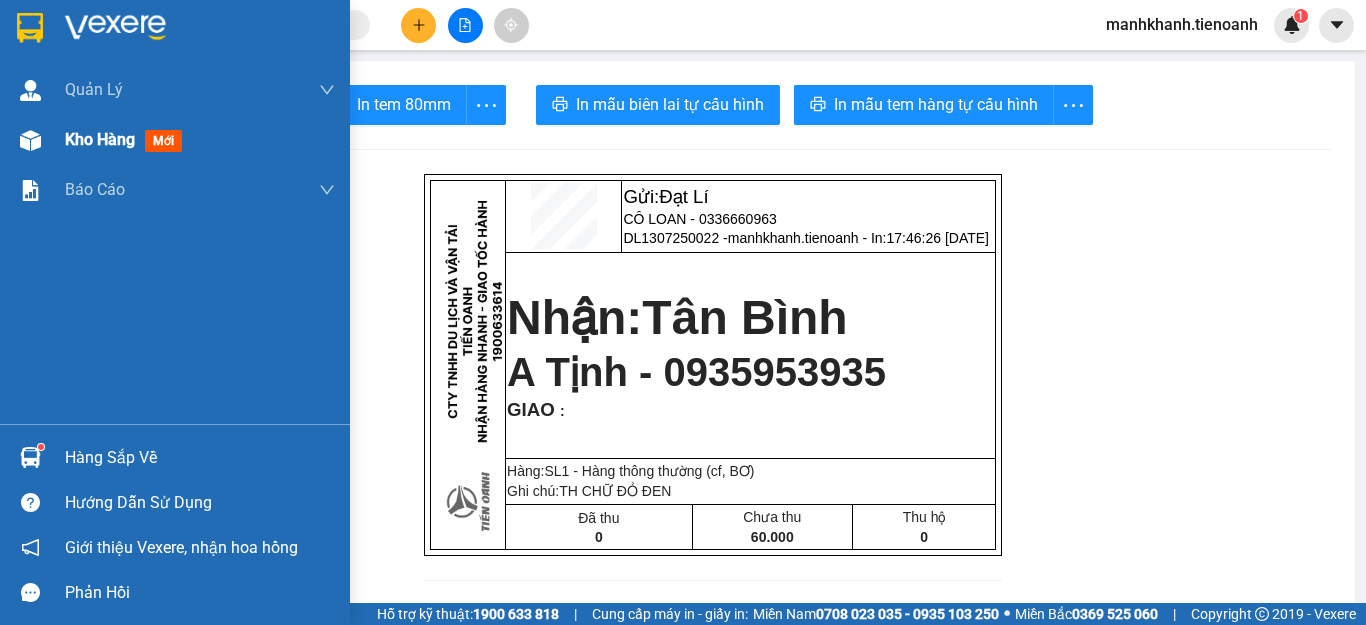 click on "Kho hàng" at bounding box center [100, 139] 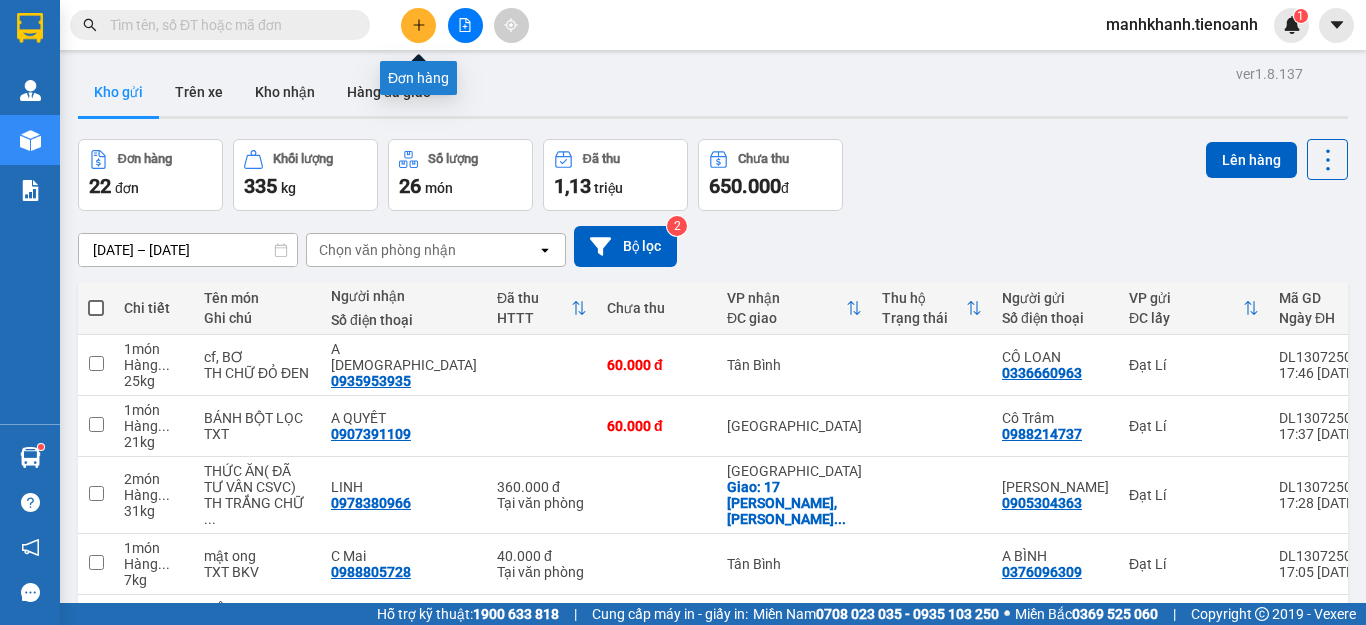 click 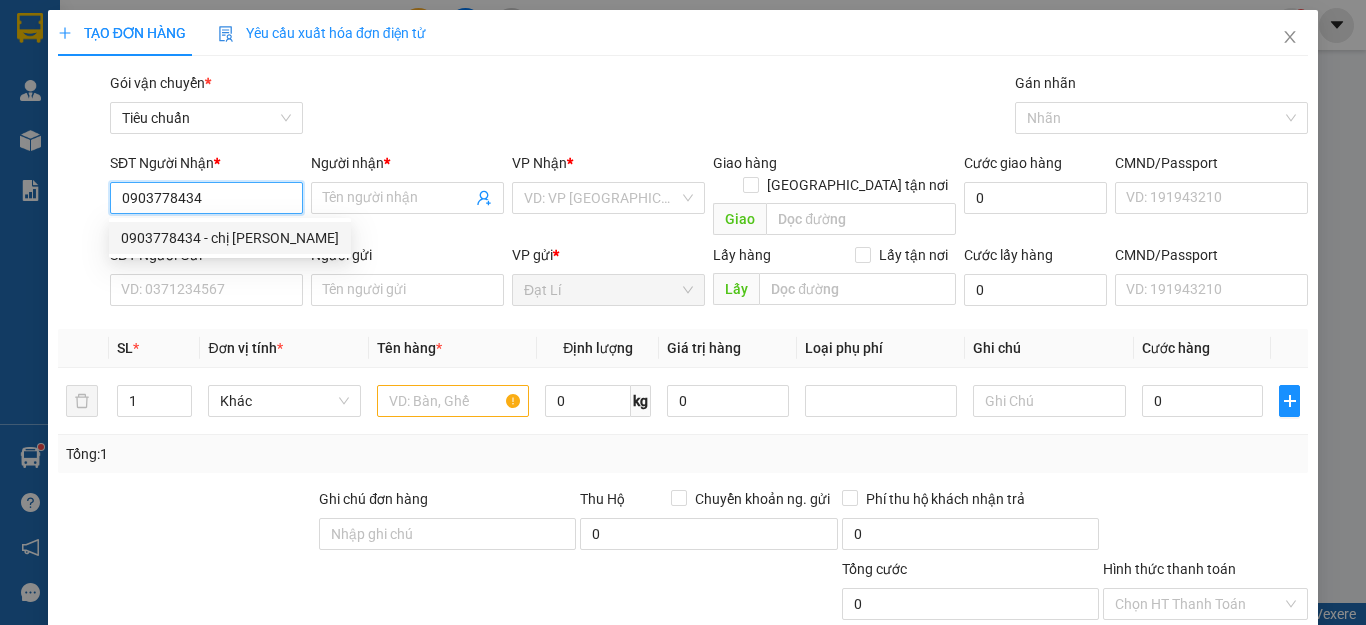 click on "0903778434 - chị [PERSON_NAME]" at bounding box center (230, 238) 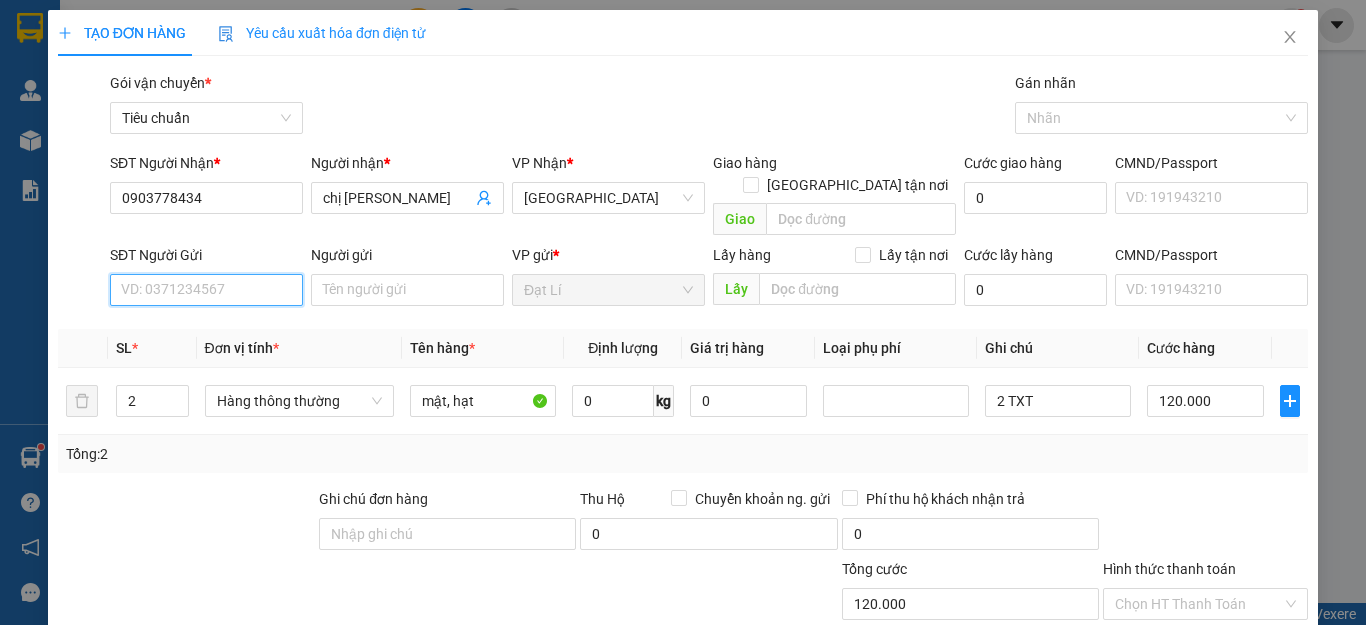 click on "SĐT Người Gửi" at bounding box center (206, 290) 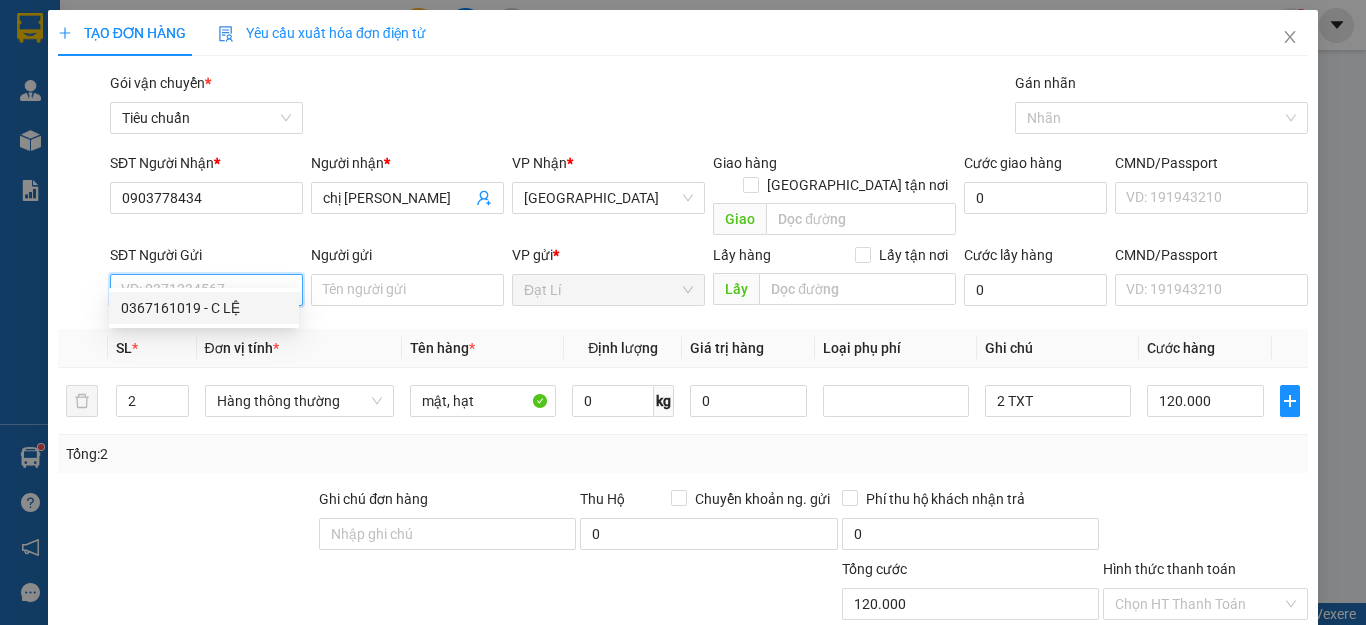 click on "0367161019 - C LỆ" at bounding box center [204, 308] 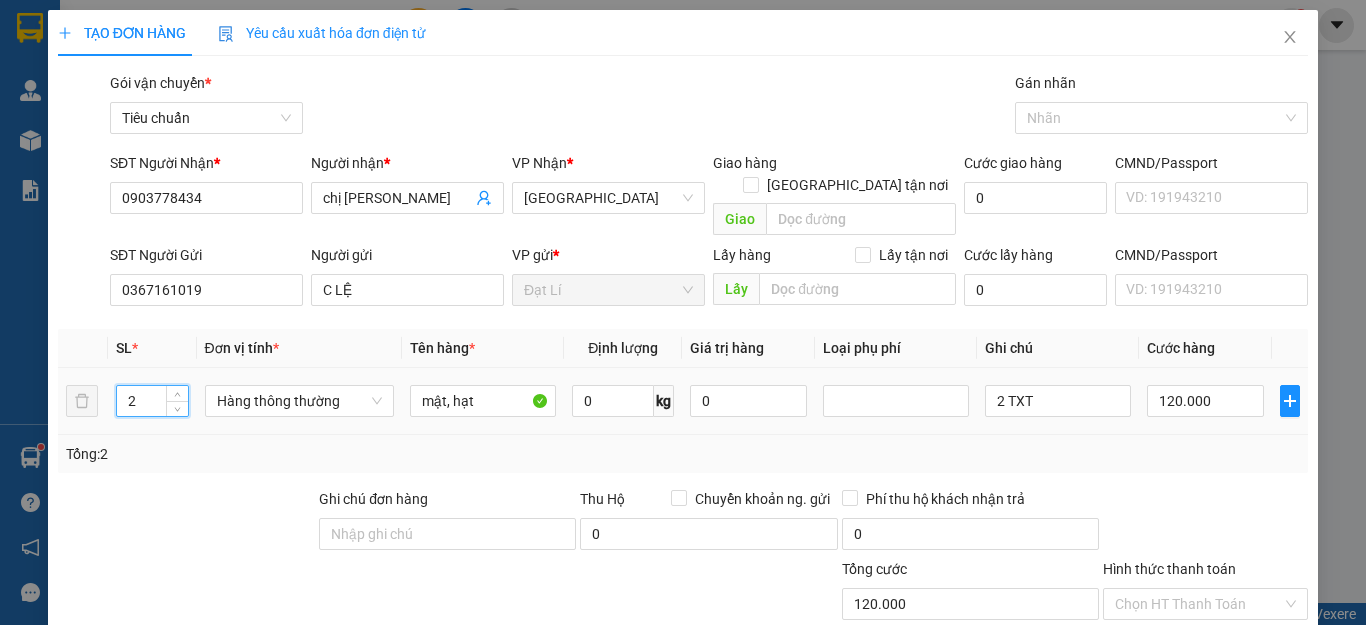 click on "2" at bounding box center [152, 401] 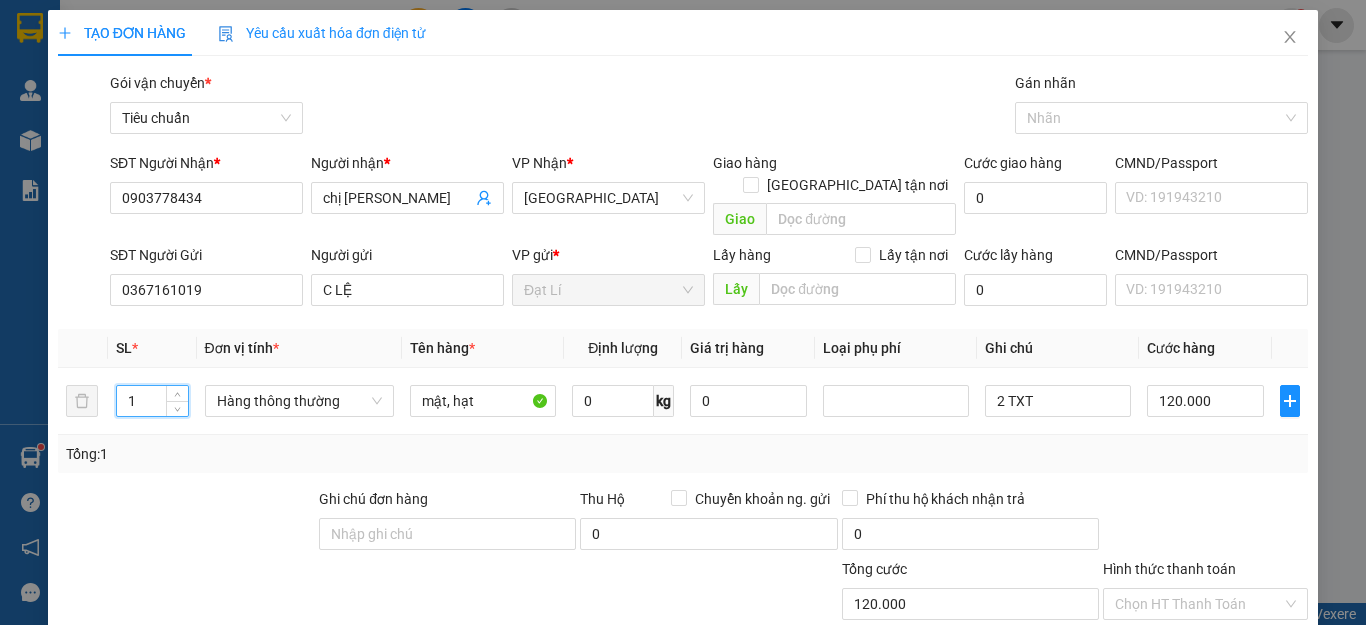 click at bounding box center (186, 523) 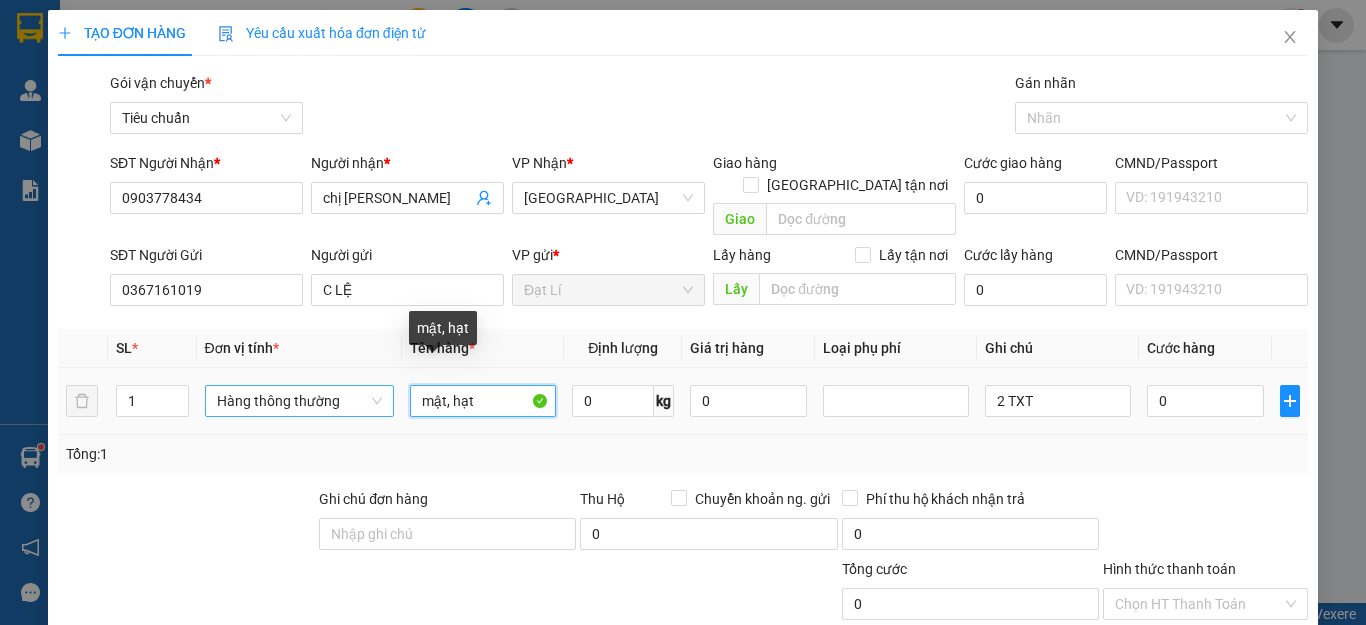drag, startPoint x: 474, startPoint y: 380, endPoint x: 324, endPoint y: 375, distance: 150.08331 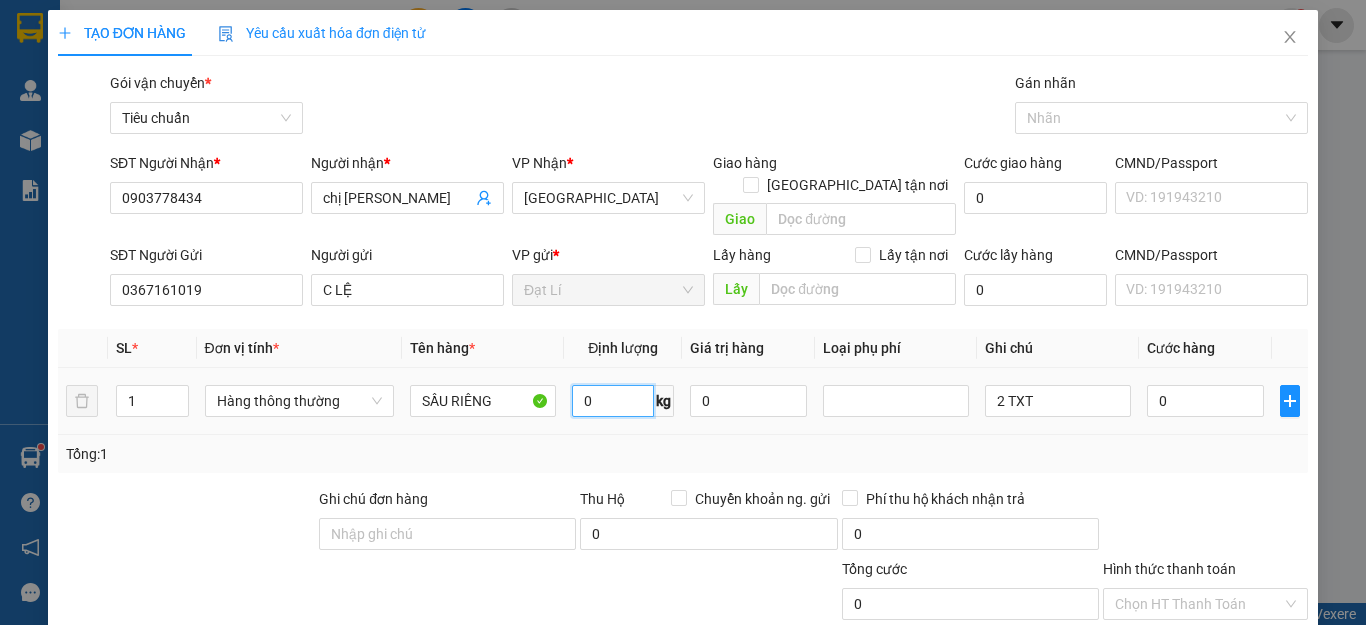 click on "0" at bounding box center [613, 401] 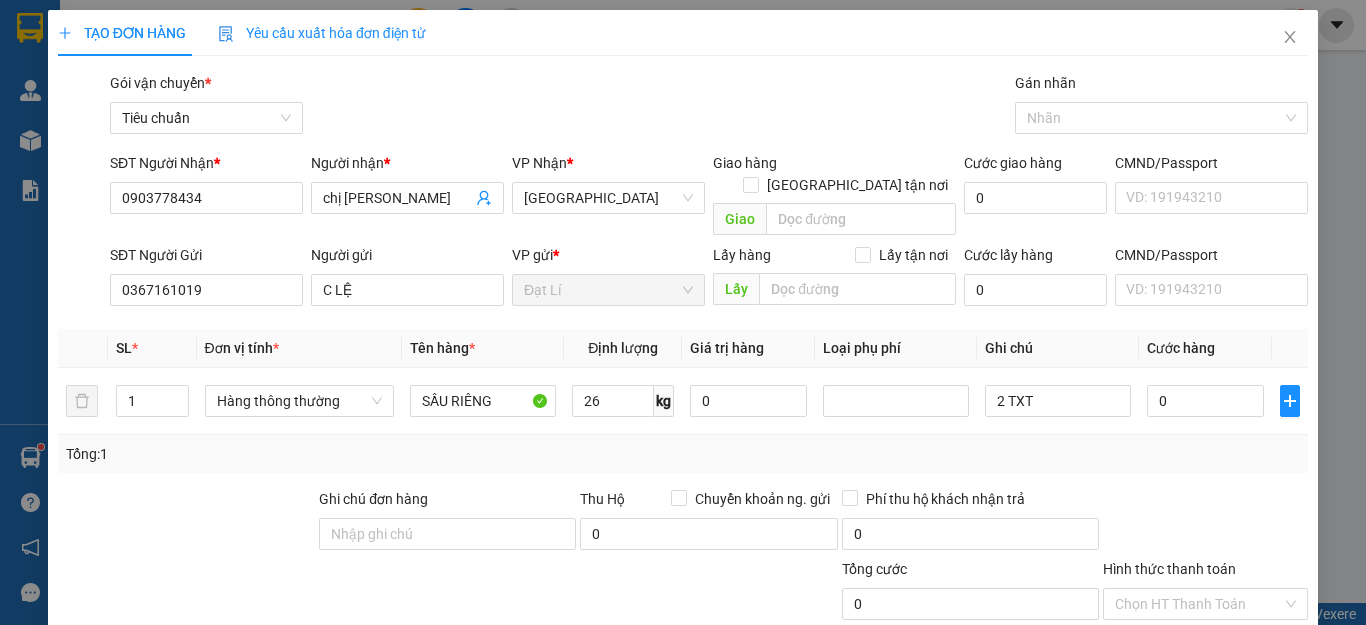click on "Transit Pickup Surcharge Ids Transit Deliver Surcharge Ids Transit Deliver Surcharge Transit Deliver Surcharge Gói vận chuyển  * Tiêu chuẩn Gán nhãn   Nhãn SĐT Người Nhận  * 0903778434 Người nhận  * chị hằng VP Nhận  * Thủ Đức Giao hàng Giao tận nơi Giao Cước giao hàng 0 CMND/Passport VD: [PASSPORT] SĐT Người Gửi 0367161019 Người gửi C LỆ VP gửi  * Đạt Lí Lấy hàng Lấy tận nơi Lấy Cước lấy hàng 0 CMND/Passport VD: [PASSPORT] SL  * Đơn vị tính  * Tên hàng  * Định lượng Giá trị hàng Loại phụ phí Ghi chú Cước hàng                     1 Hàng thông thường SẦU RIÊNG 26 kg 0   2 TXT 0 Tổng:  1 Ghi chú đơn hàng Thu Hộ Chuyển khoản ng. gửi 0 Phí thu hộ khách nhận trả 0 Tổng cước 0 Hình thức thanh toán Chọn HT Thanh Toán Phụ thu 0 VND Giảm giá 0 VND % Discount 0 Số tiền thu trước 0 Chưa thanh toán 0 Chọn HT Thanh Toán Ghi chú nội bộ nhà xe 0" at bounding box center (683, 464) 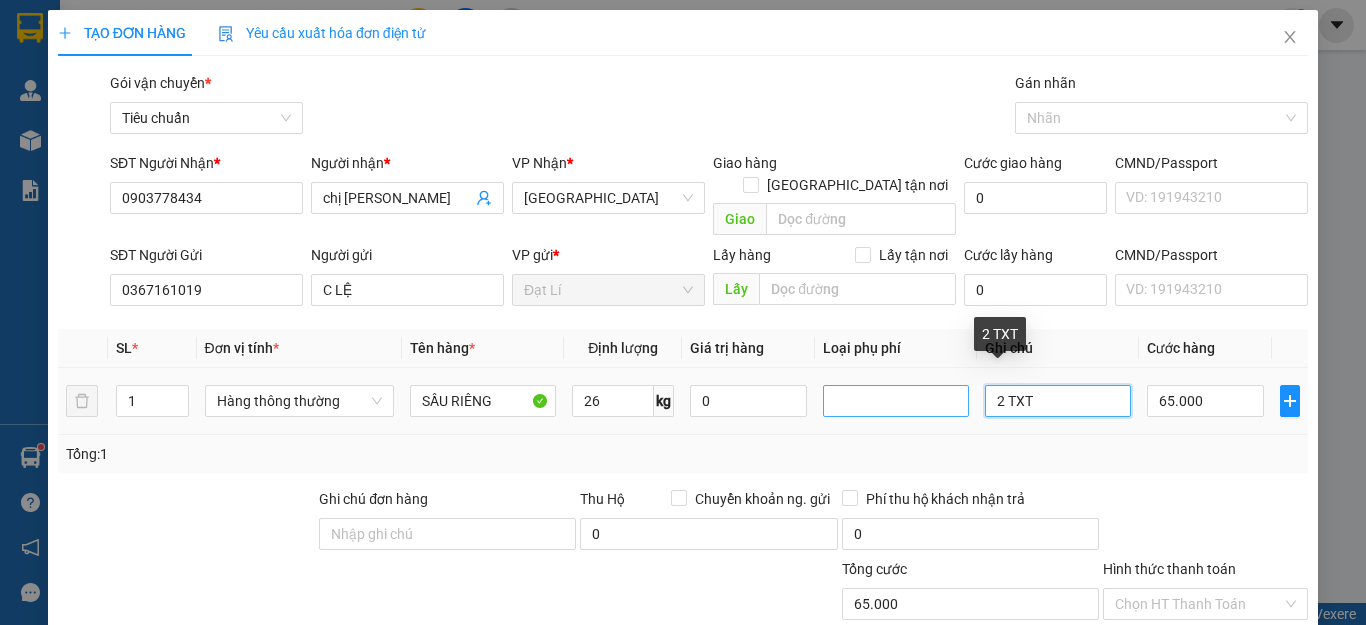 drag, startPoint x: 1031, startPoint y: 381, endPoint x: 866, endPoint y: 381, distance: 165 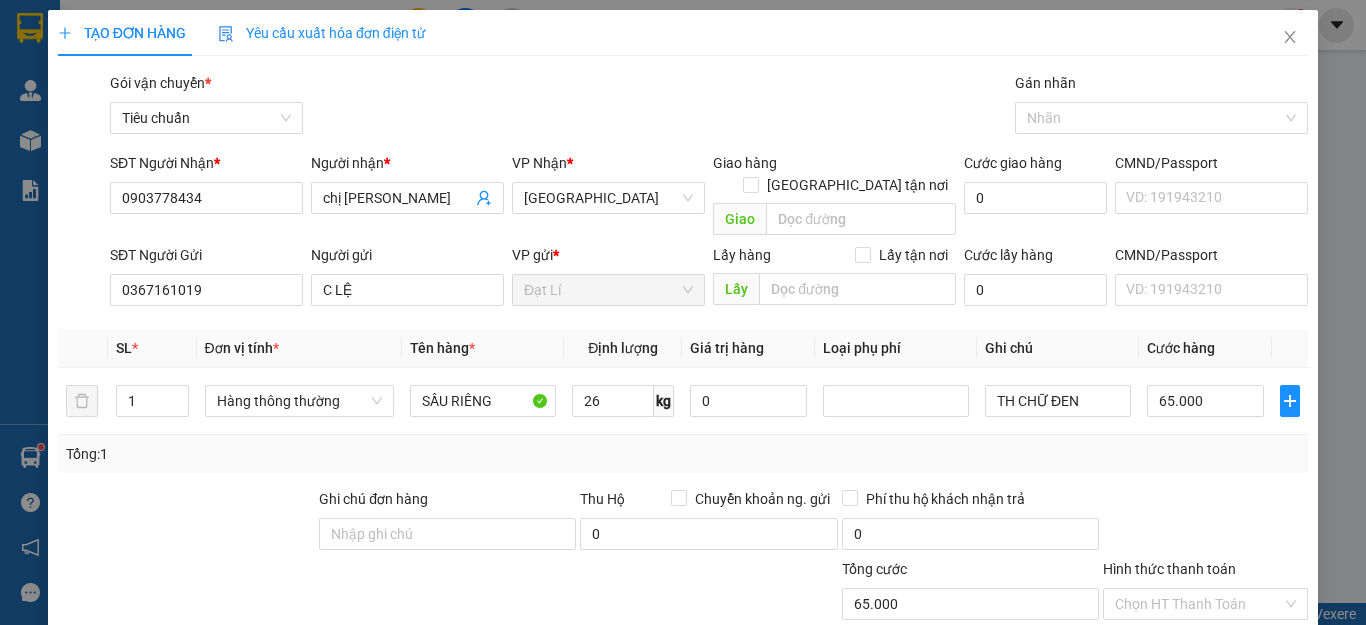 click at bounding box center [1205, 523] 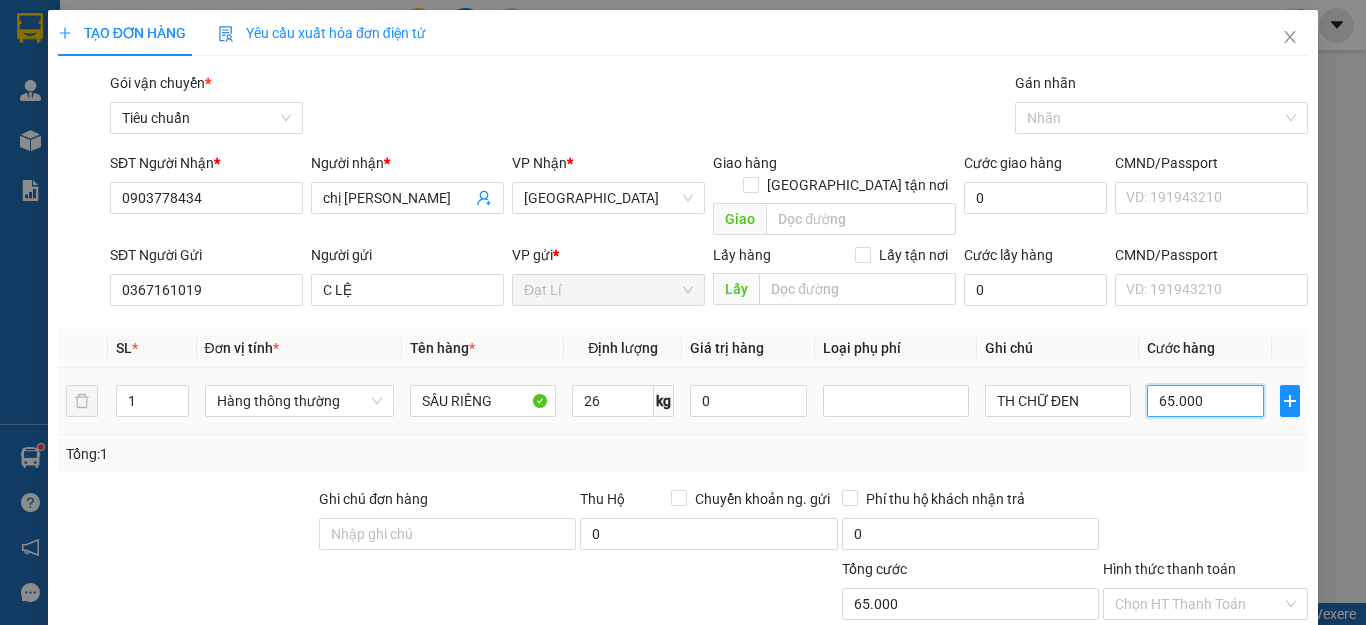 click on "65.000" at bounding box center (1205, 401) 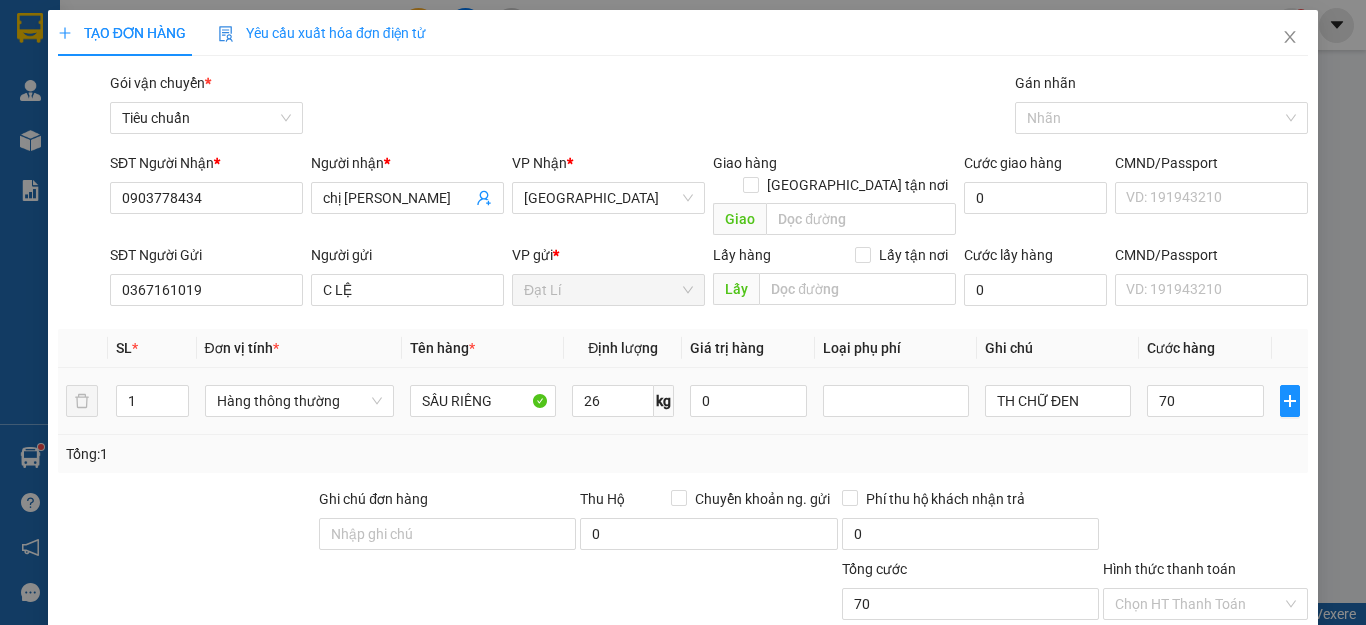 click on "Transit Pickup Surcharge Ids Transit Deliver Surcharge Ids Transit Deliver Surcharge Transit Deliver Surcharge Gói vận chuyển  * Tiêu chuẩn Gán nhãn   Nhãn SĐT Người Nhận  * 0903778434 Người nhận  * chị hằng VP Nhận  * Thủ Đức Giao hàng Giao tận nơi Giao Cước giao hàng 0 CMND/Passport VD: [PASSPORT] SĐT Người Gửi 0367161019 Người gửi C LỆ VP gửi  * Đạt Lí Lấy hàng Lấy tận nơi Lấy Cước lấy hàng 0 CMND/Passport VD: [PASSPORT] SL  * Đơn vị tính  * Tên hàng  * Định lượng Giá trị hàng Loại phụ phí Ghi chú Cước hàng                     1 Hàng thông thường SẦU RIÊNG 26 kg 0   TH CHỮ ĐEN 70 Tổng:  1 Ghi chú đơn hàng Thu Hộ Chuyển khoản ng. gửi 0 Phí thu hộ khách nhận trả 0 Tổng cước 70 Hình thức thanh toán Chọn HT Thanh Toán Phụ thu 0 VND Giảm giá 0 VND % Discount 0 Số tiền thu trước 0 Chưa thanh toán 70 Chọn HT Thanh Toán Chi phí nội bộ" at bounding box center [683, 464] 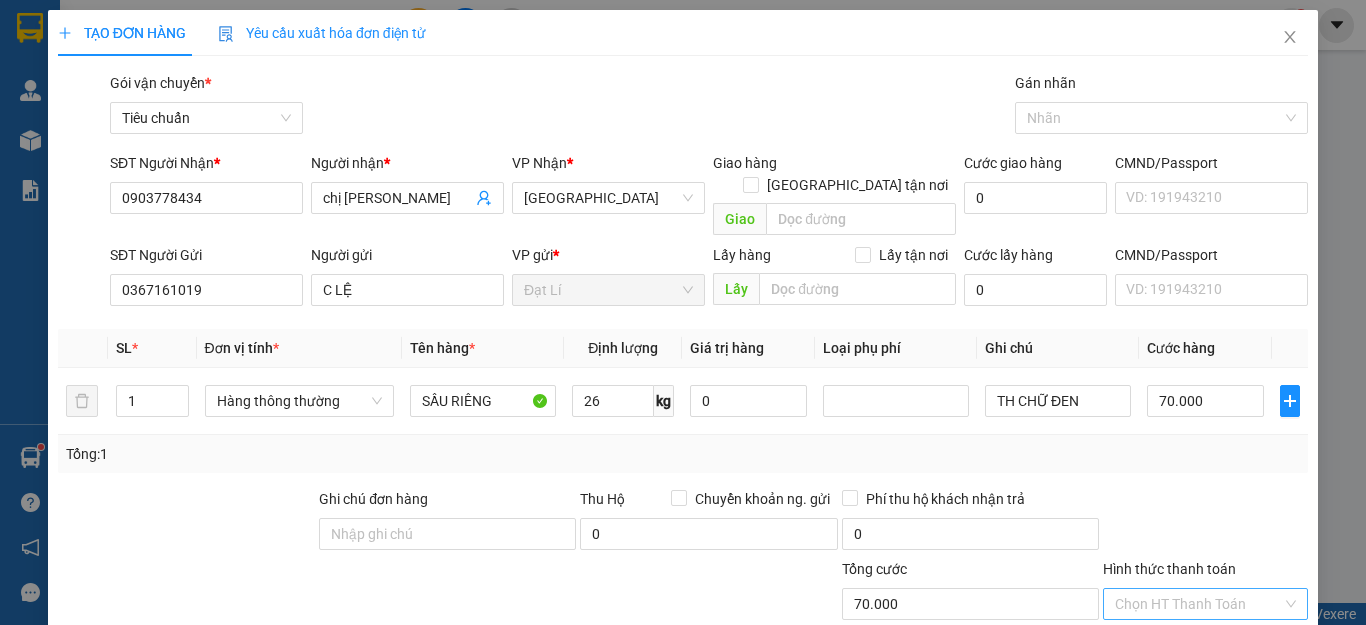 click on "Hình thức thanh toán" at bounding box center [1198, 604] 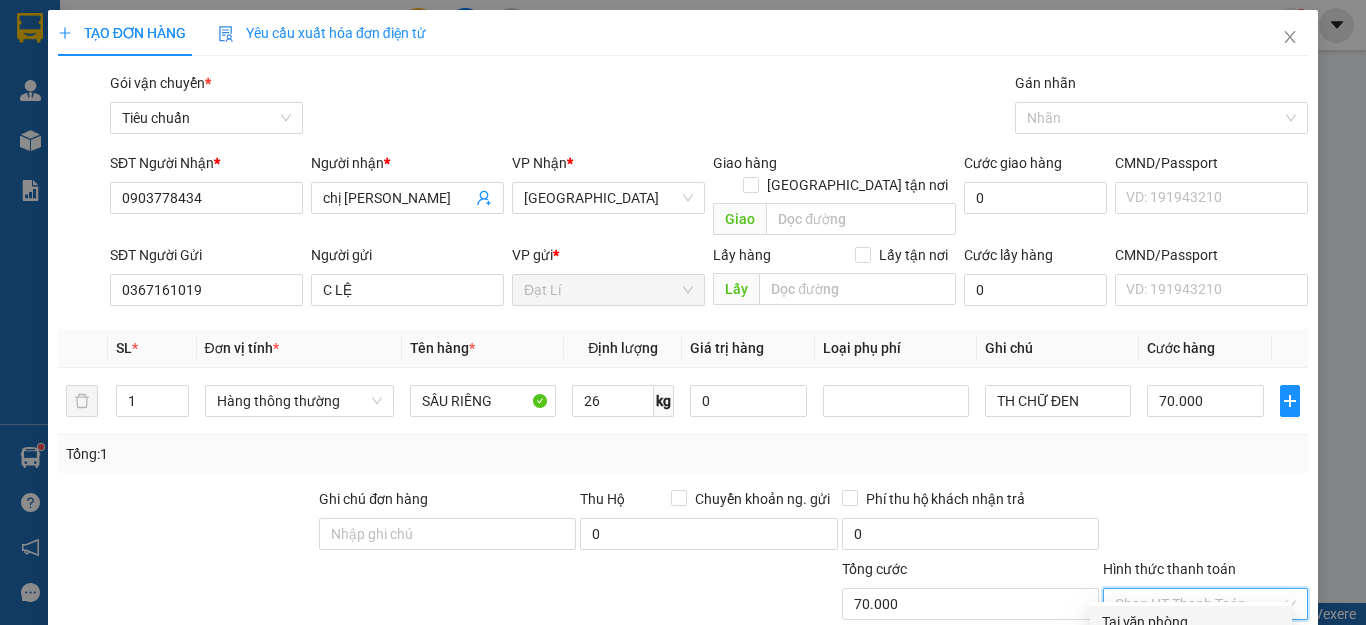 click on "Tại văn phòng" at bounding box center (1191, 622) 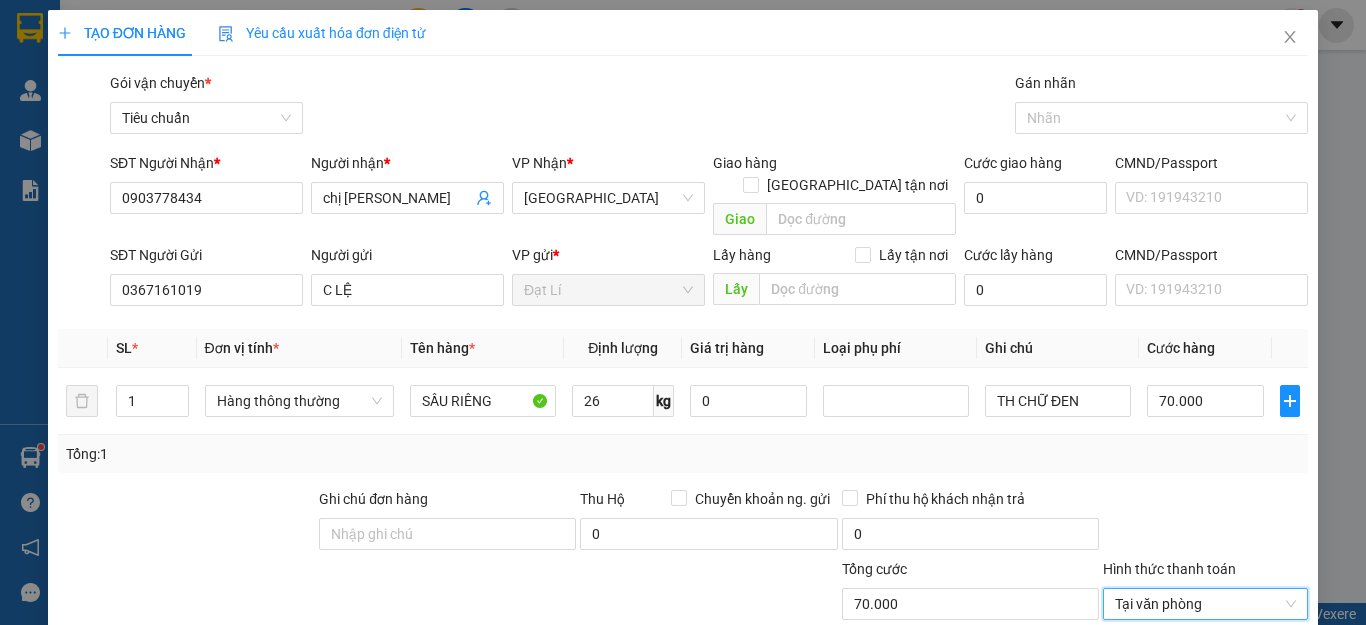 click on "[PERSON_NAME] và In" at bounding box center (1263, 841) 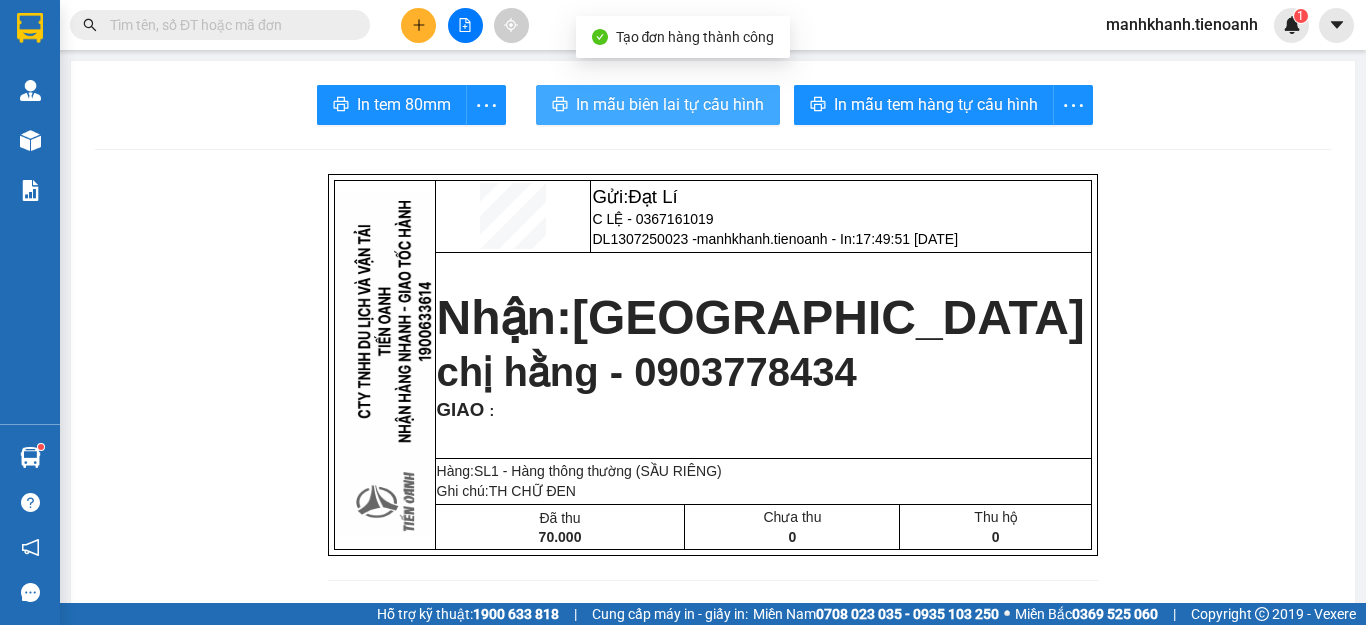 click on "In mẫu biên lai tự cấu hình" at bounding box center [670, 104] 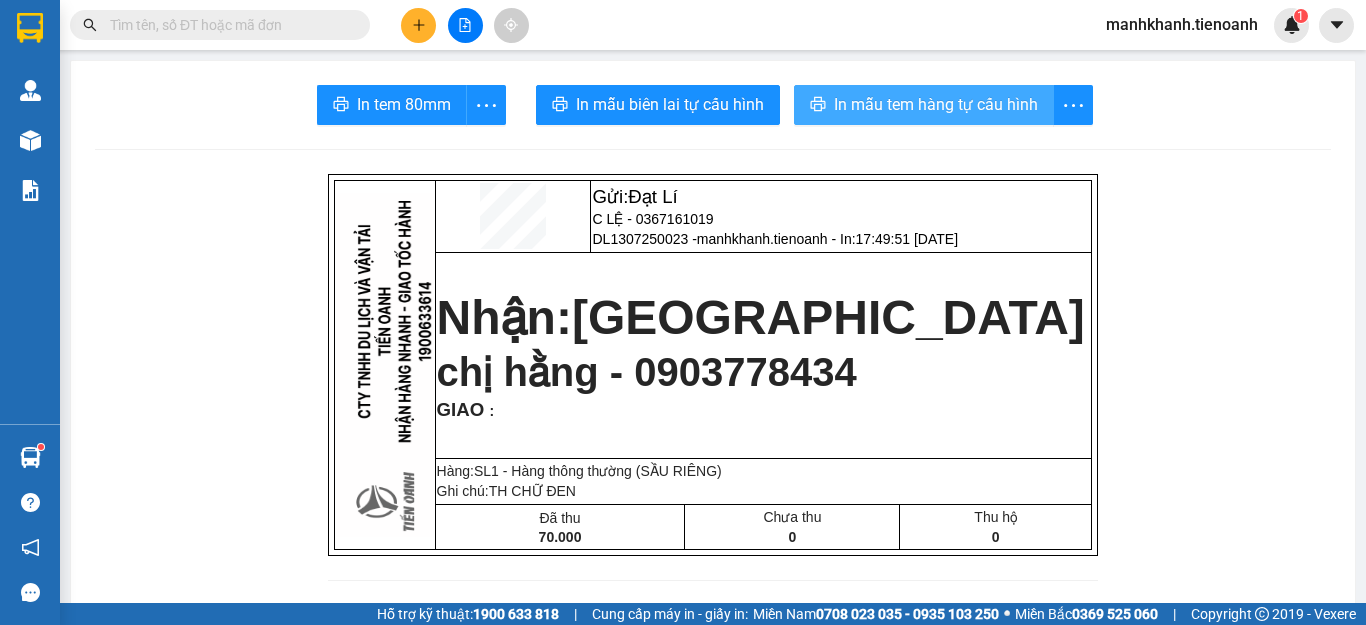 click on "In mẫu tem hàng tự cấu hình" at bounding box center [936, 104] 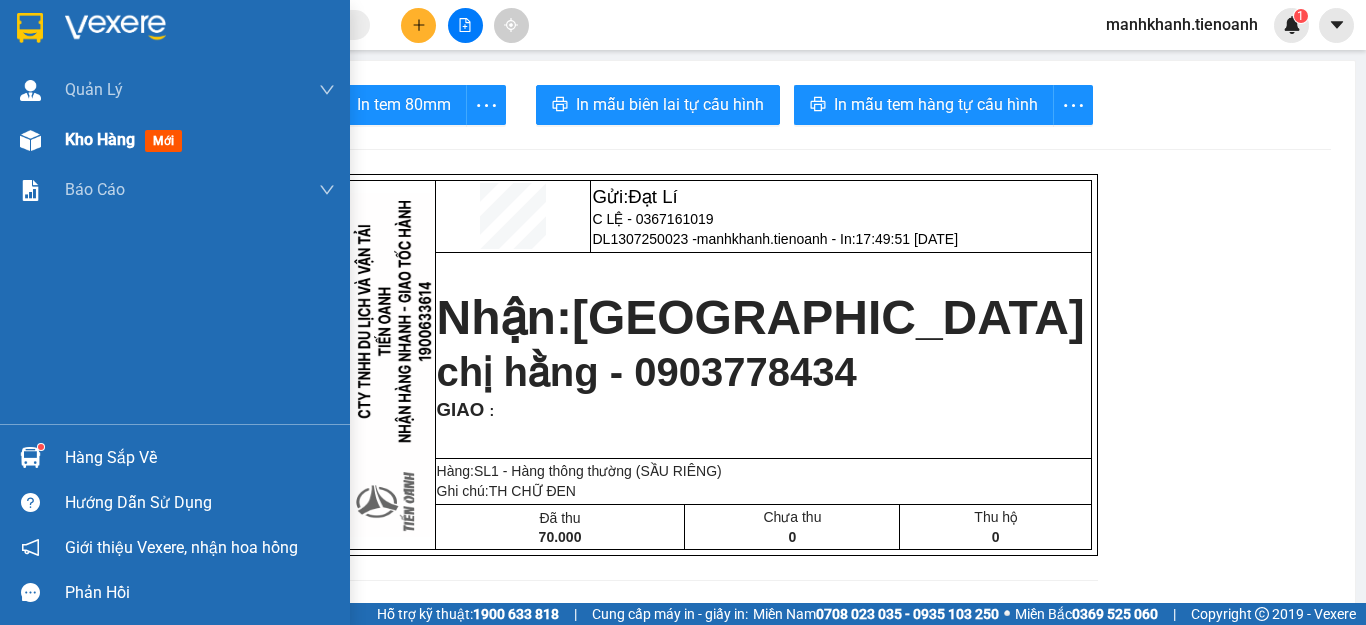 click on "Kho hàng" at bounding box center (100, 139) 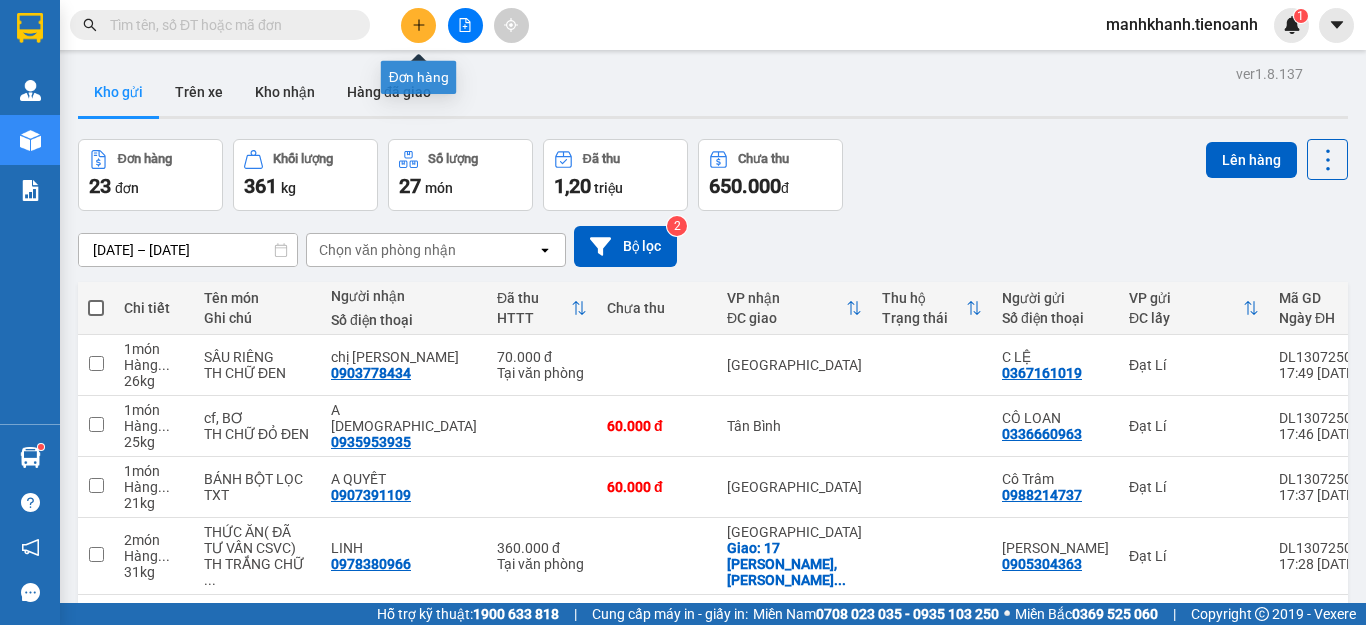 click 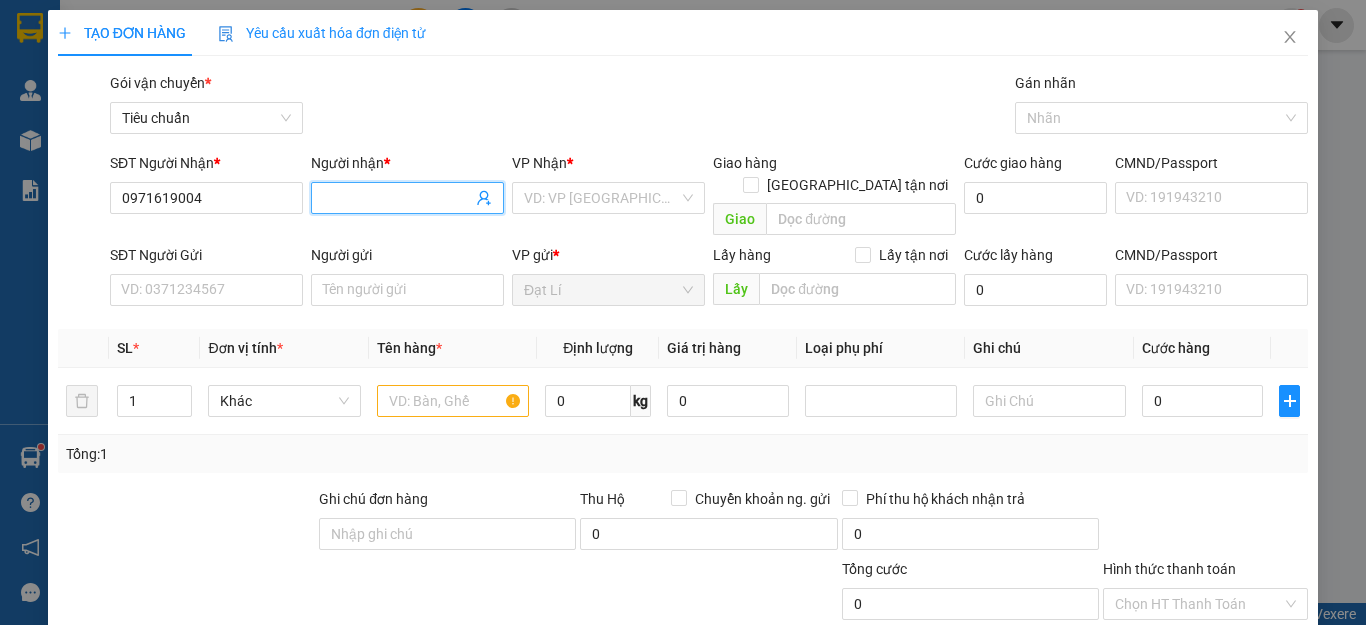 click on "Người nhận  *" at bounding box center (397, 198) 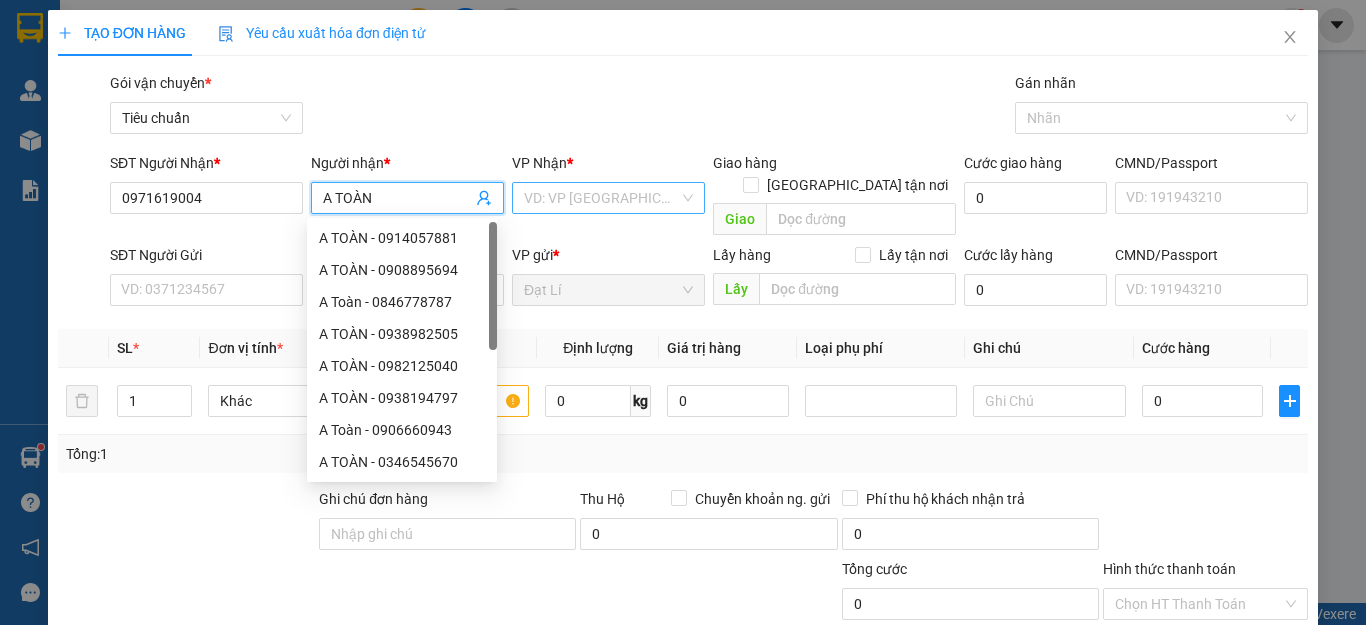 click at bounding box center [601, 198] 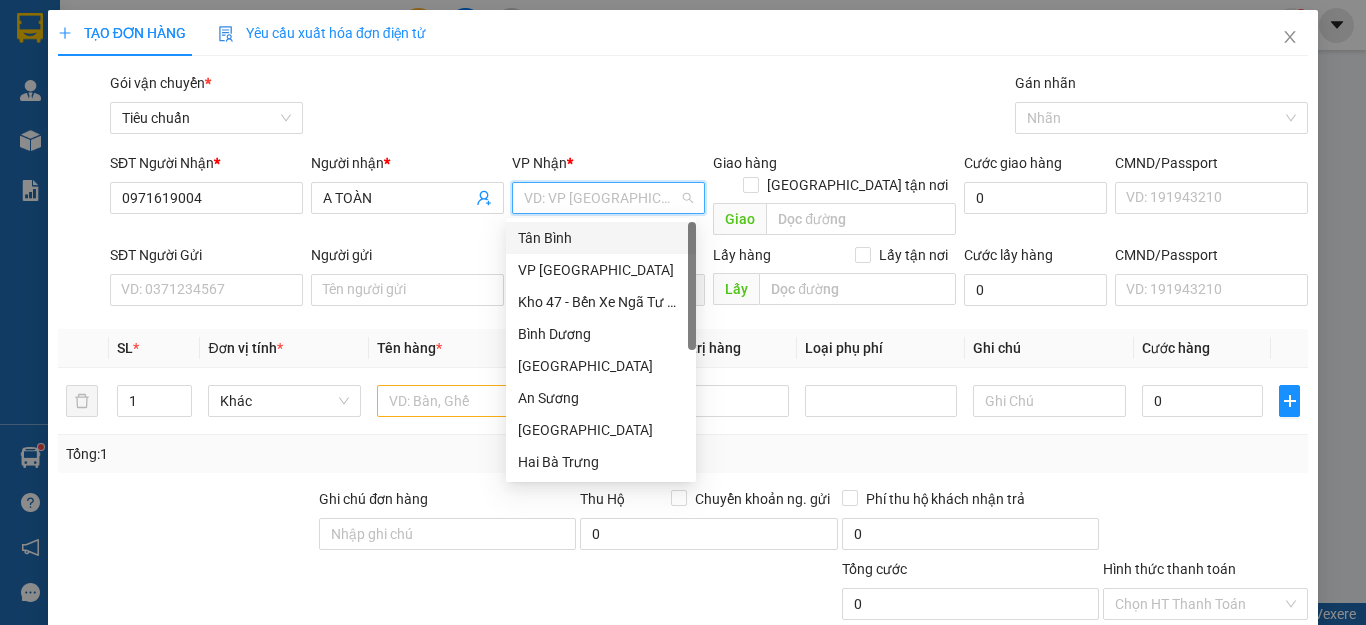 click on "Tân Bình" at bounding box center (601, 238) 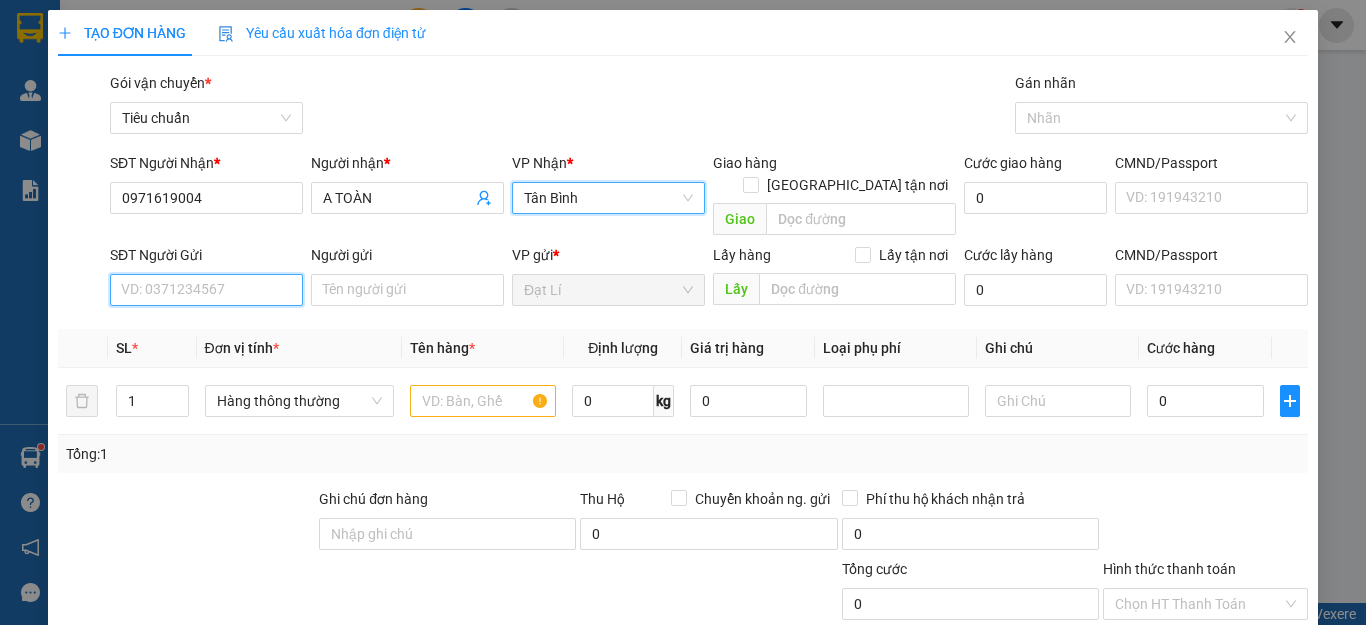 click on "SĐT Người Gửi" at bounding box center [206, 290] 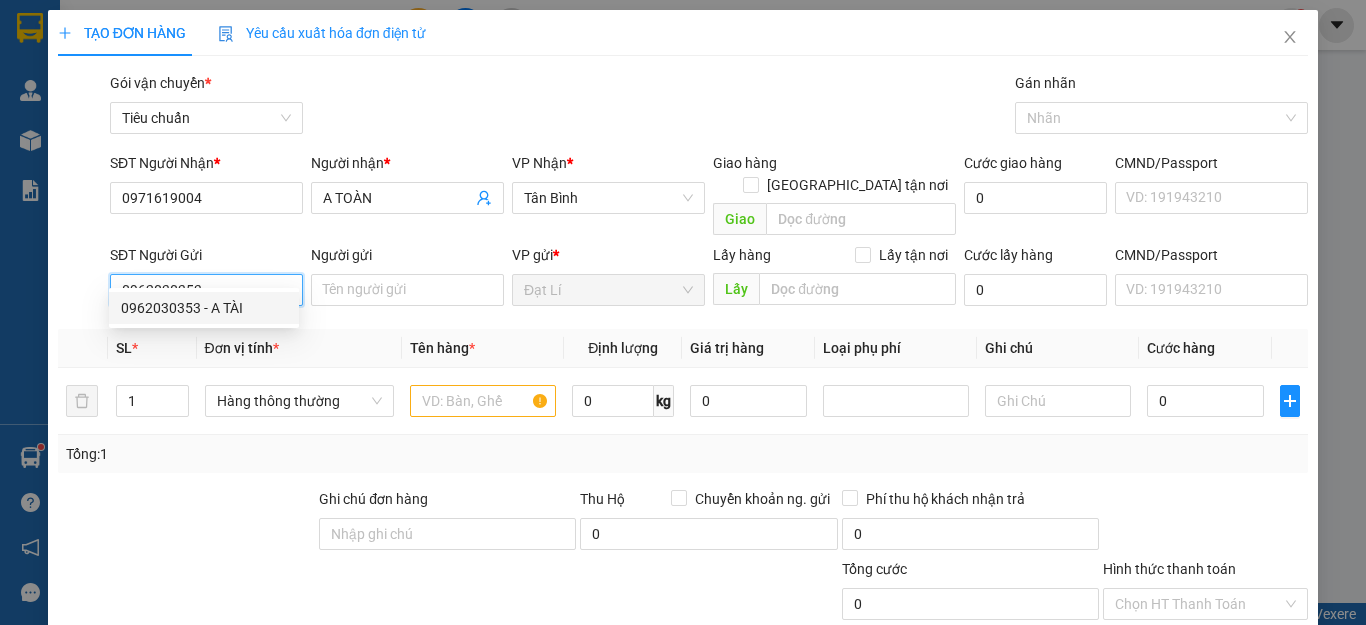 click on "0962030353 - A TÀI" at bounding box center [204, 308] 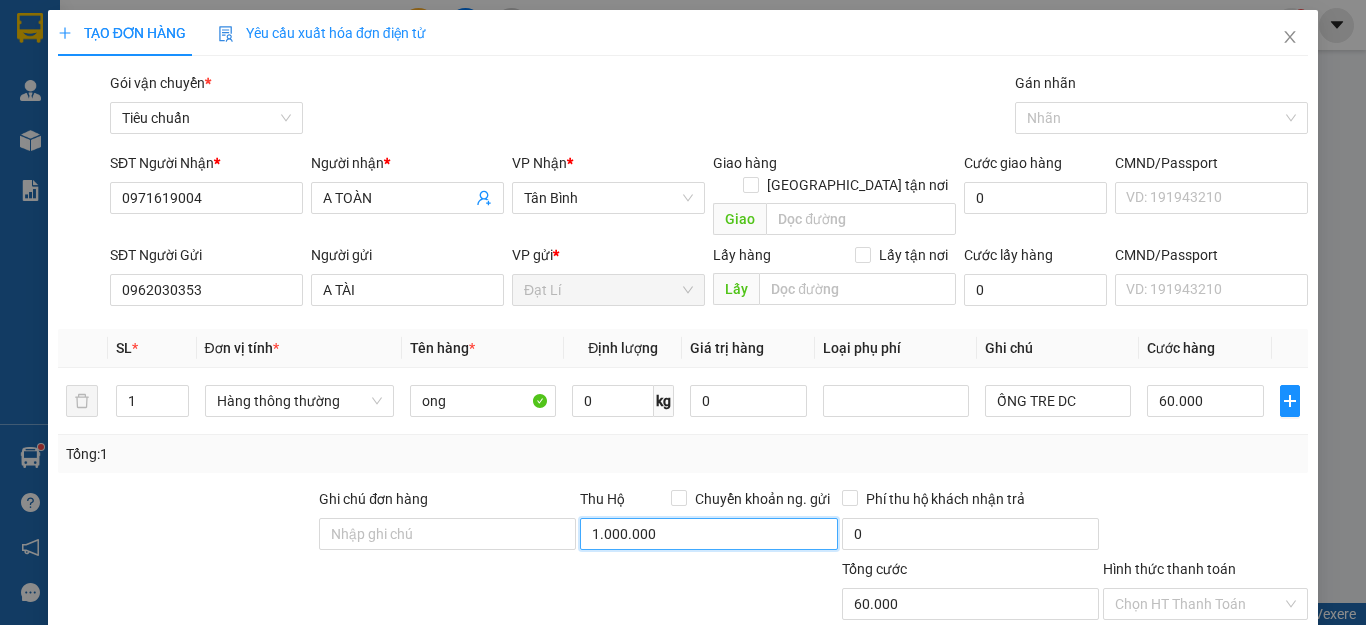 click on "1.000.000" at bounding box center (708, 534) 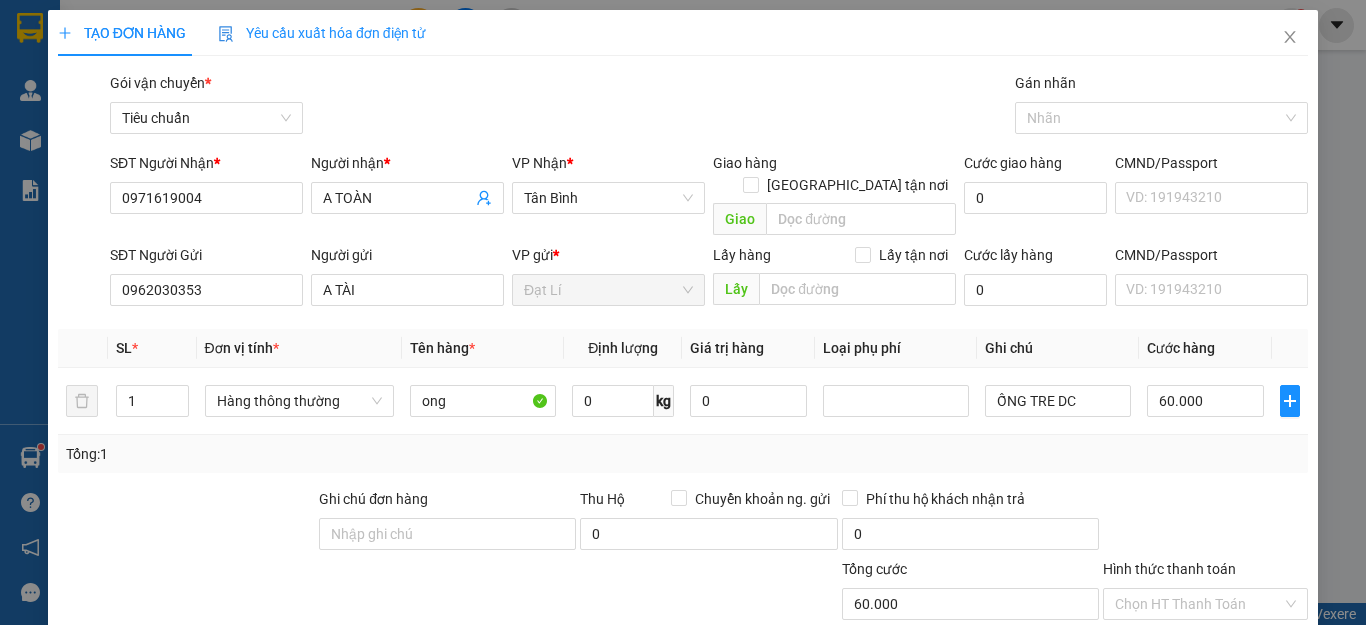 click at bounding box center (735, 593) 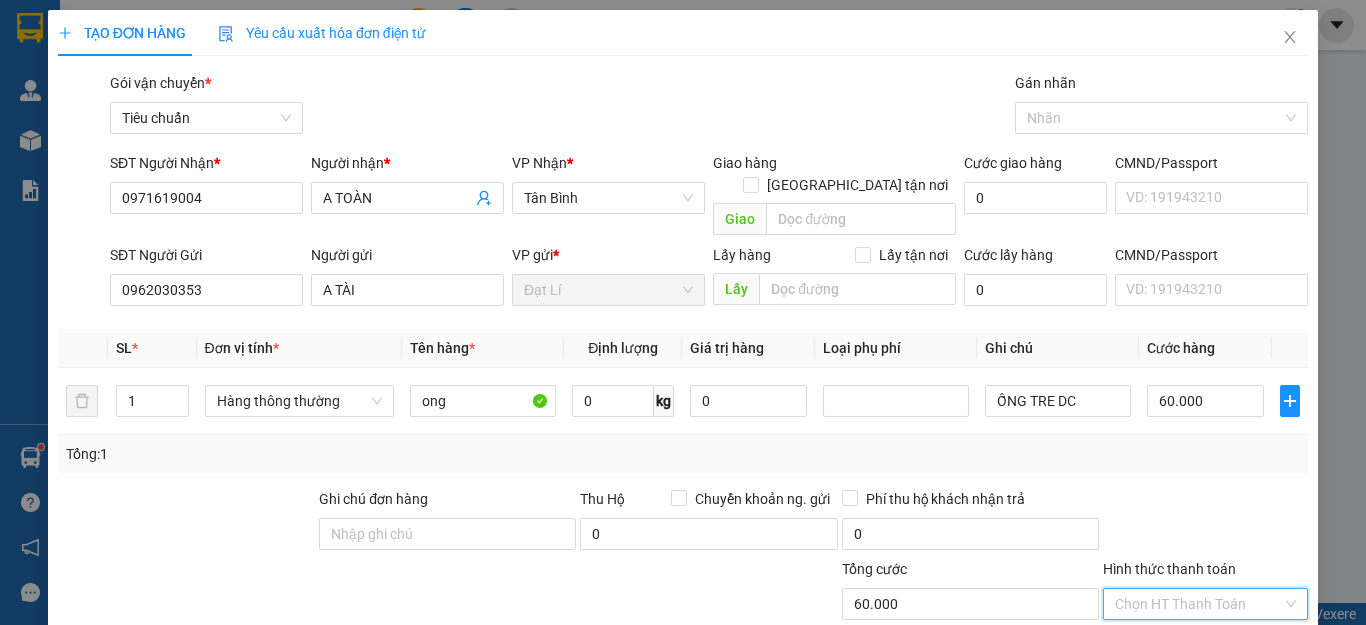 click on "Hình thức thanh toán" at bounding box center [1198, 604] 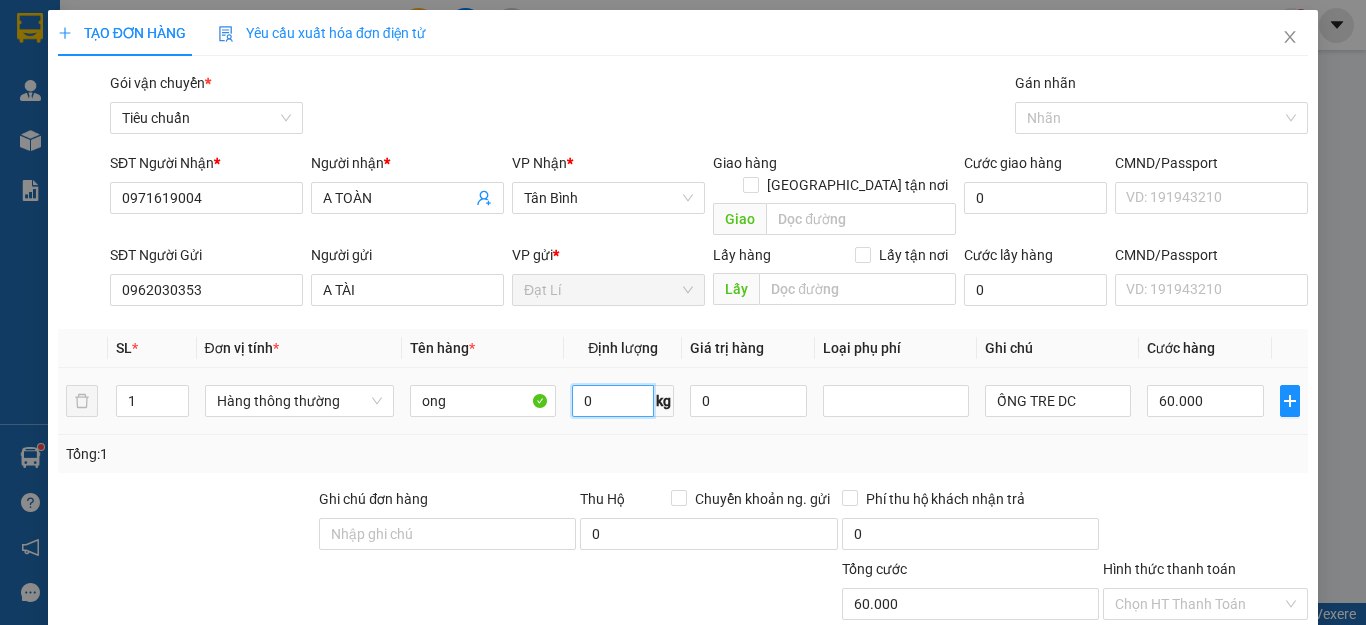 click on "0" at bounding box center (613, 401) 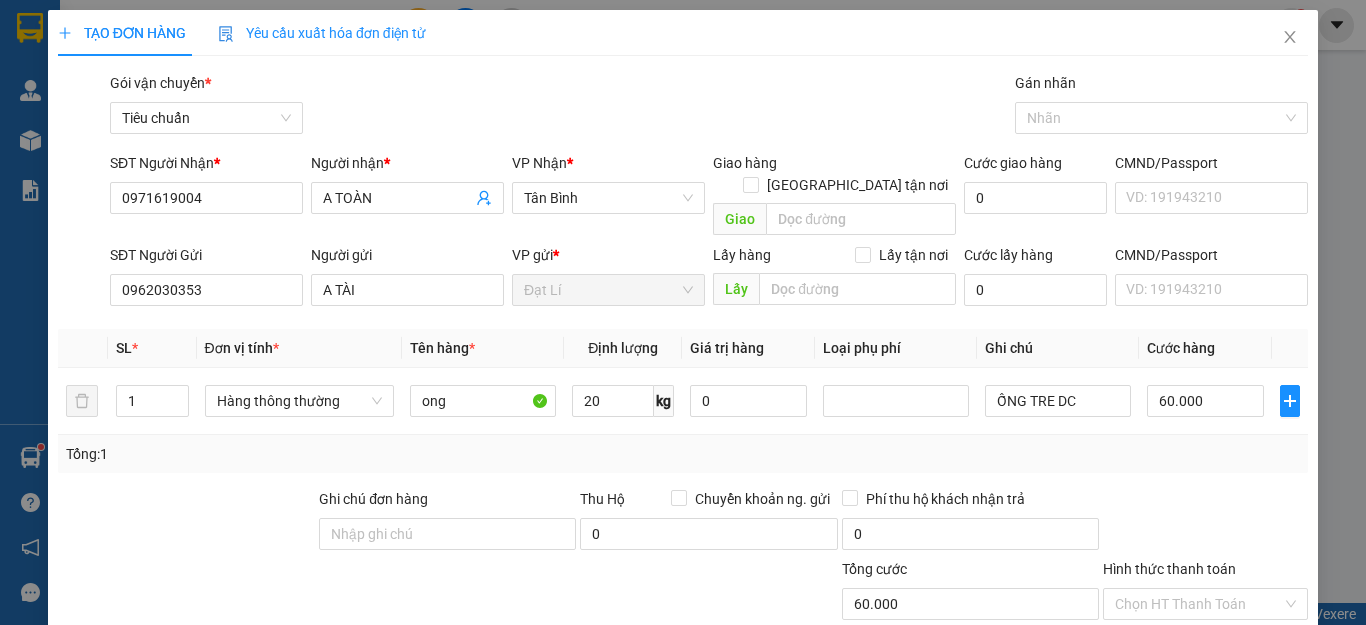 click on "Tổng:  1" at bounding box center (683, 454) 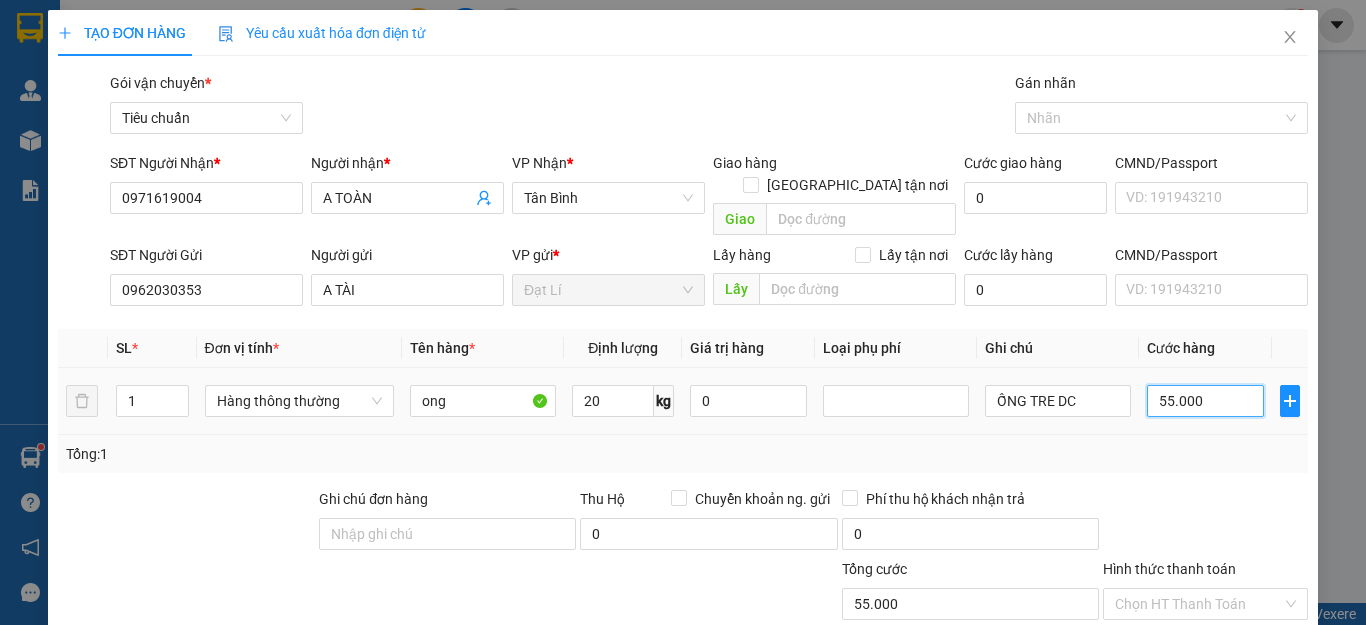 click on "55.000" at bounding box center [1205, 401] 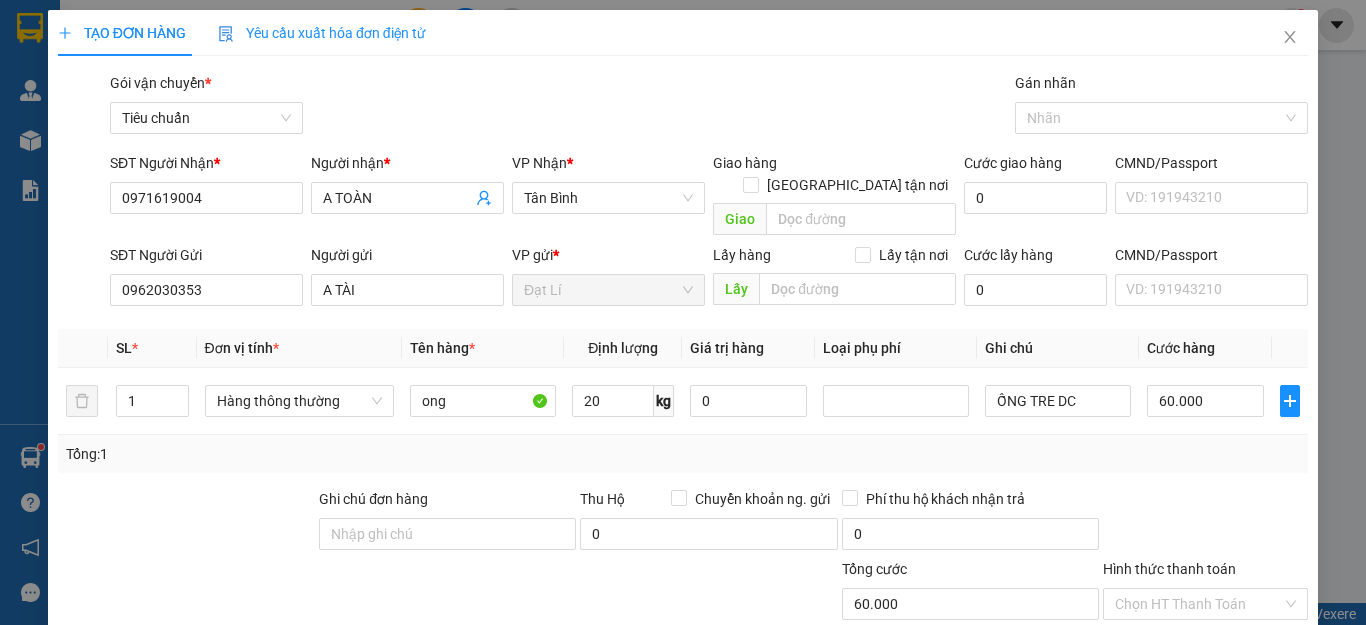 click on "Tổng:  1" at bounding box center (683, 454) 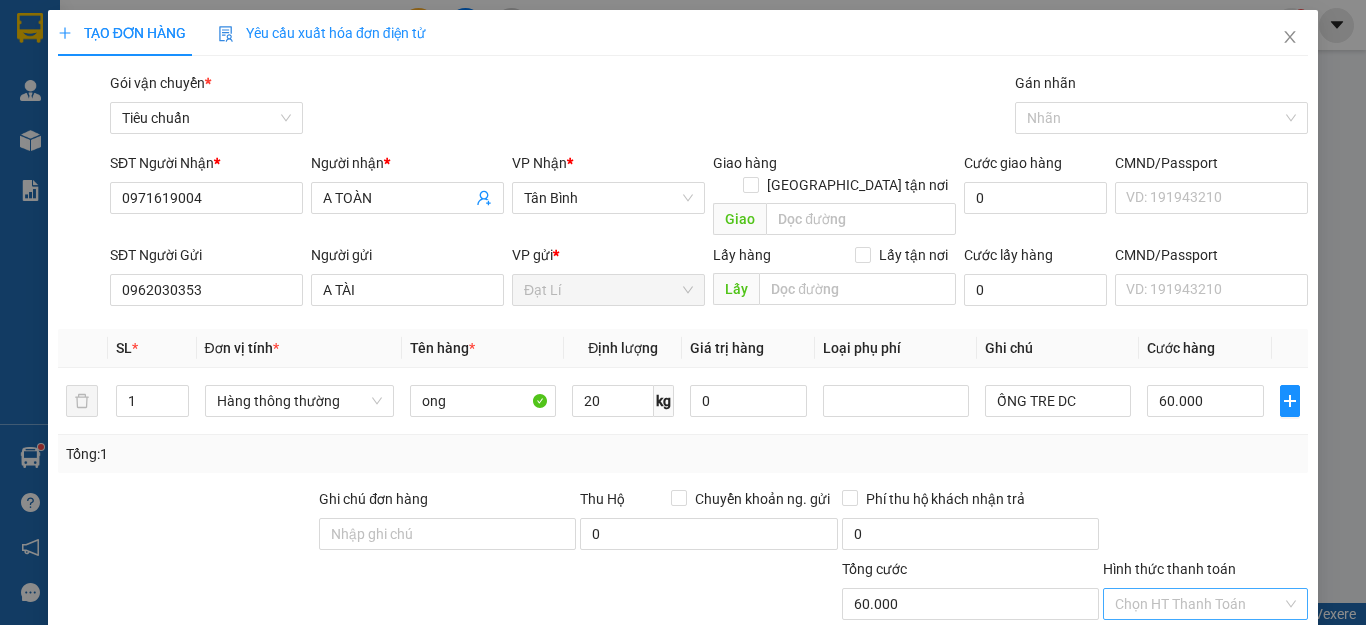 click on "Hình thức thanh toán" at bounding box center [1198, 604] 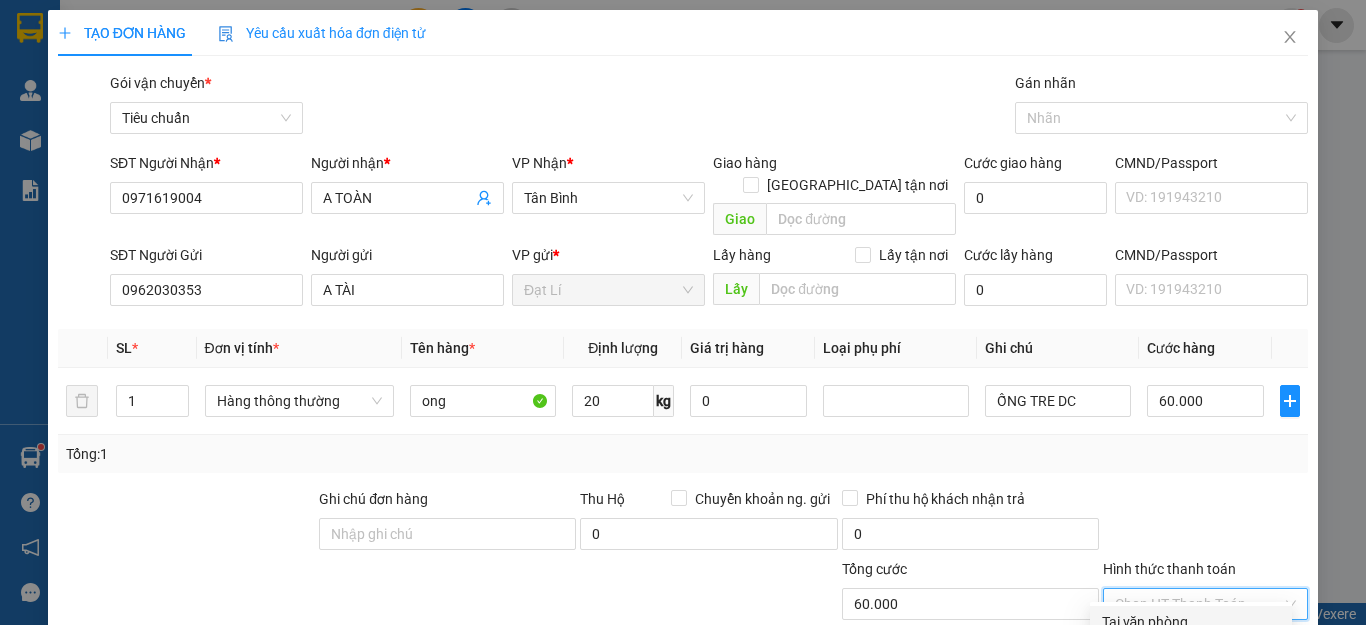 click on "Tại văn phòng" at bounding box center [1191, 622] 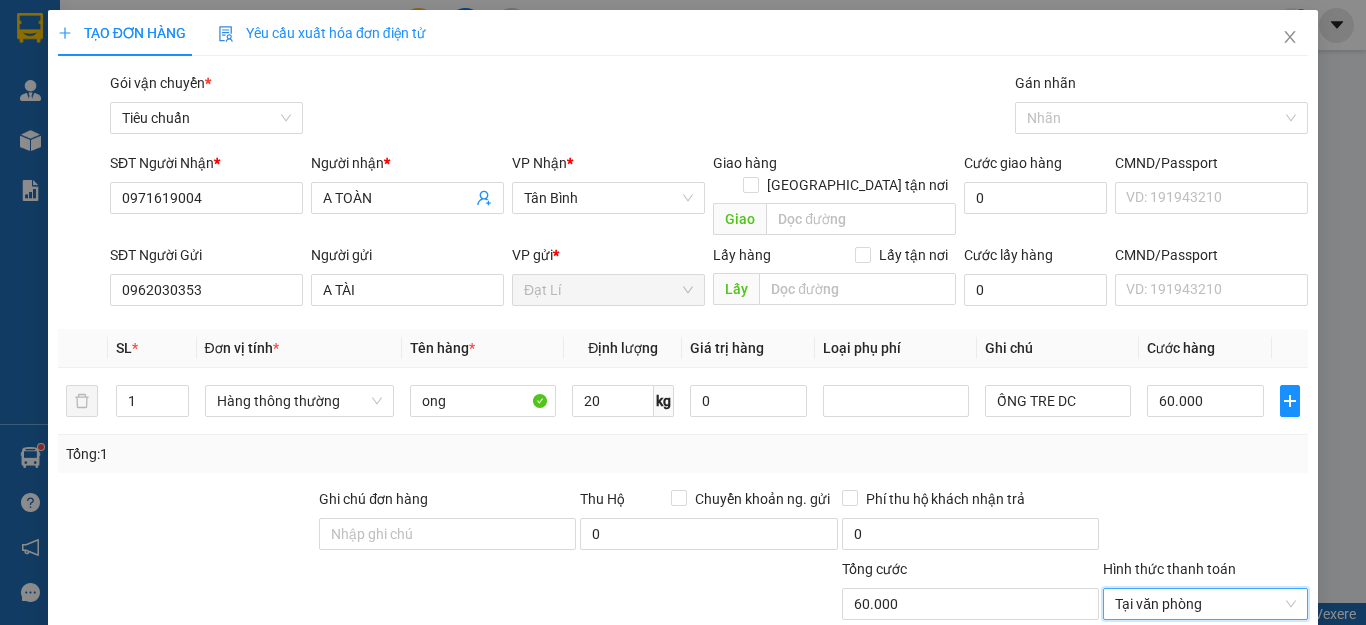 click on "[PERSON_NAME] và In" at bounding box center (1263, 841) 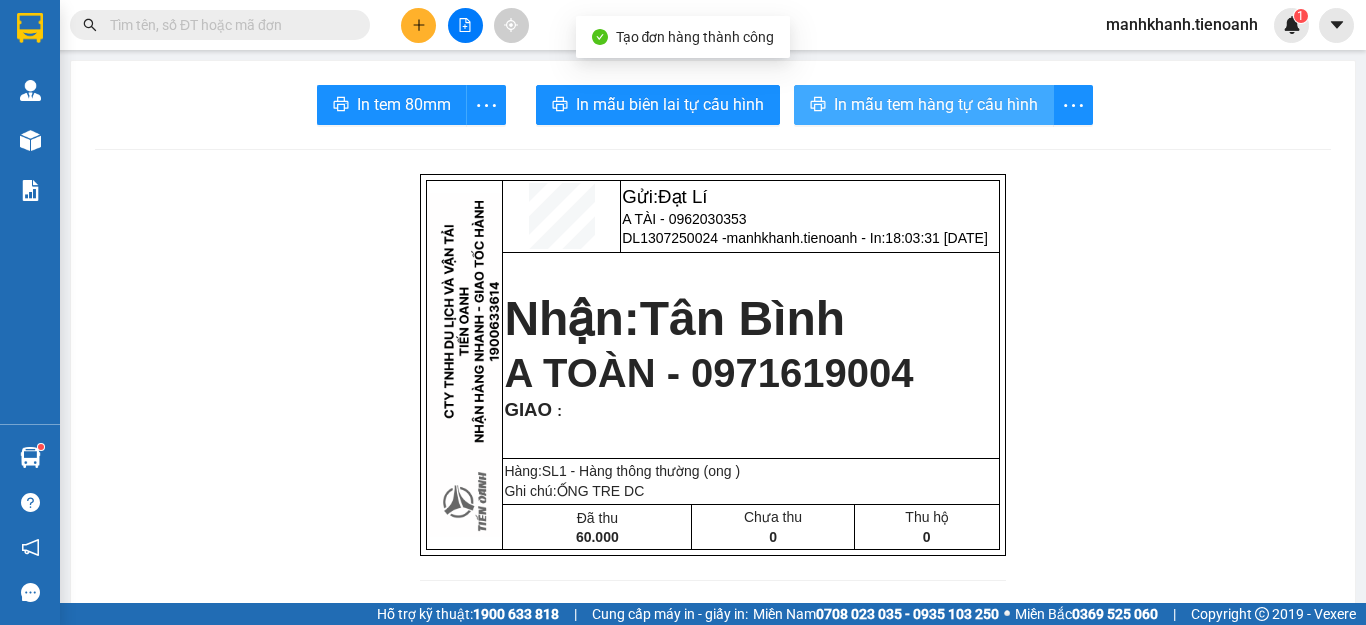 click on "In mẫu tem hàng tự cấu hình" at bounding box center [936, 104] 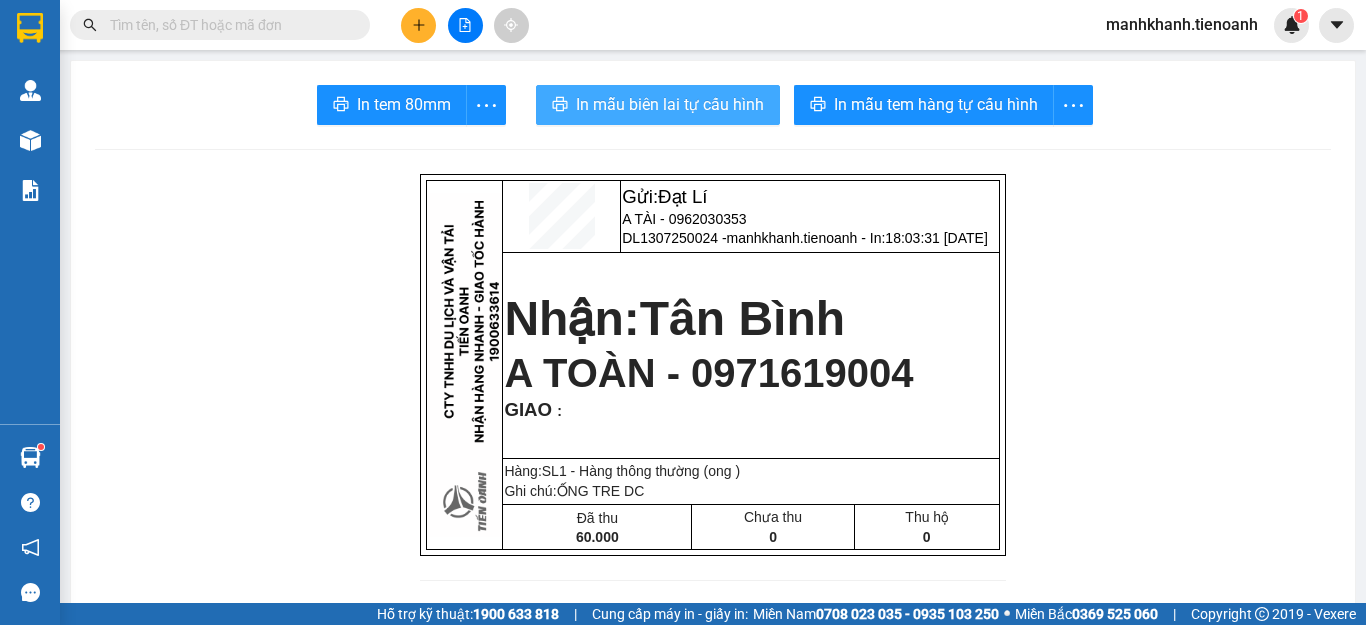 click on "In mẫu biên lai tự cấu hình" at bounding box center [658, 105] 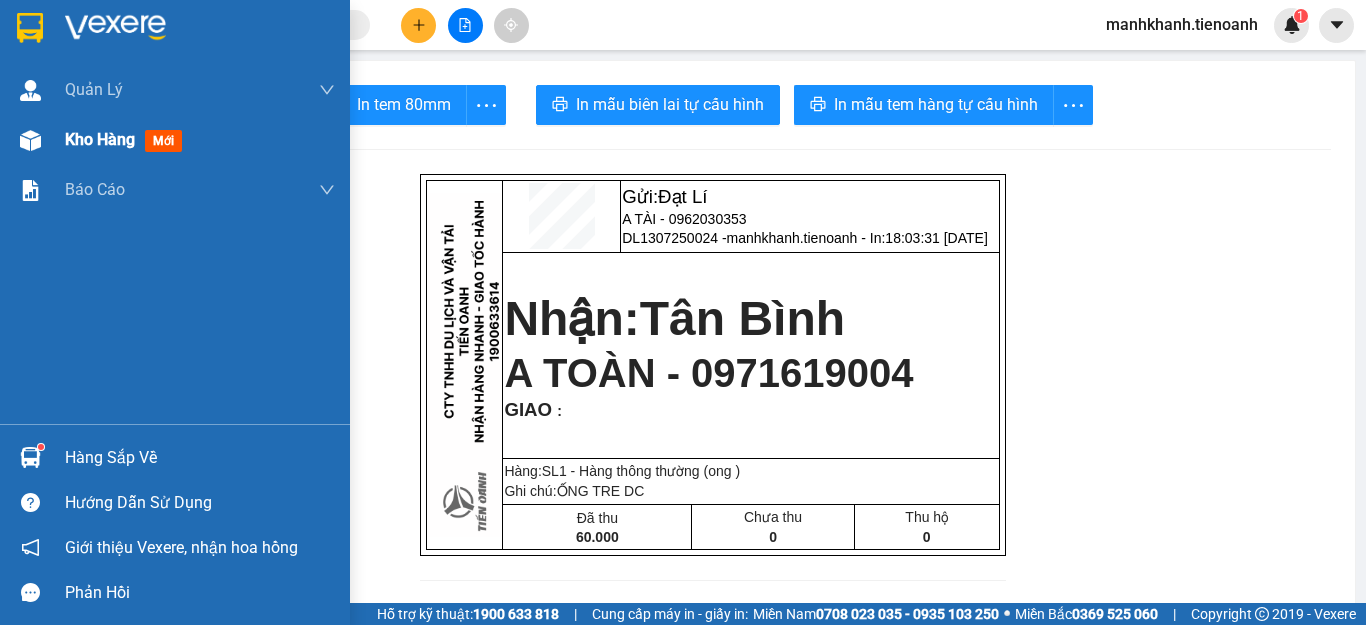 click on "Kho hàng" at bounding box center [100, 139] 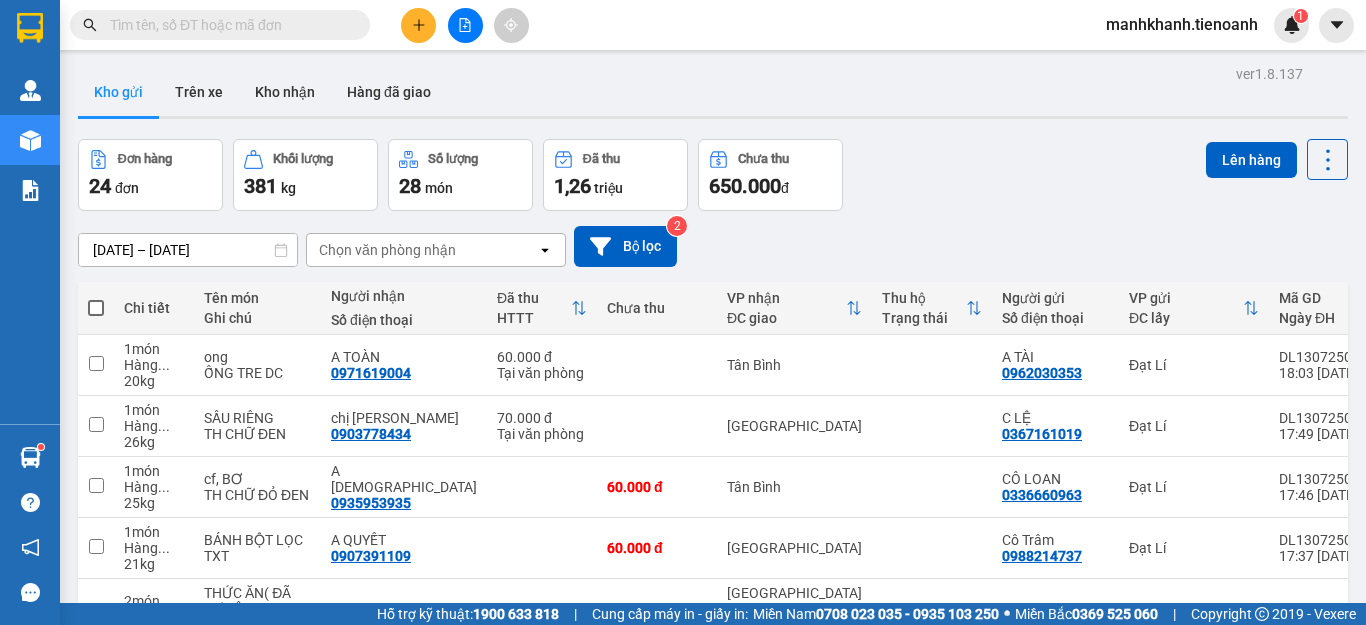 scroll, scrollTop: 0, scrollLeft: 0, axis: both 